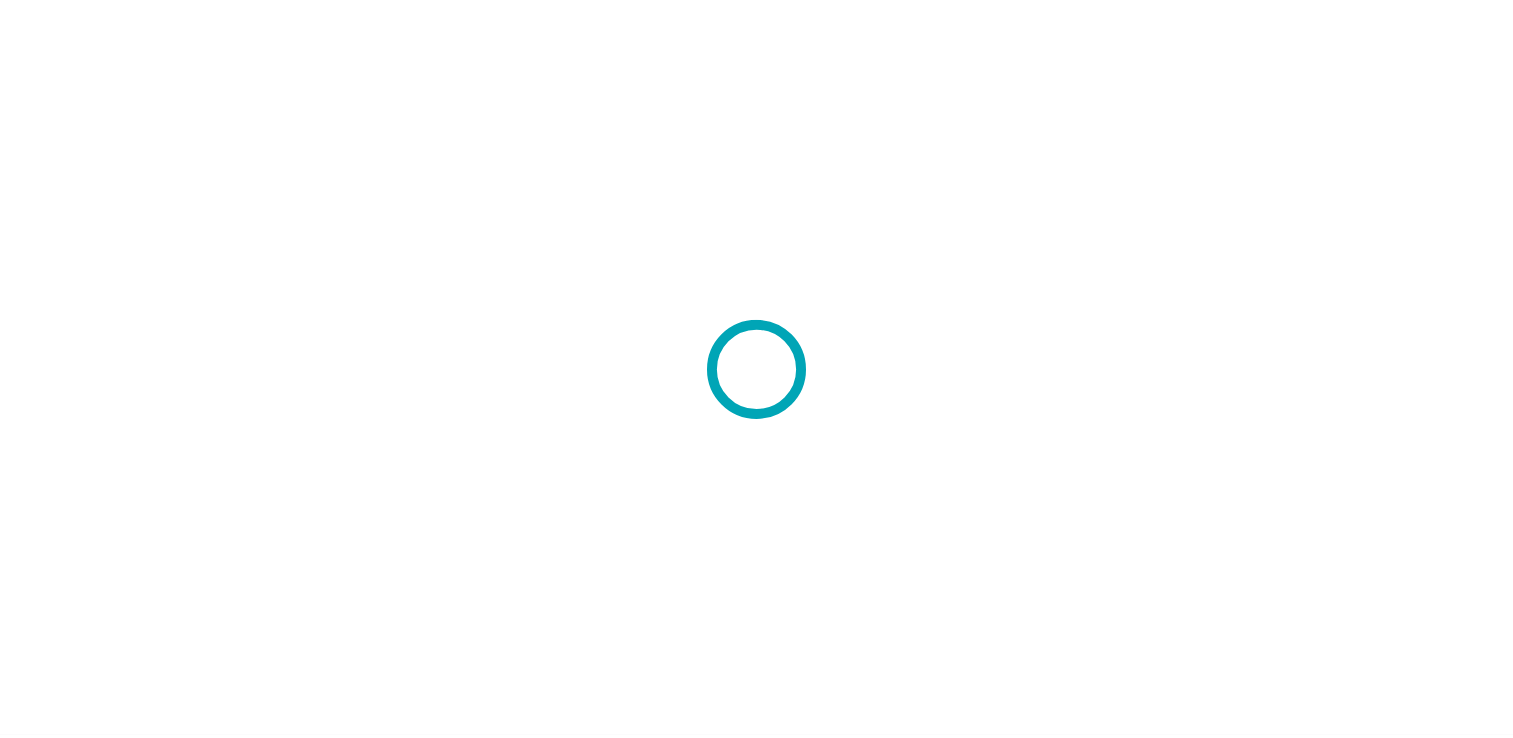scroll, scrollTop: 0, scrollLeft: 0, axis: both 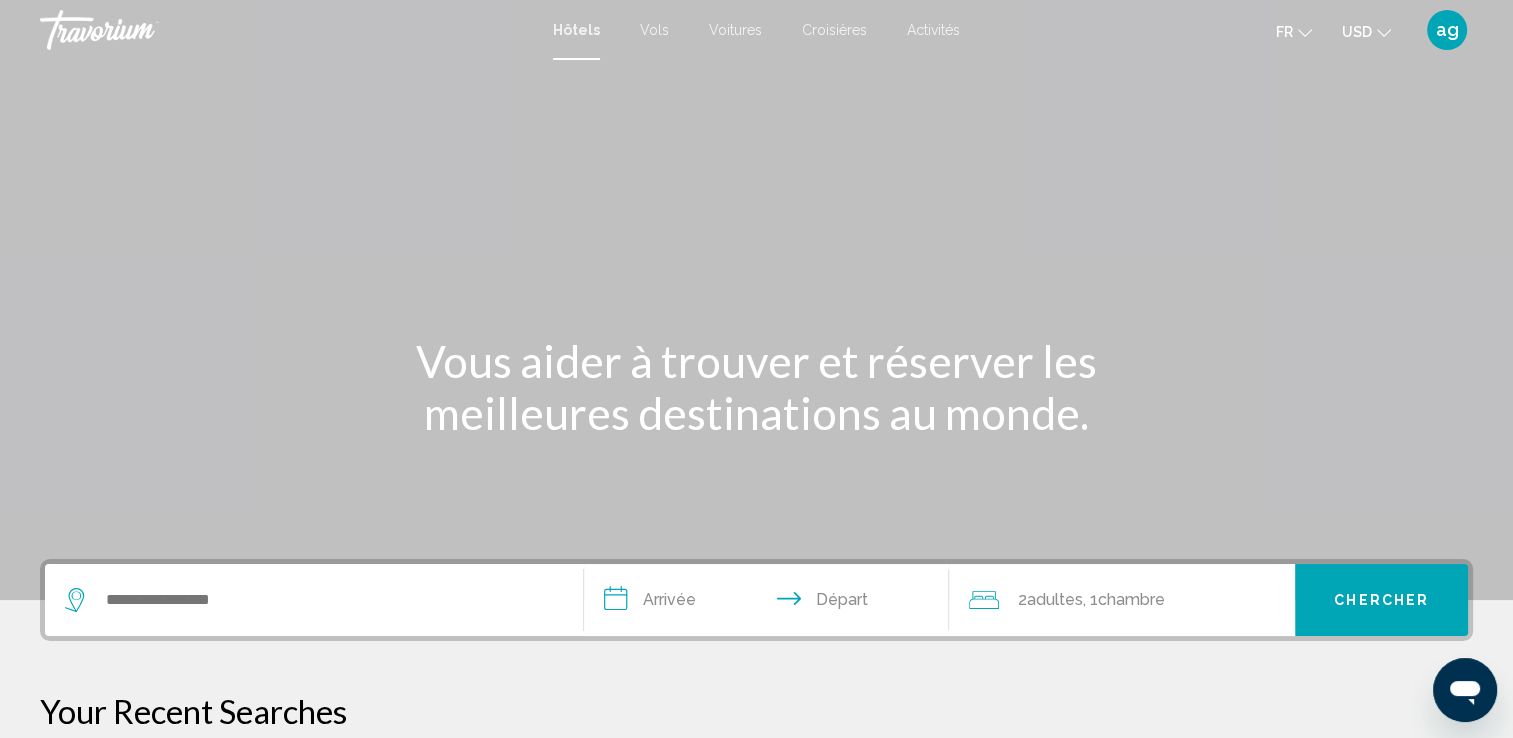 click on "Activités" at bounding box center [933, 30] 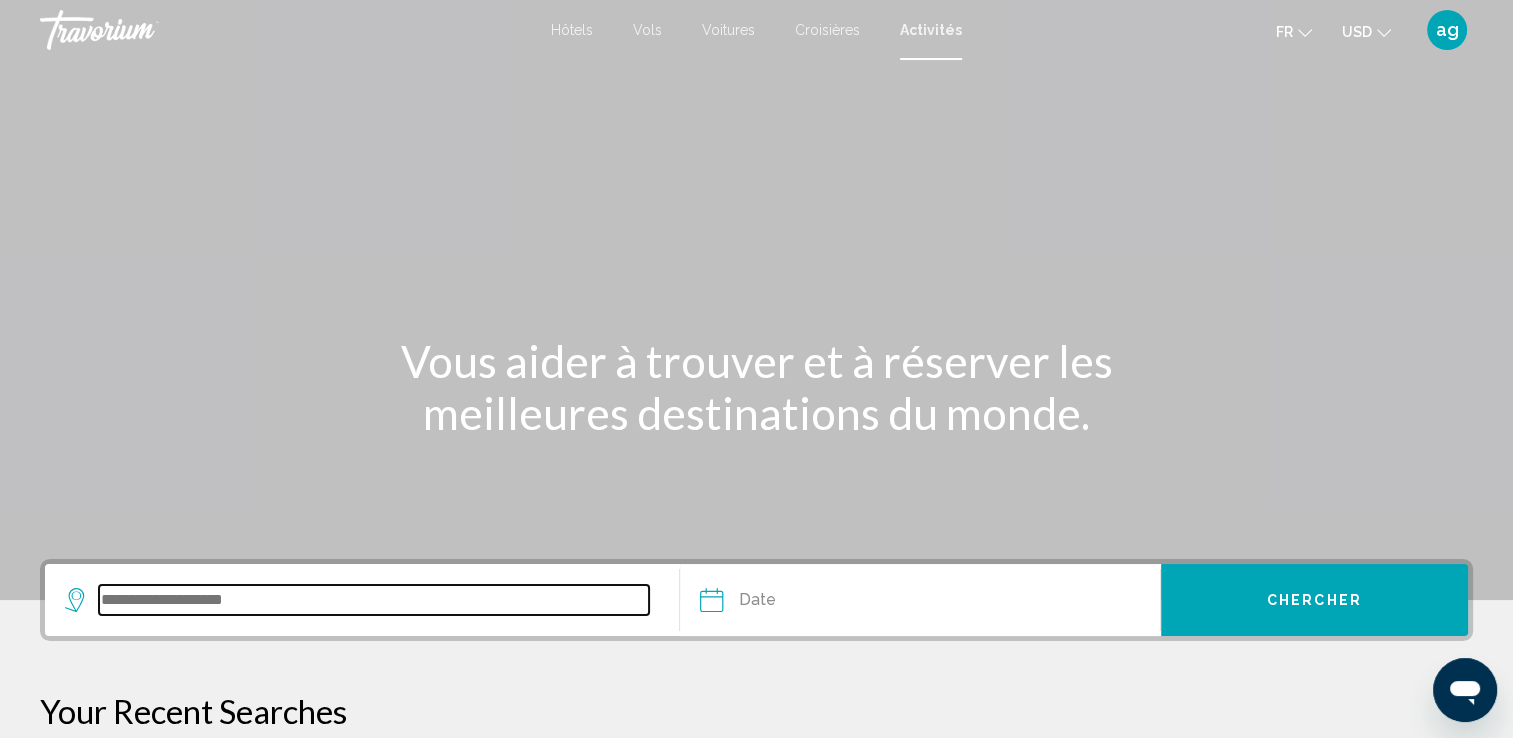 click at bounding box center (374, 600) 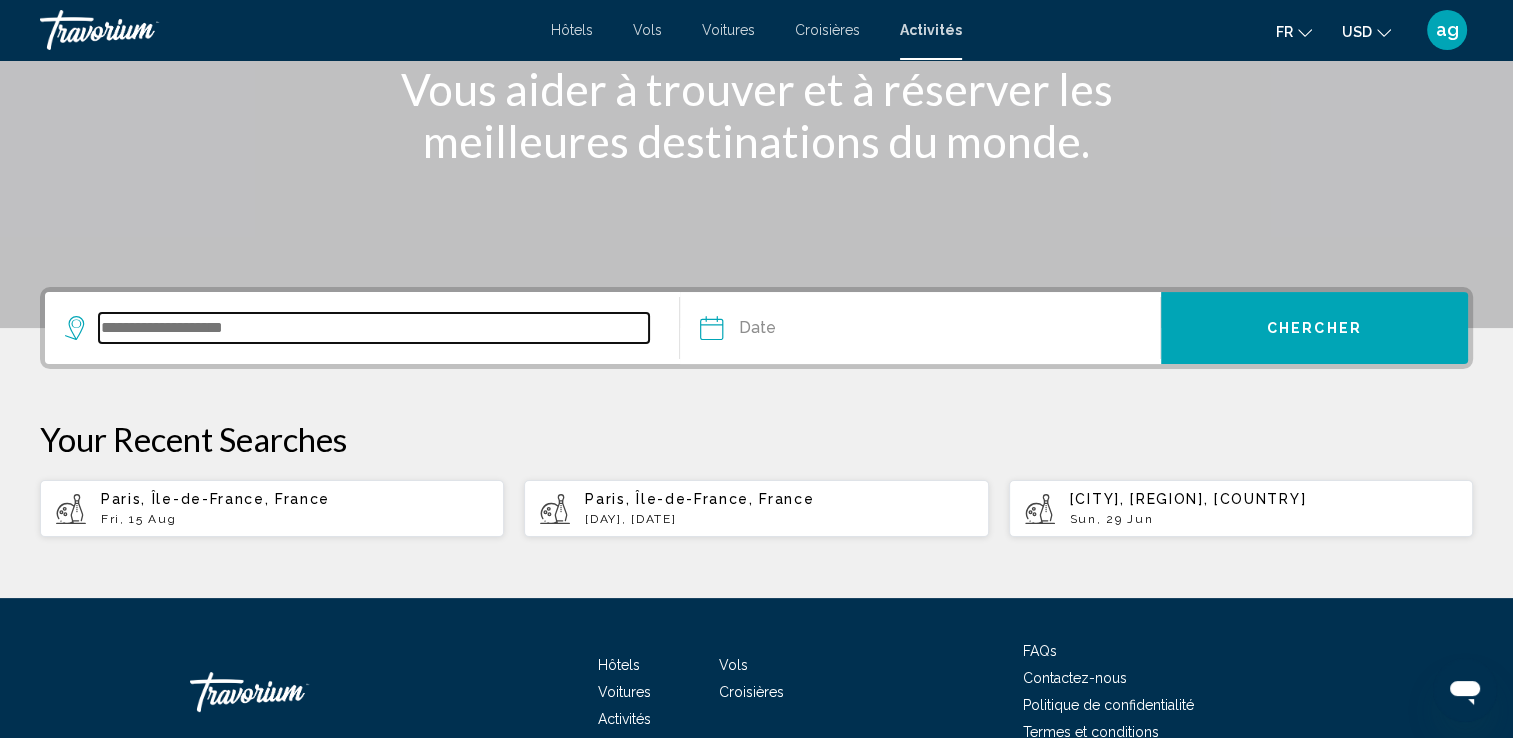 scroll, scrollTop: 376, scrollLeft: 0, axis: vertical 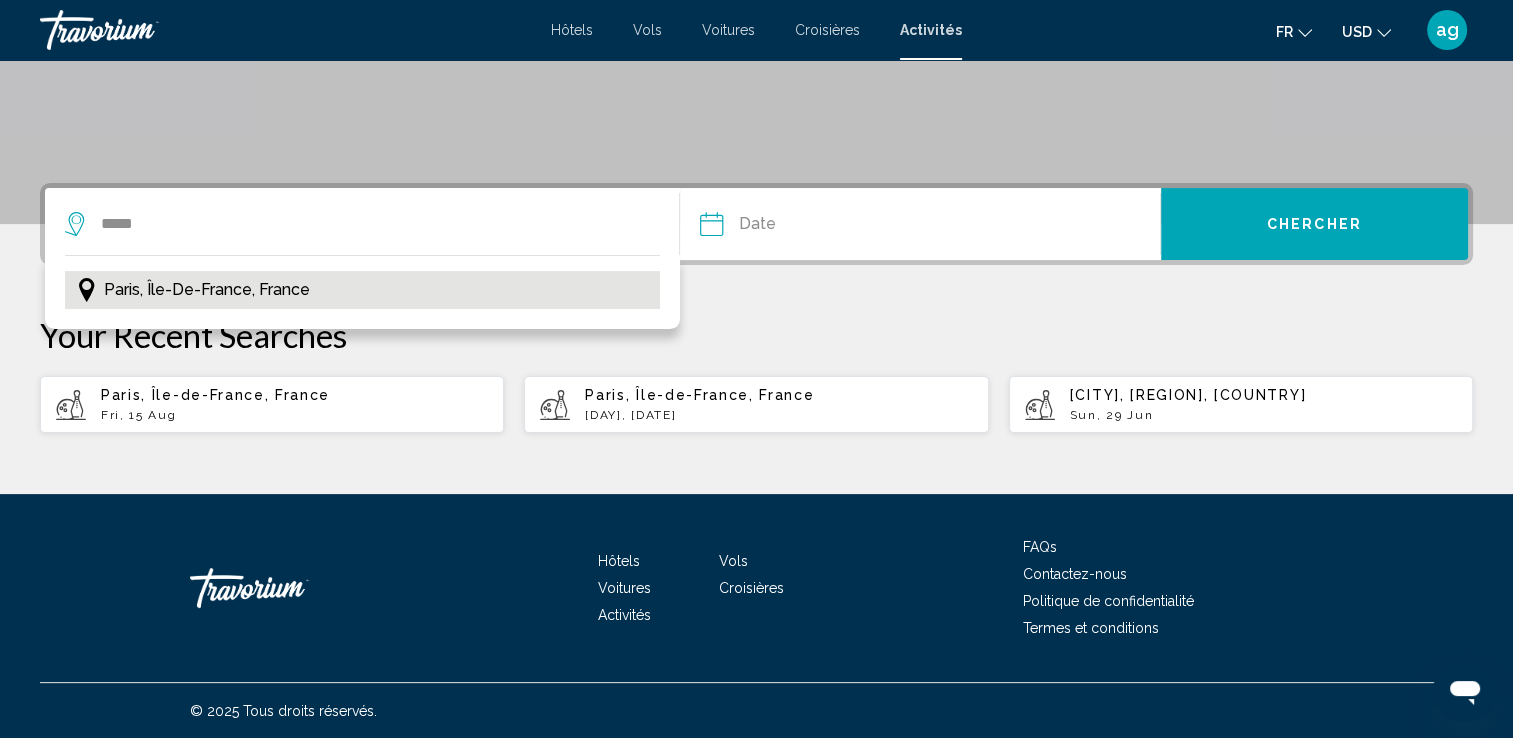 click on "Paris, Île-de-France, France" at bounding box center [362, 290] 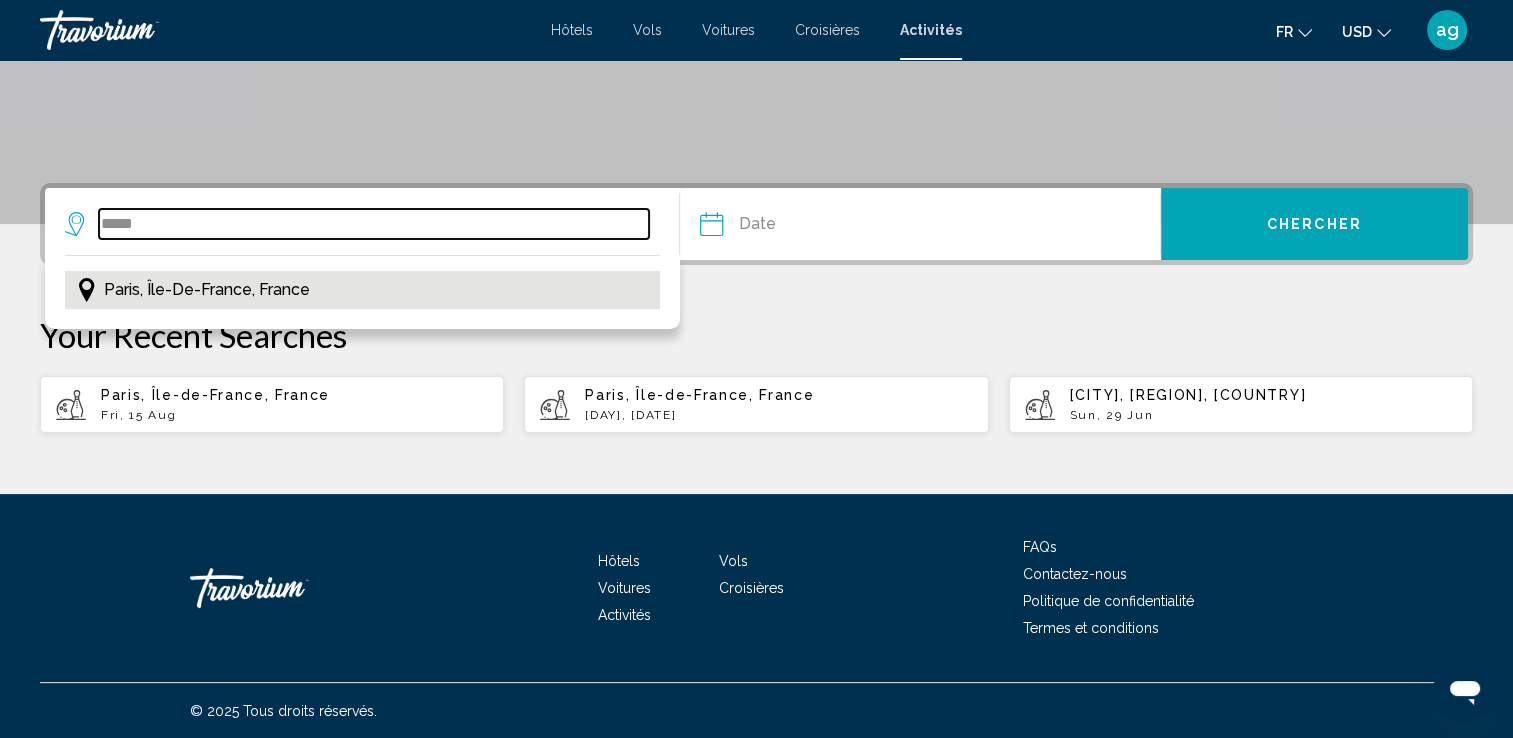 type on "**********" 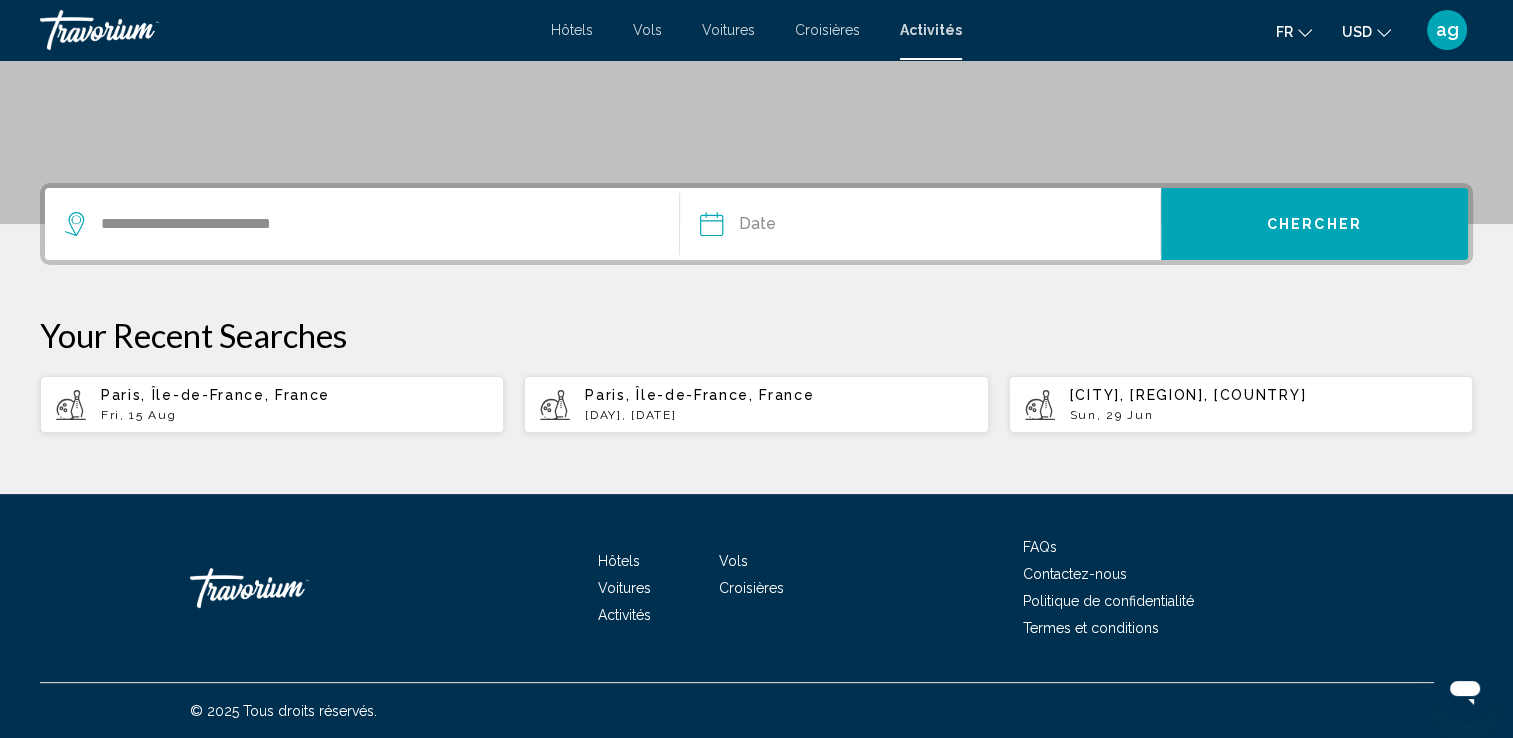 click at bounding box center [814, 227] 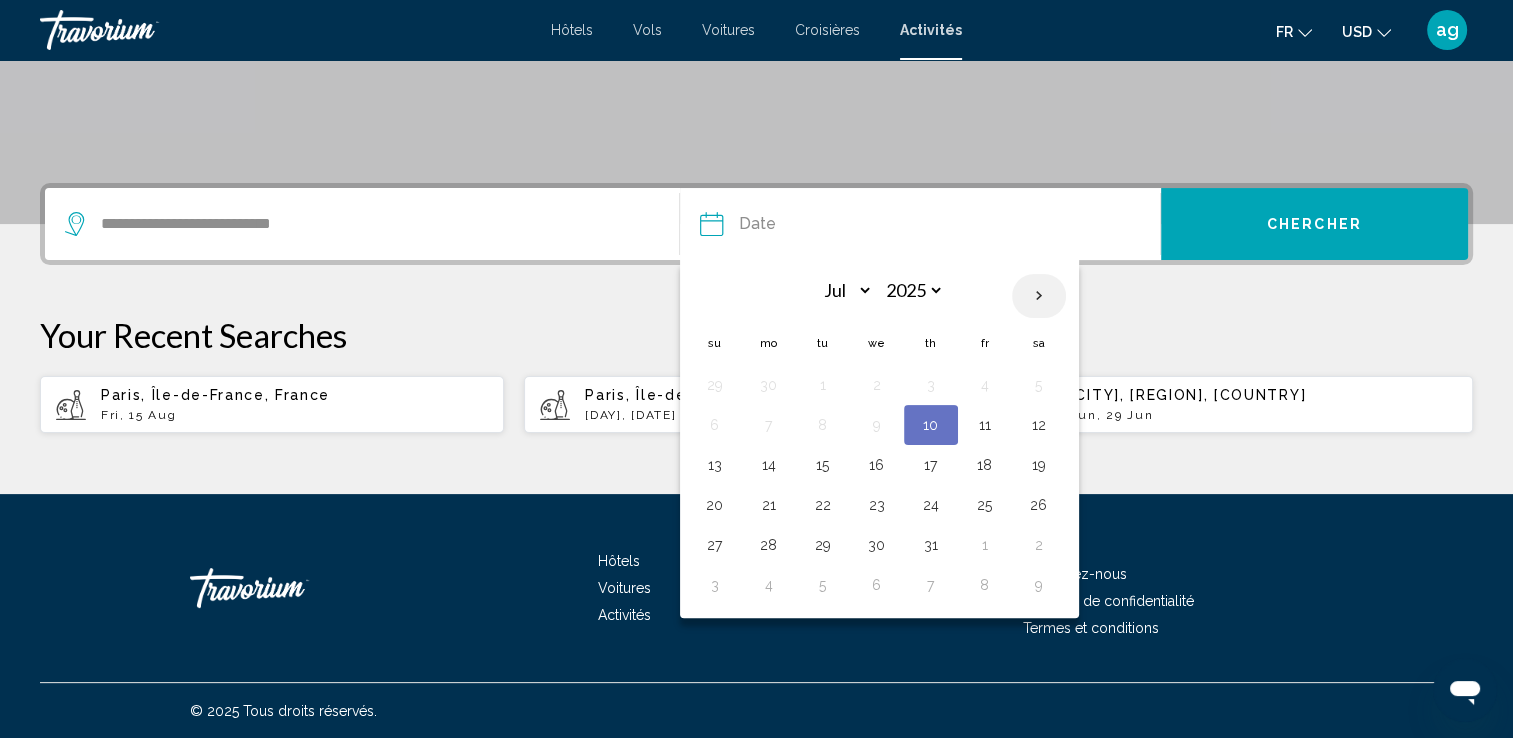 click at bounding box center (1039, 296) 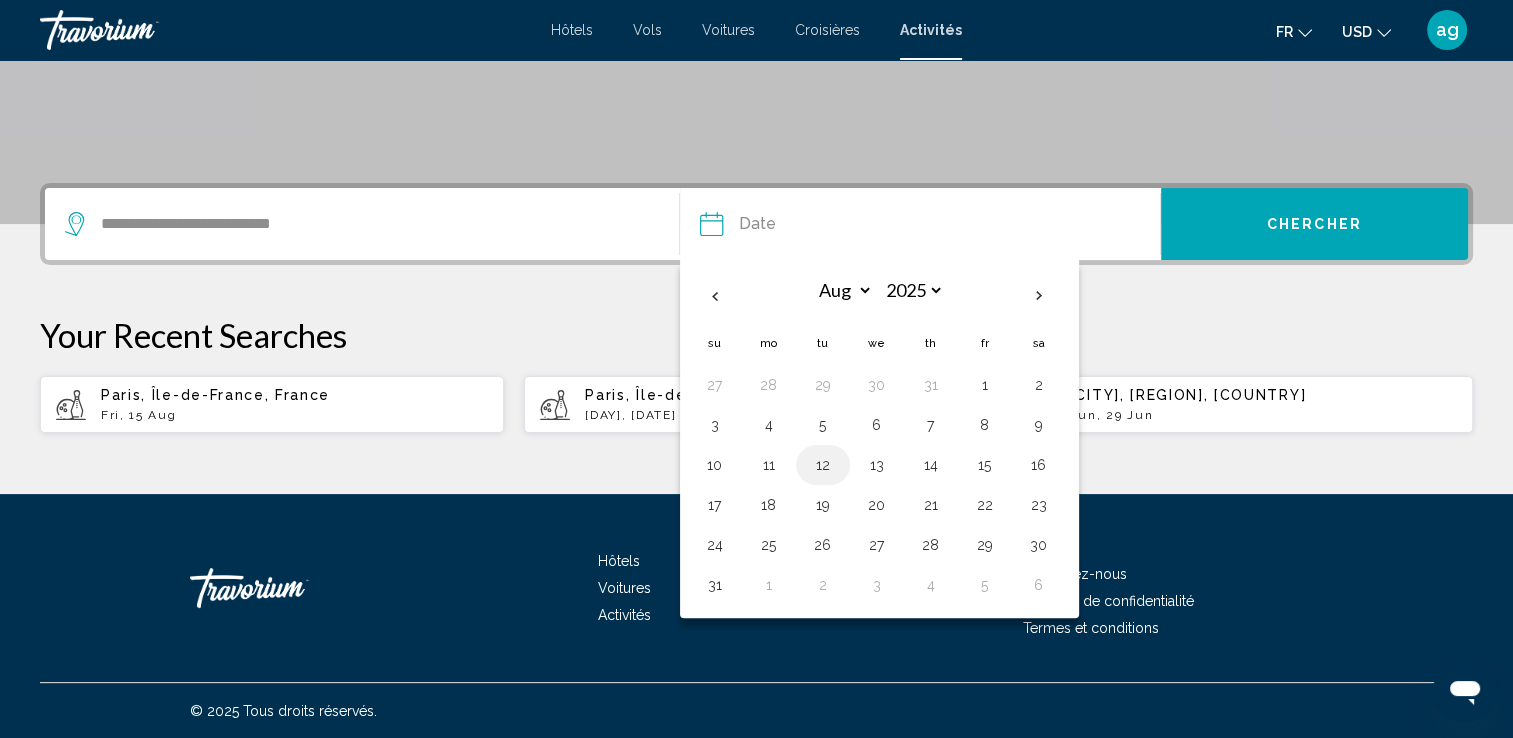 click on "12" at bounding box center (823, 465) 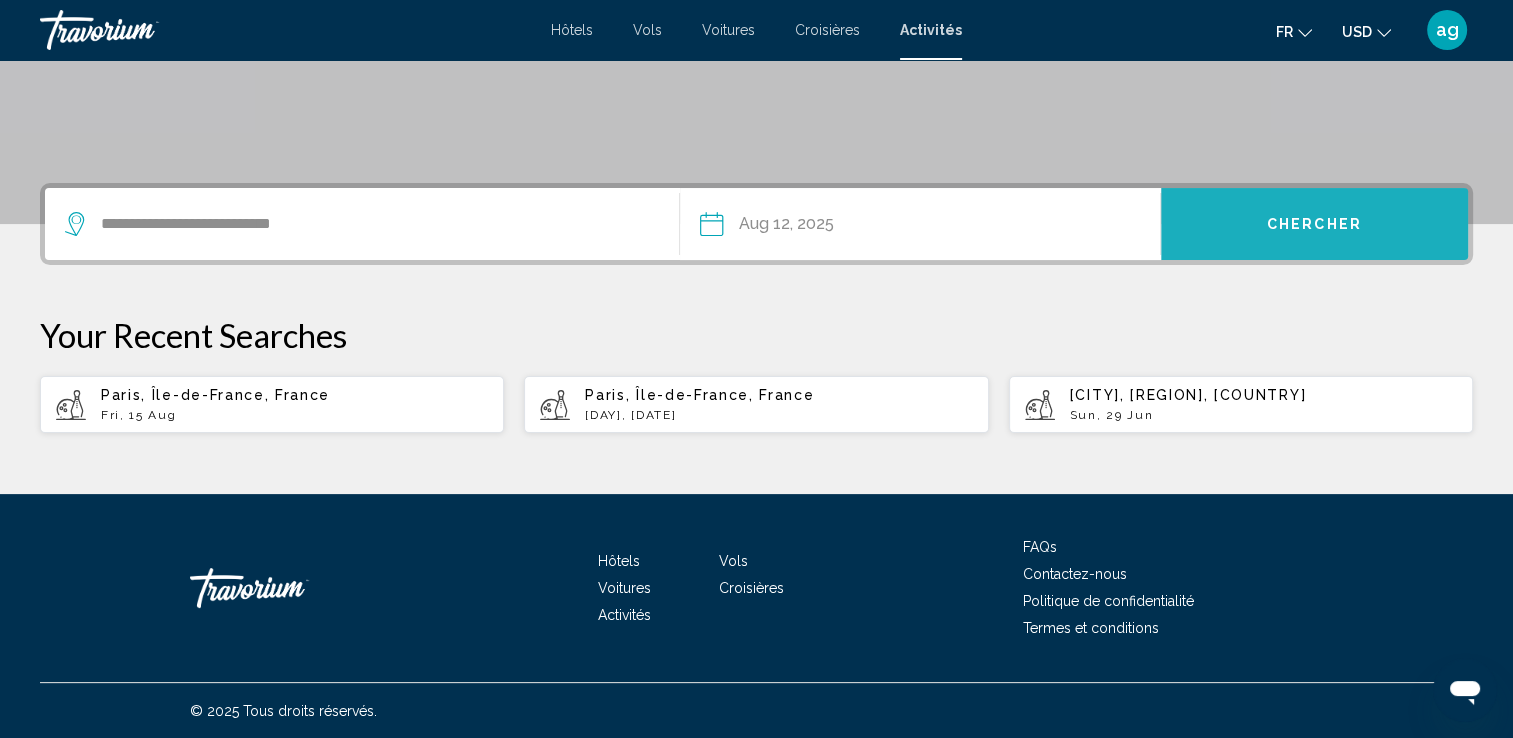 click on "Chercher" at bounding box center [1314, 224] 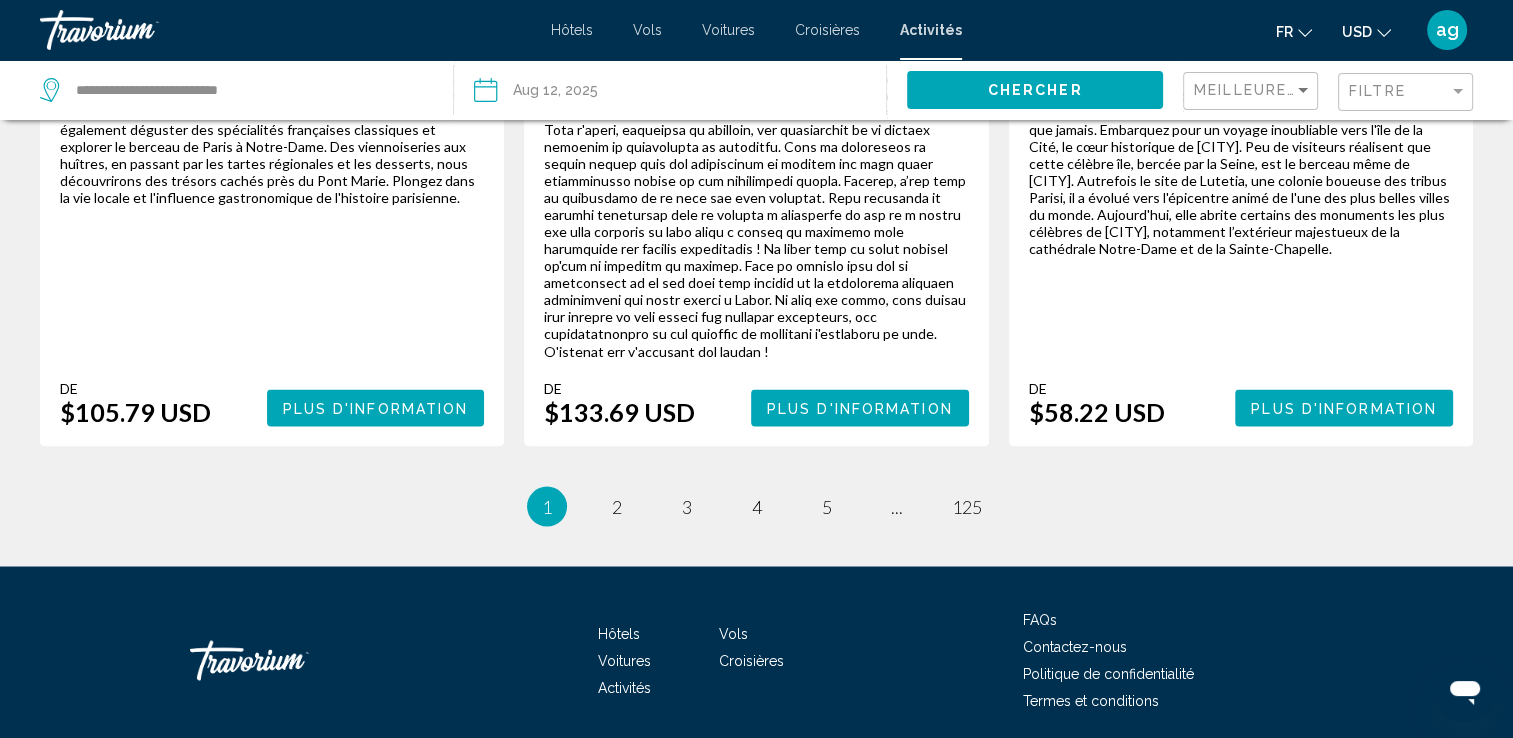 scroll, scrollTop: 3440, scrollLeft: 0, axis: vertical 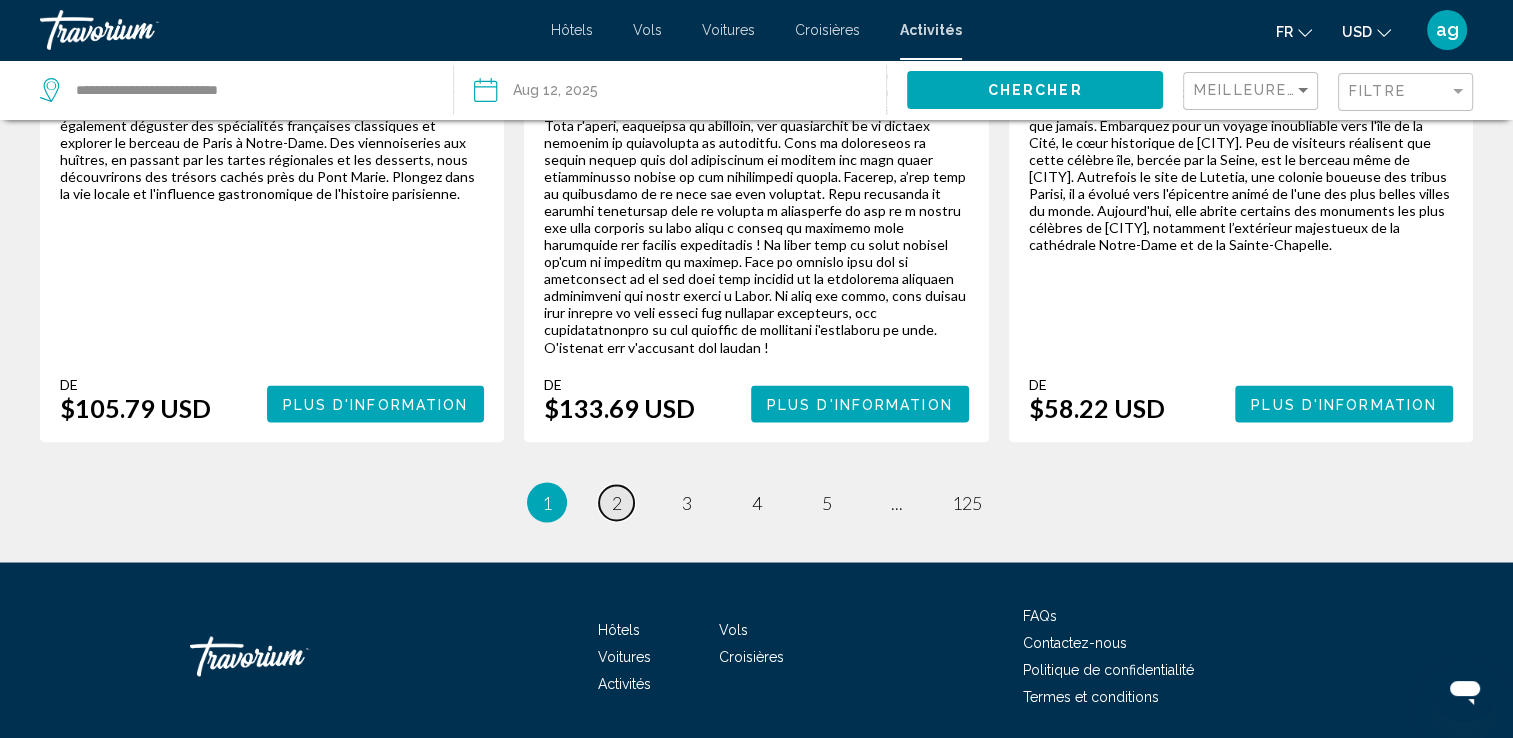 click on "2" at bounding box center (617, 502) 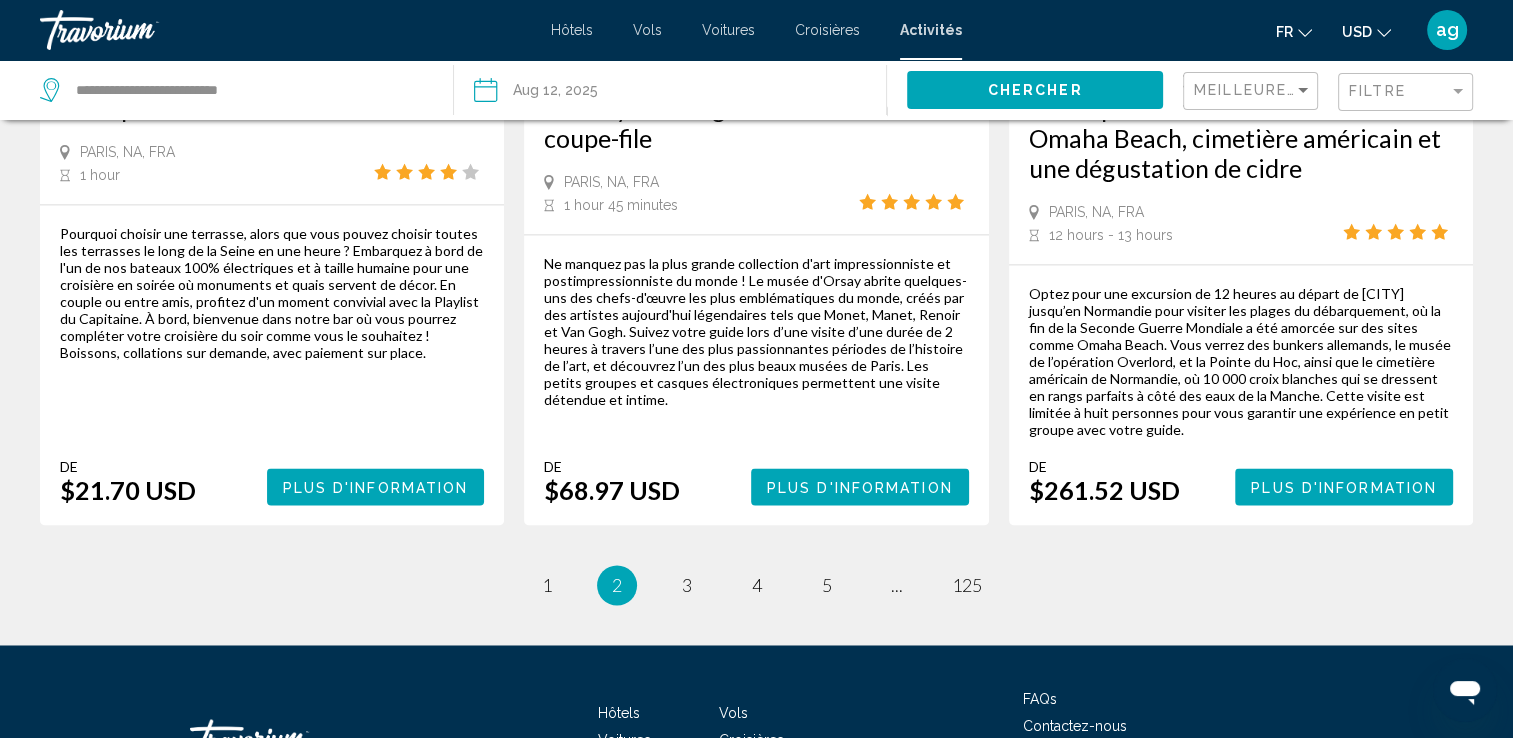 scroll, scrollTop: 3120, scrollLeft: 0, axis: vertical 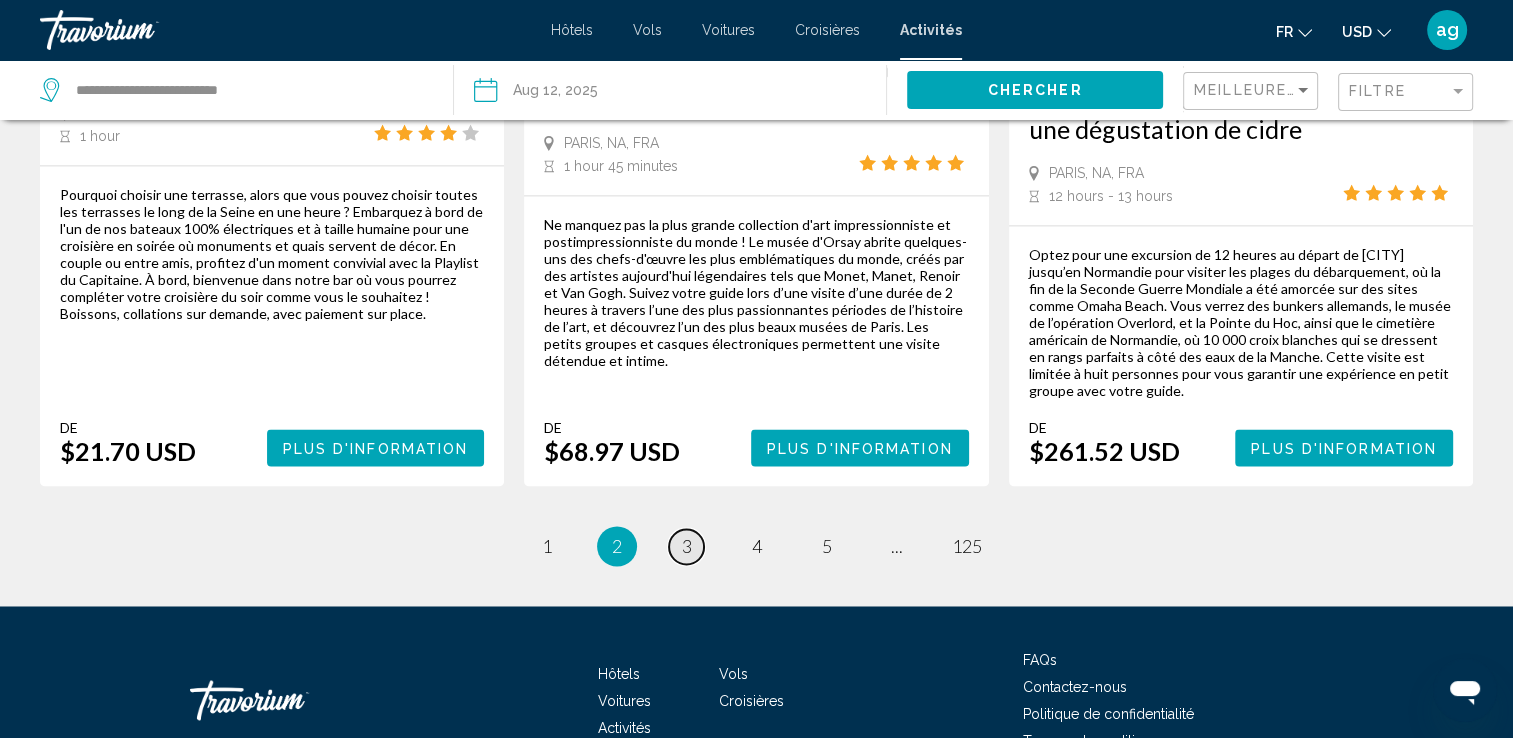 click on "page  3" at bounding box center [686, 546] 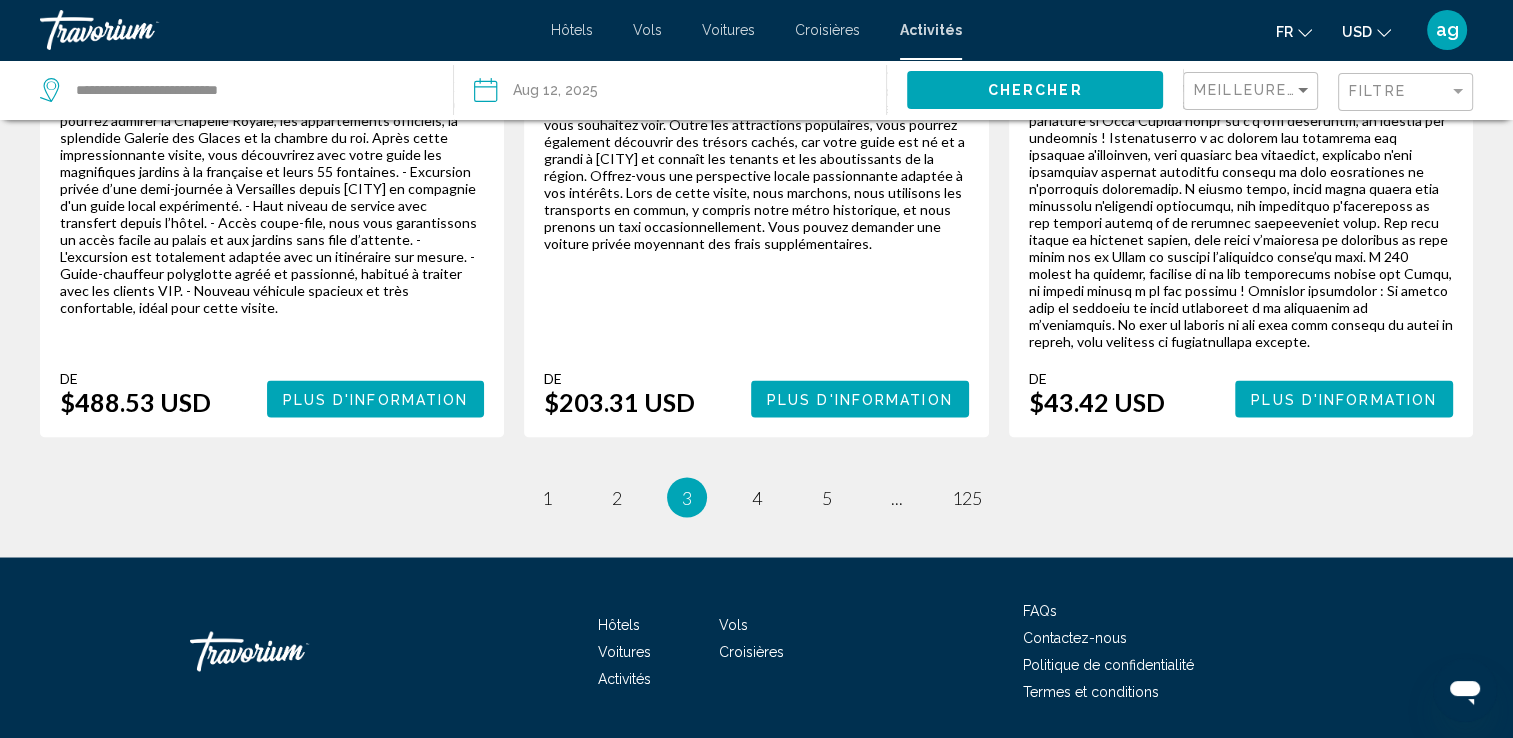 scroll, scrollTop: 3384, scrollLeft: 0, axis: vertical 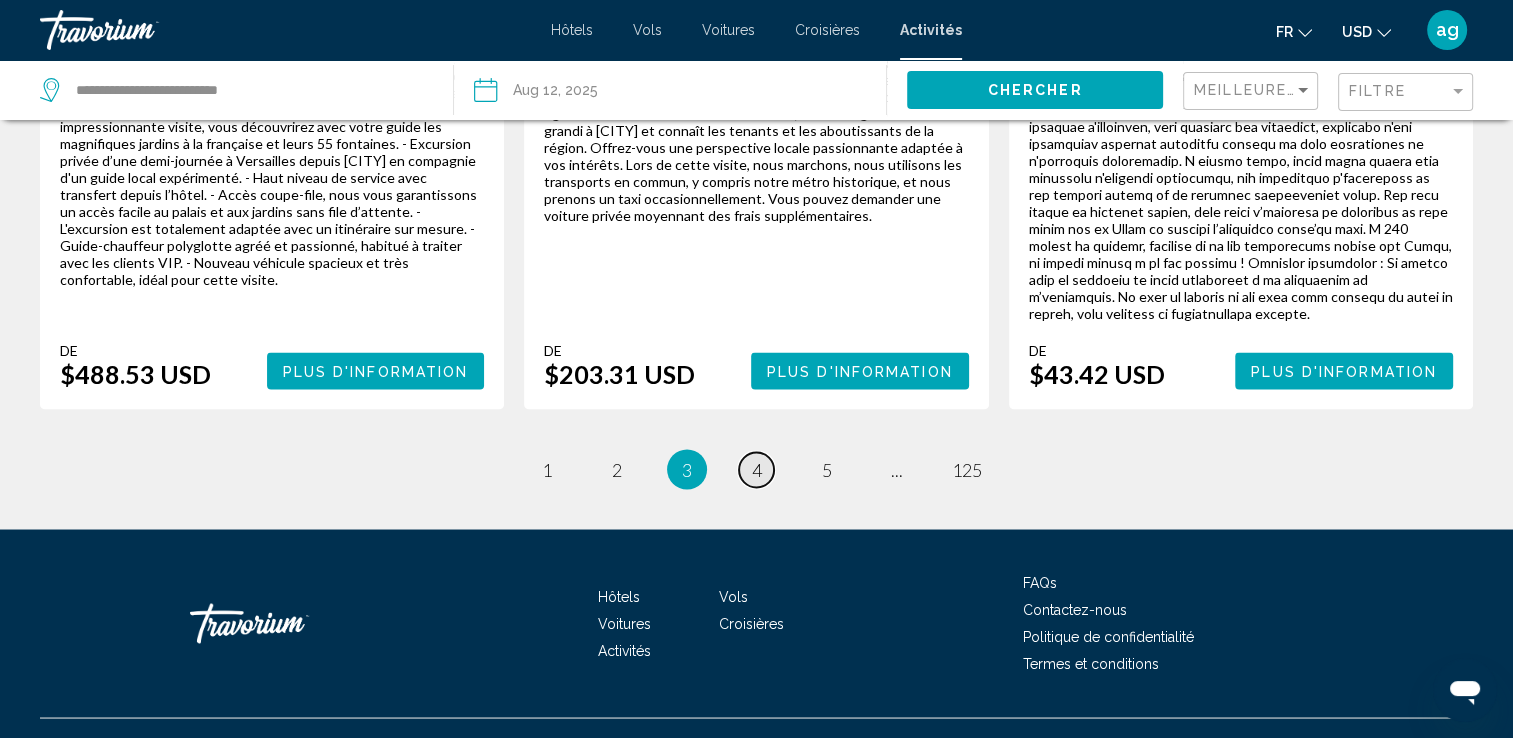 click on "page  4" at bounding box center [756, 469] 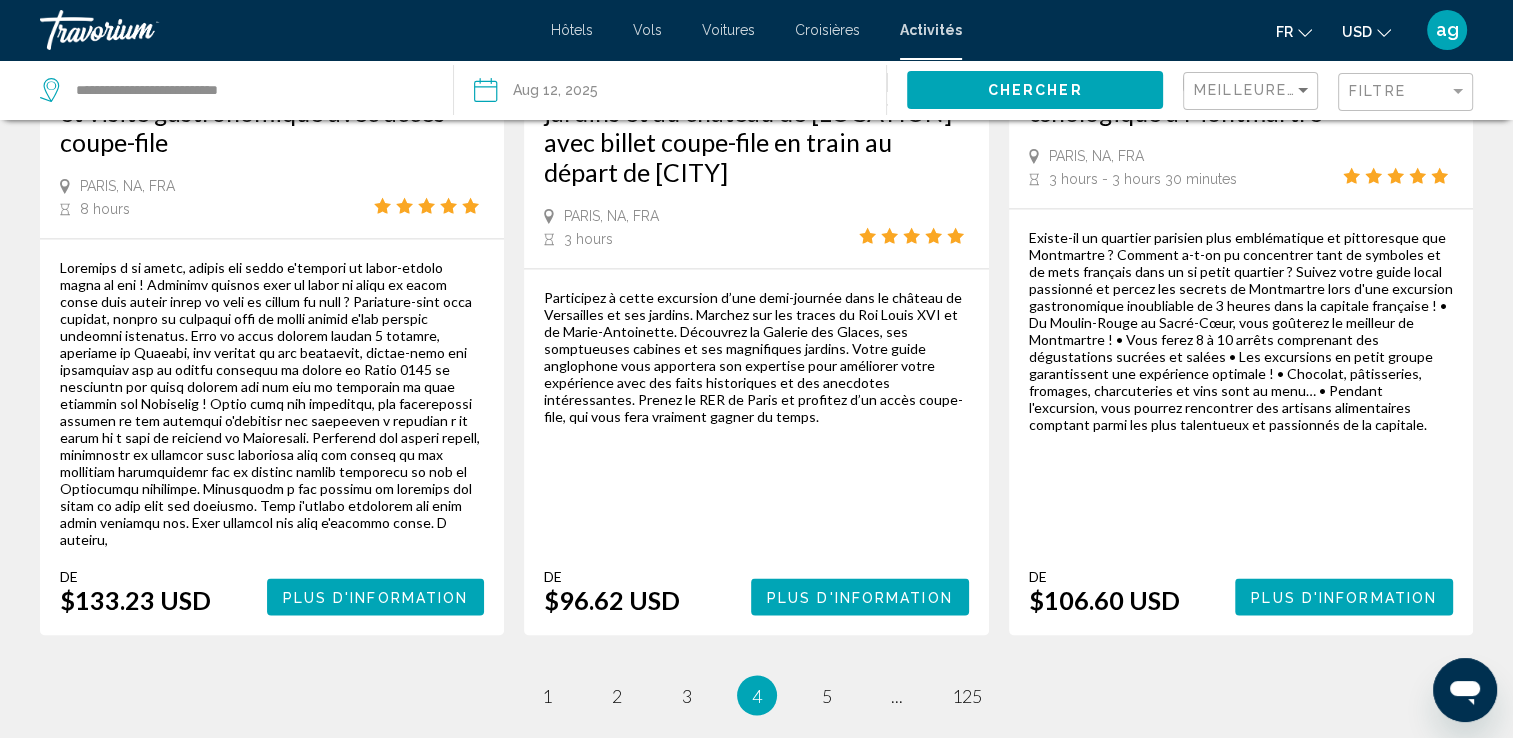 scroll, scrollTop: 3240, scrollLeft: 0, axis: vertical 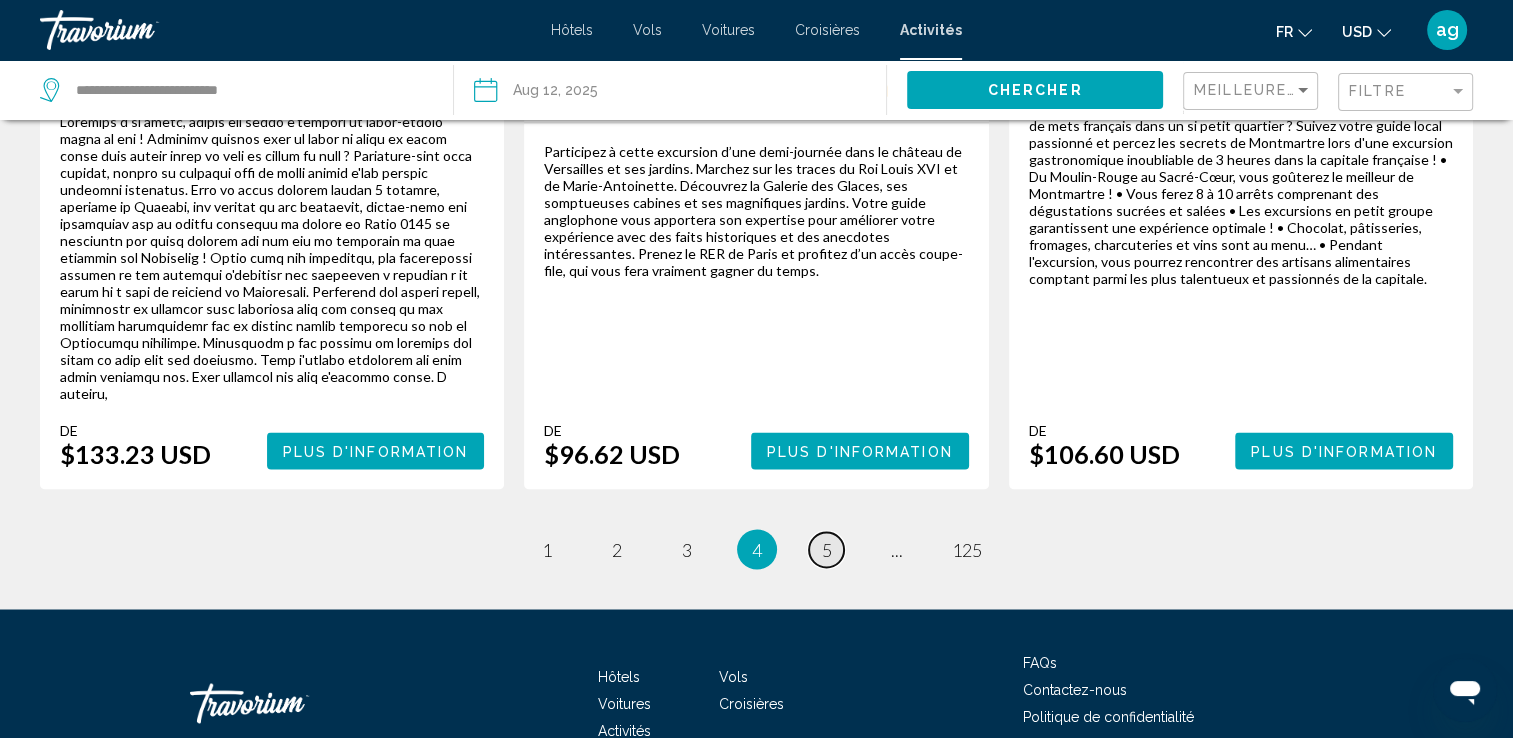 click on "5" at bounding box center [827, 549] 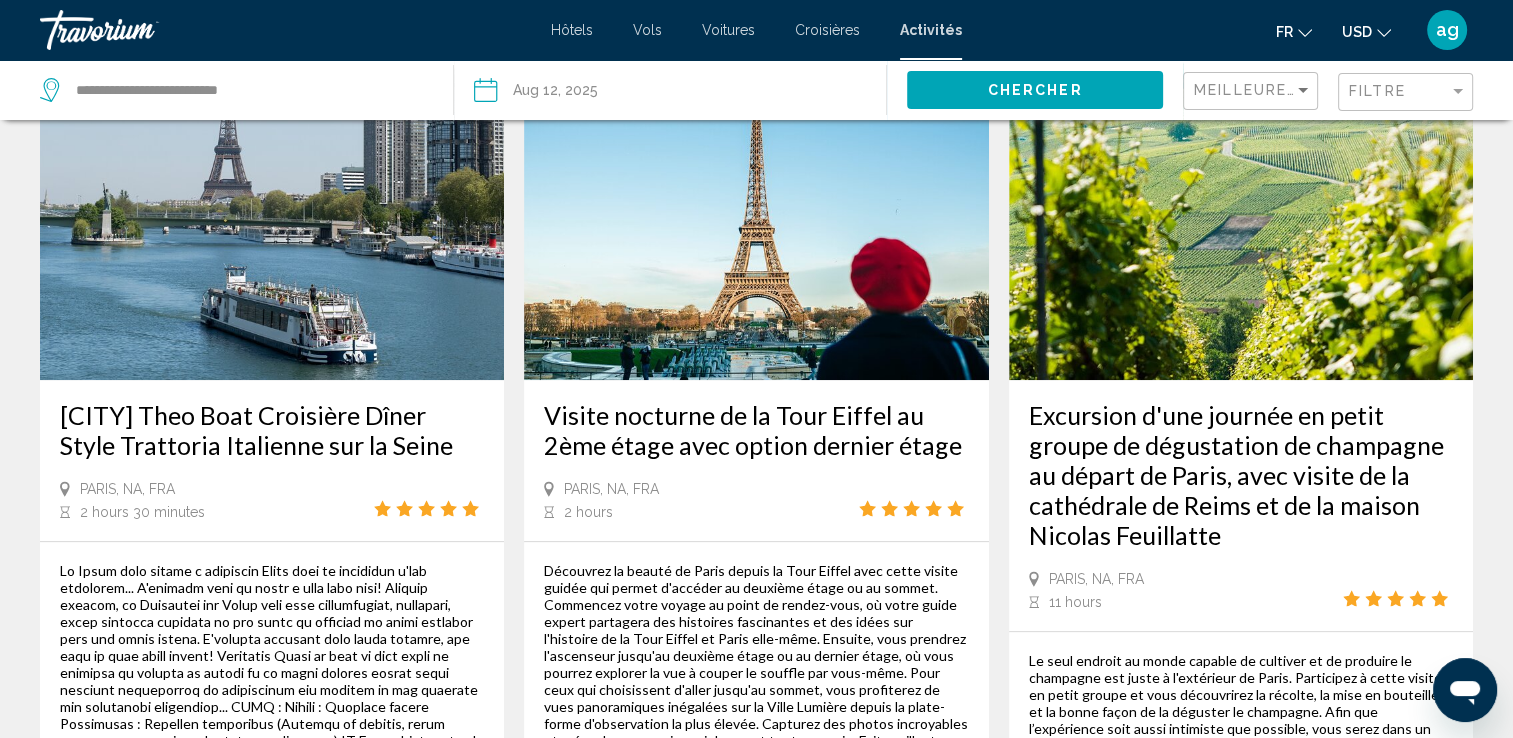 scroll, scrollTop: 1080, scrollLeft: 0, axis: vertical 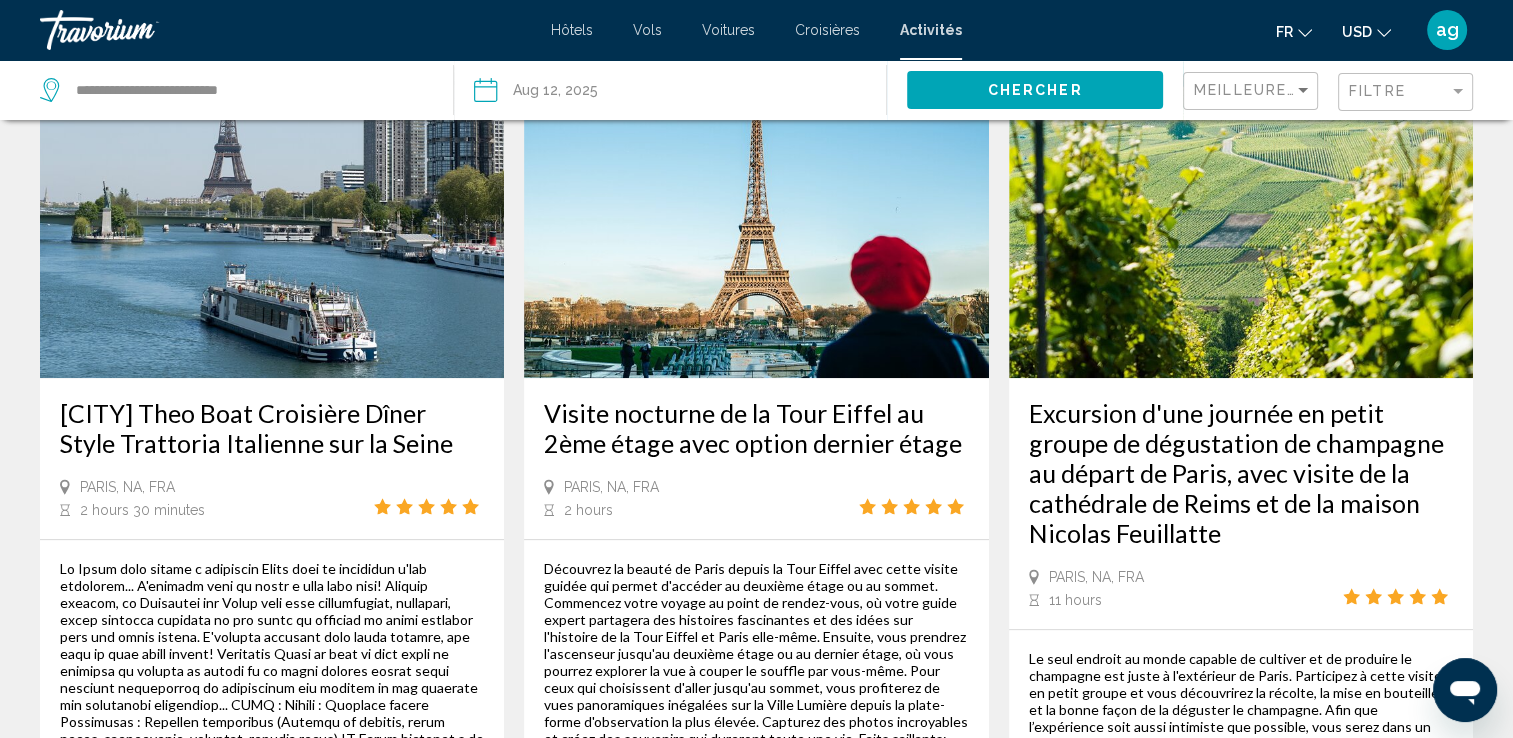 click on "Visite nocturne de la Tour Eiffel au 2ème étage avec option dernier étage" at bounding box center (756, 438) 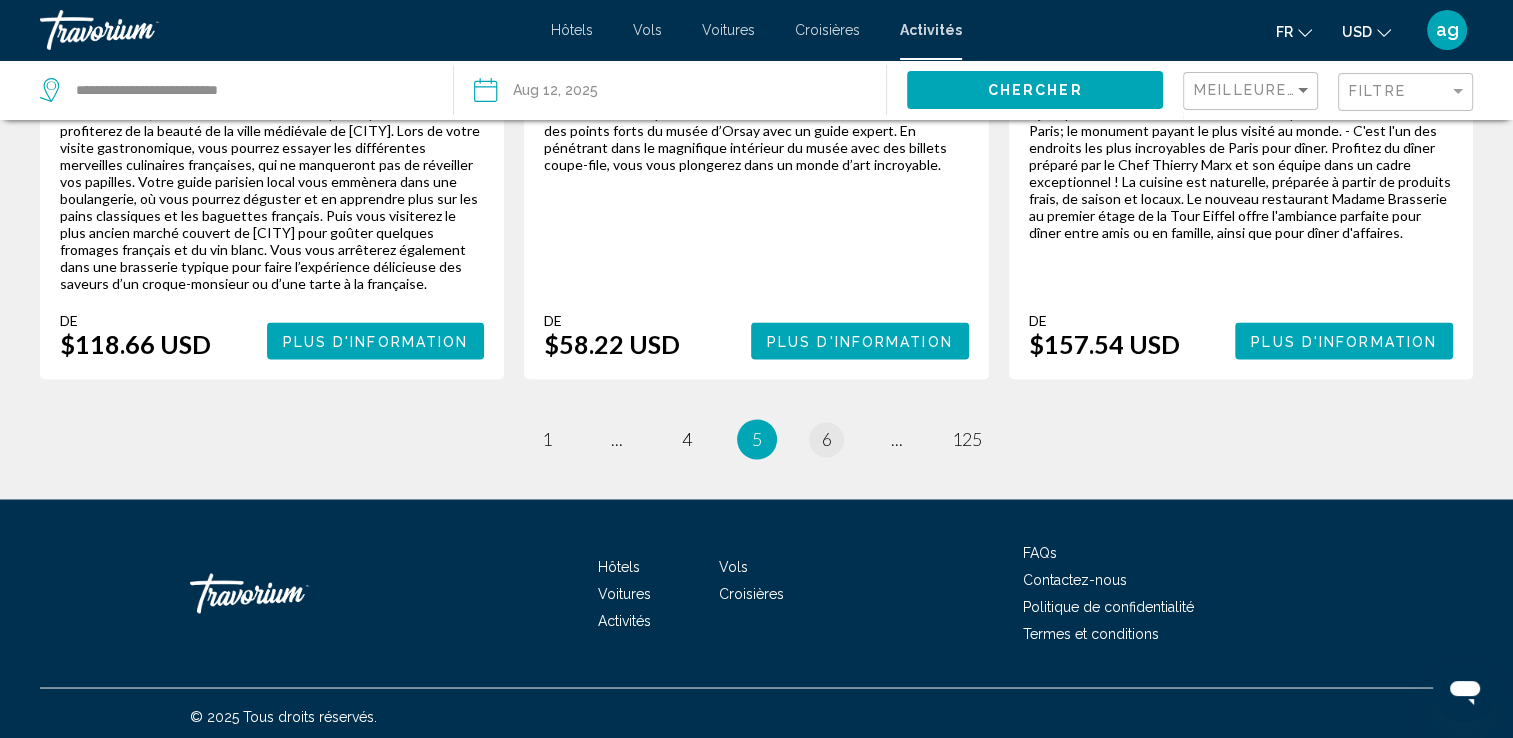 scroll, scrollTop: 3273, scrollLeft: 0, axis: vertical 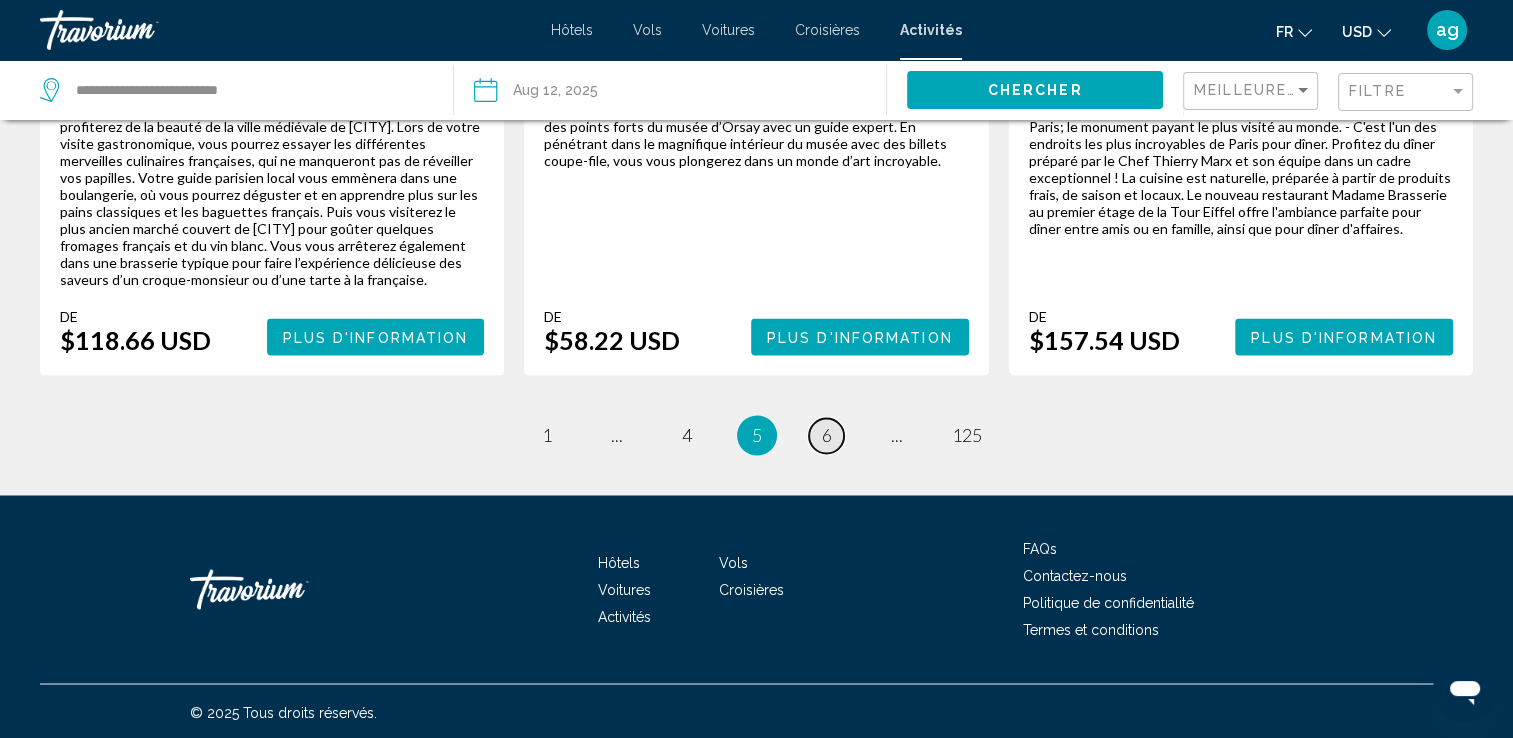 click on "6" at bounding box center (827, 435) 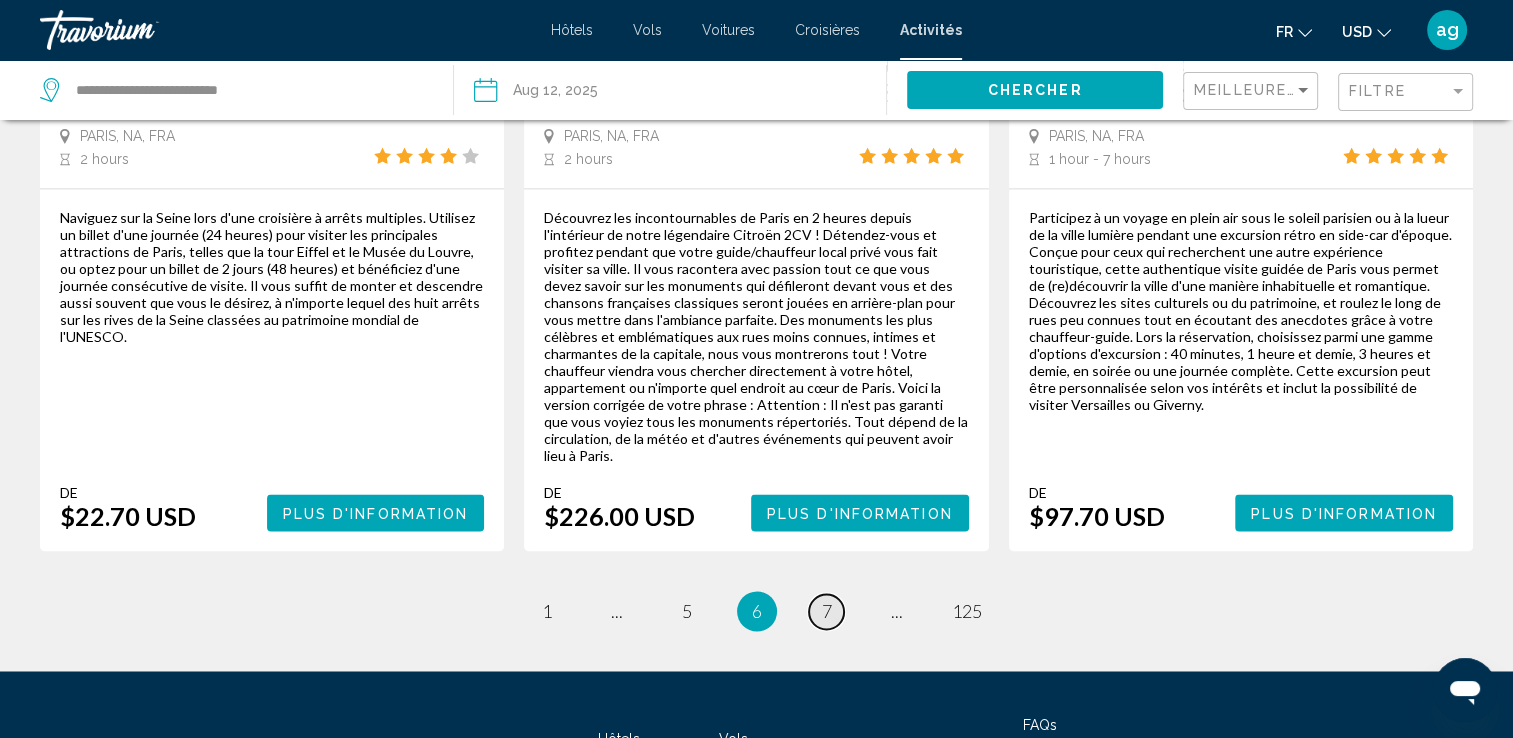 scroll, scrollTop: 3120, scrollLeft: 0, axis: vertical 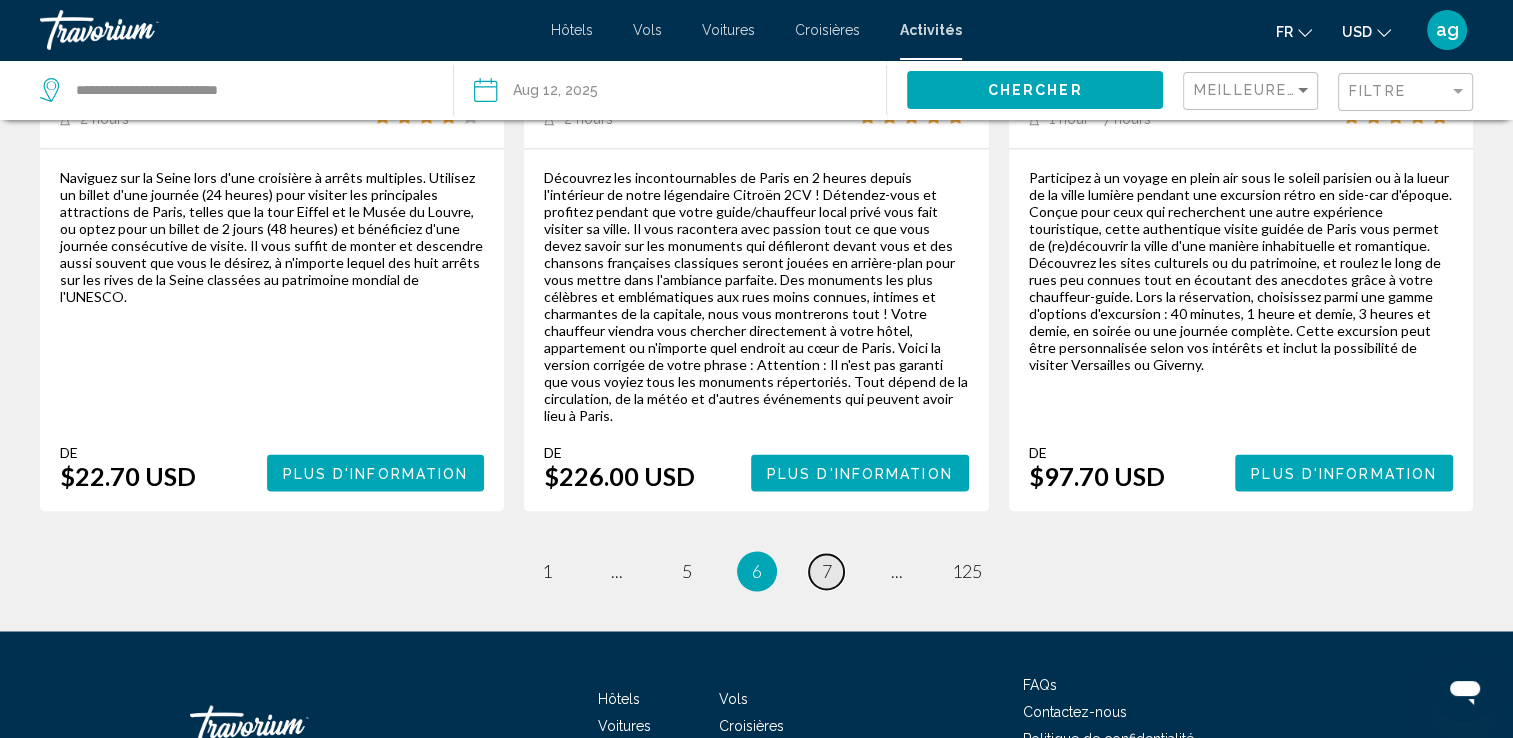 click on "page  7" at bounding box center [826, 571] 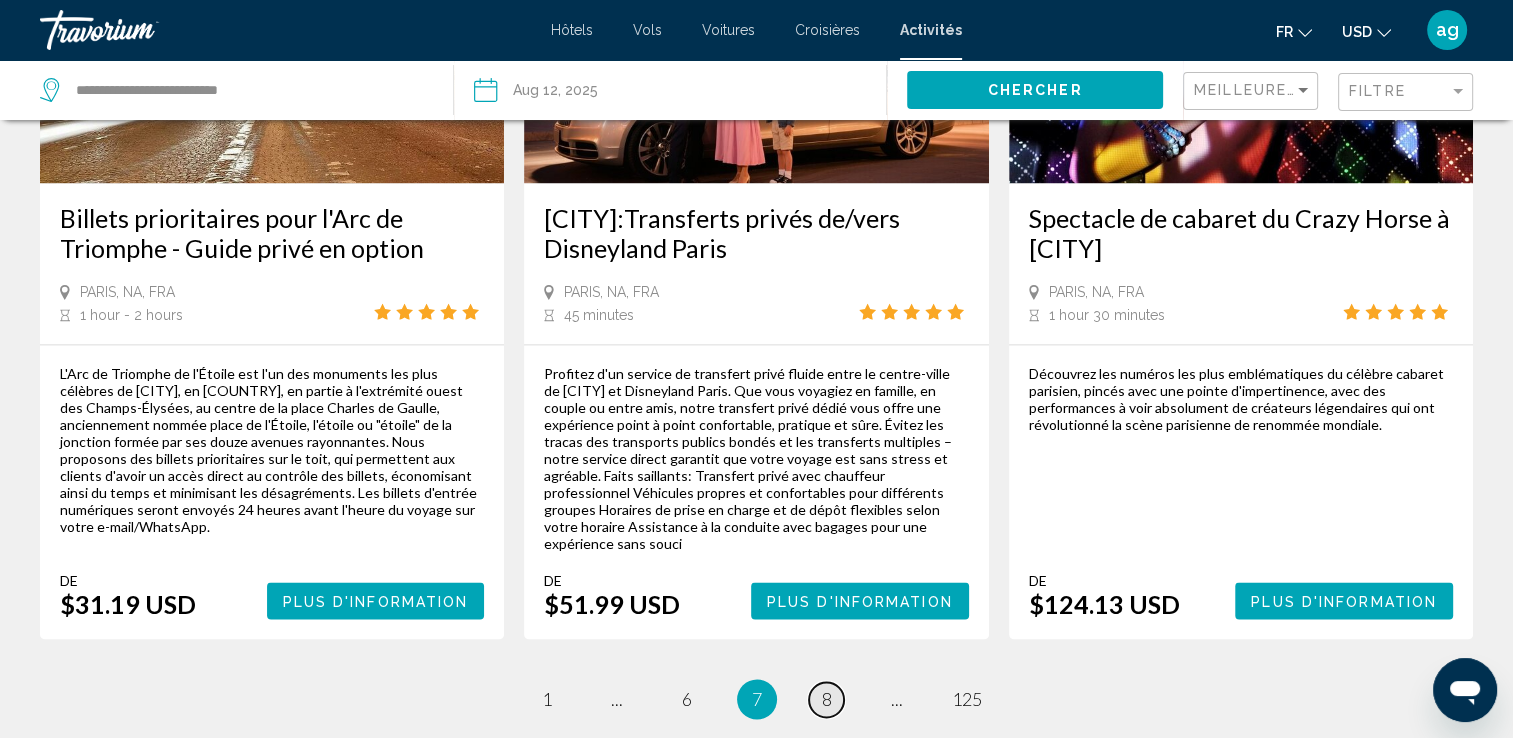 scroll, scrollTop: 3040, scrollLeft: 0, axis: vertical 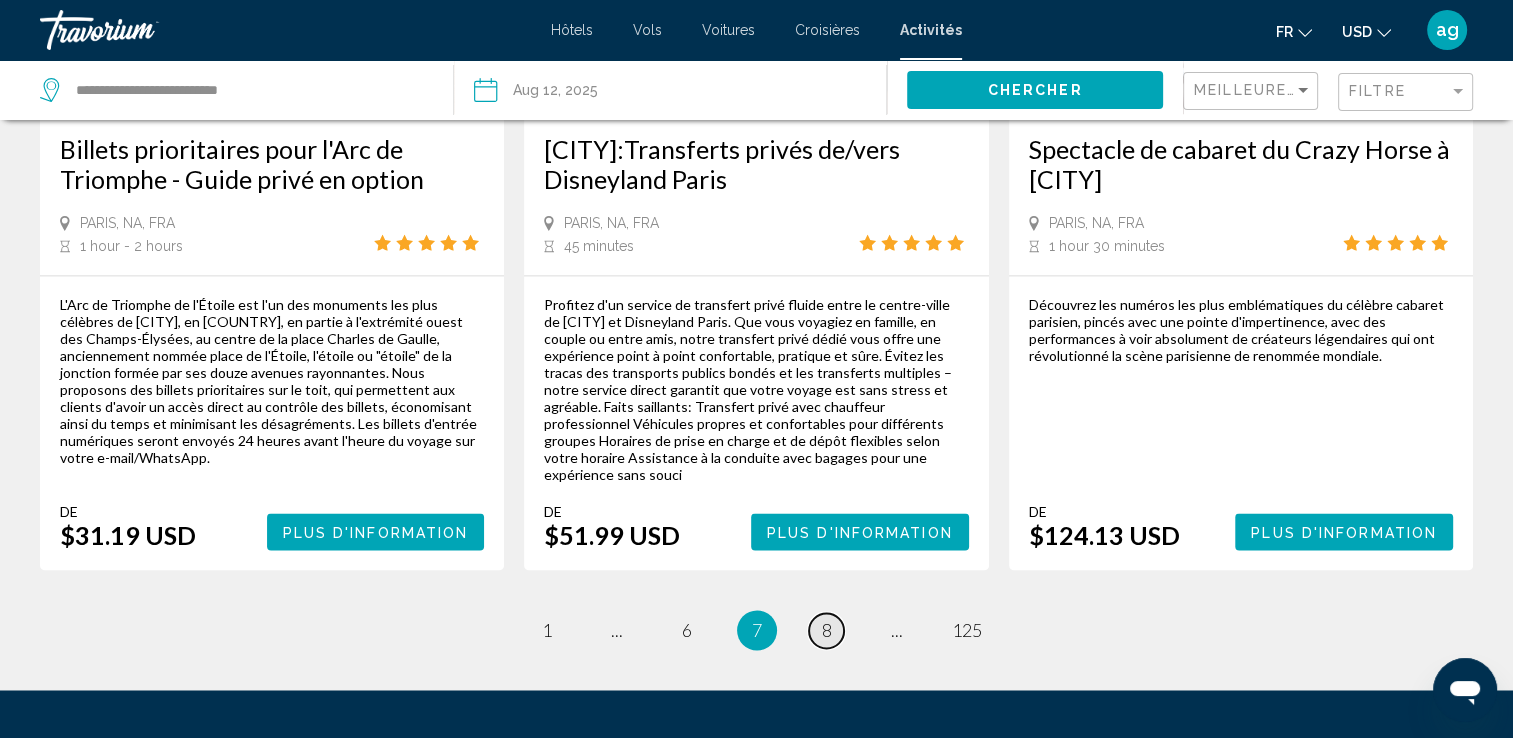click on "8" at bounding box center (827, 630) 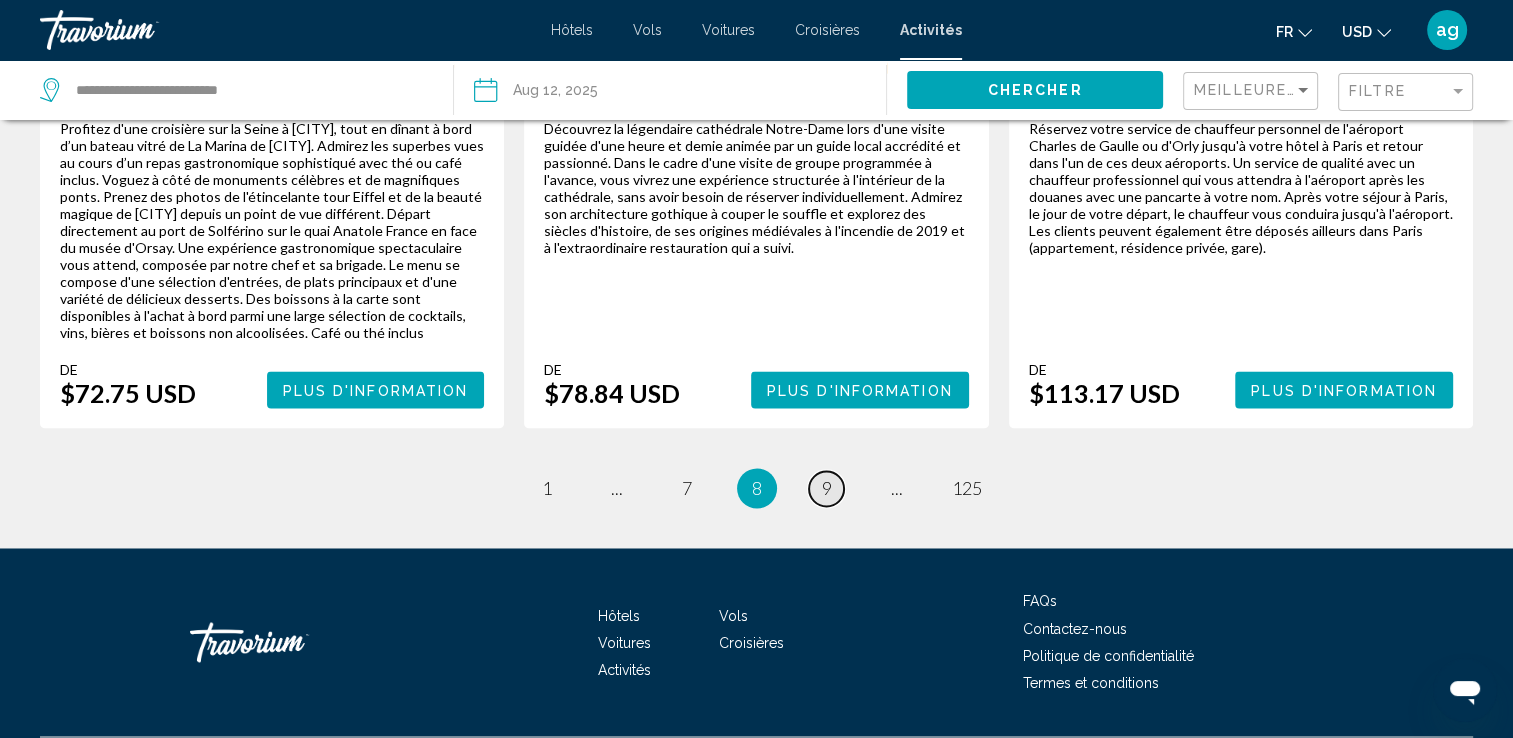 scroll, scrollTop: 3197, scrollLeft: 0, axis: vertical 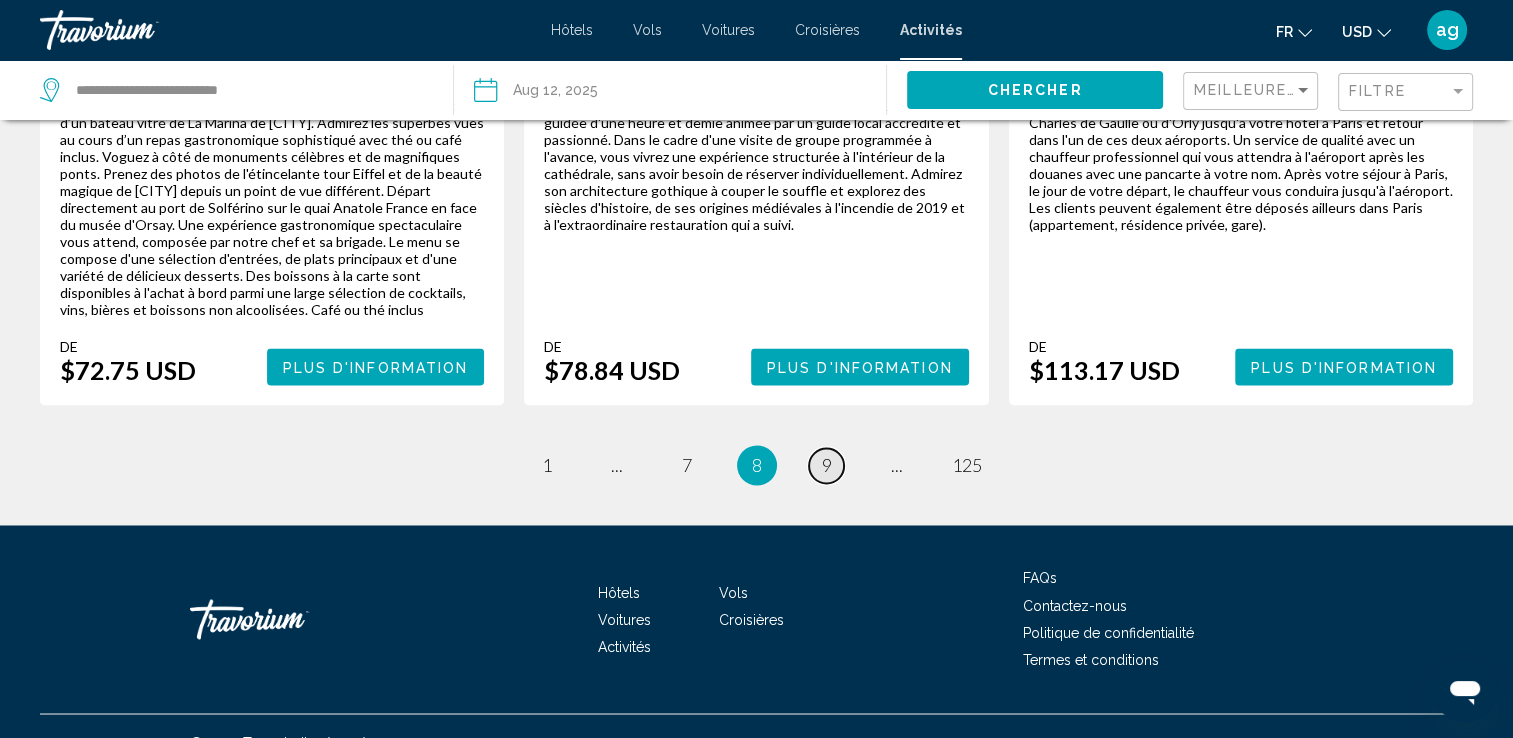 click on "page  9" at bounding box center [826, 465] 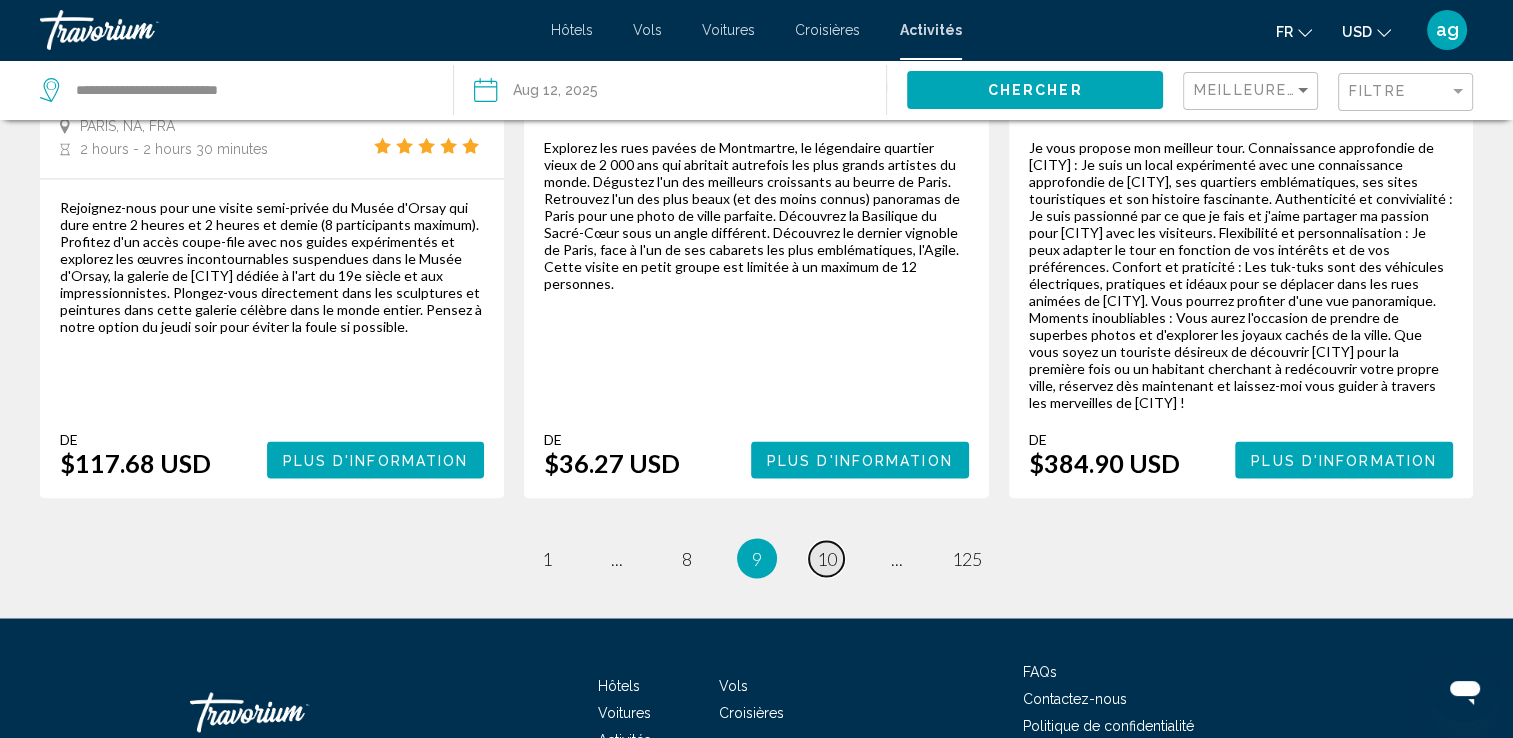 scroll, scrollTop: 3308, scrollLeft: 0, axis: vertical 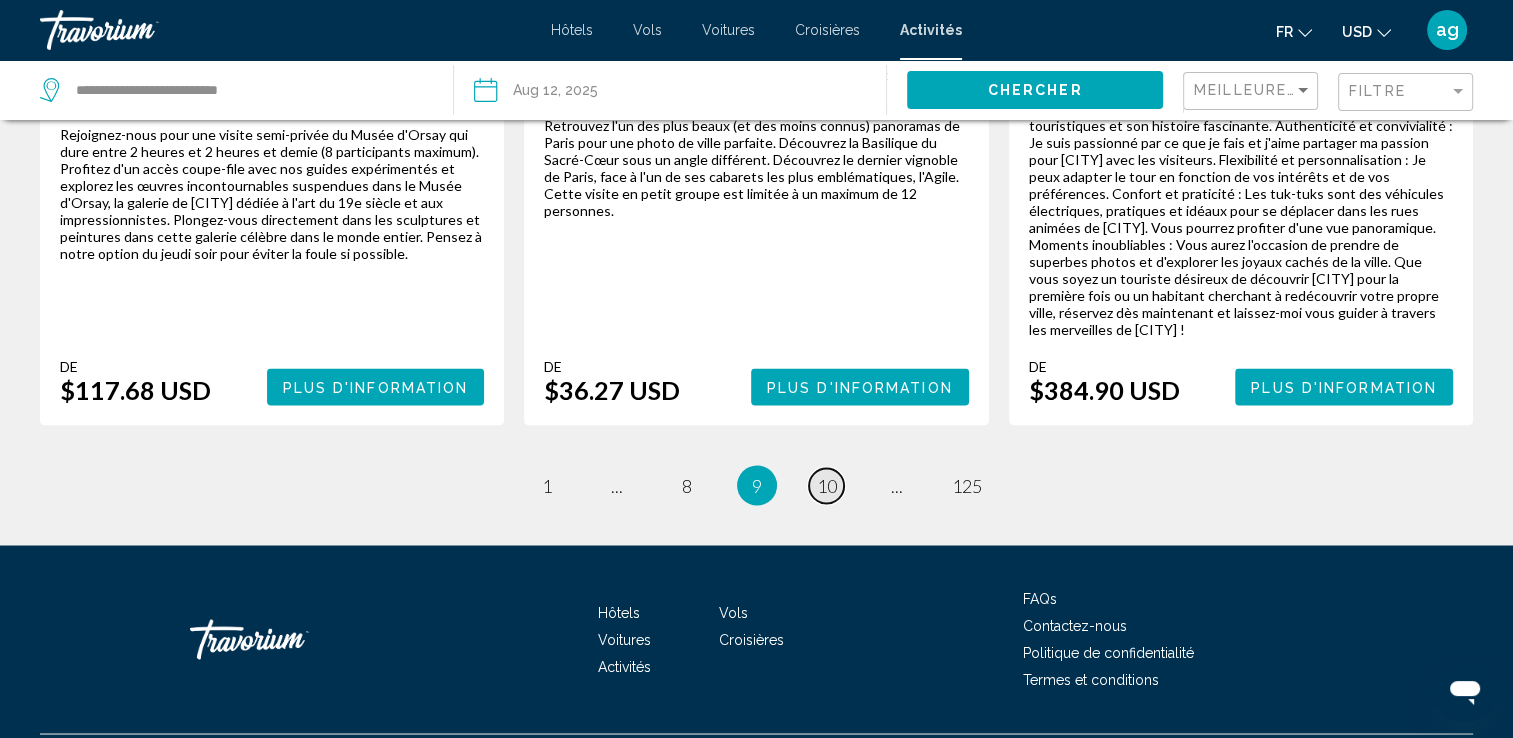click on "10" at bounding box center [827, 485] 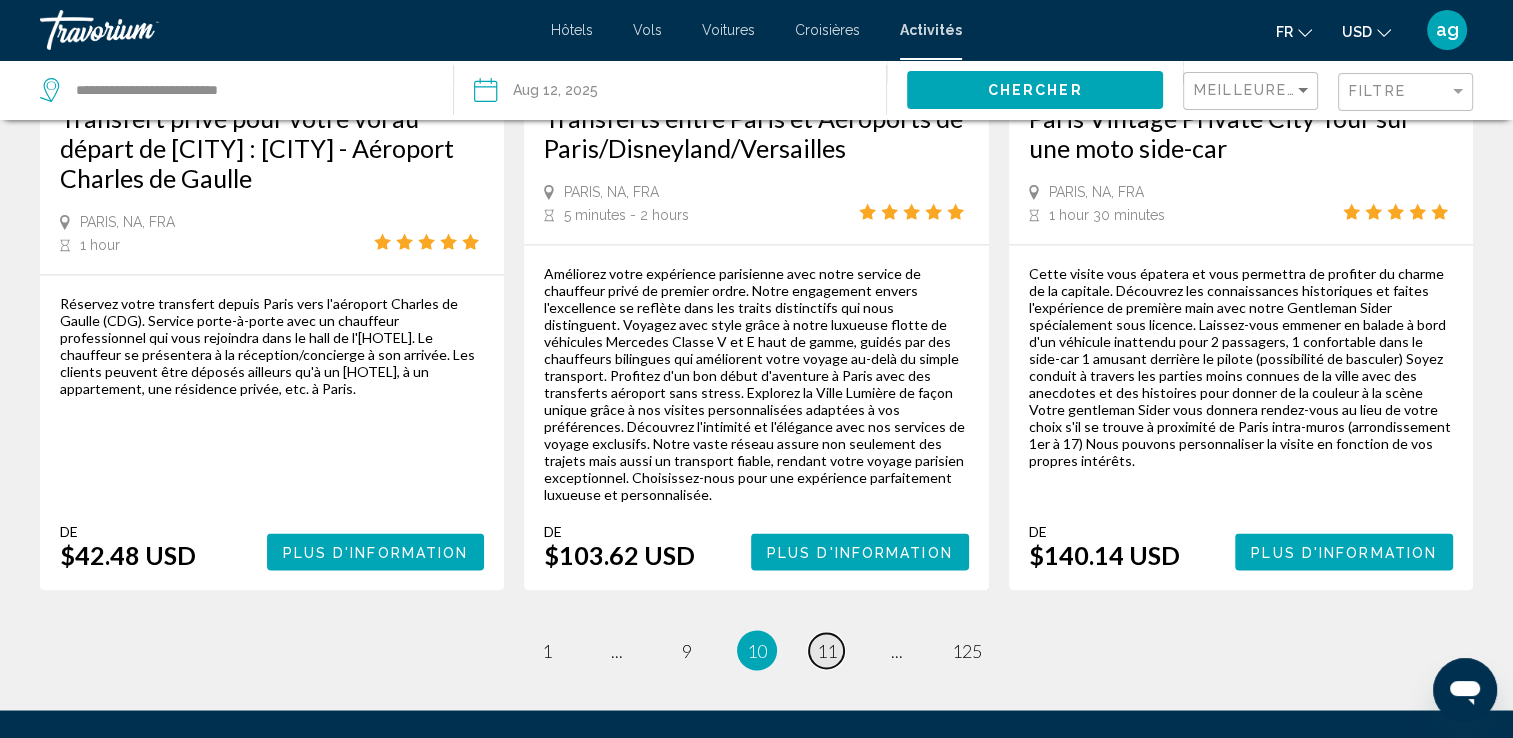 scroll, scrollTop: 3160, scrollLeft: 0, axis: vertical 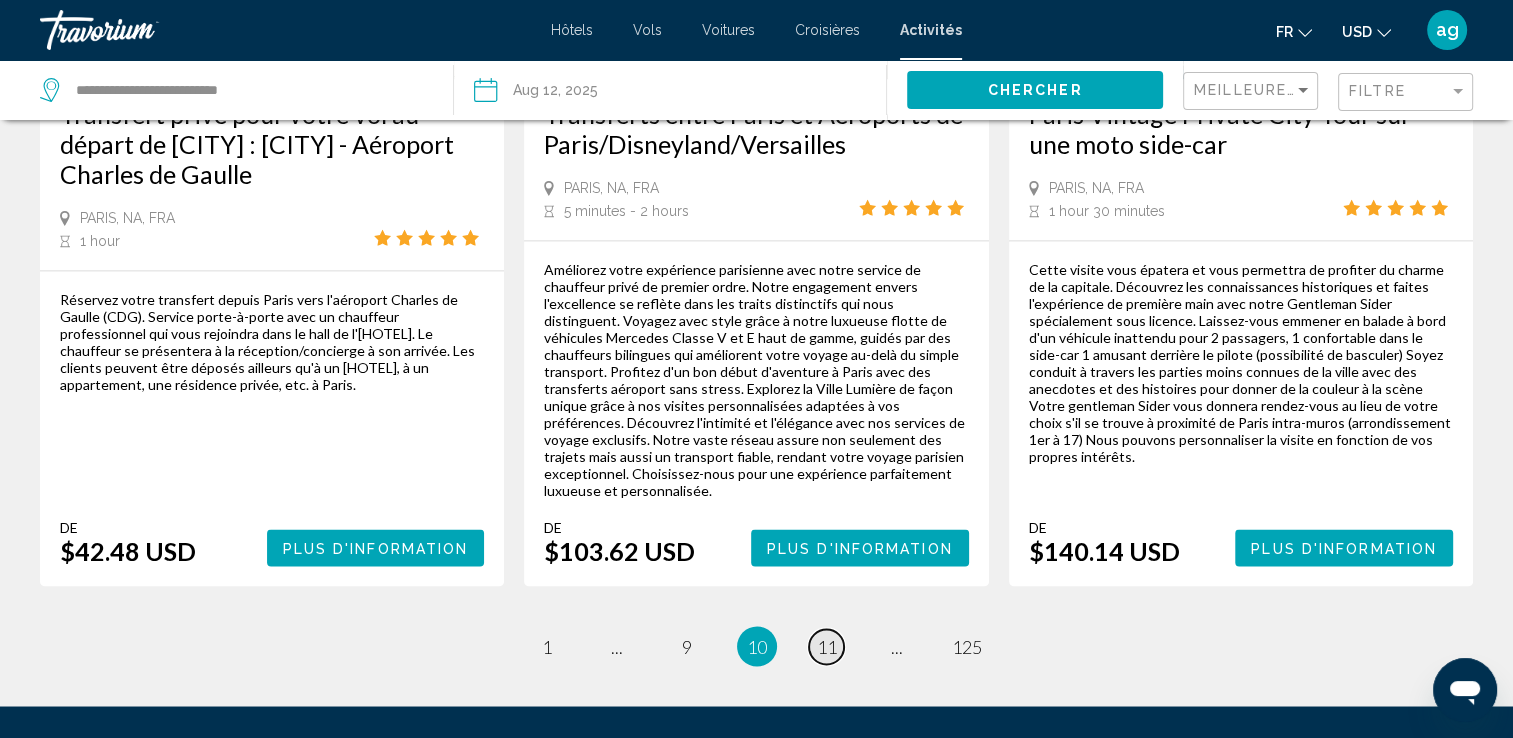 click on "11" at bounding box center [827, 646] 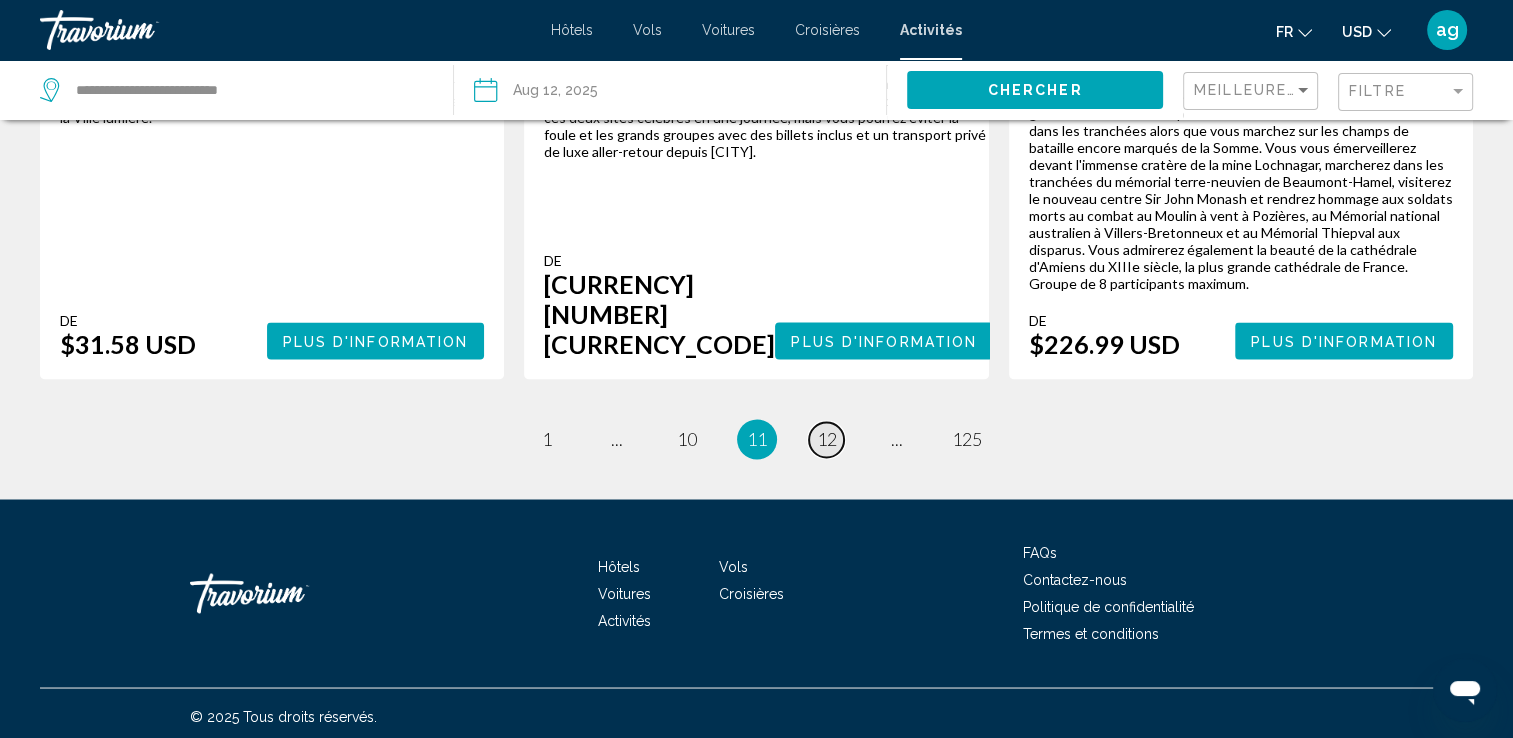 scroll, scrollTop: 3308, scrollLeft: 0, axis: vertical 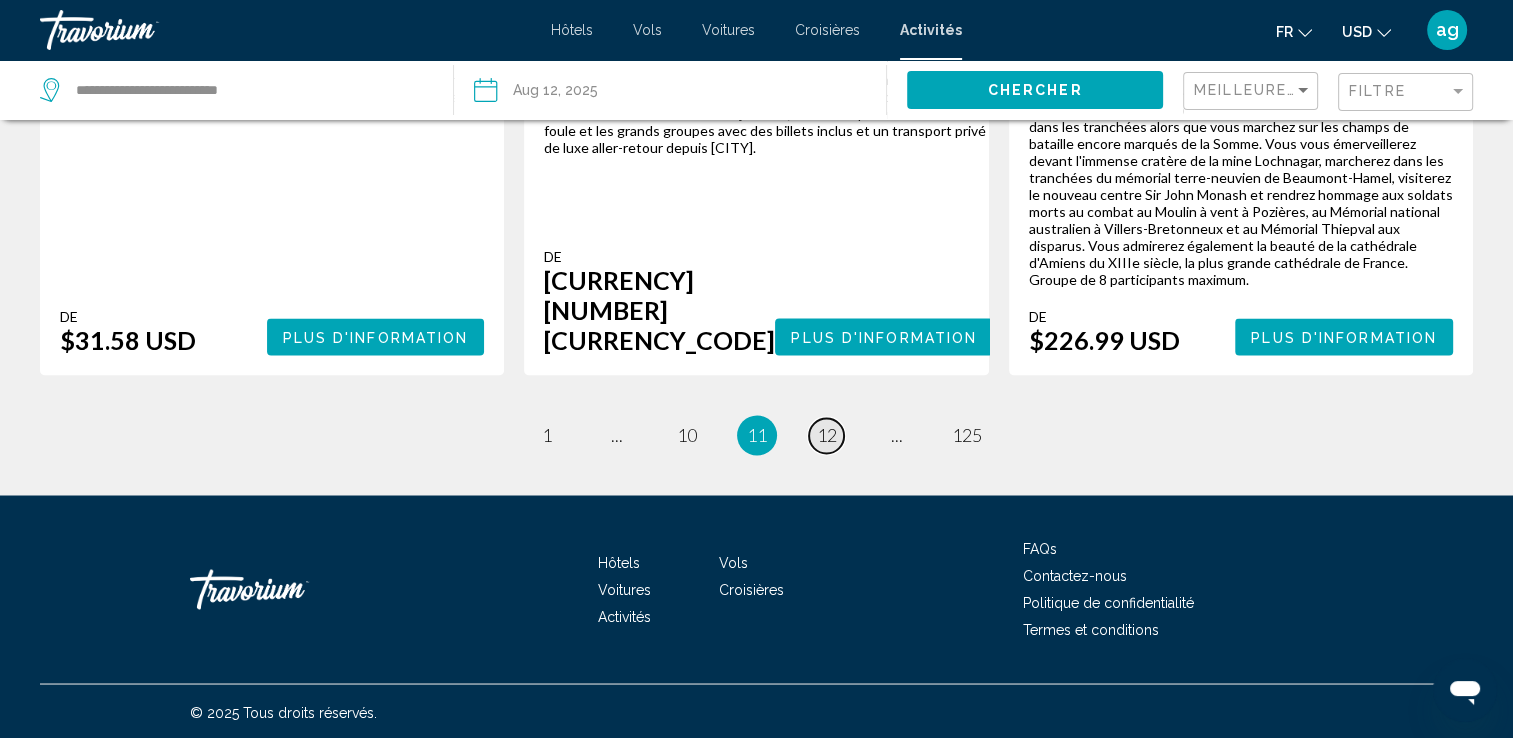 click on "12" at bounding box center (827, 435) 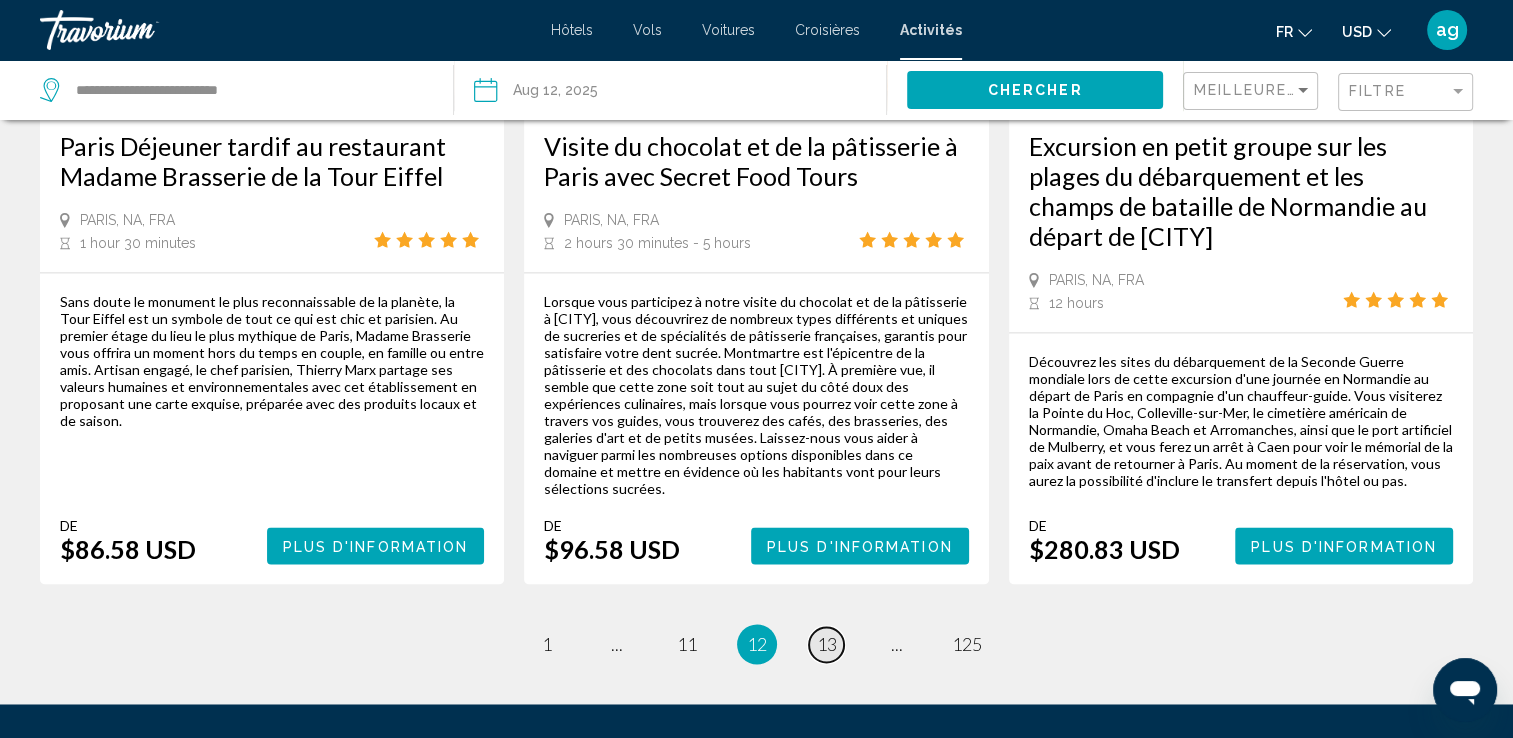 scroll, scrollTop: 3040, scrollLeft: 0, axis: vertical 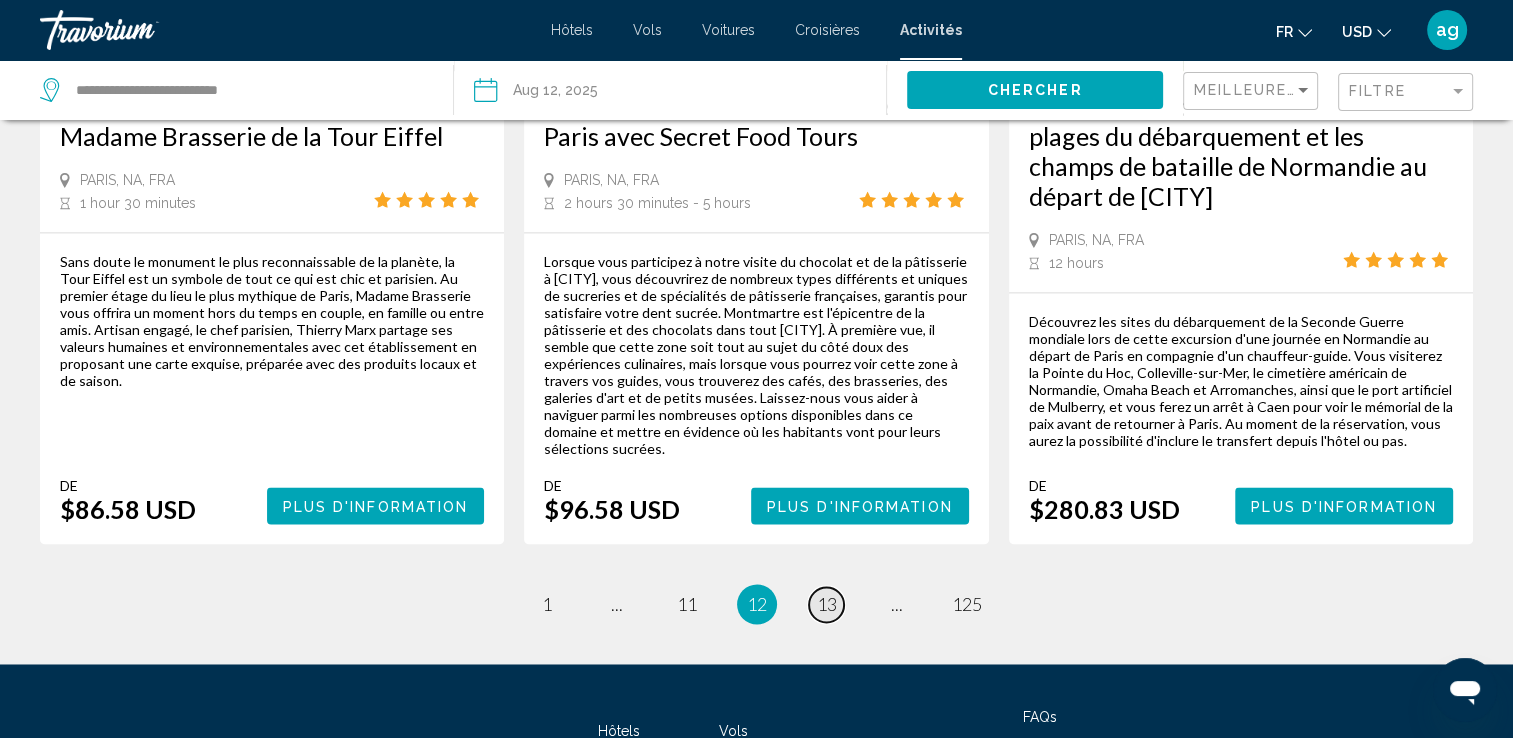 click on "13" at bounding box center [827, 604] 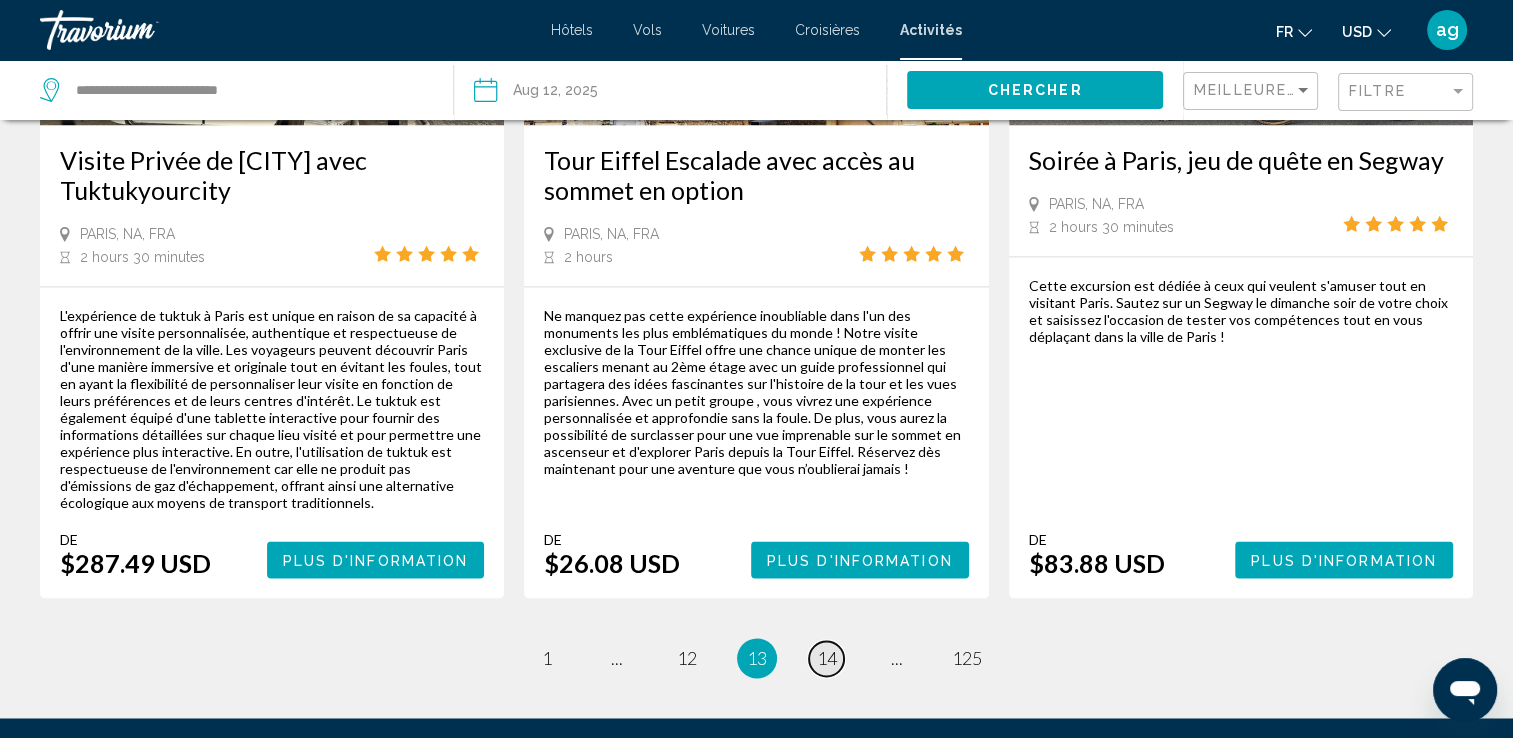 scroll, scrollTop: 3040, scrollLeft: 0, axis: vertical 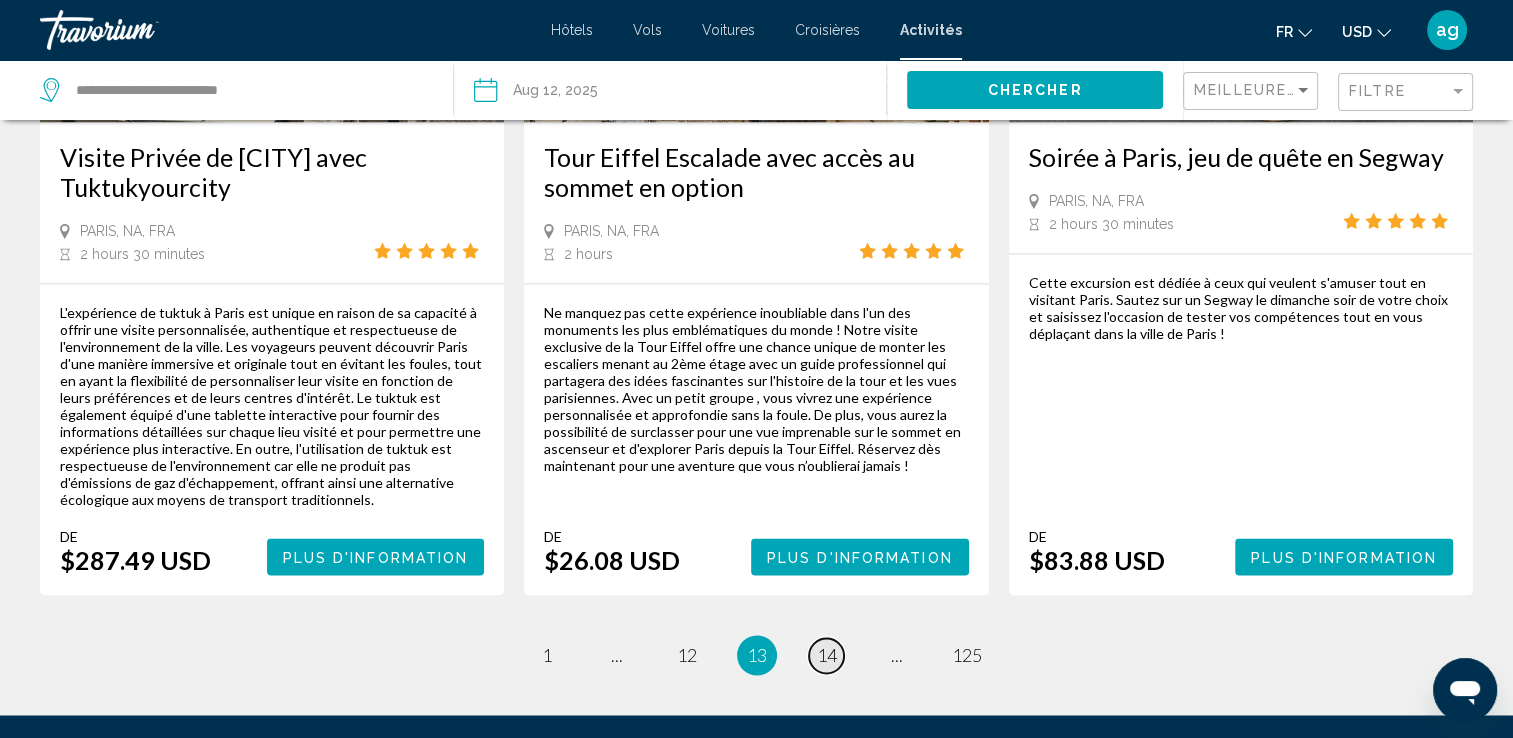 click on "page  14" at bounding box center [826, 655] 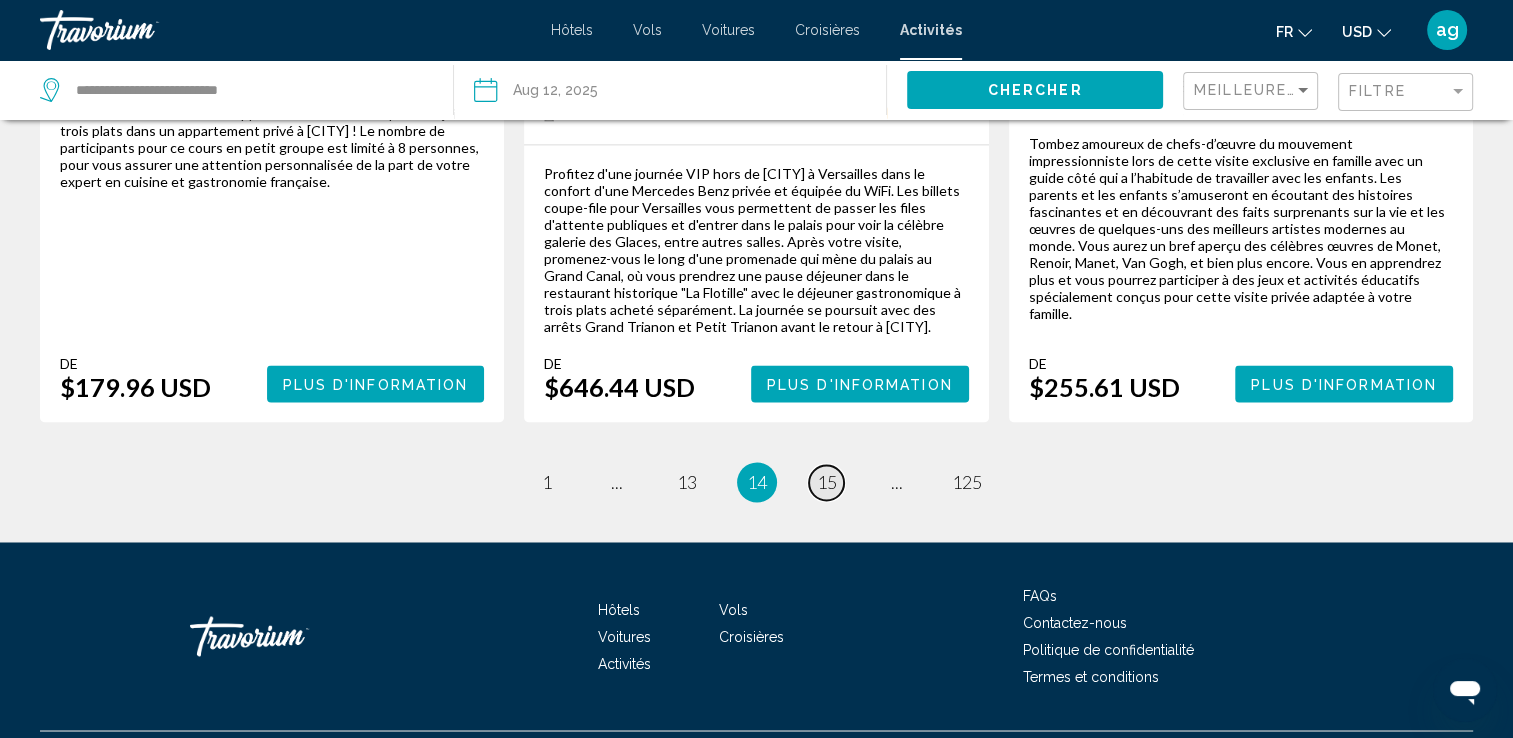 scroll, scrollTop: 3222, scrollLeft: 0, axis: vertical 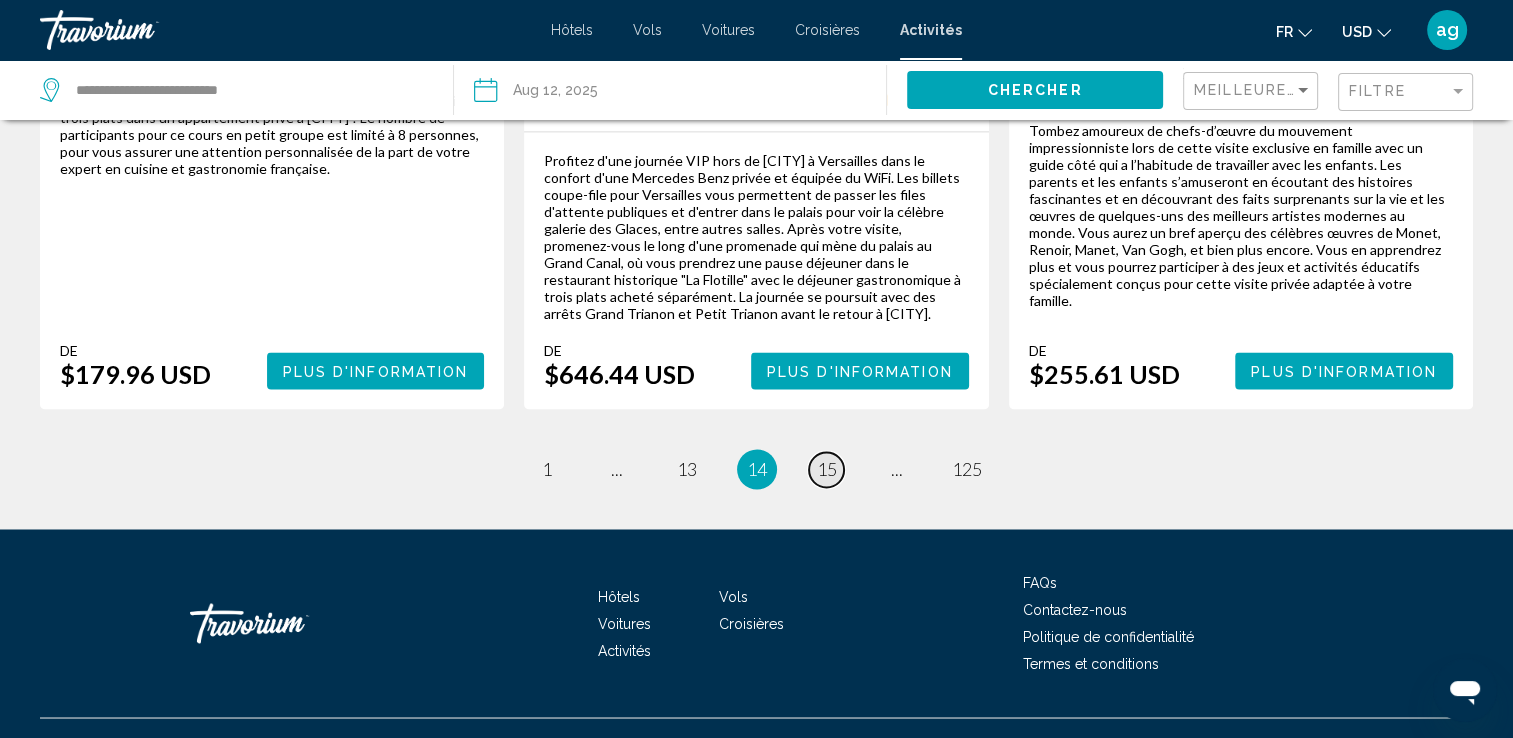 click on "15" at bounding box center (827, 469) 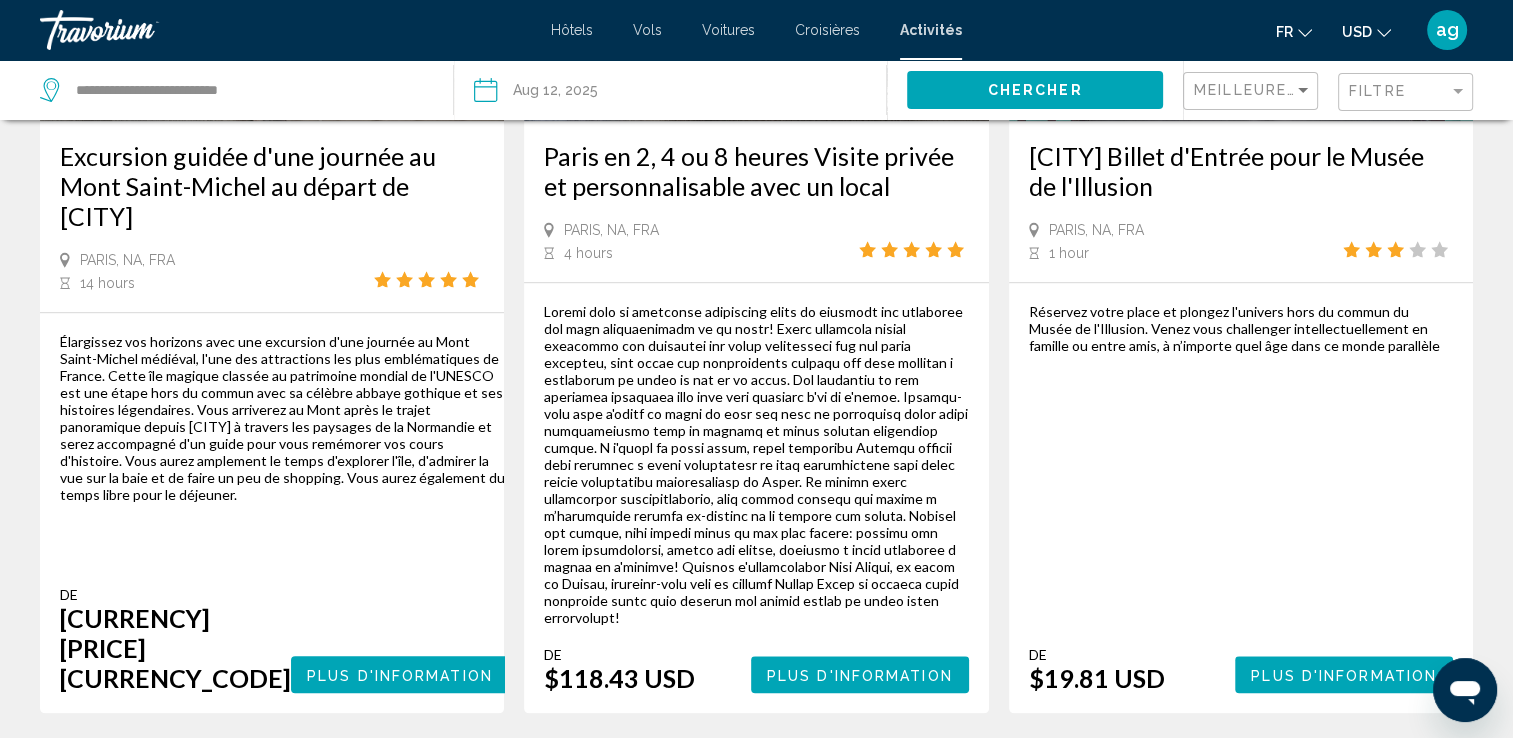 scroll, scrollTop: 2080, scrollLeft: 0, axis: vertical 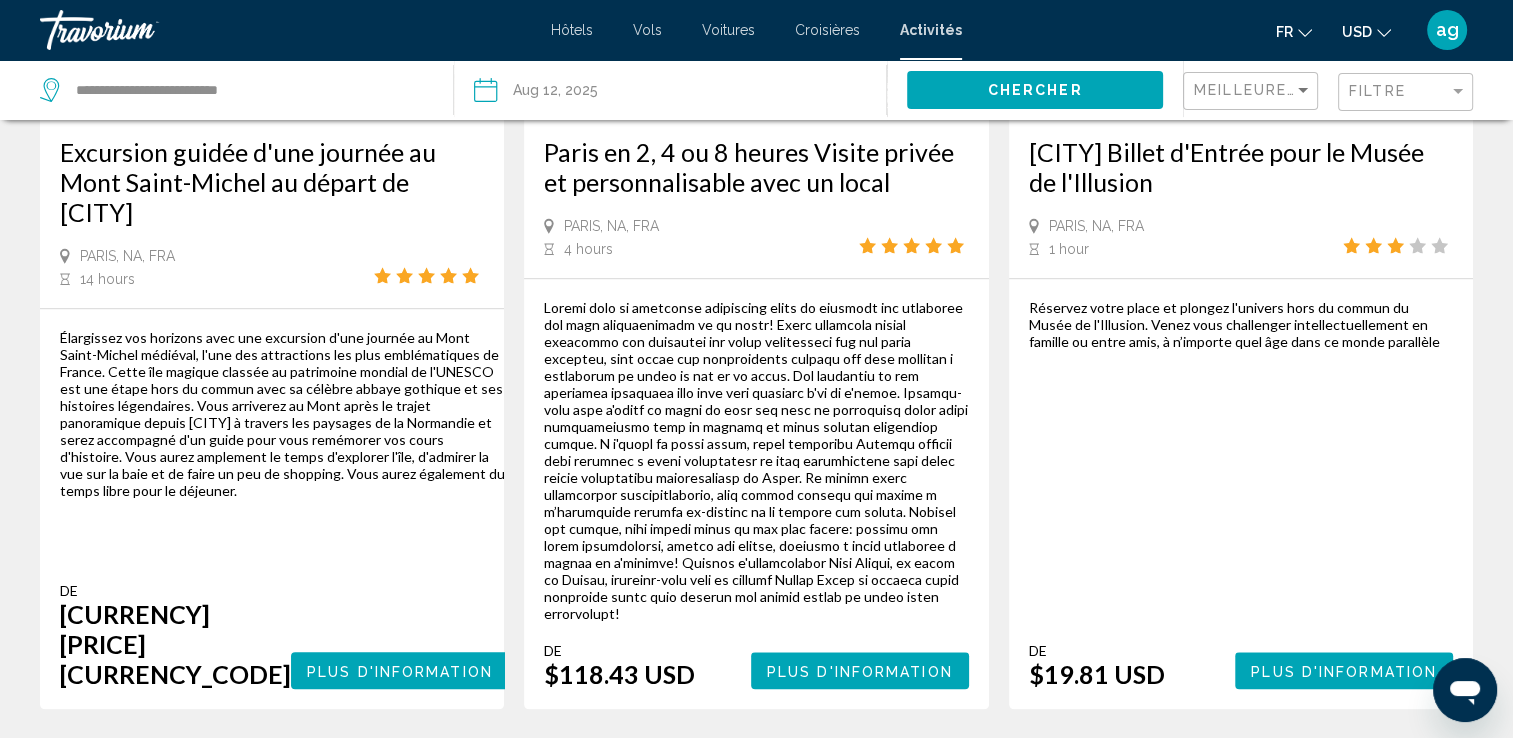 click on "USD" 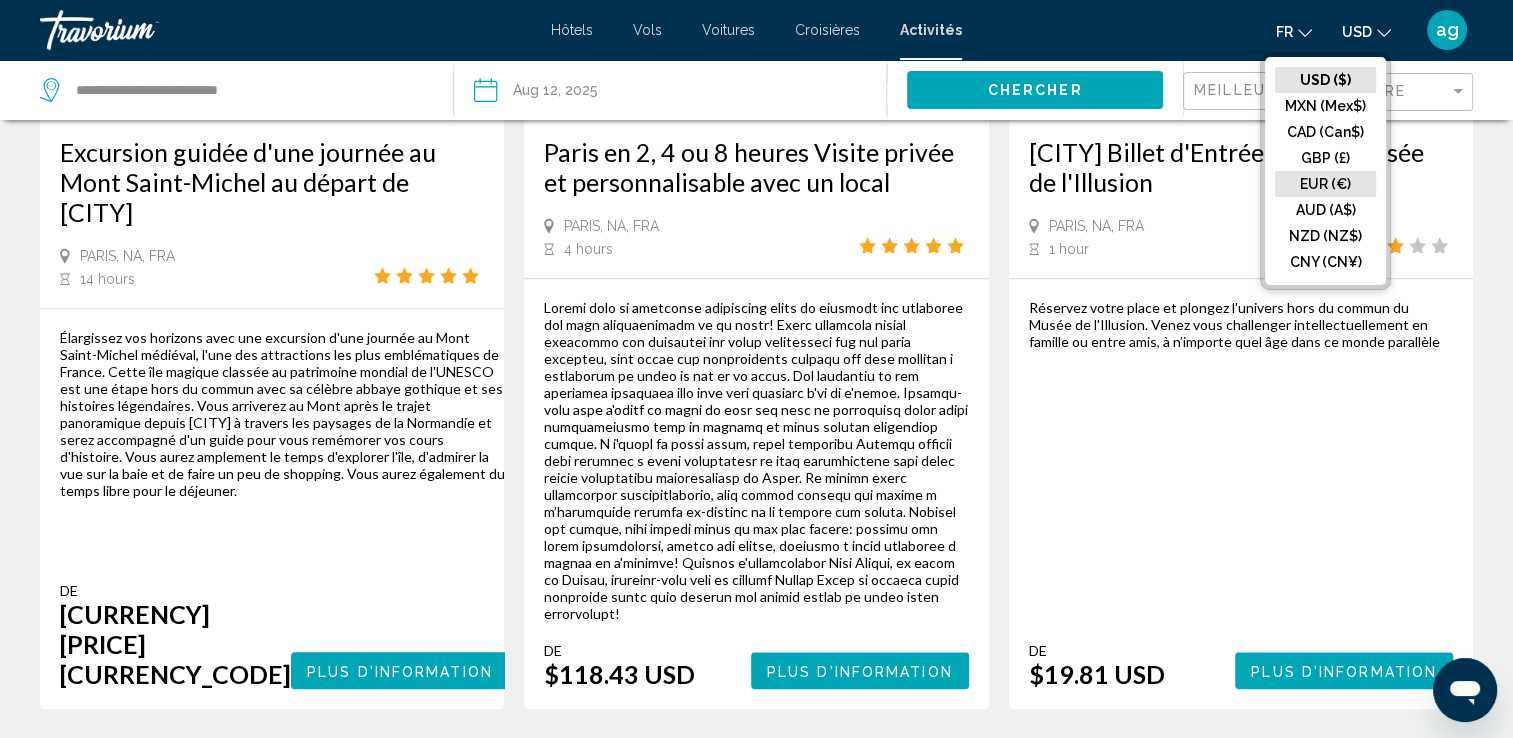 click on "EUR (€)" 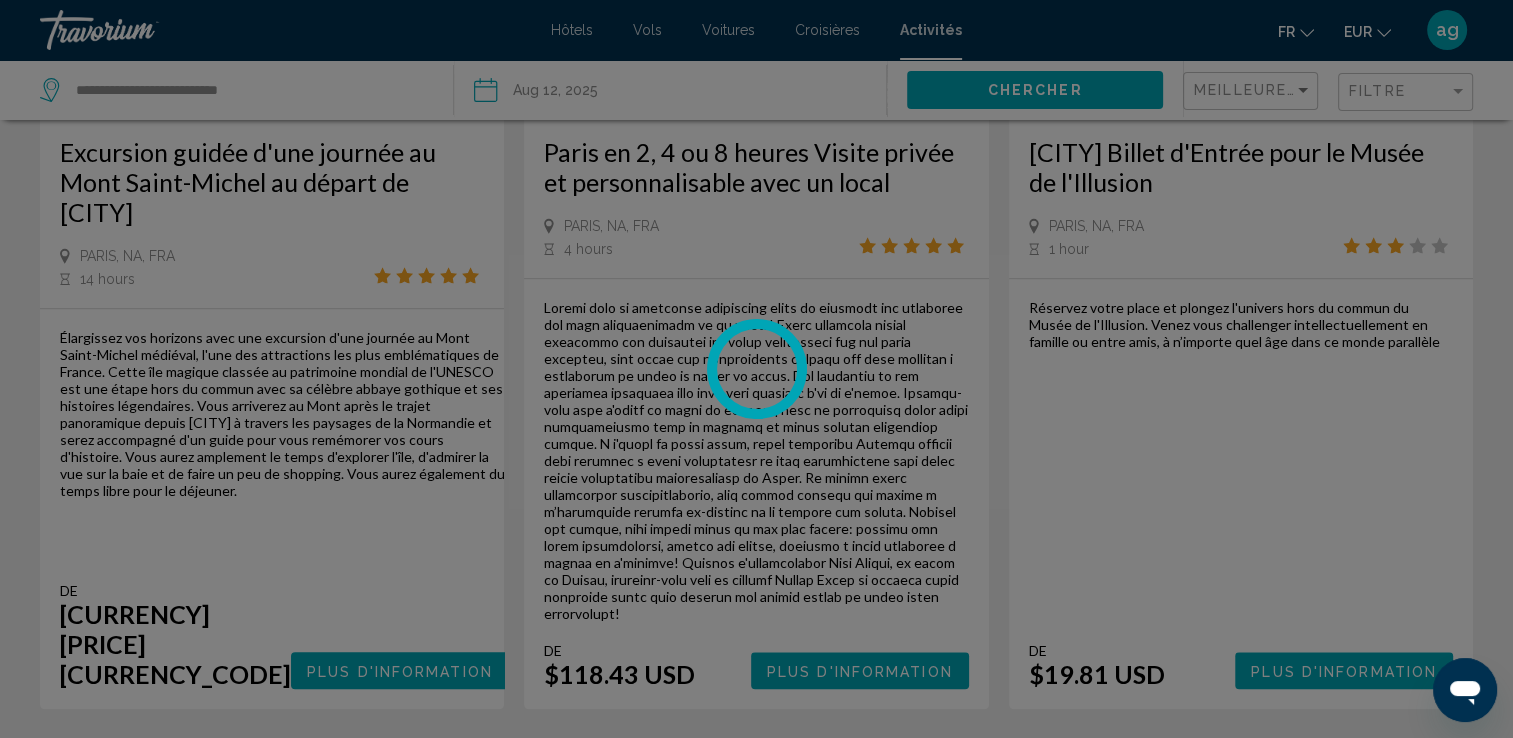 scroll, scrollTop: 0, scrollLeft: 0, axis: both 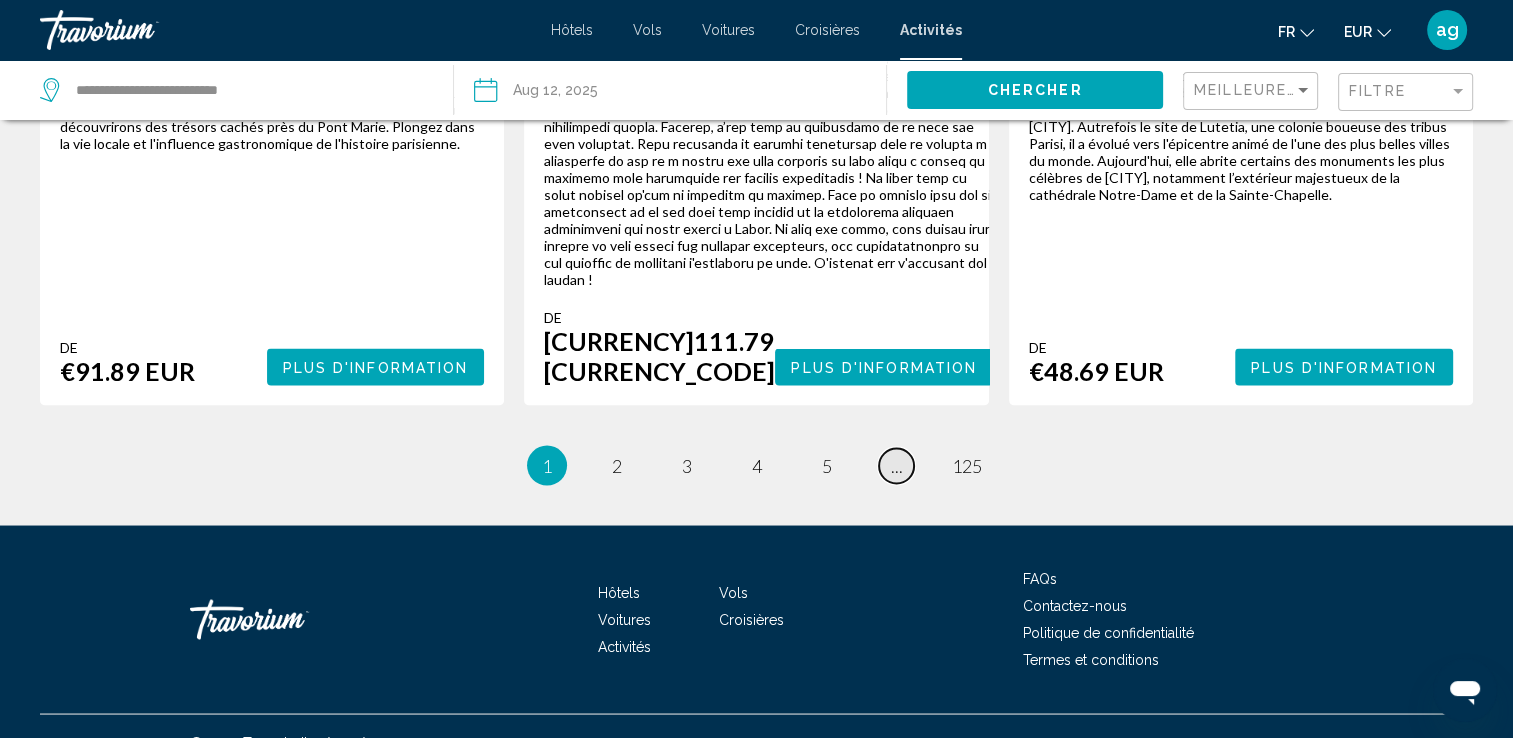 click on "page  ..." at bounding box center (896, 465) 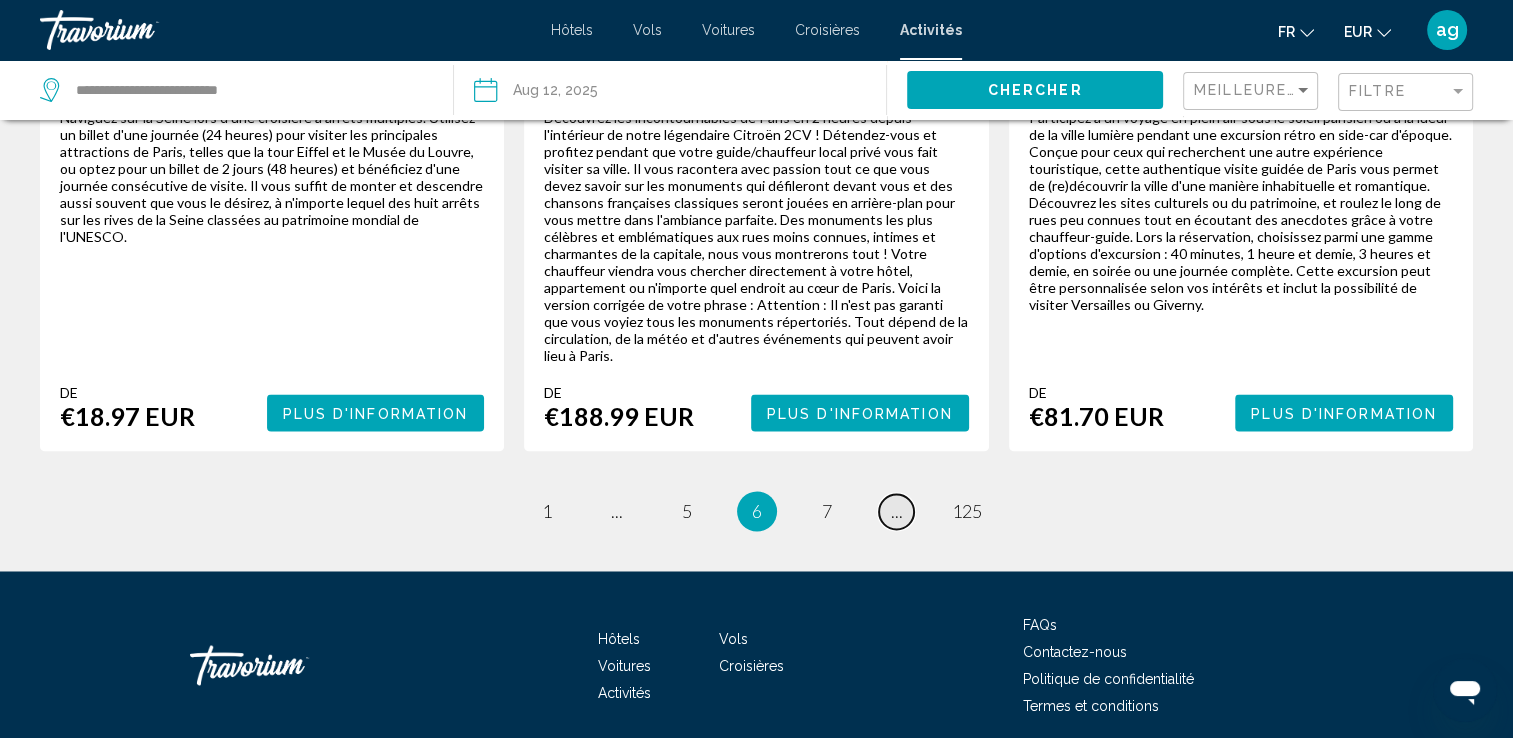 scroll, scrollTop: 3192, scrollLeft: 0, axis: vertical 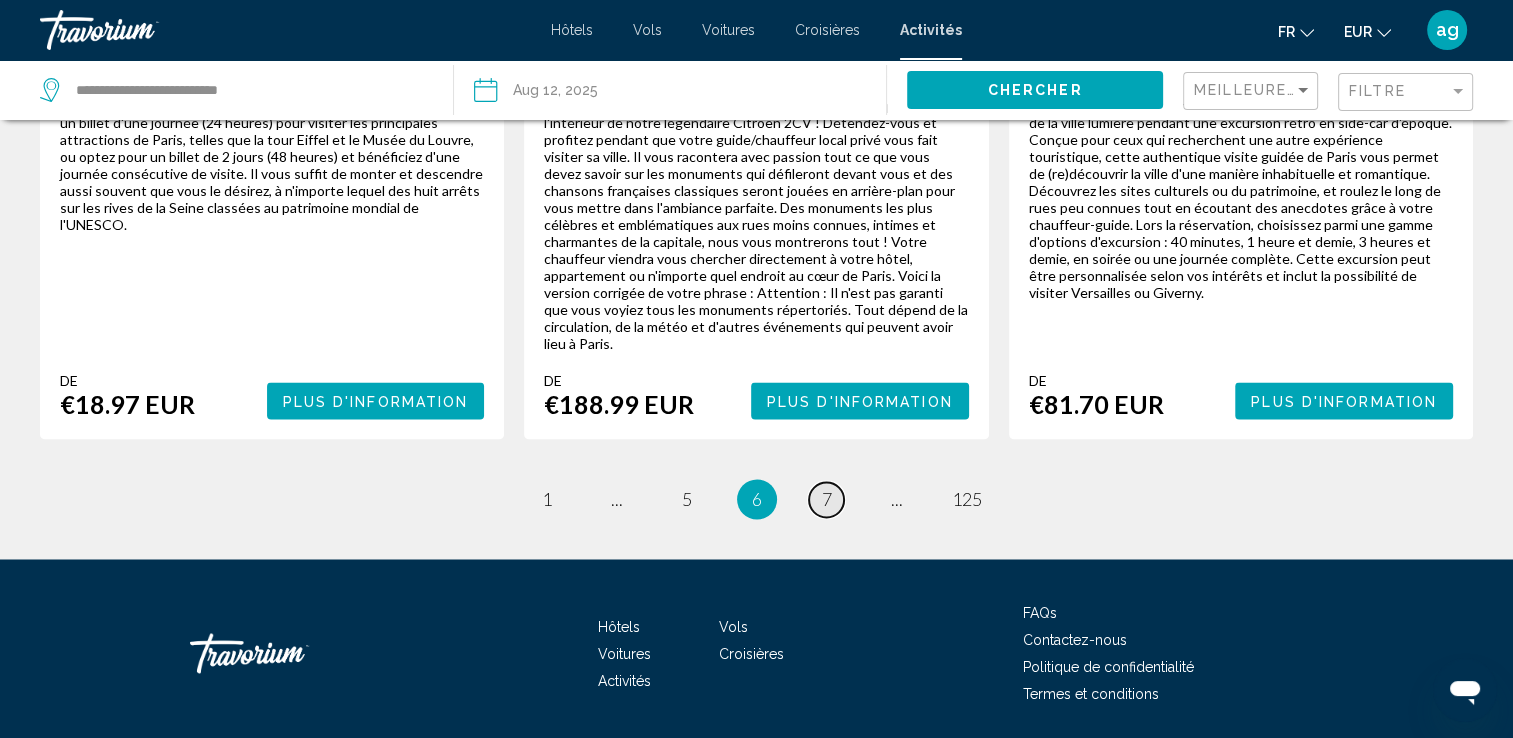 click on "page  7" at bounding box center (826, 499) 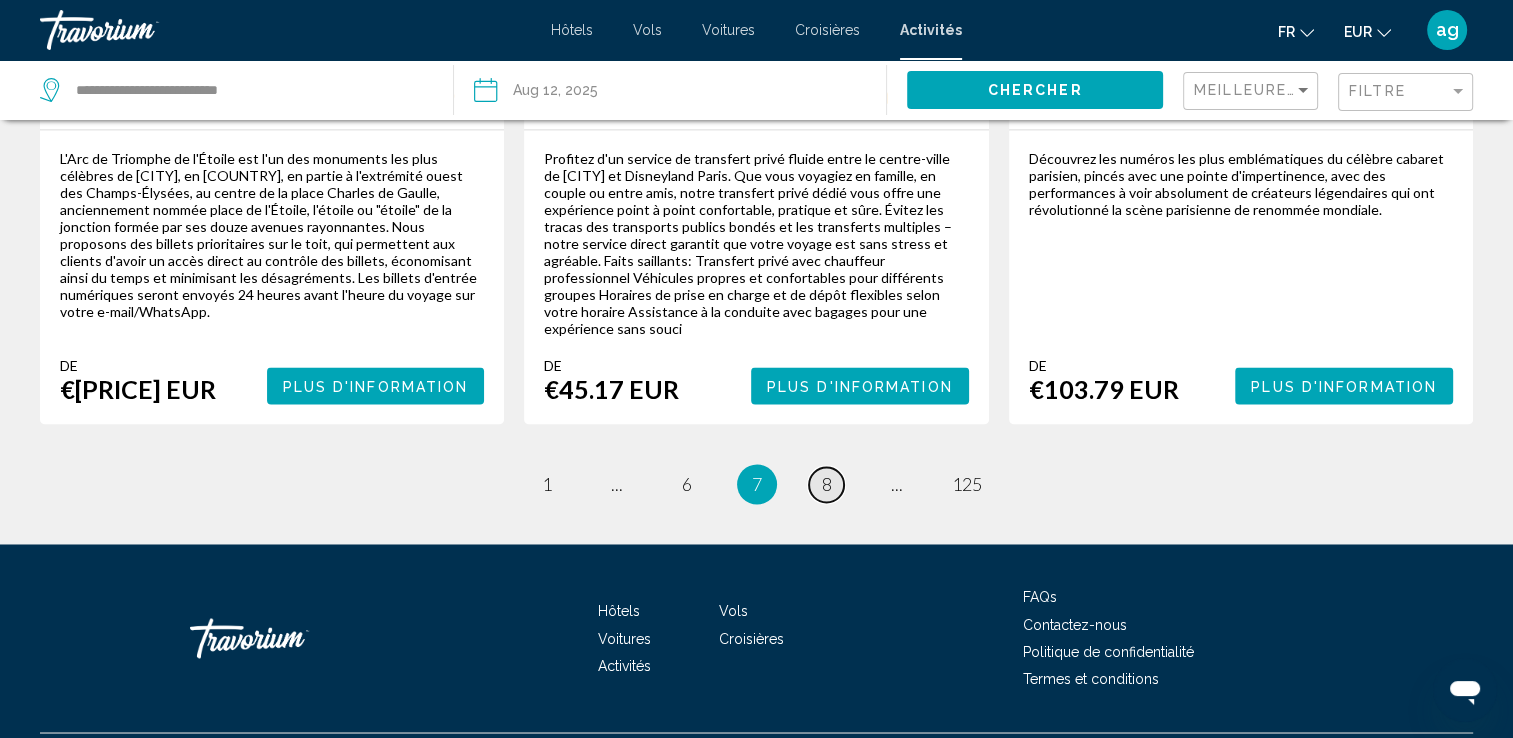 scroll, scrollTop: 3158, scrollLeft: 0, axis: vertical 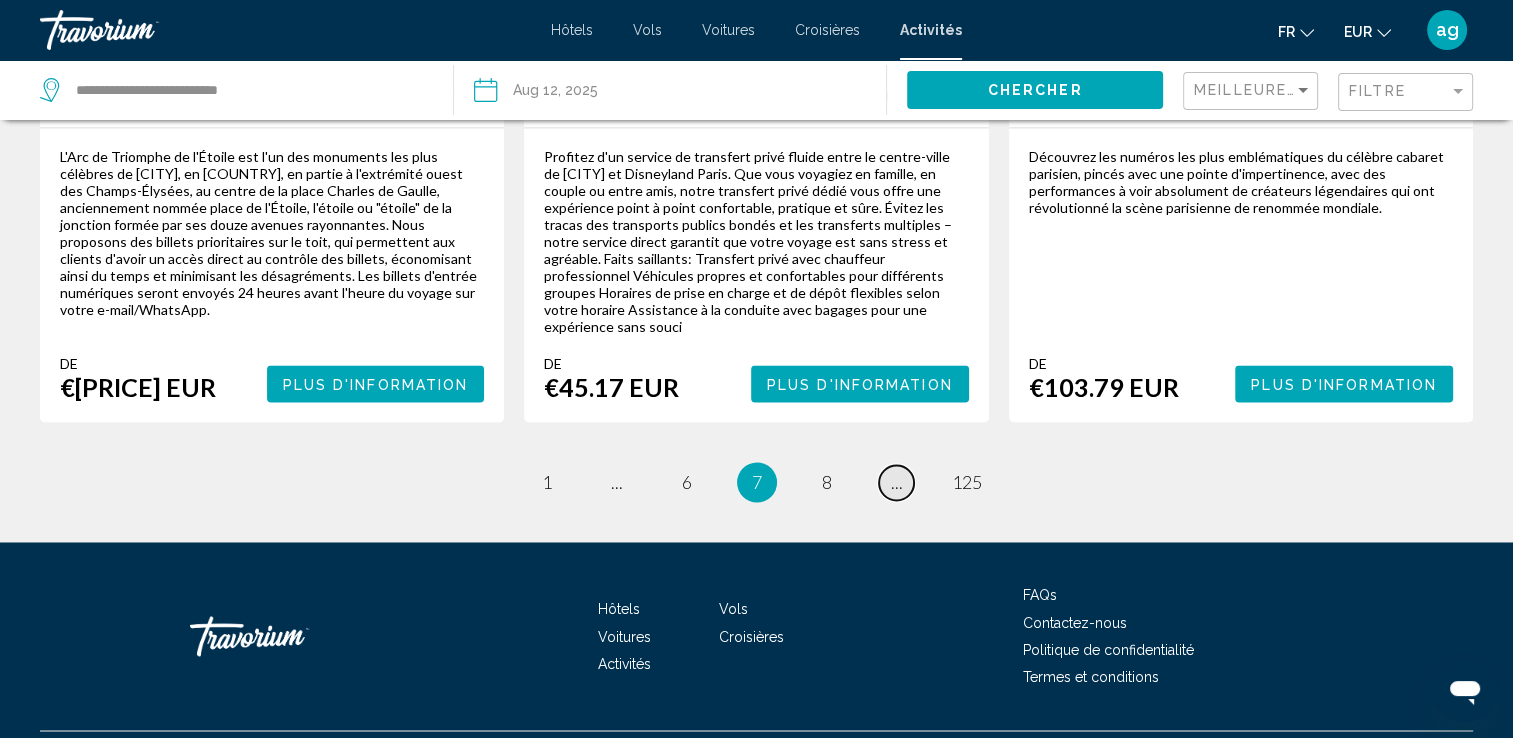click on "page  ..." at bounding box center [896, 482] 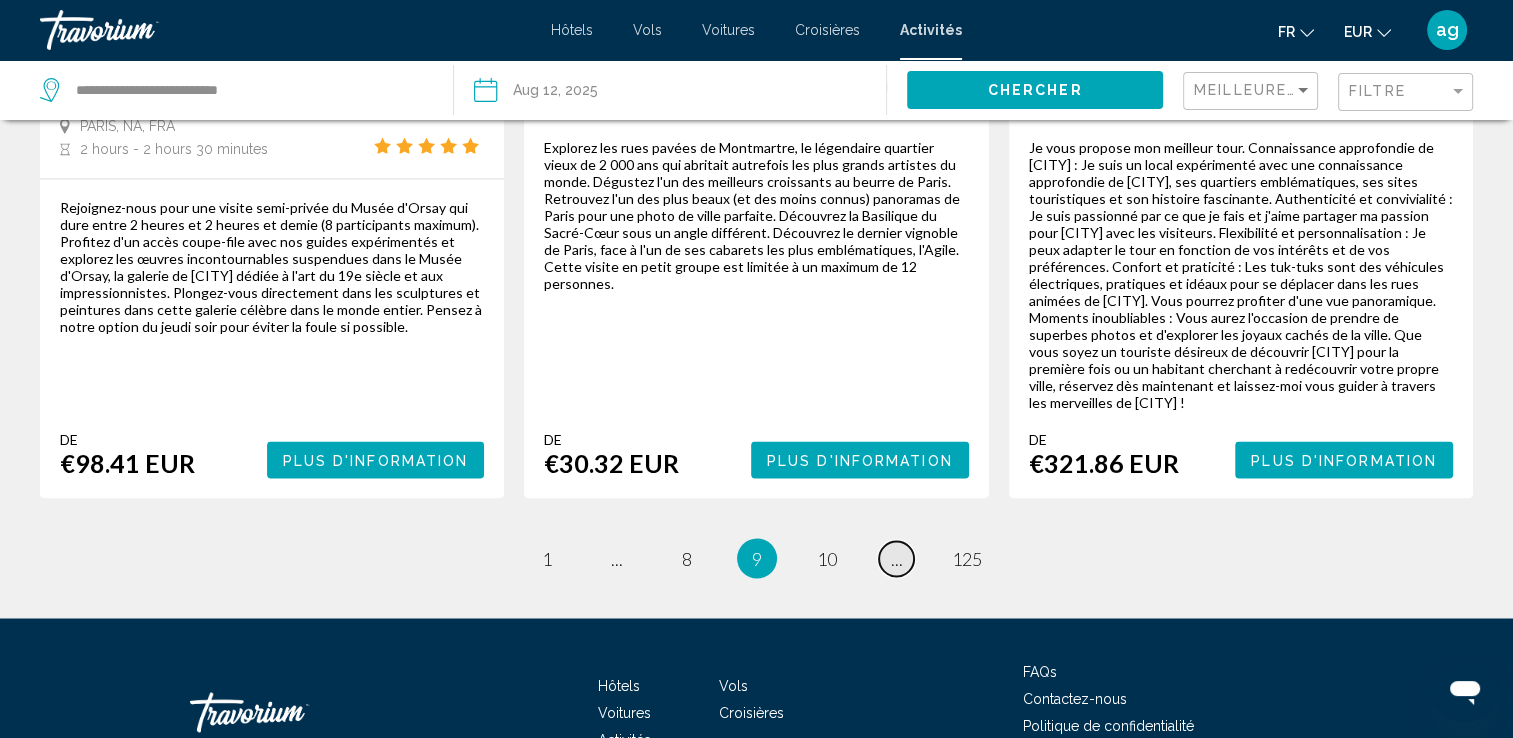 scroll, scrollTop: 3308, scrollLeft: 0, axis: vertical 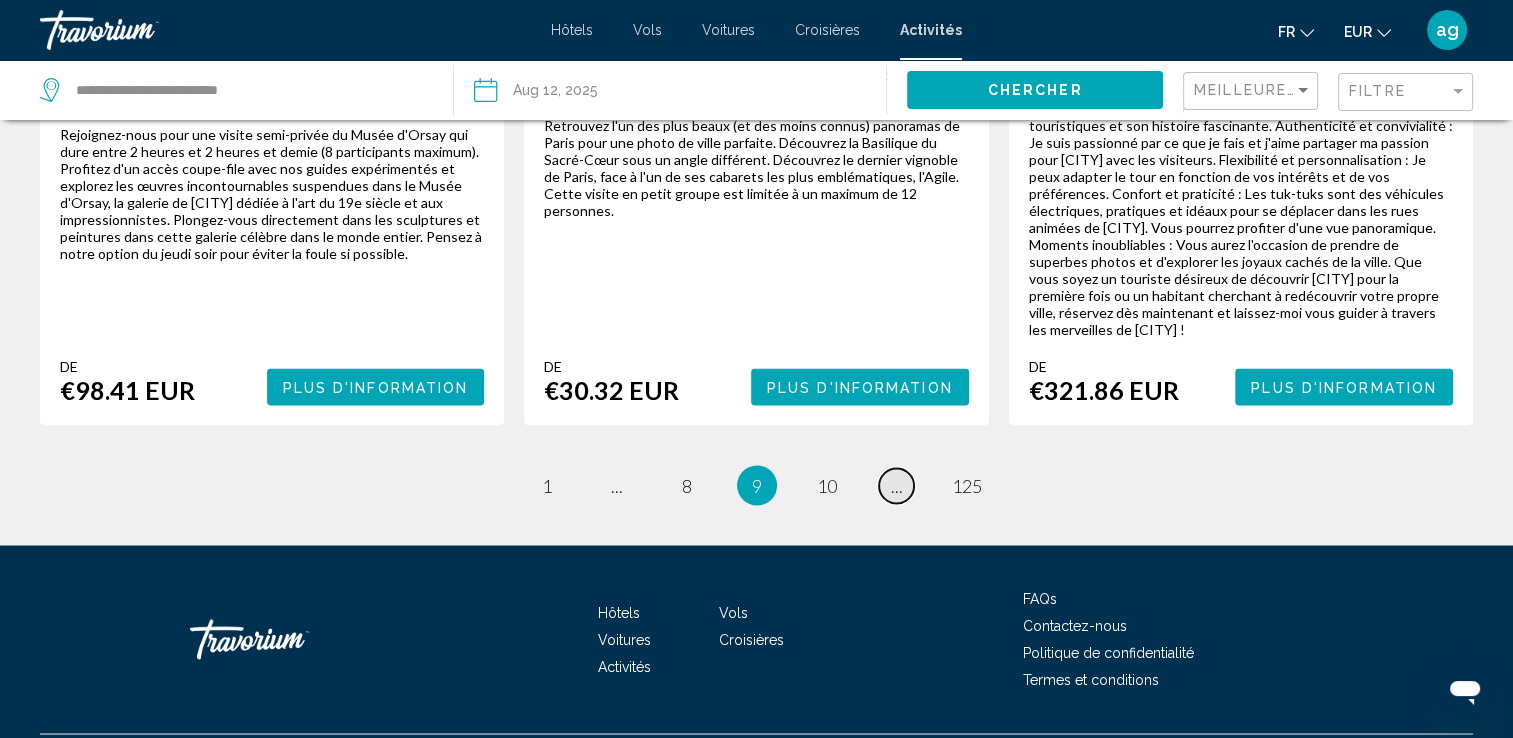 click on "page  ..." at bounding box center [896, 485] 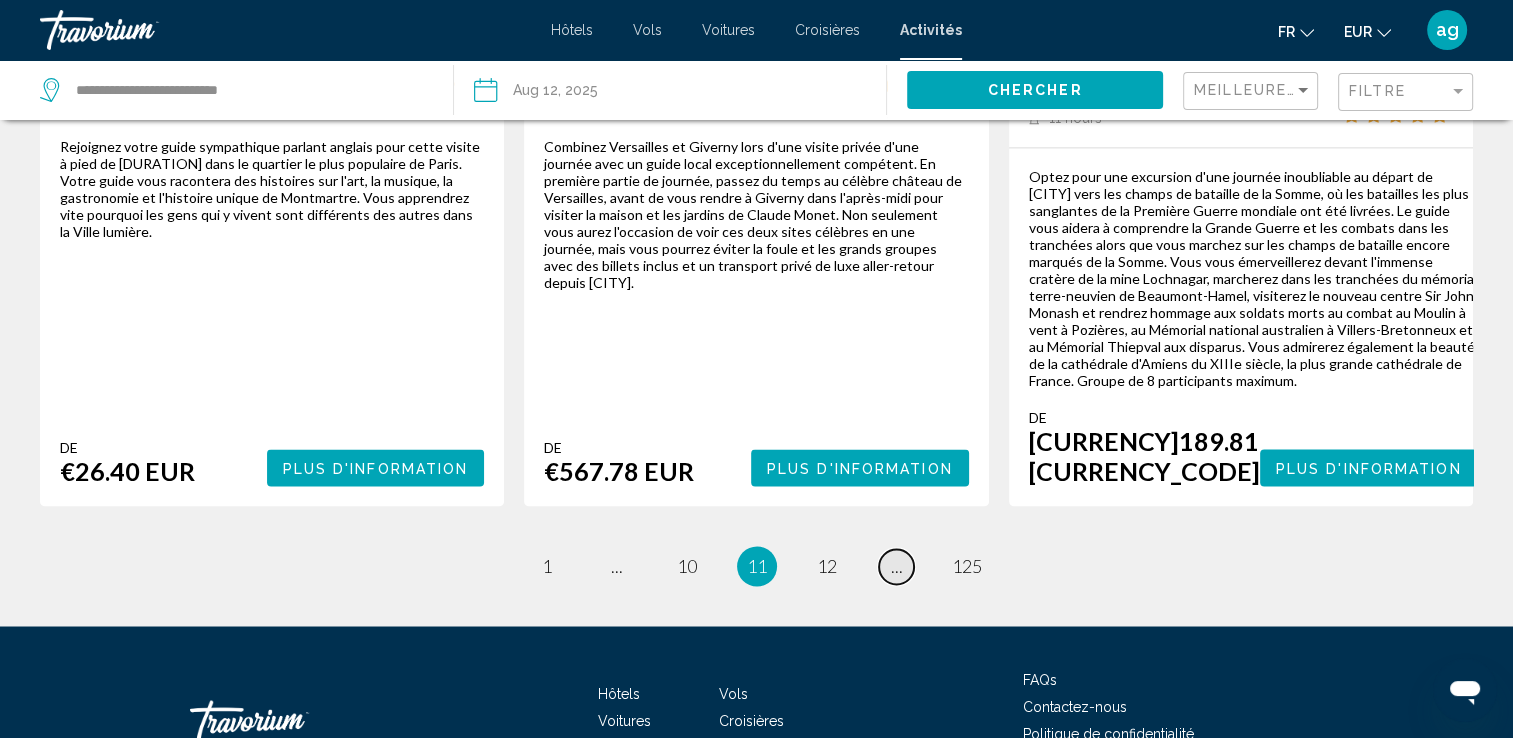 scroll, scrollTop: 3308, scrollLeft: 0, axis: vertical 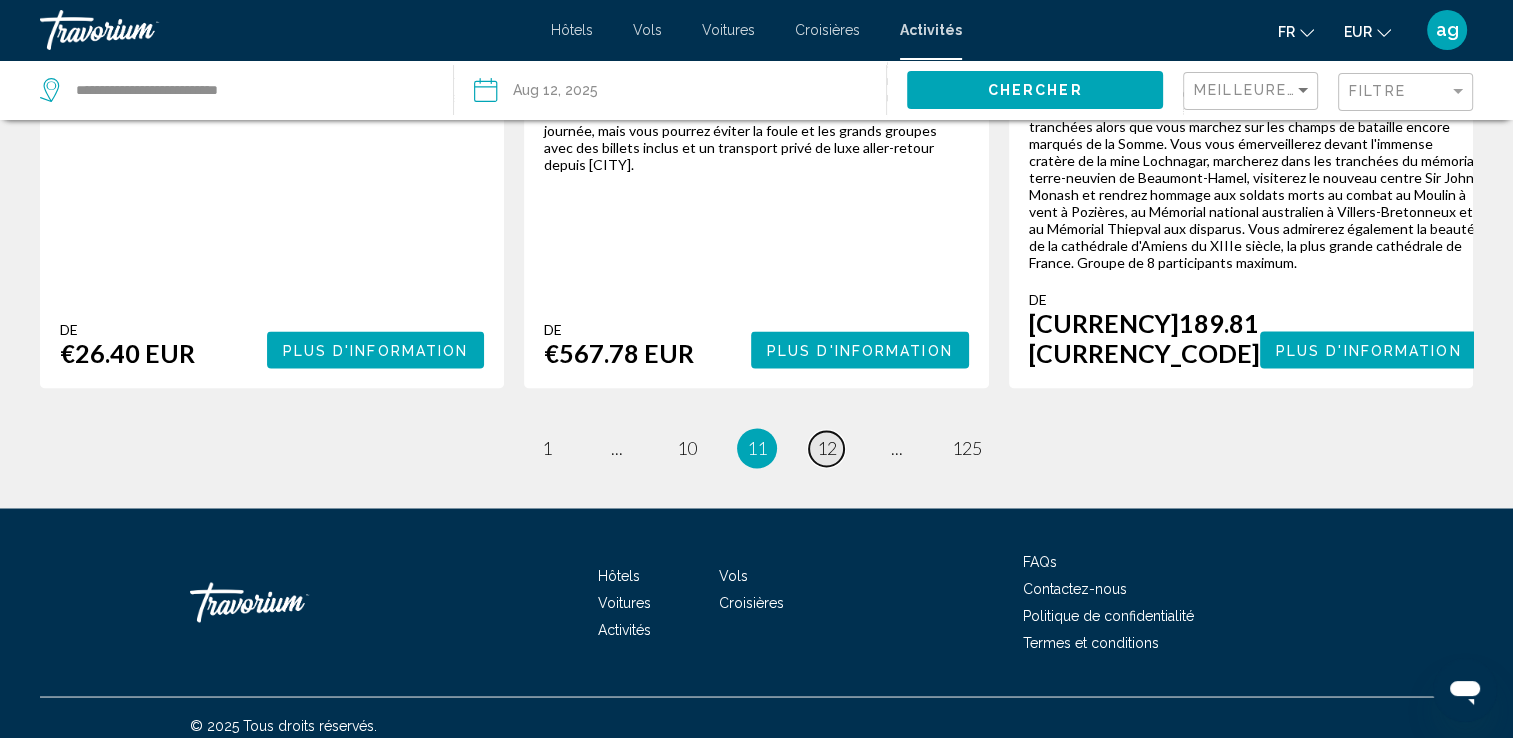click on "12" at bounding box center [827, 448] 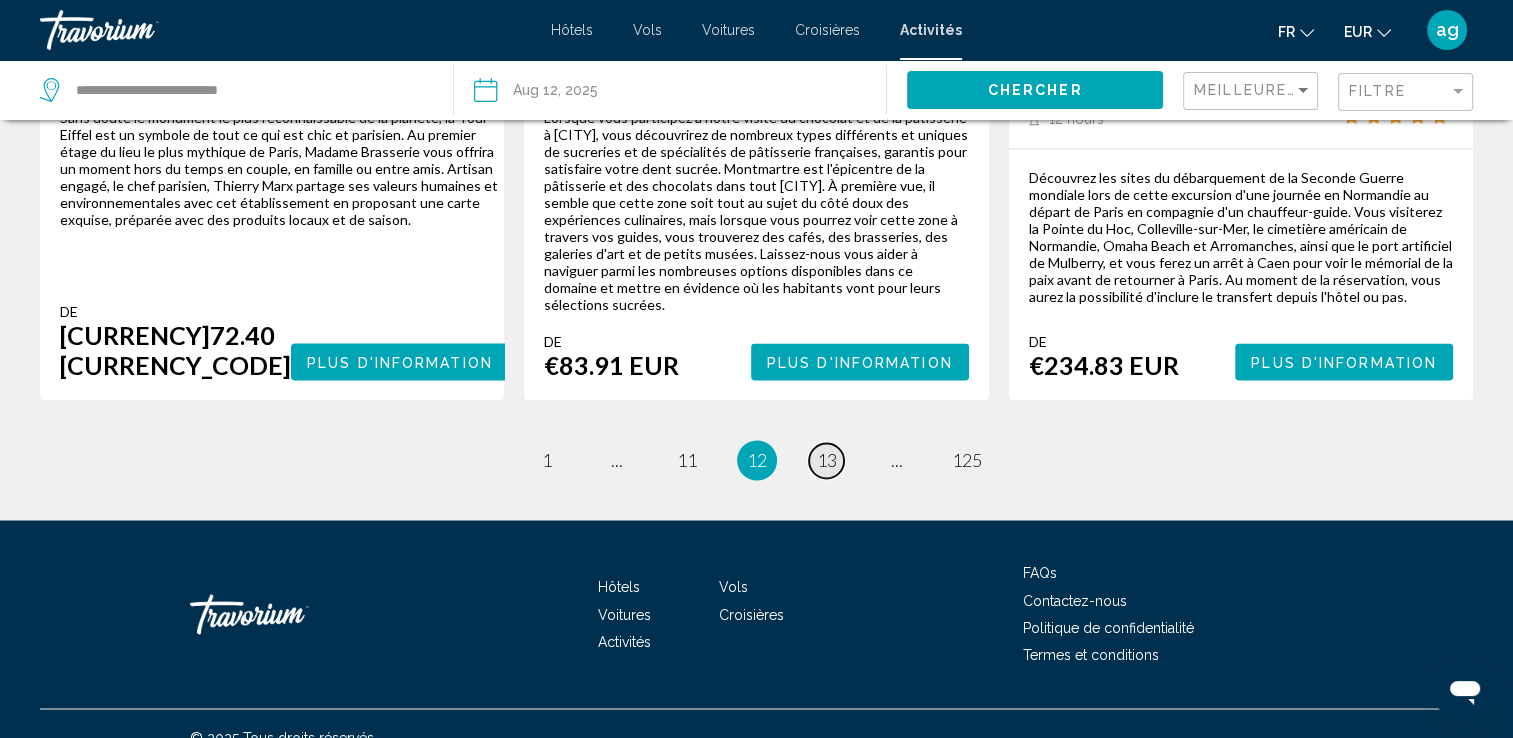 click on "13" at bounding box center [827, 460] 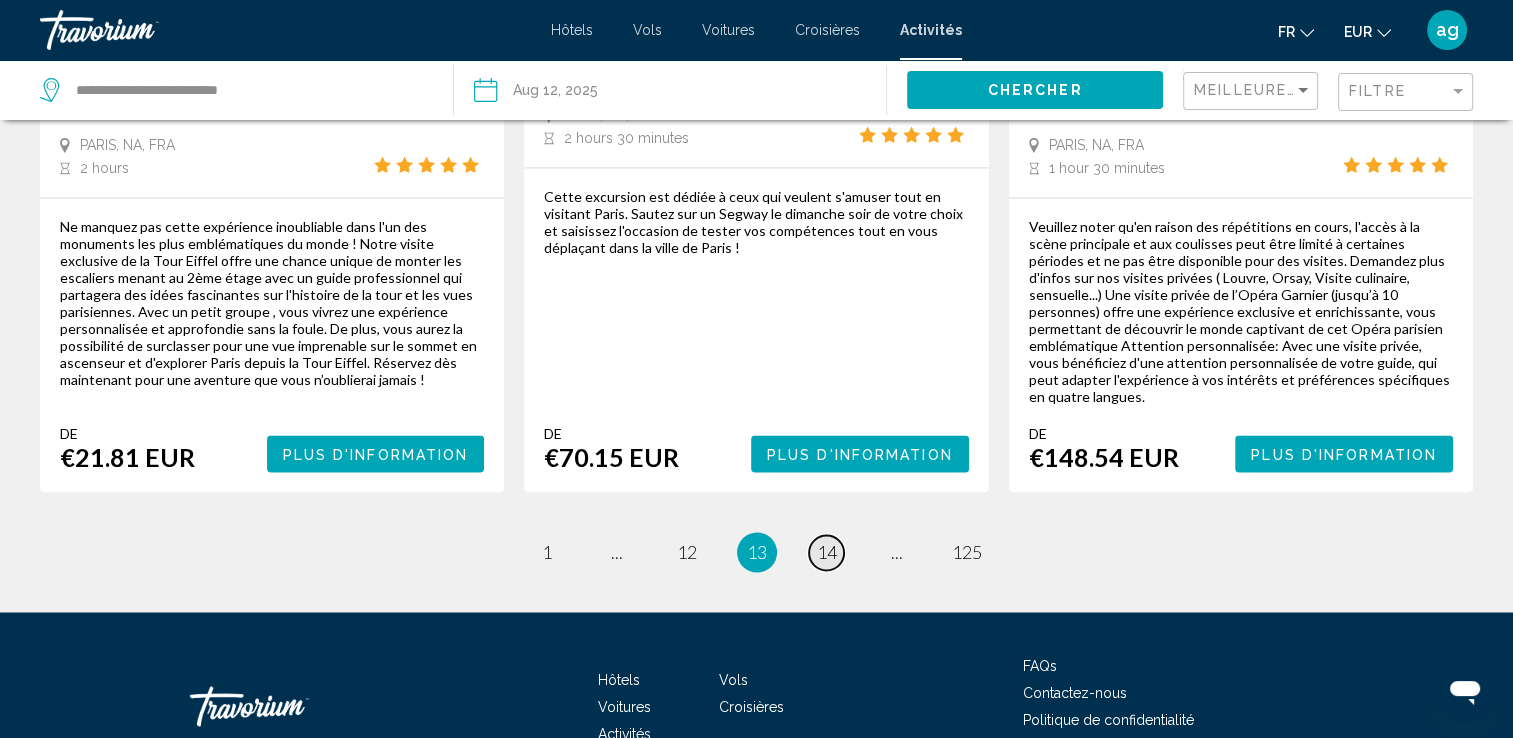 scroll, scrollTop: 3176, scrollLeft: 0, axis: vertical 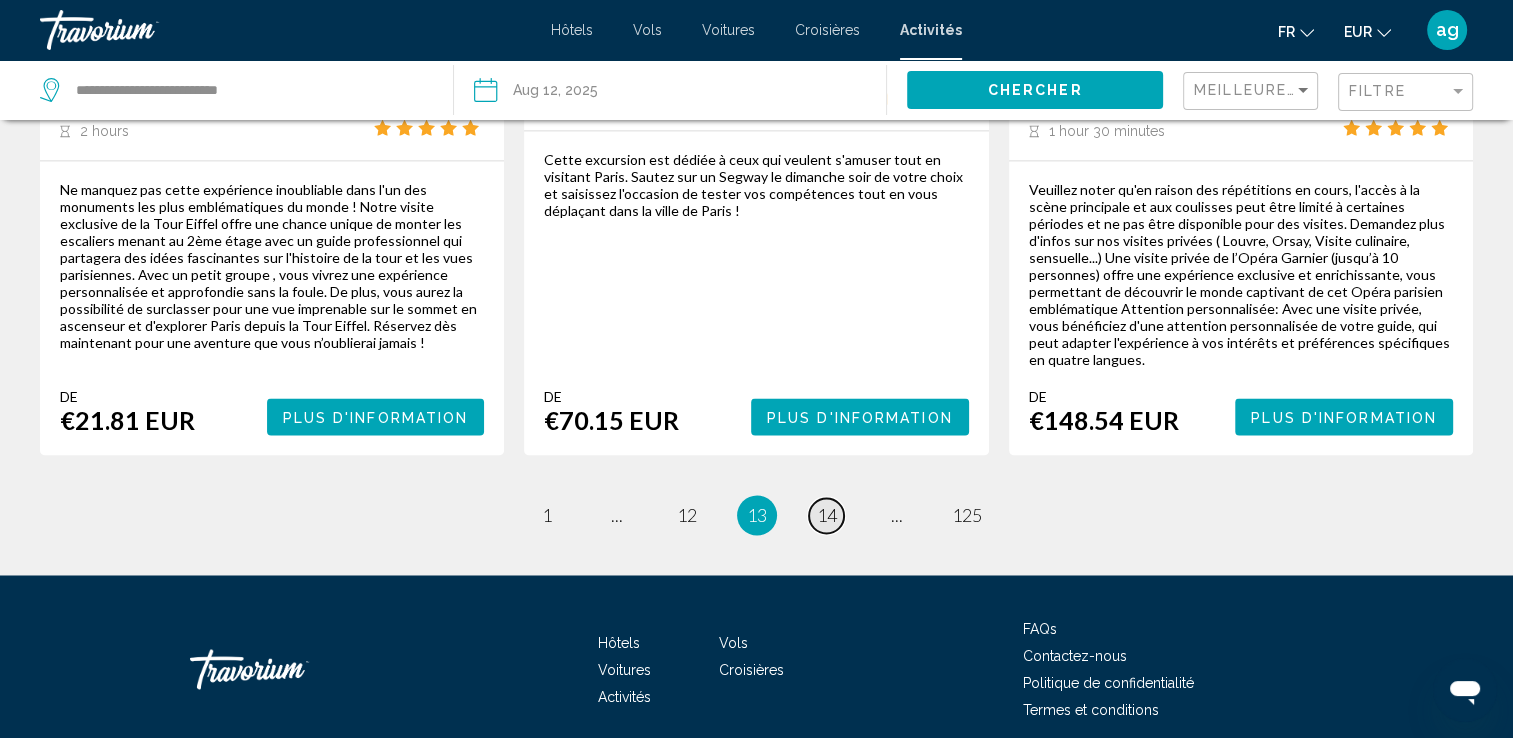 click on "14" at bounding box center (827, 515) 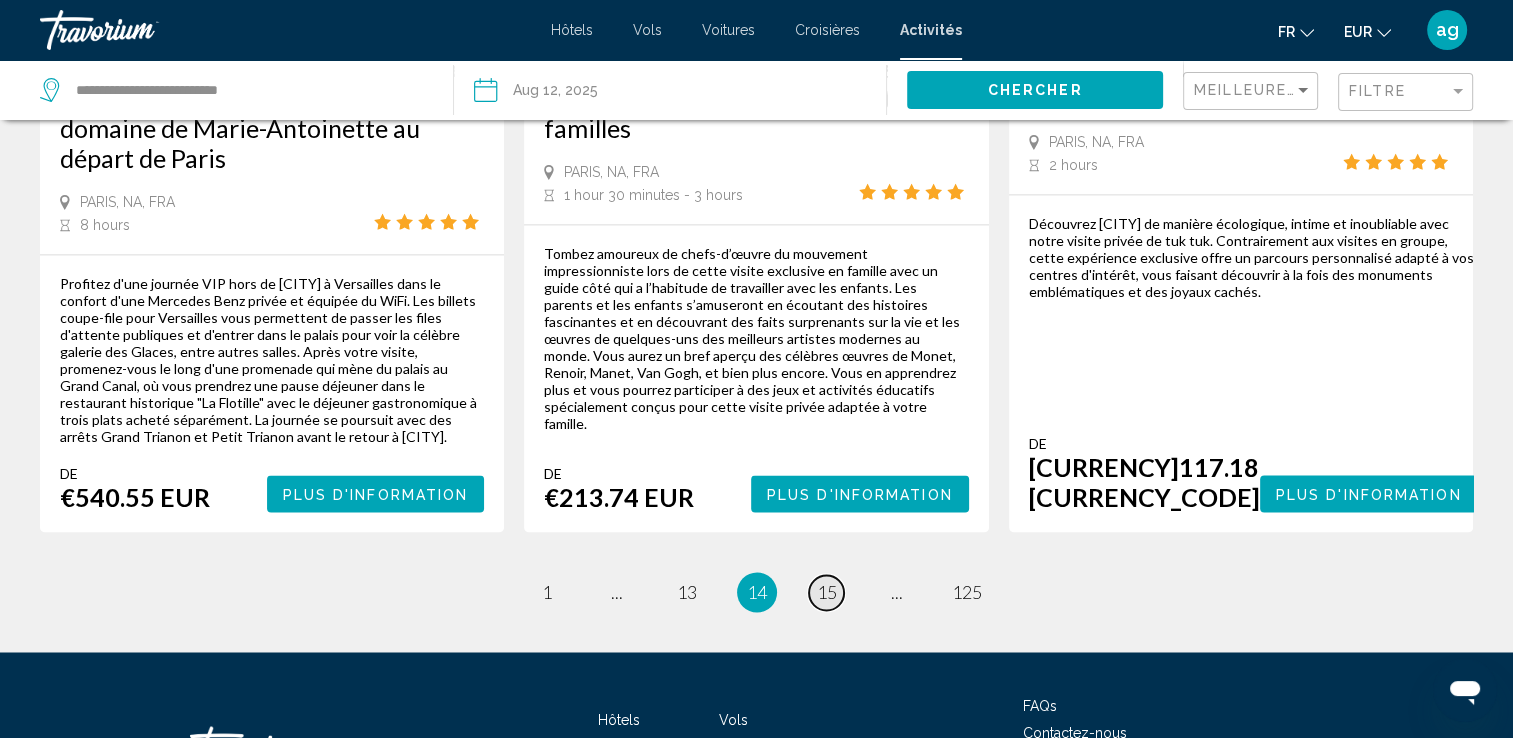scroll, scrollTop: 3120, scrollLeft: 0, axis: vertical 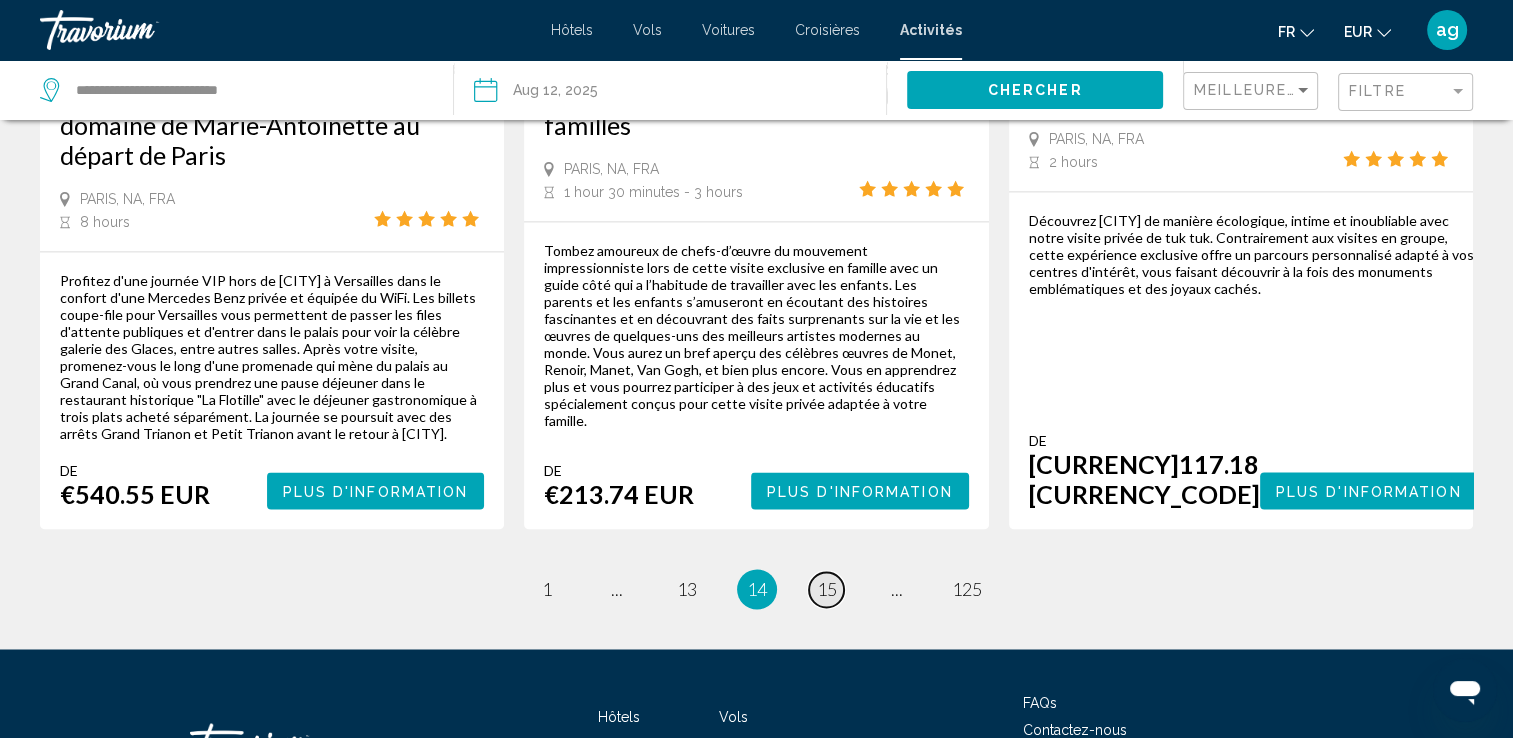 click on "page  15" at bounding box center [826, 589] 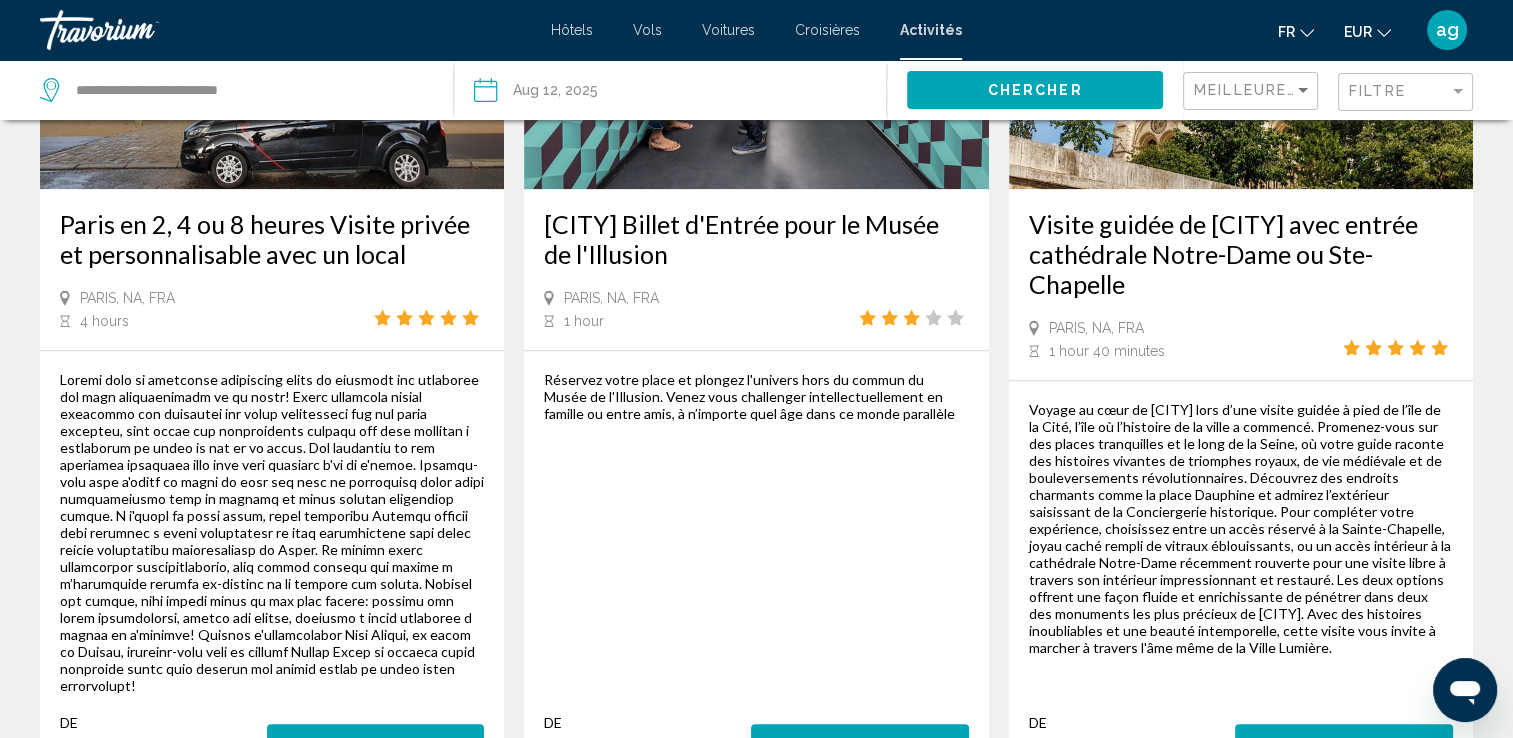 scroll, scrollTop: 2080, scrollLeft: 0, axis: vertical 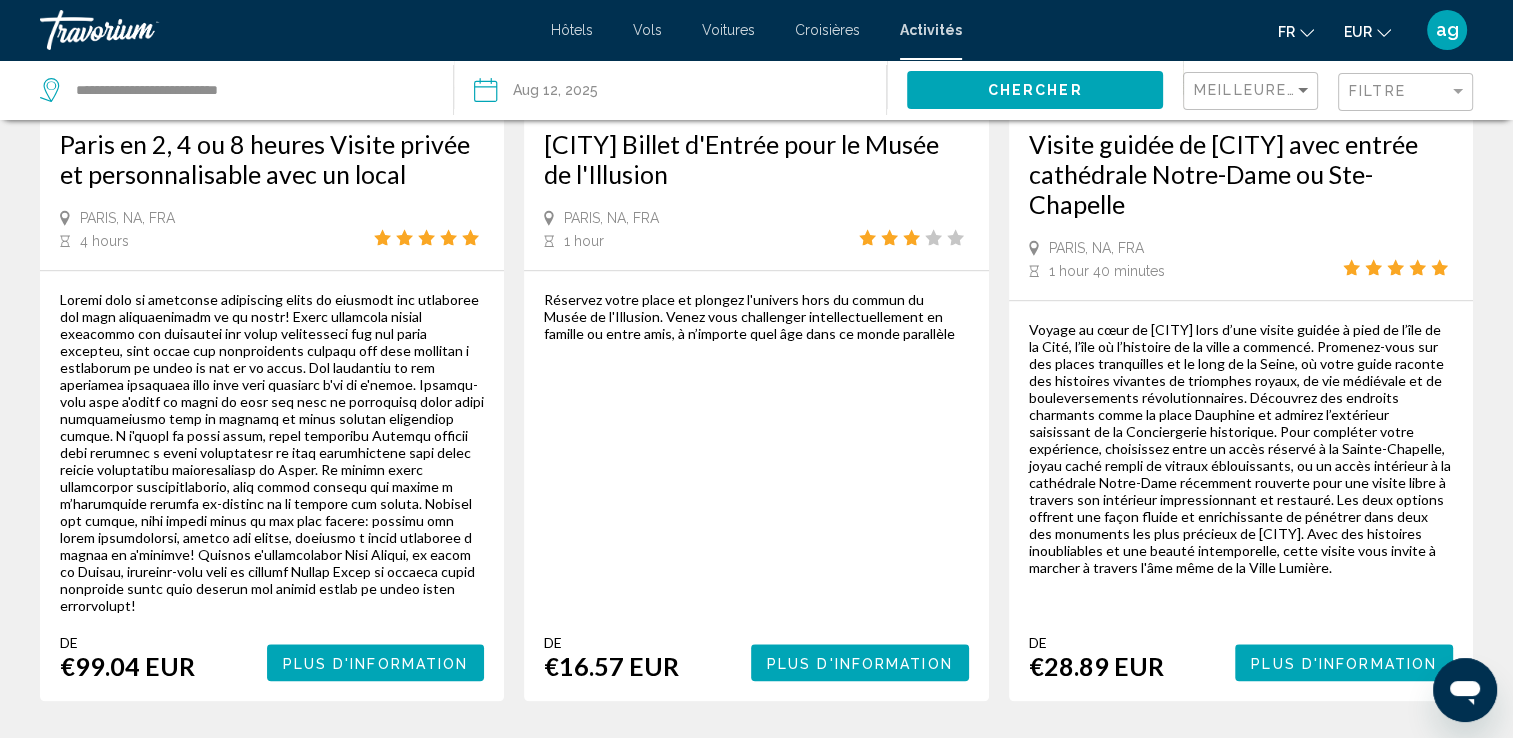 click on "Plus d'information" at bounding box center [860, 663] 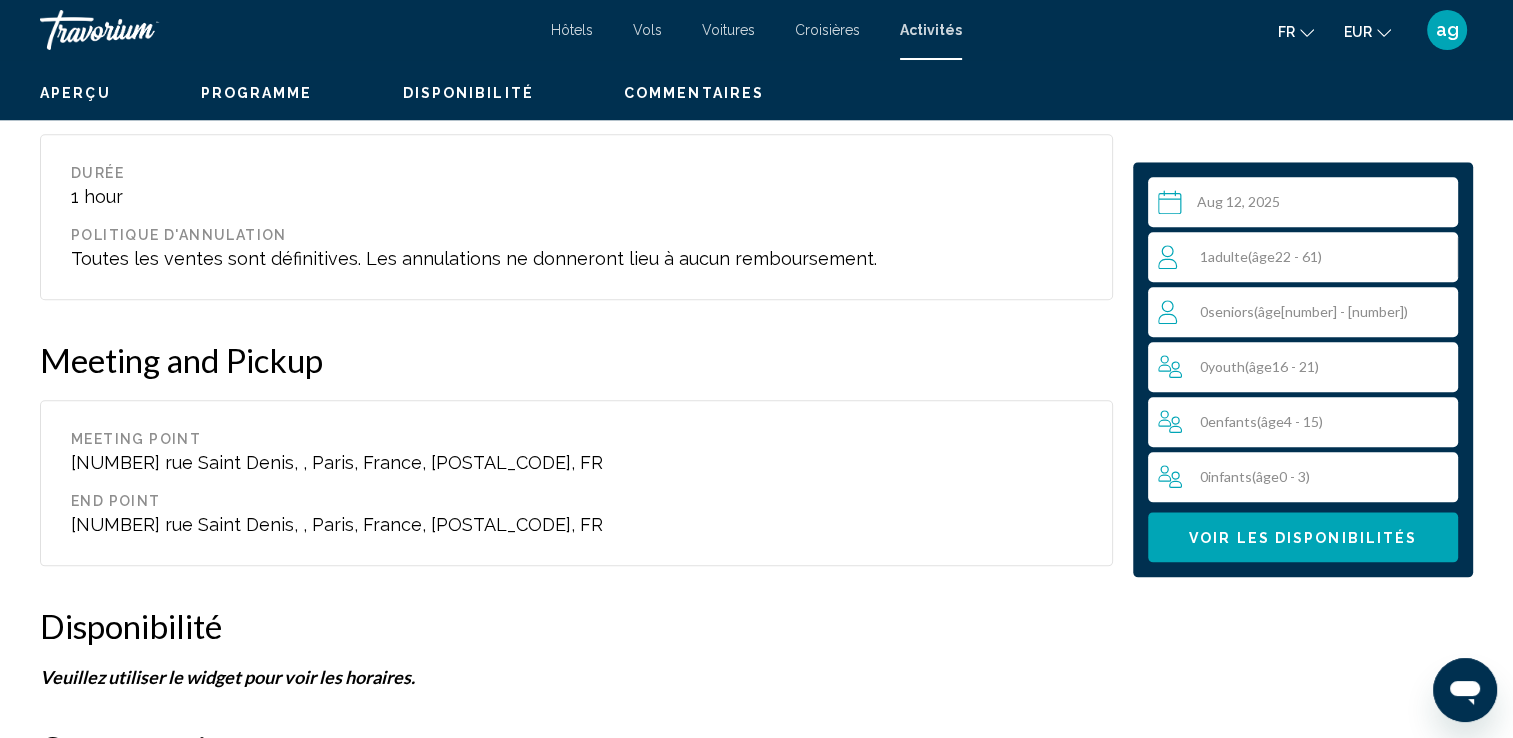 scroll, scrollTop: 0, scrollLeft: 0, axis: both 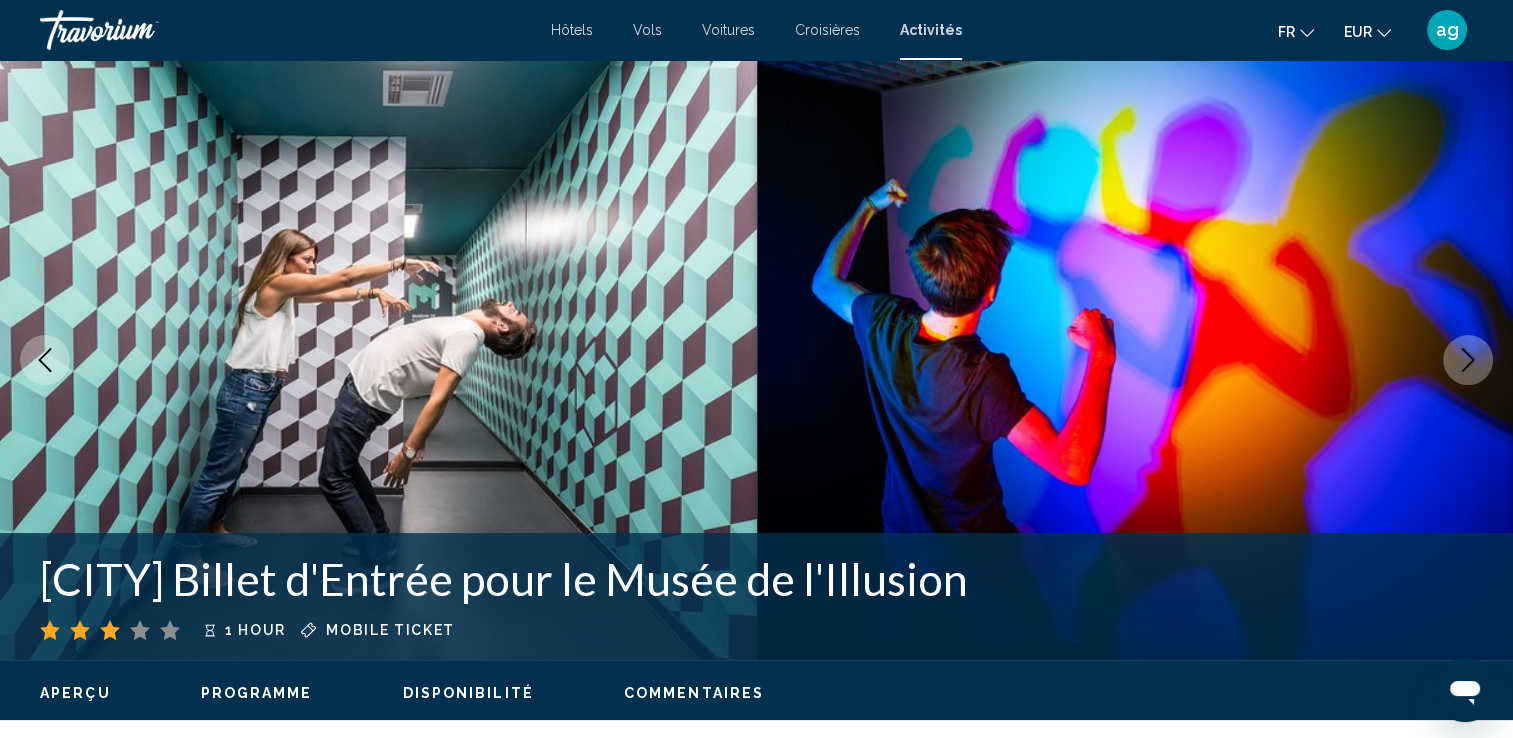 type 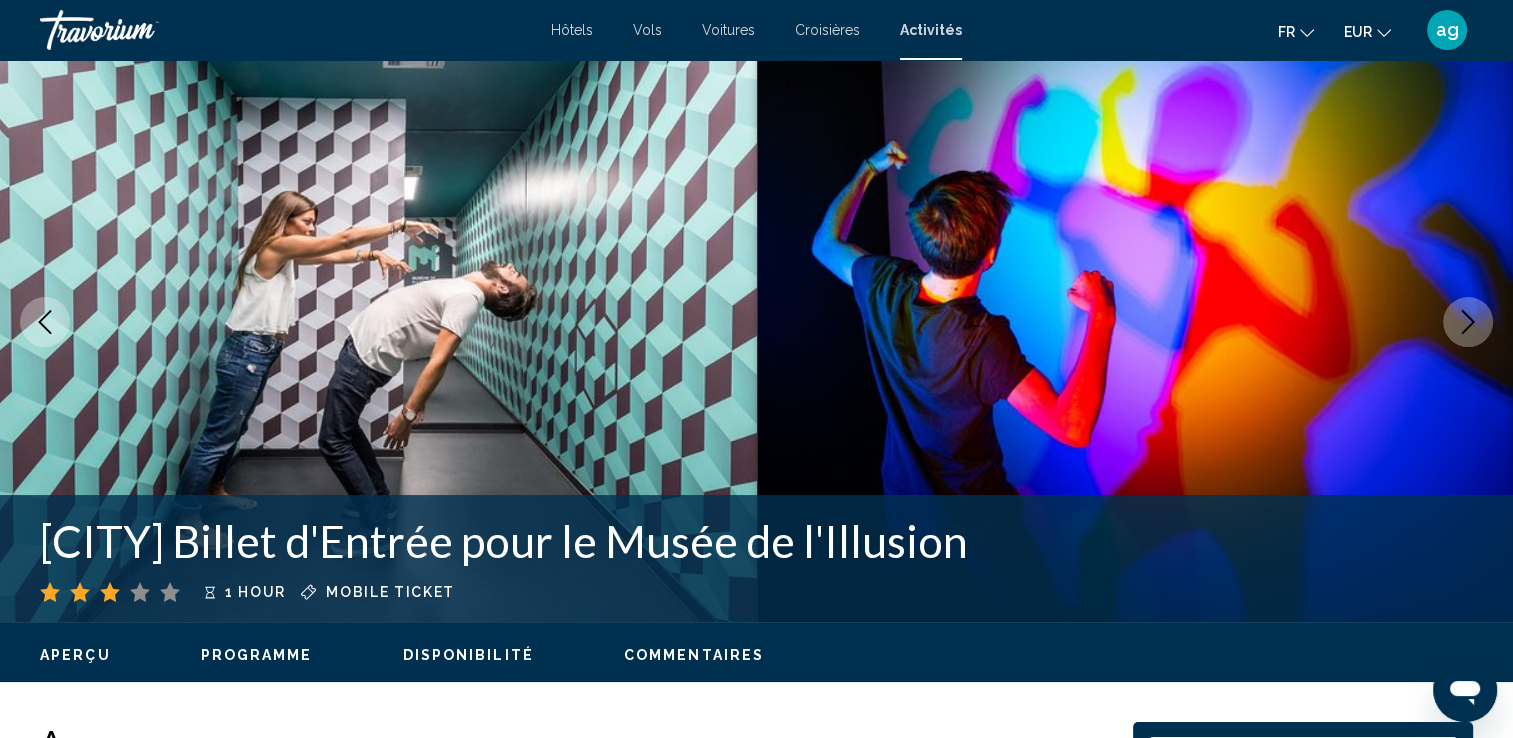 scroll, scrollTop: 40, scrollLeft: 0, axis: vertical 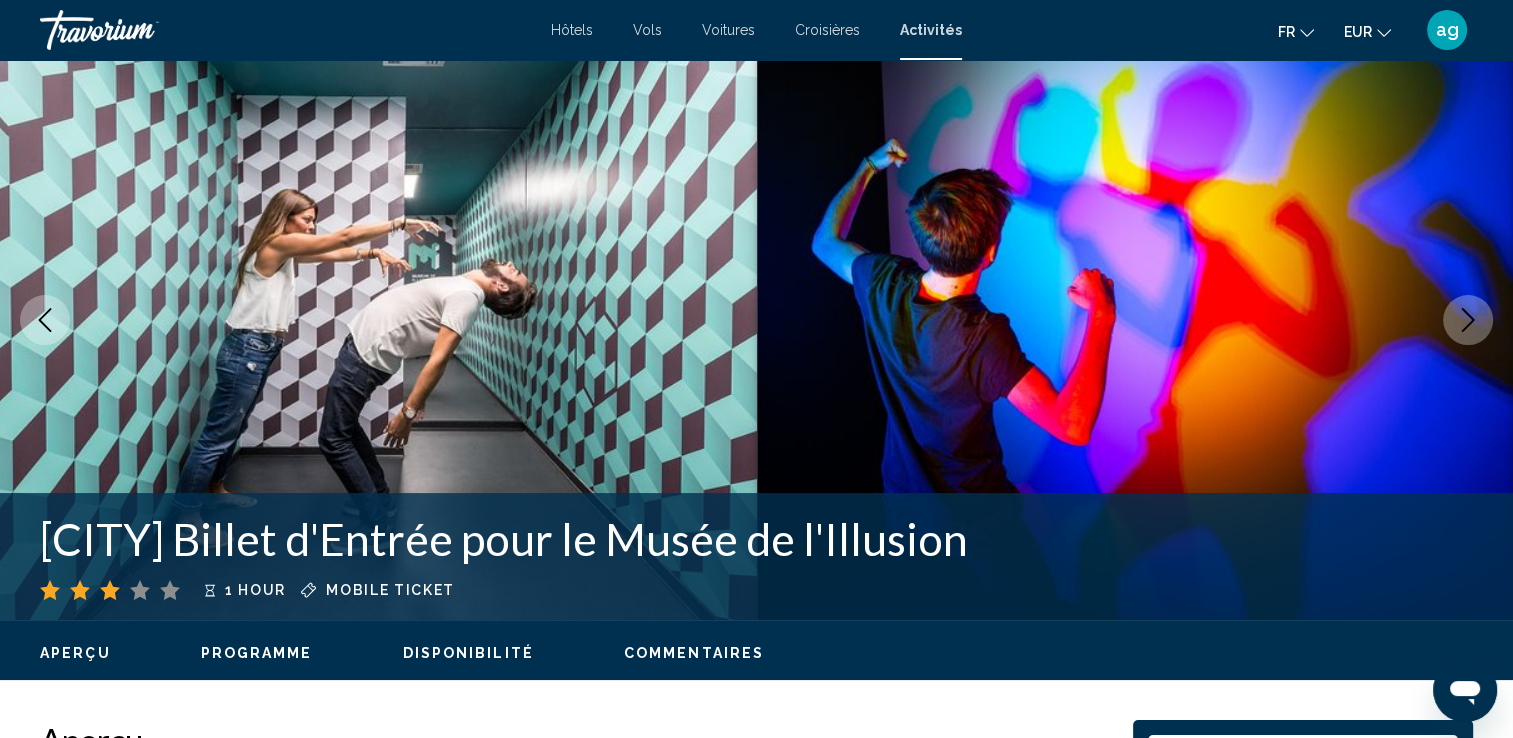 click at bounding box center (1468, 320) 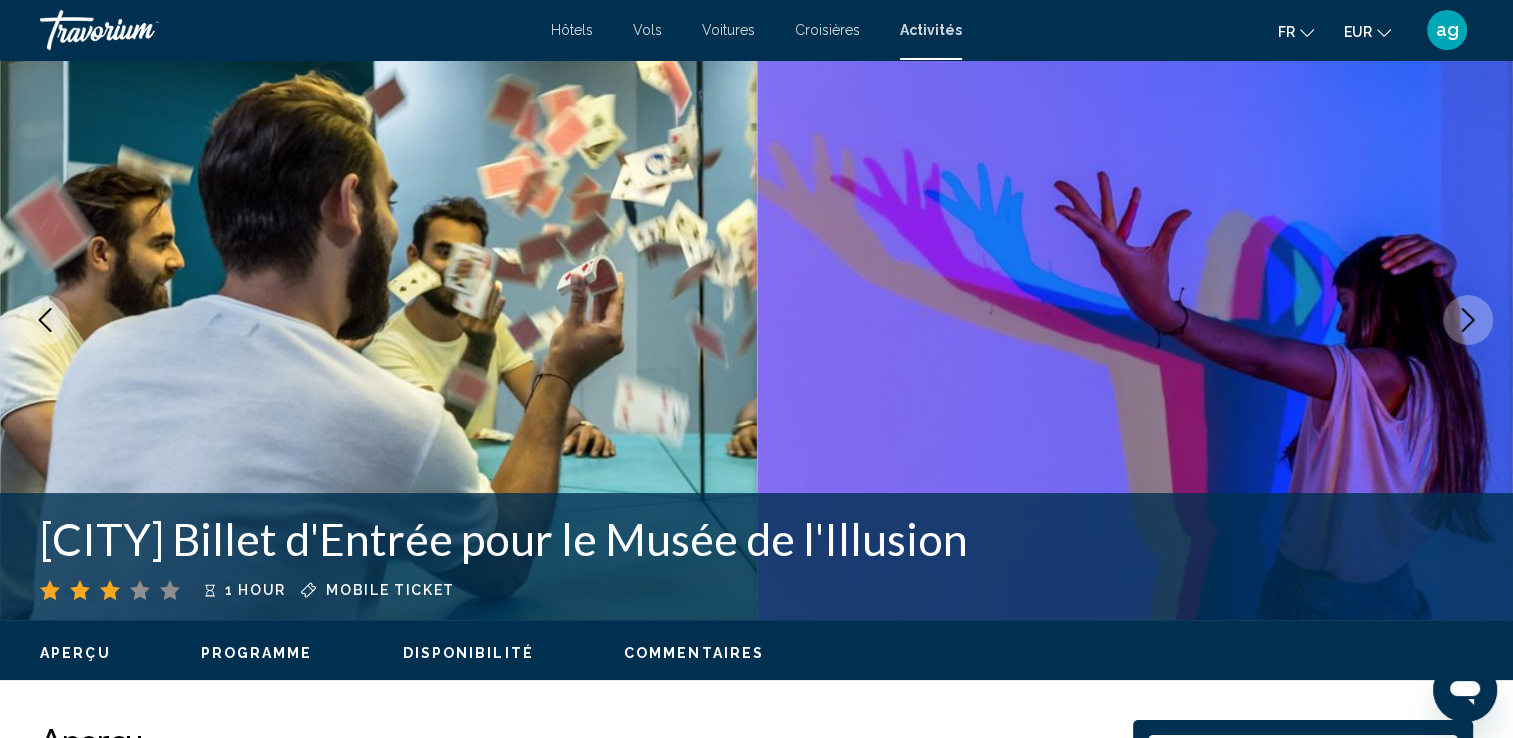click at bounding box center [1468, 320] 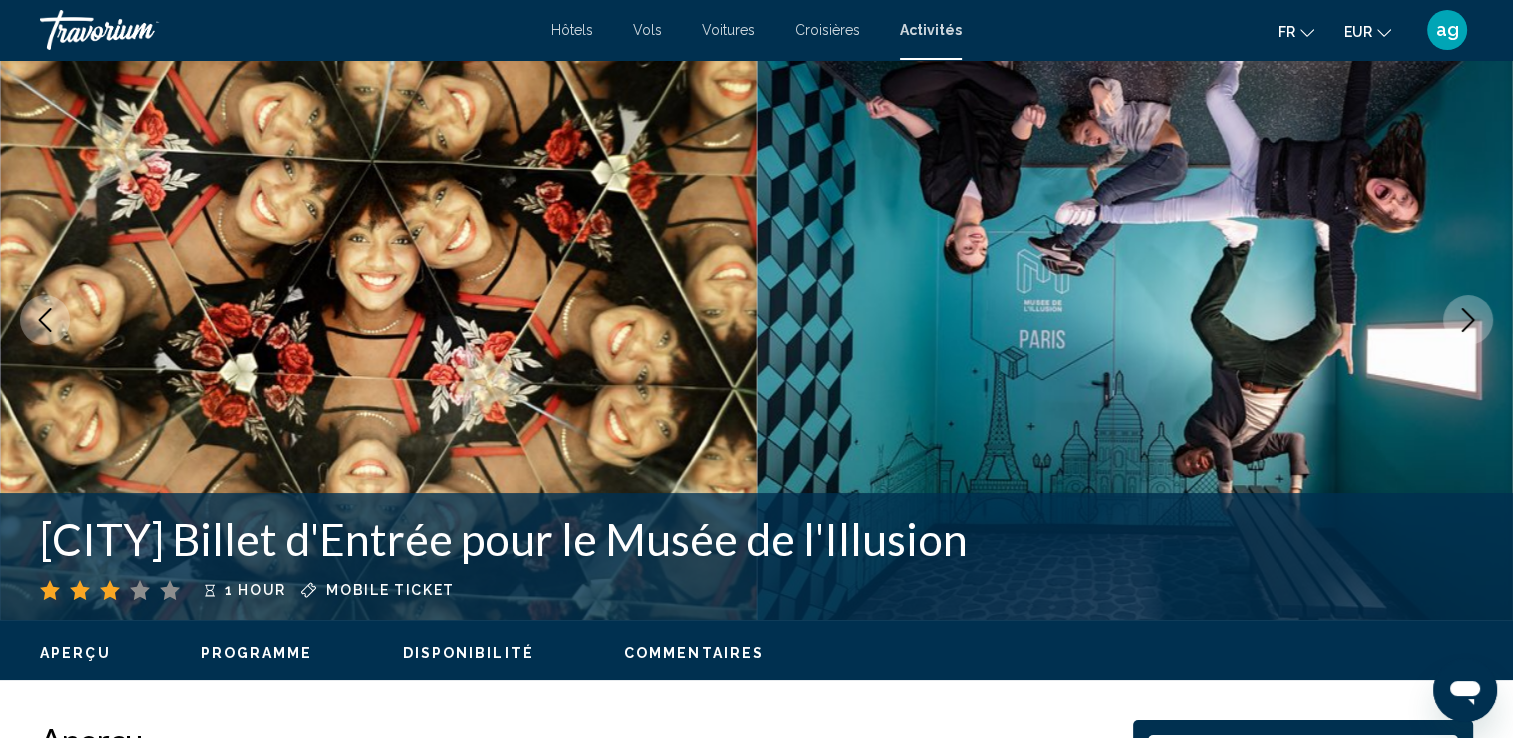 click at bounding box center (1468, 320) 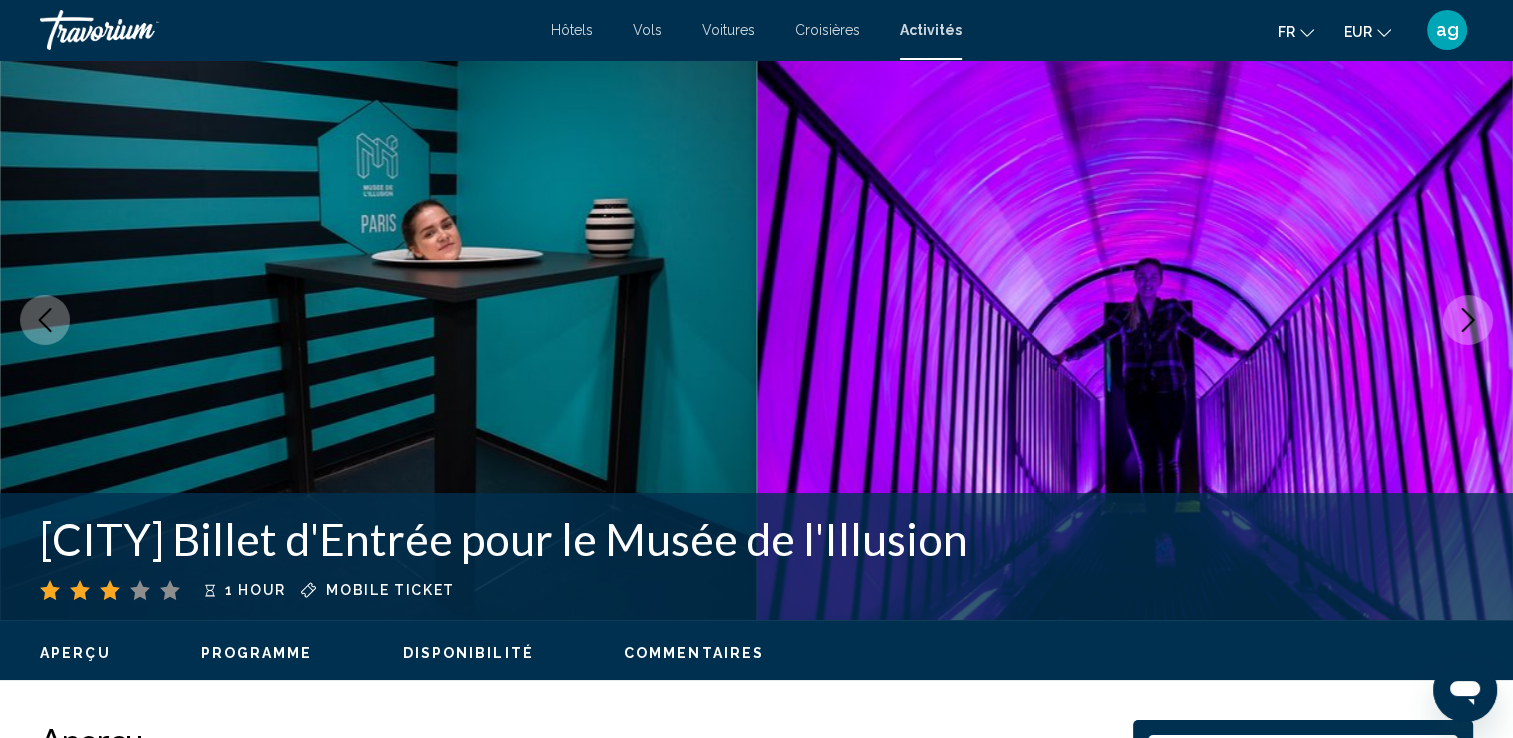 click at bounding box center [1468, 320] 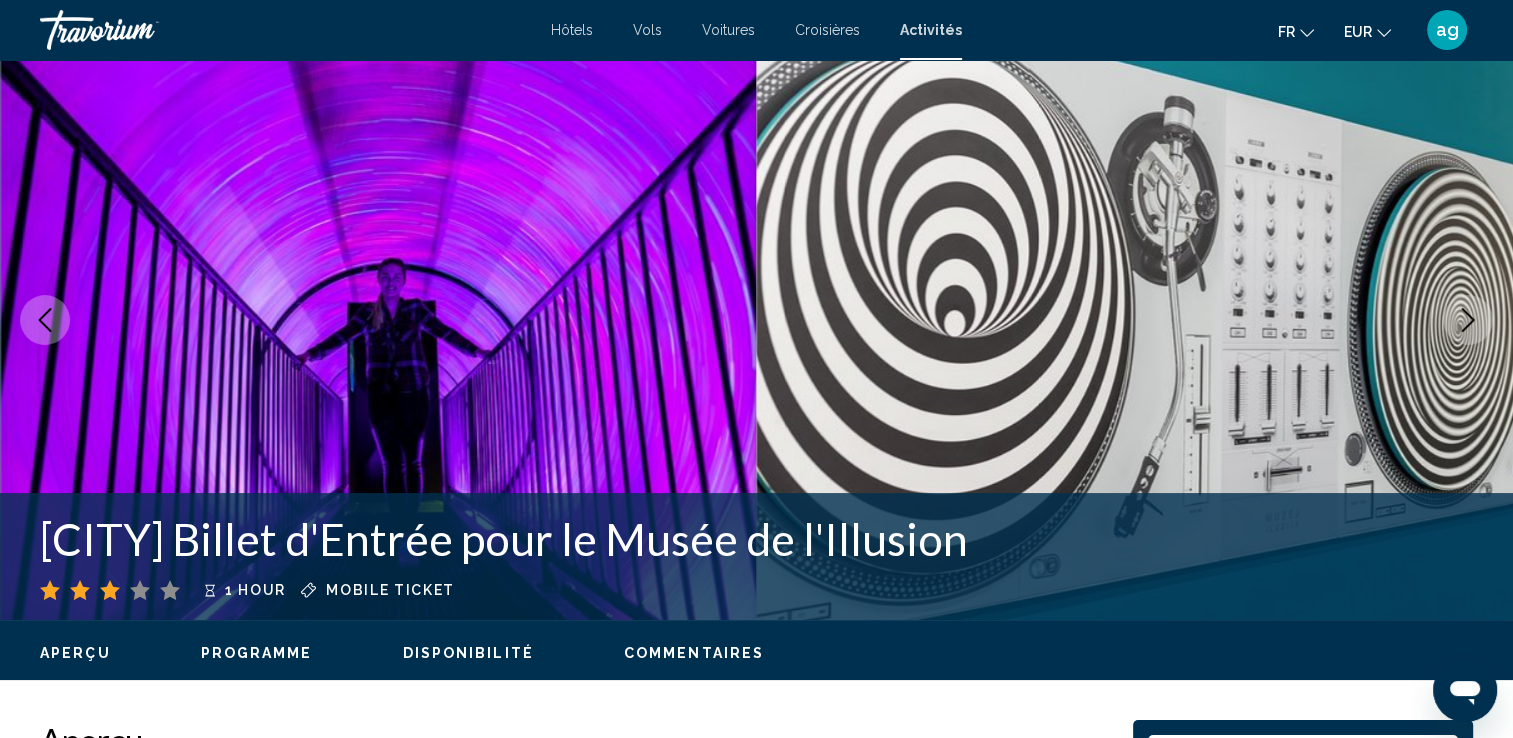 click at bounding box center [1468, 320] 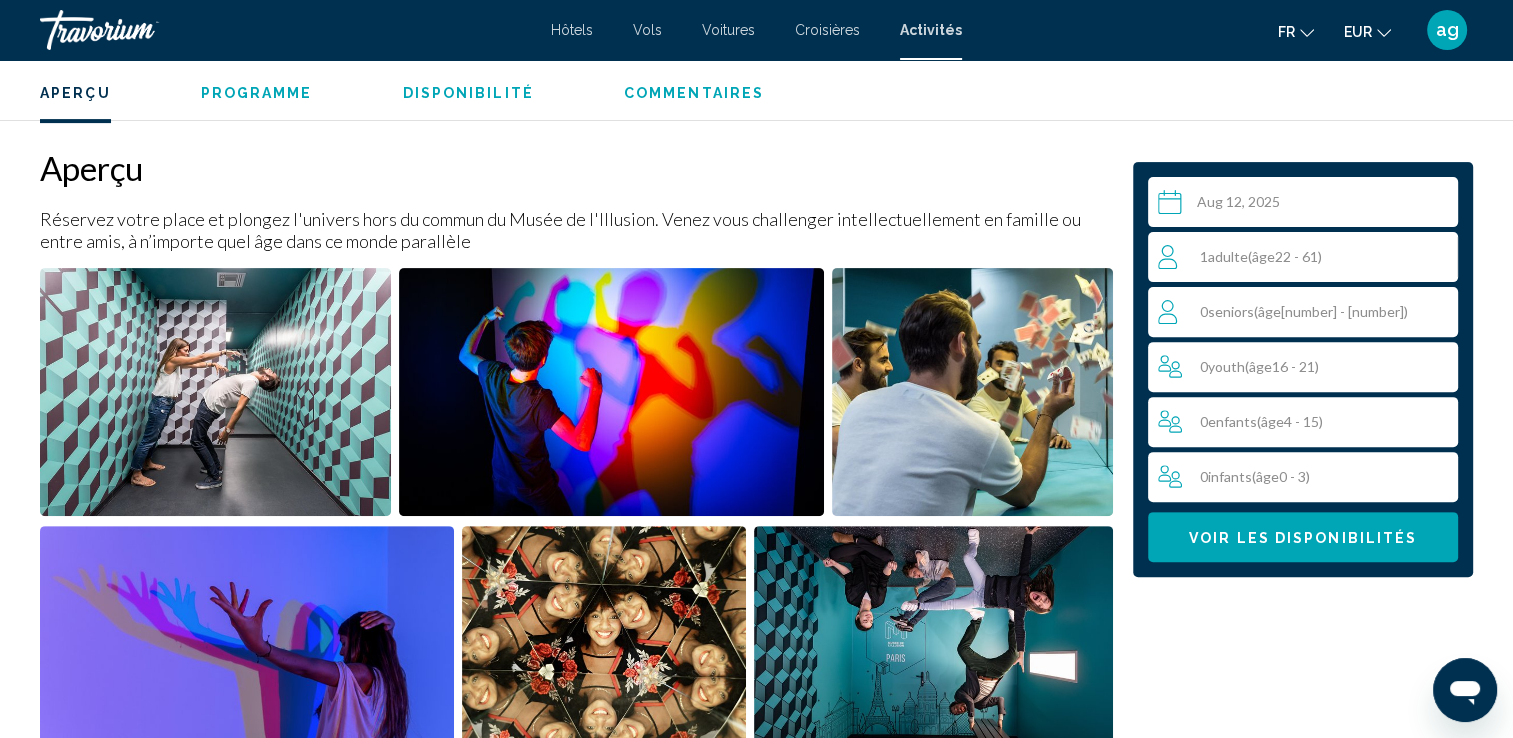 scroll, scrollTop: 626, scrollLeft: 0, axis: vertical 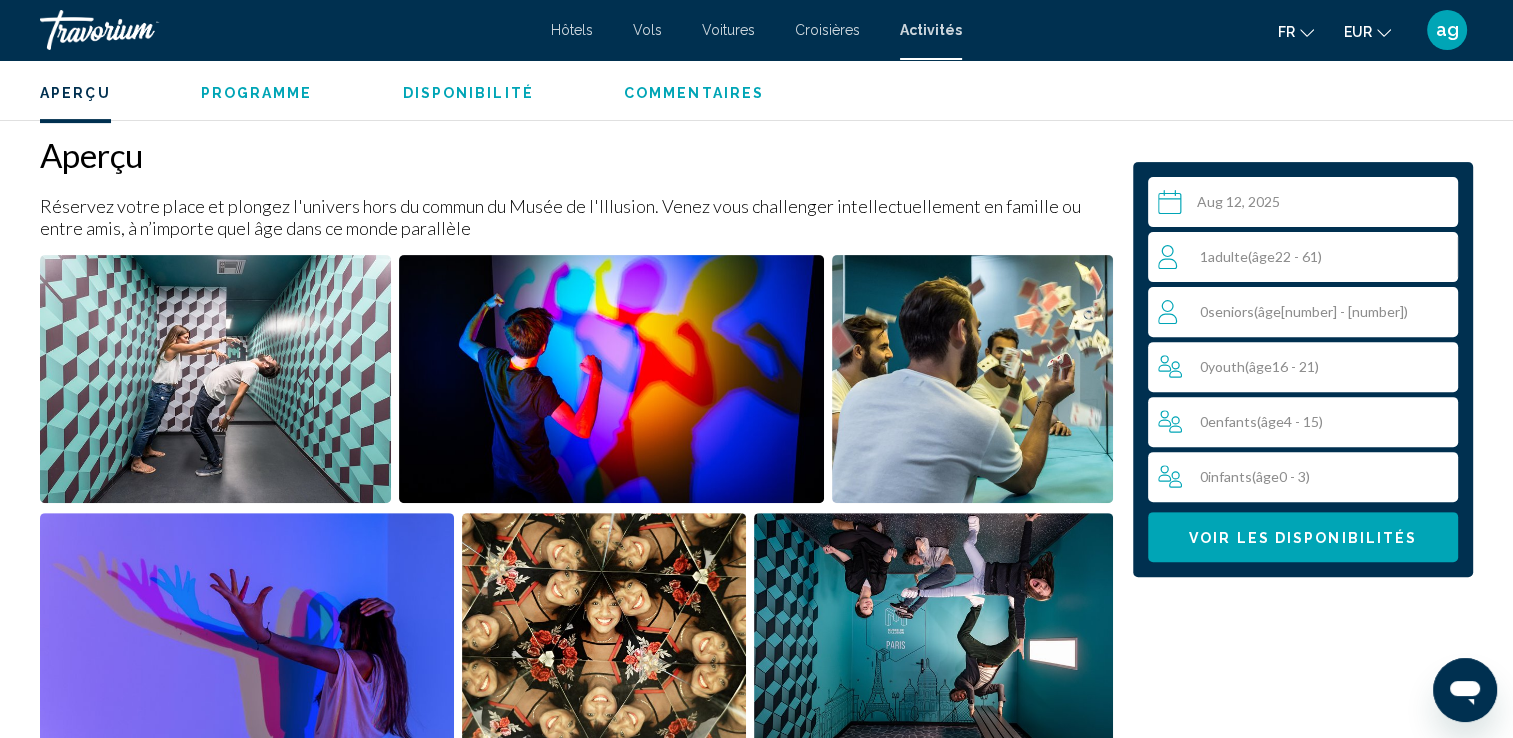 click on "[NUMBER]  Adulte Adultes  ( âge  [AGE] - [AGE])" at bounding box center [1307, 257] 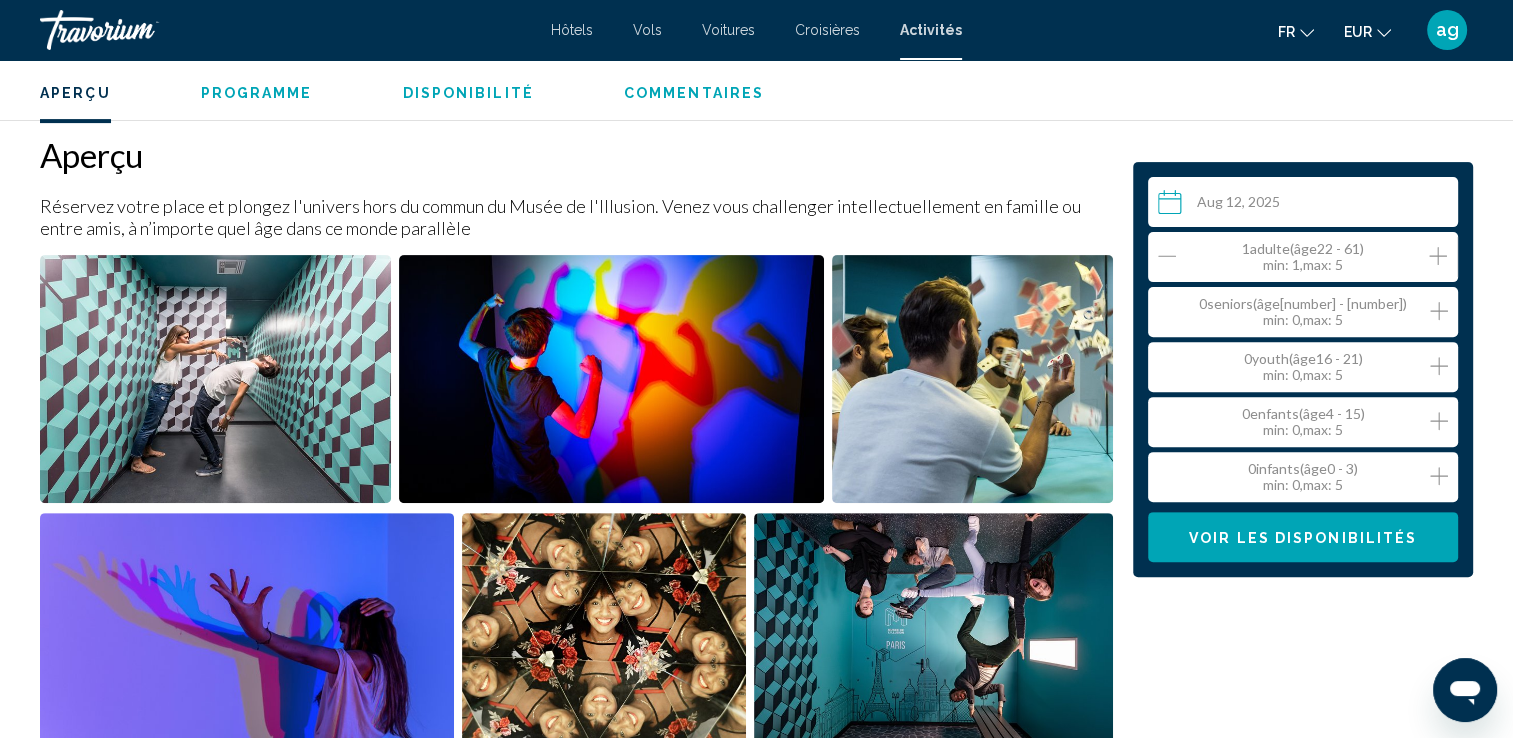 click 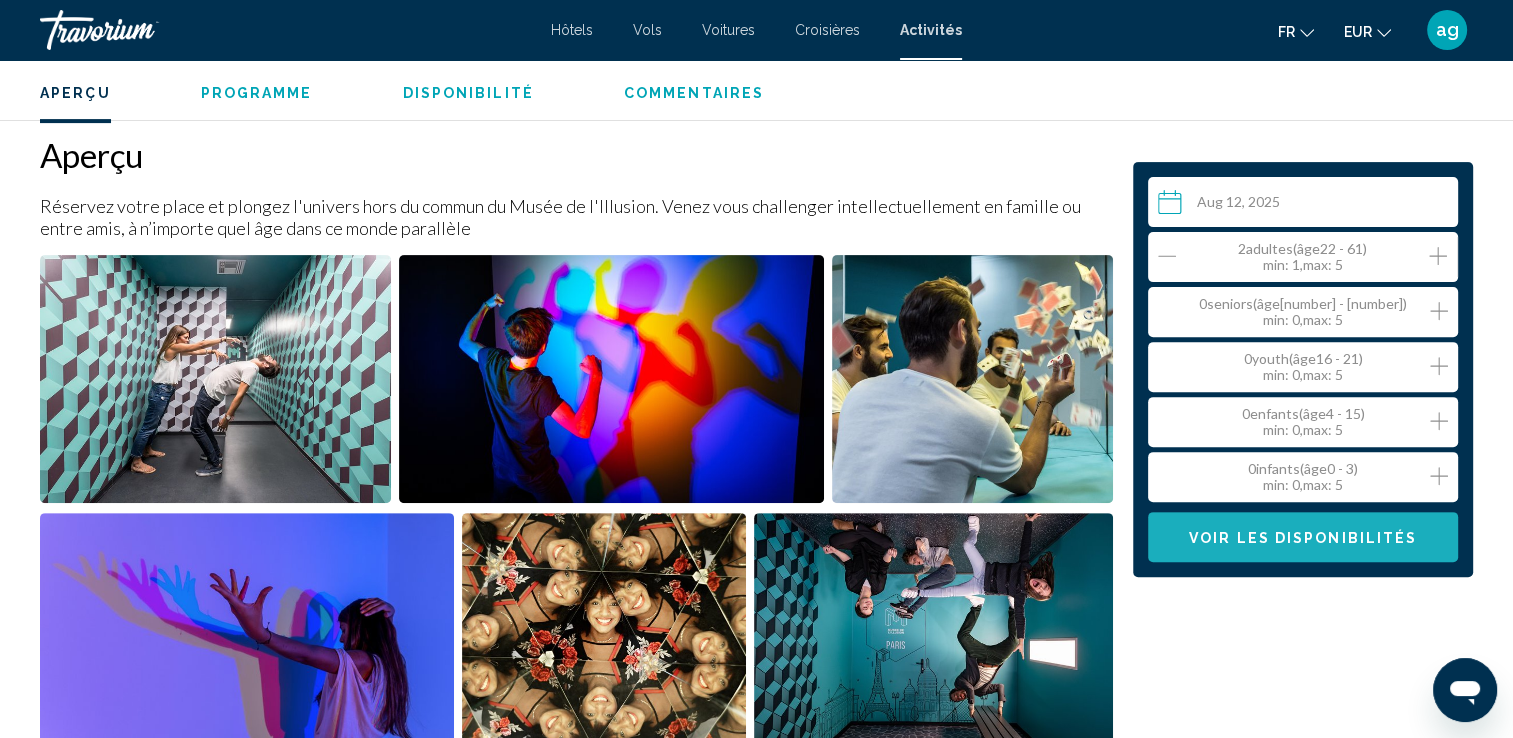 click on "Voir les disponibilités" at bounding box center [1303, 537] 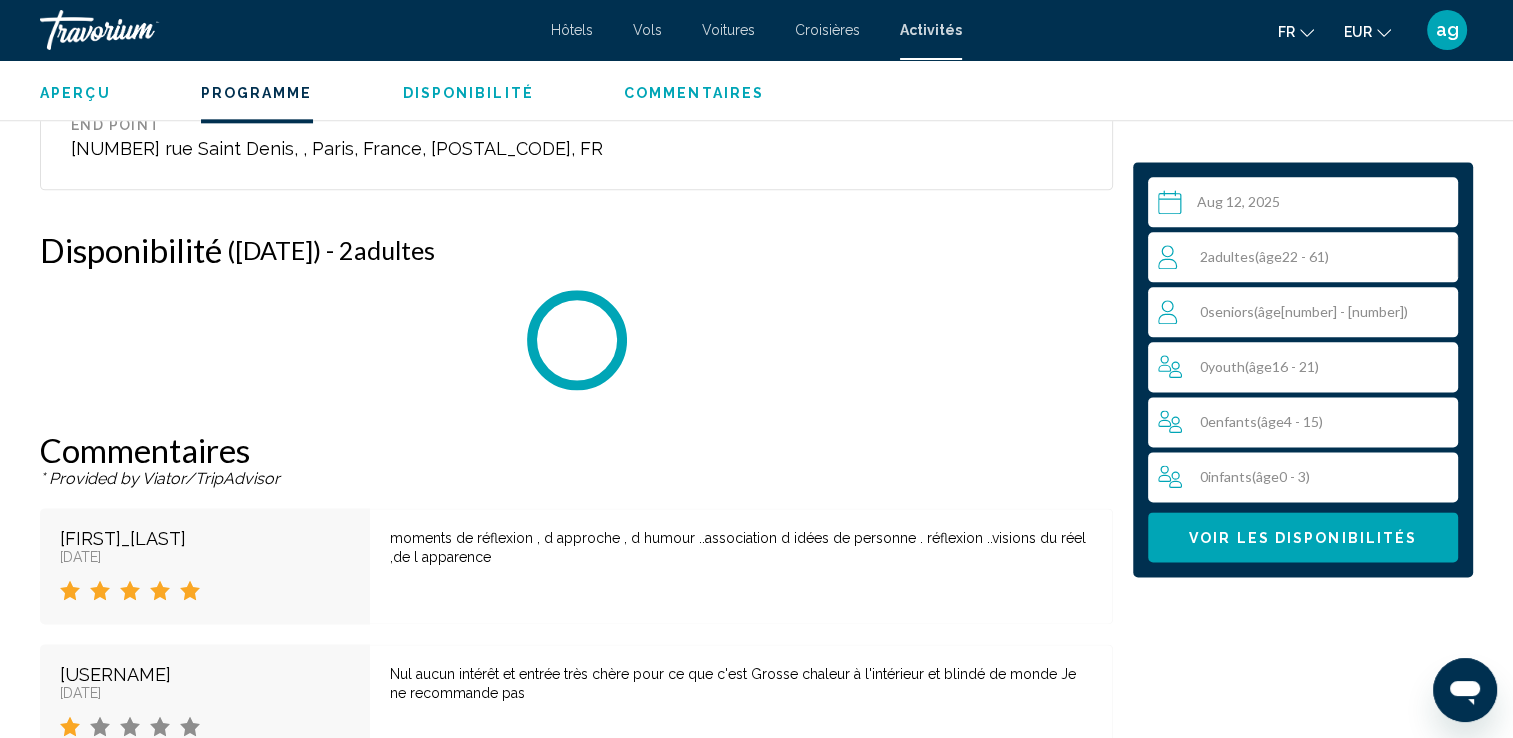 scroll, scrollTop: 2566, scrollLeft: 0, axis: vertical 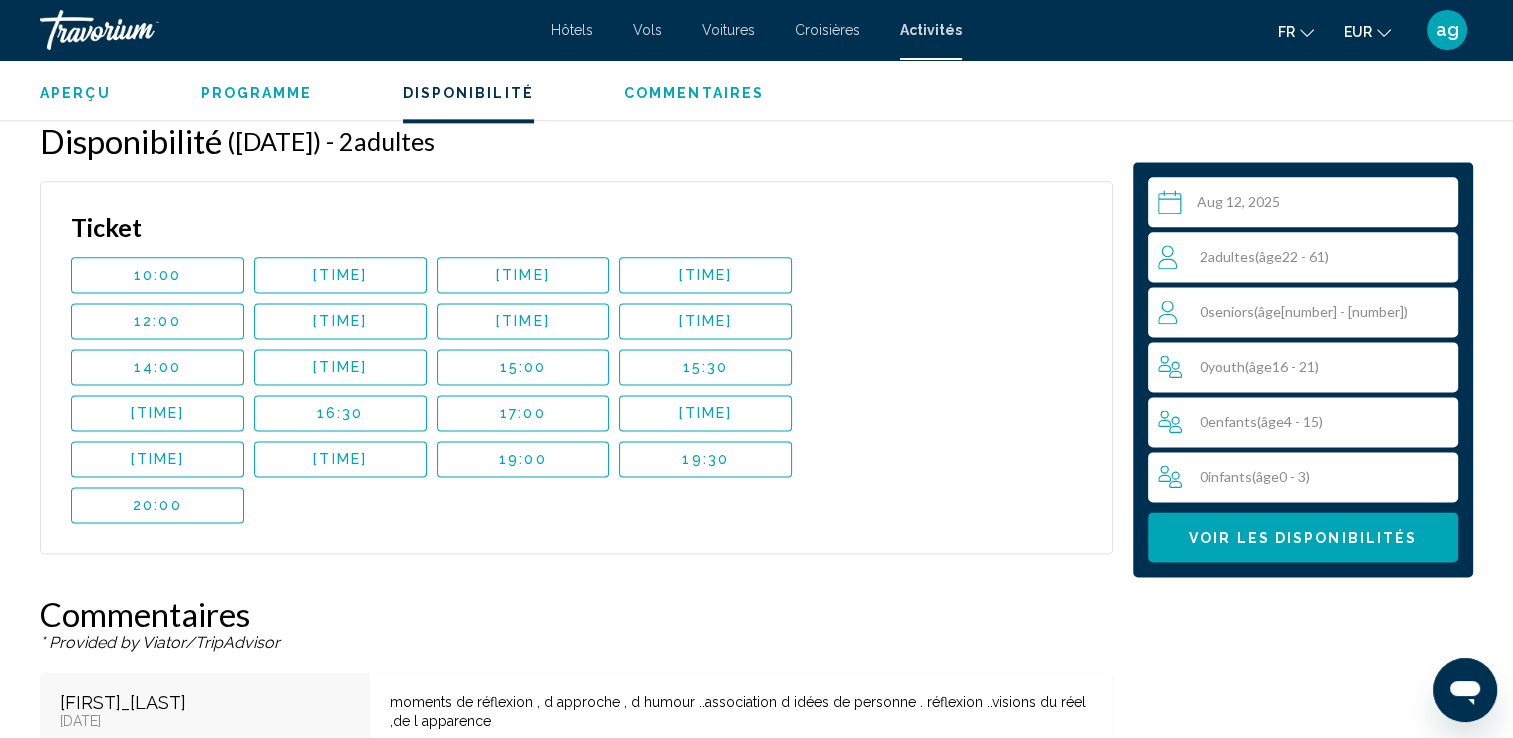 click on "[TIME]" at bounding box center (705, 413) 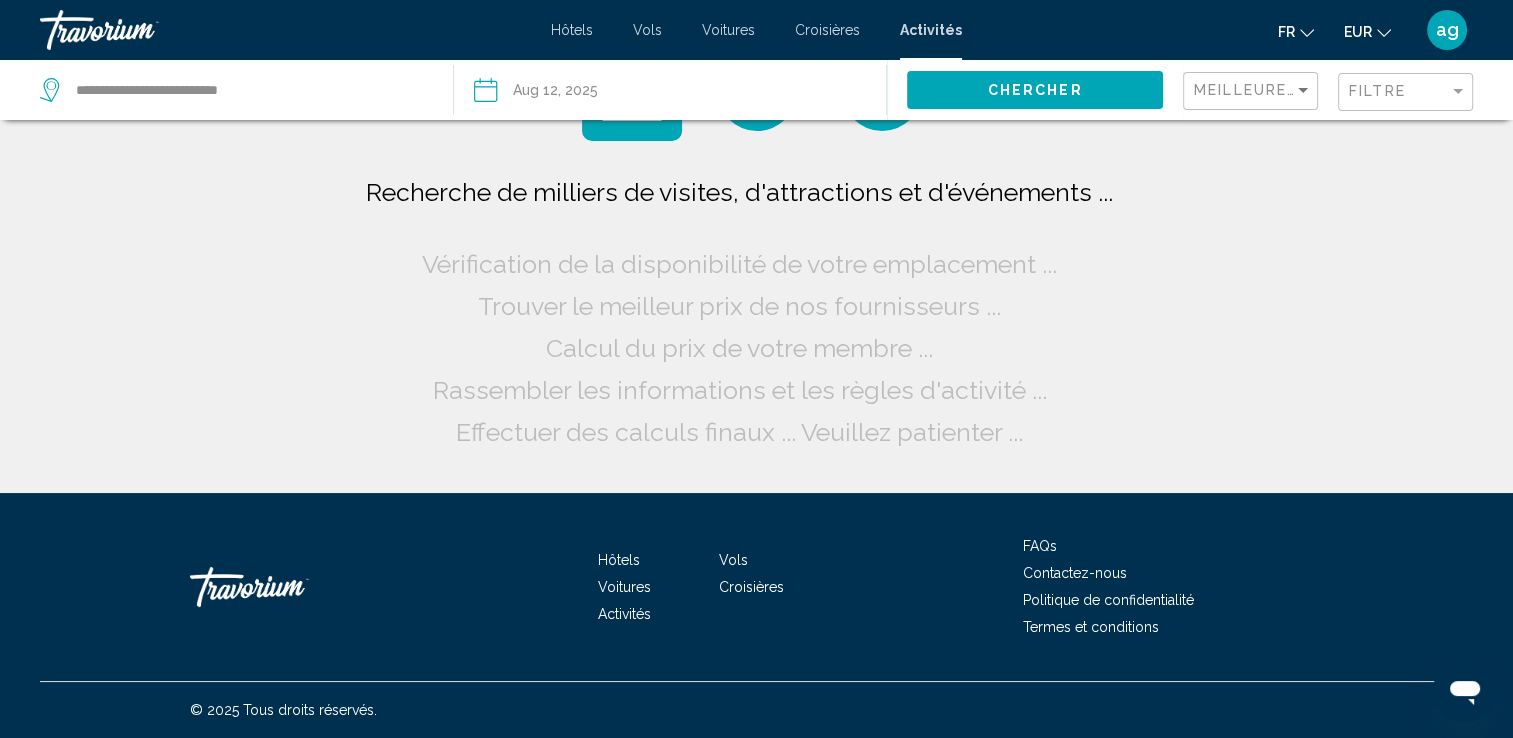 scroll, scrollTop: 0, scrollLeft: 0, axis: both 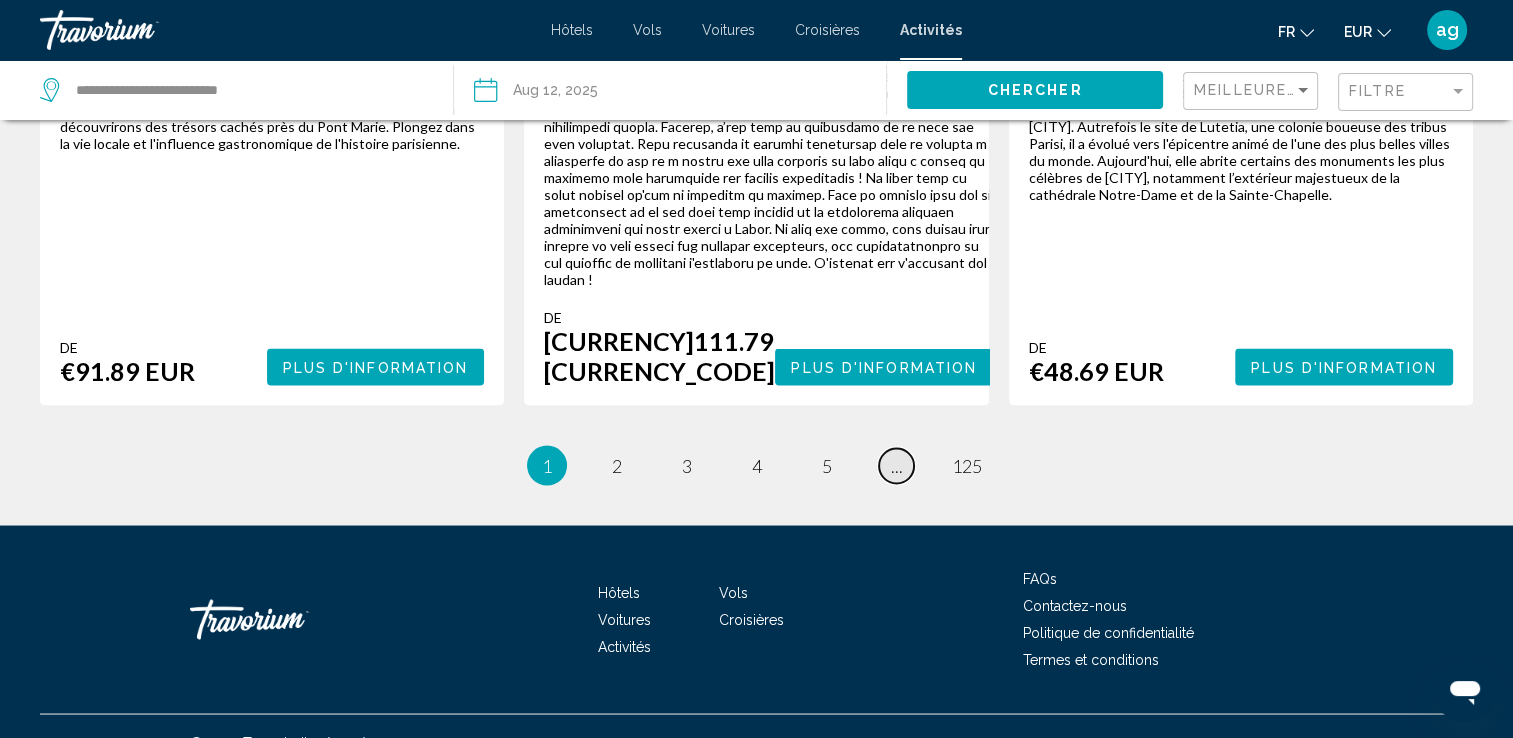 click on "..." at bounding box center [897, 465] 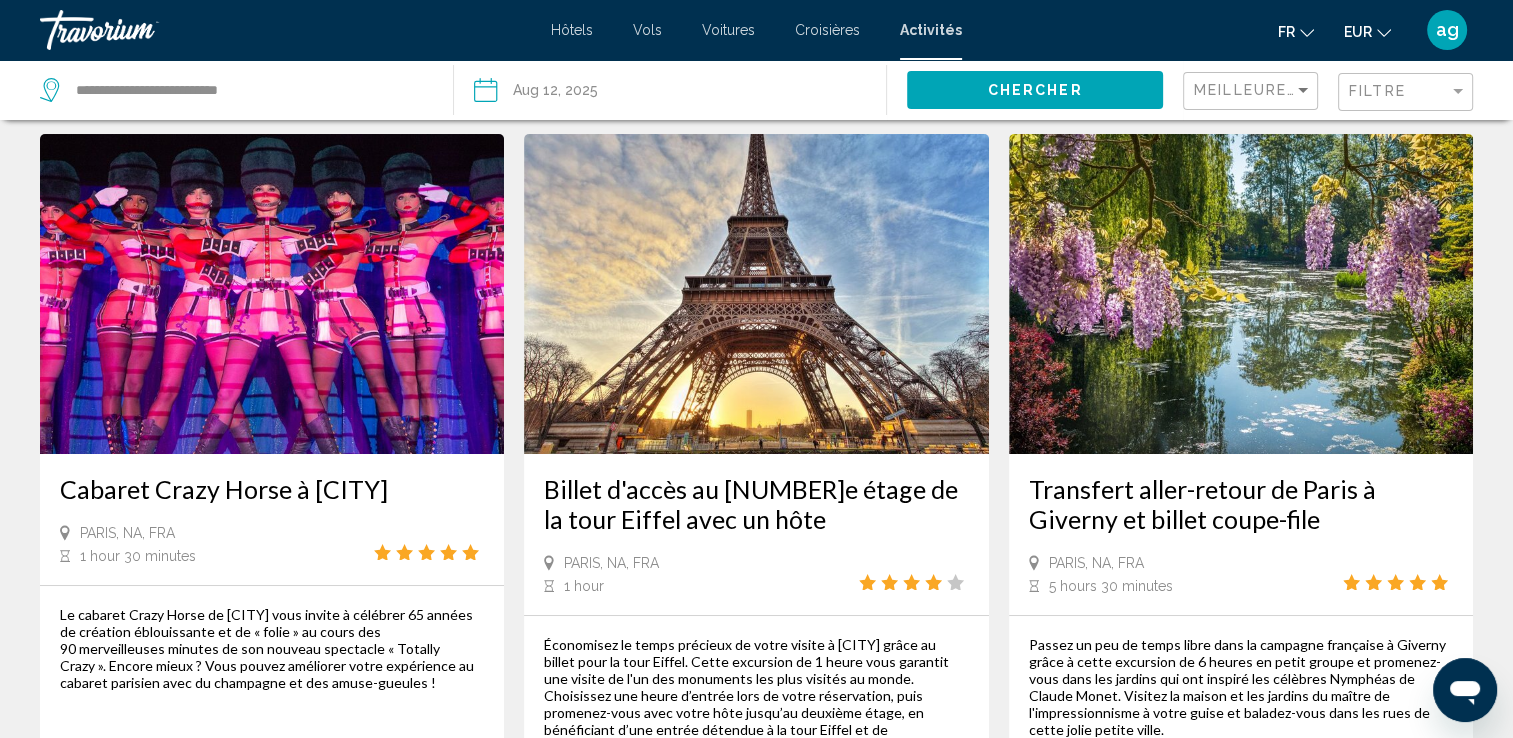 scroll, scrollTop: 0, scrollLeft: 0, axis: both 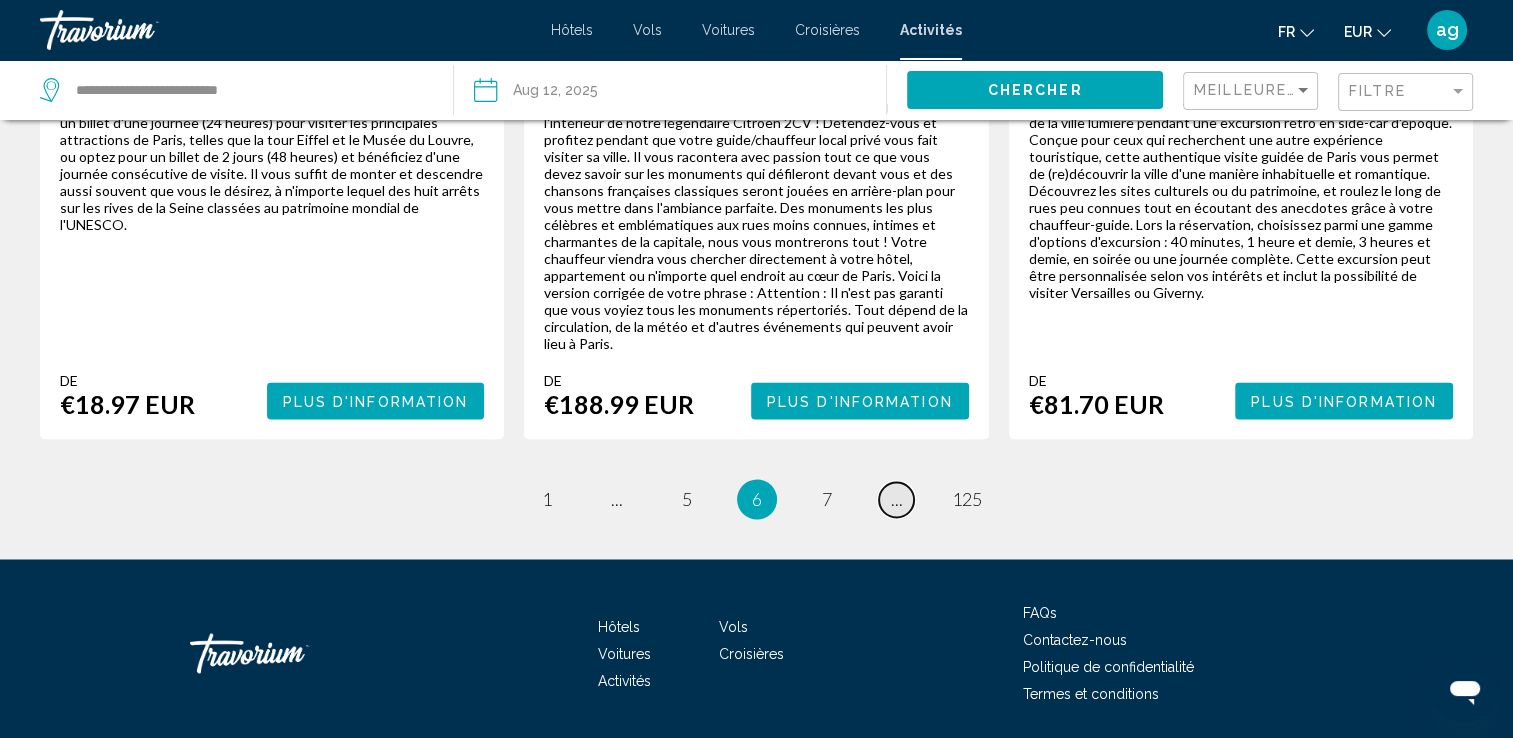 click on "page  ..." at bounding box center [896, 499] 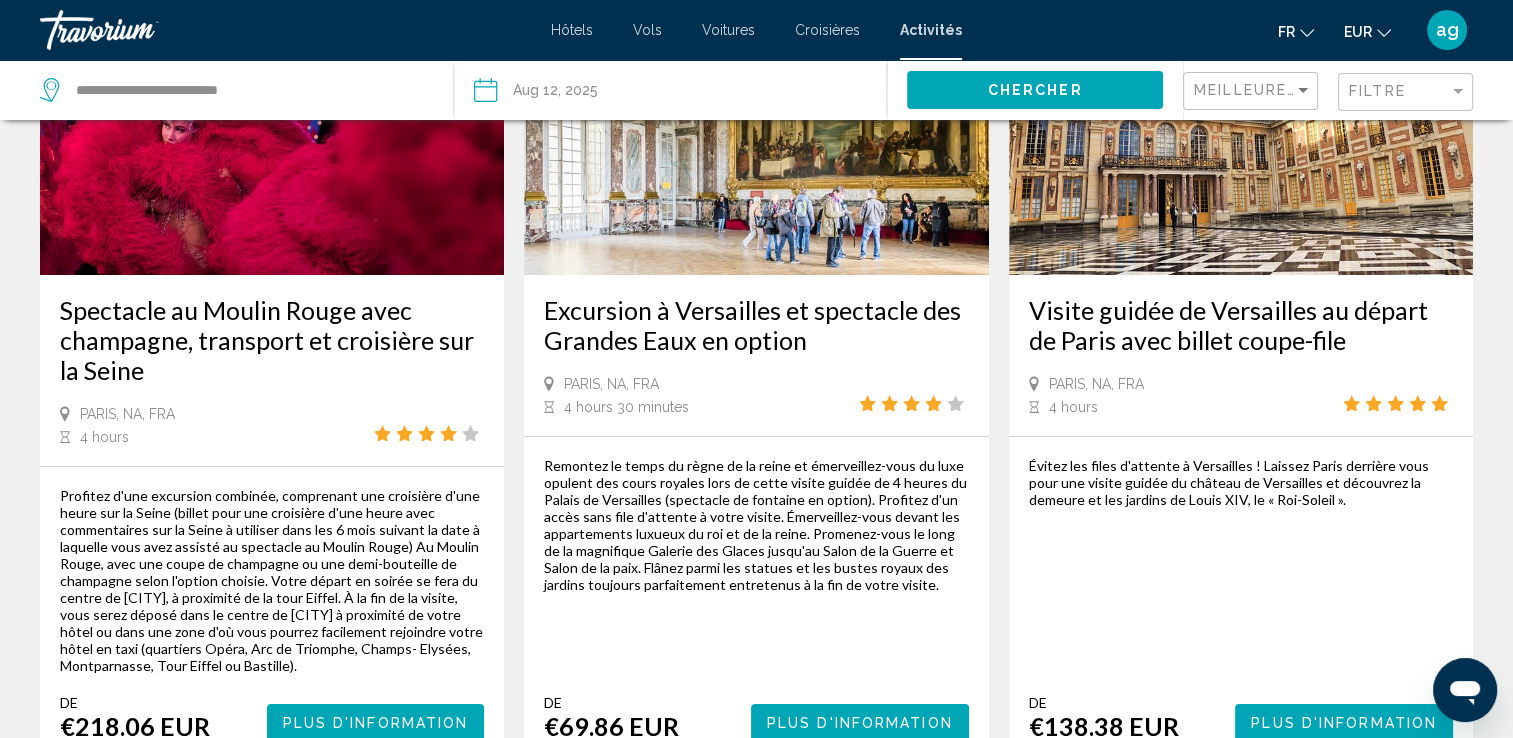 scroll, scrollTop: 0, scrollLeft: 0, axis: both 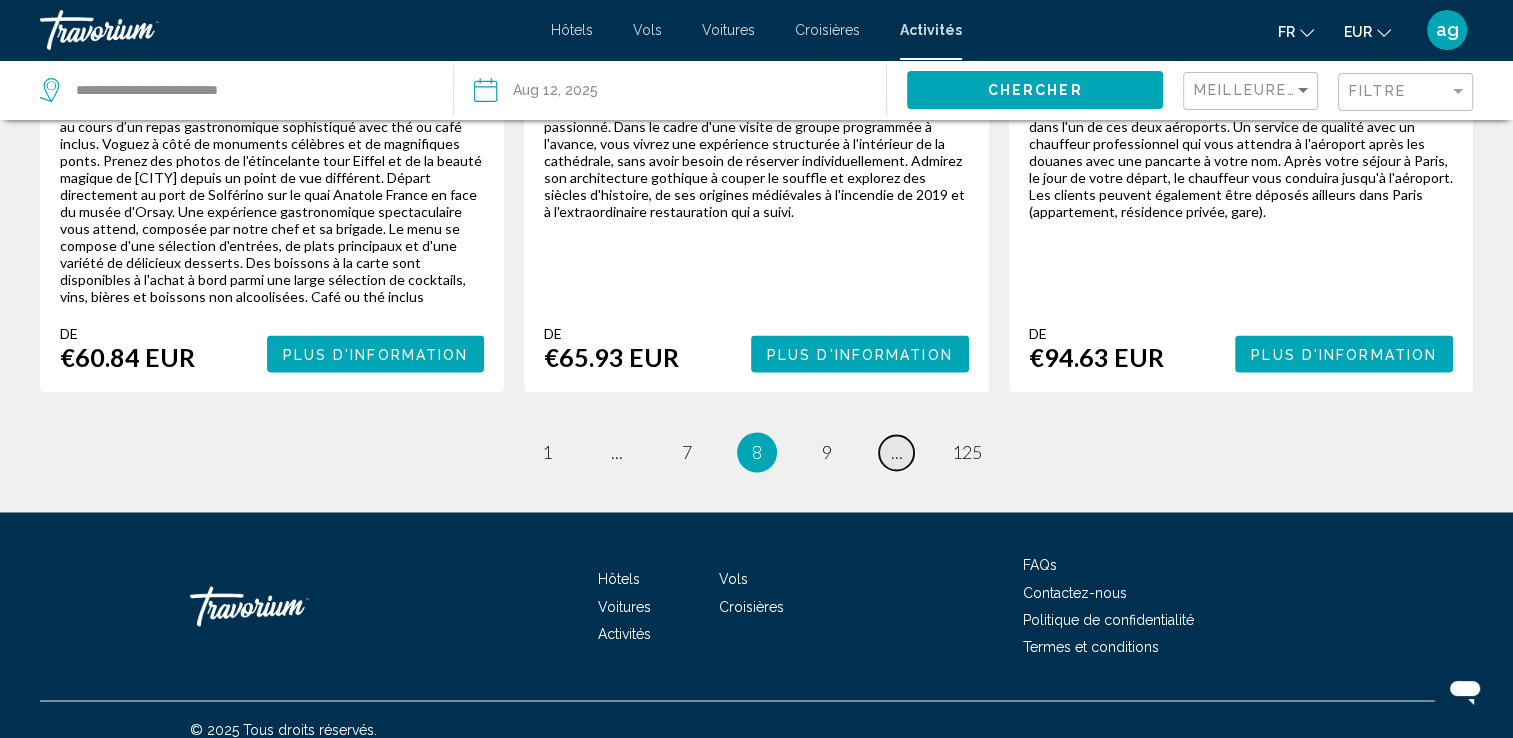 click on "page  ..." at bounding box center (896, 452) 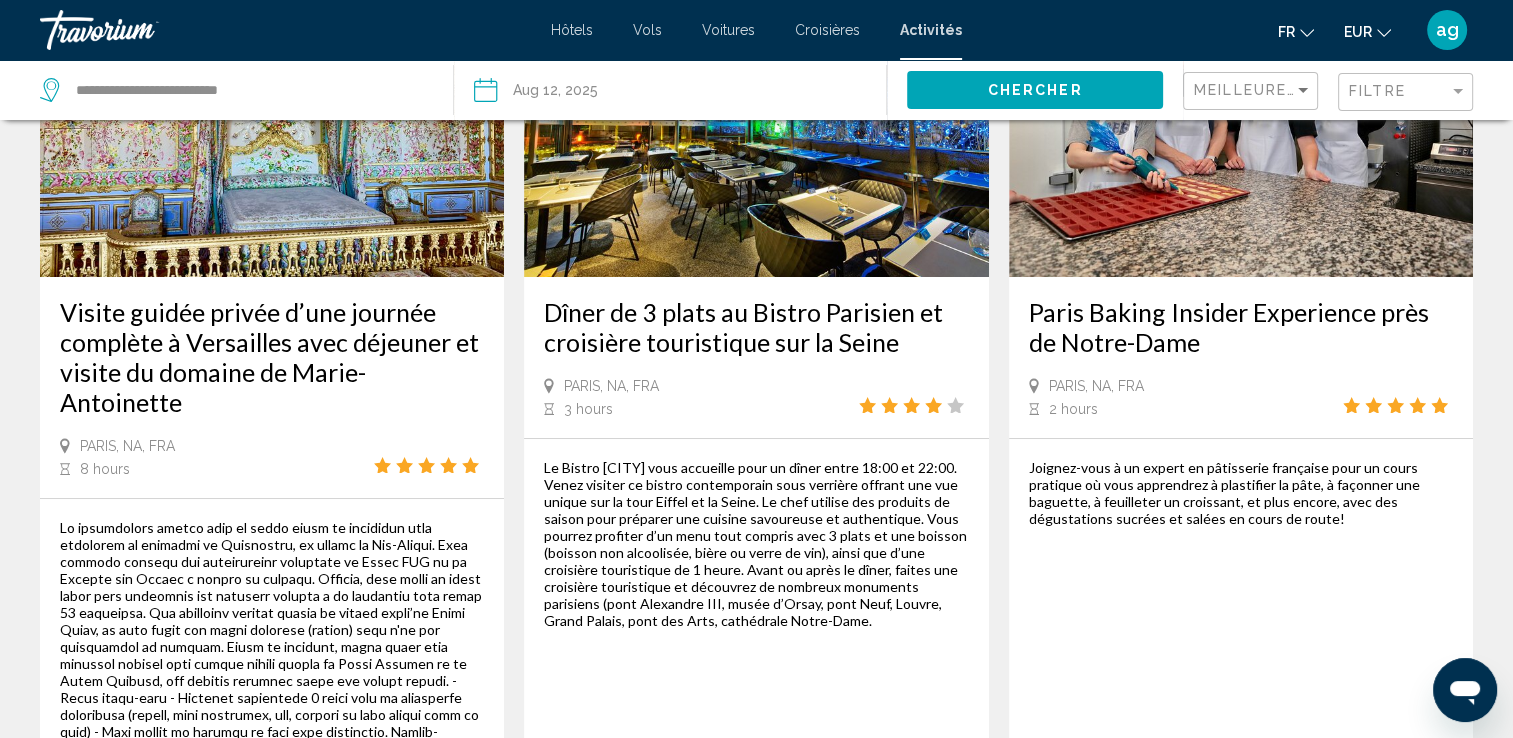 scroll, scrollTop: 0, scrollLeft: 0, axis: both 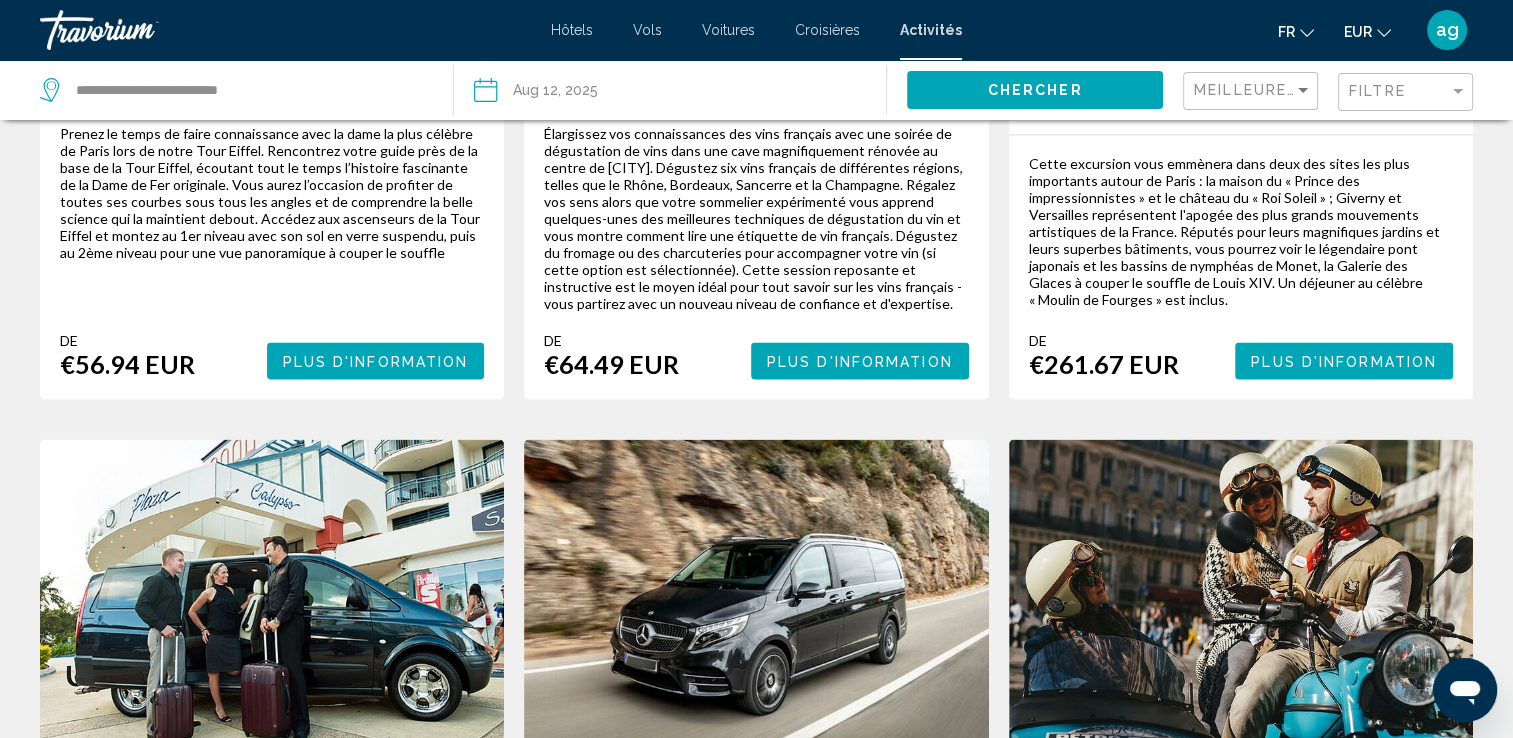 click on "page  ..." at bounding box center [896, 1326] 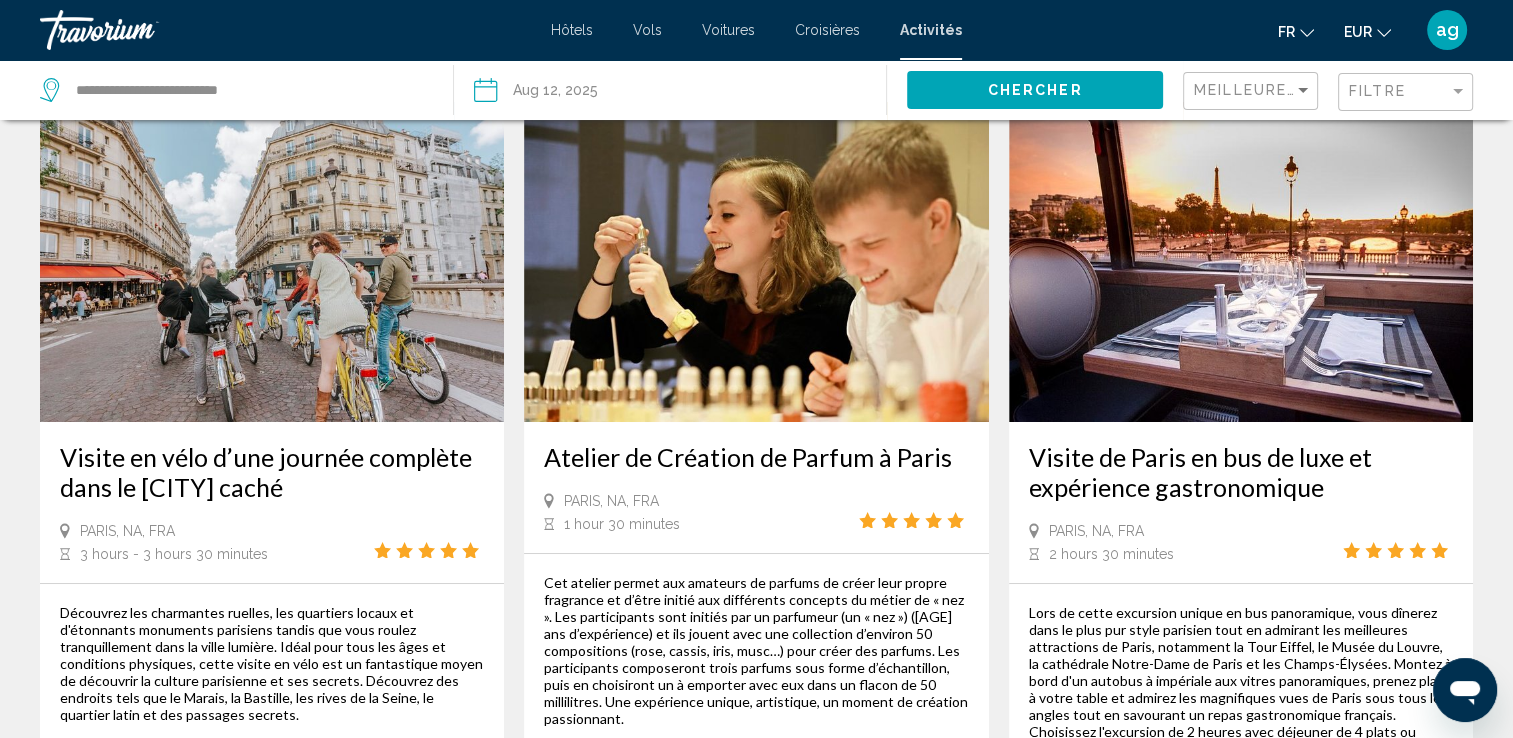 scroll, scrollTop: 0, scrollLeft: 0, axis: both 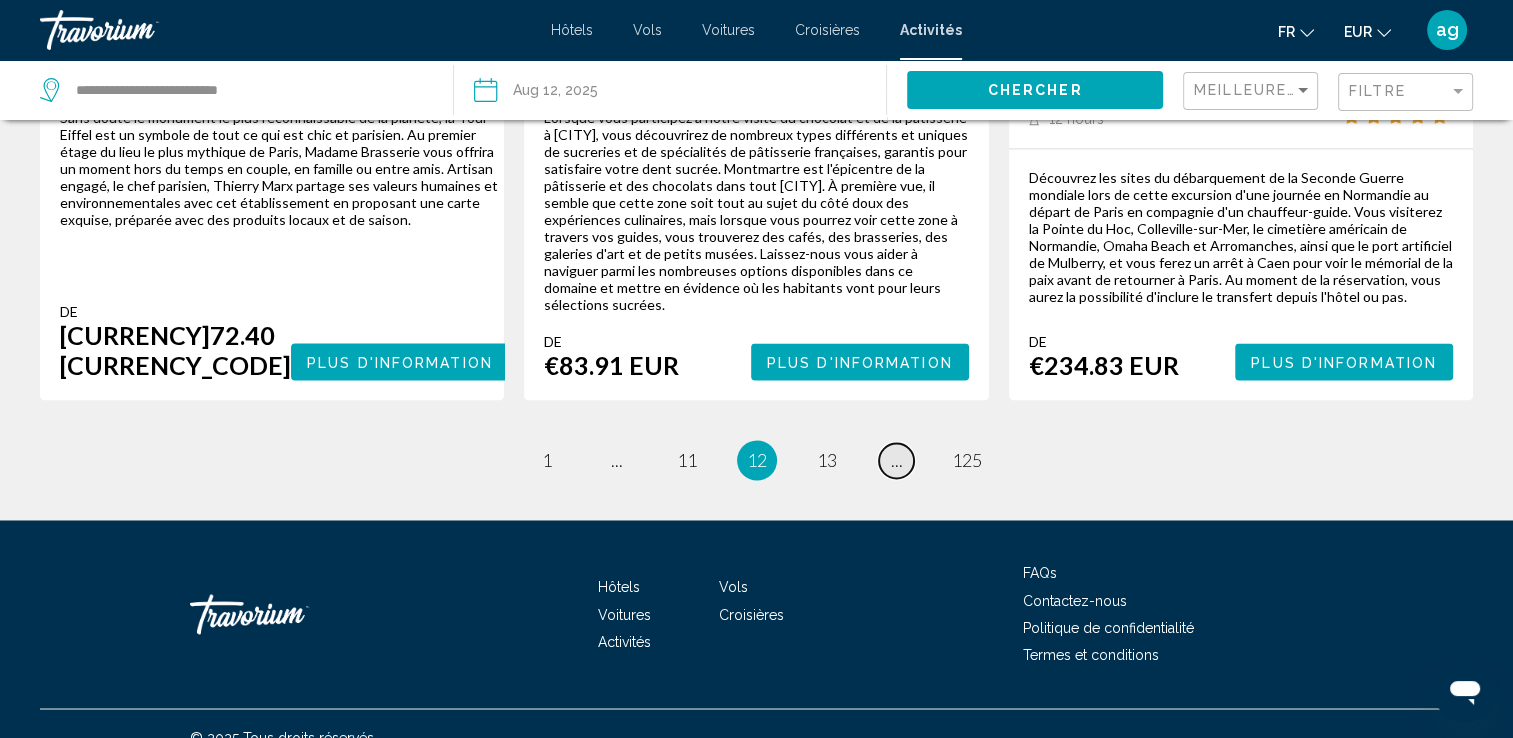 click on "..." at bounding box center [897, 460] 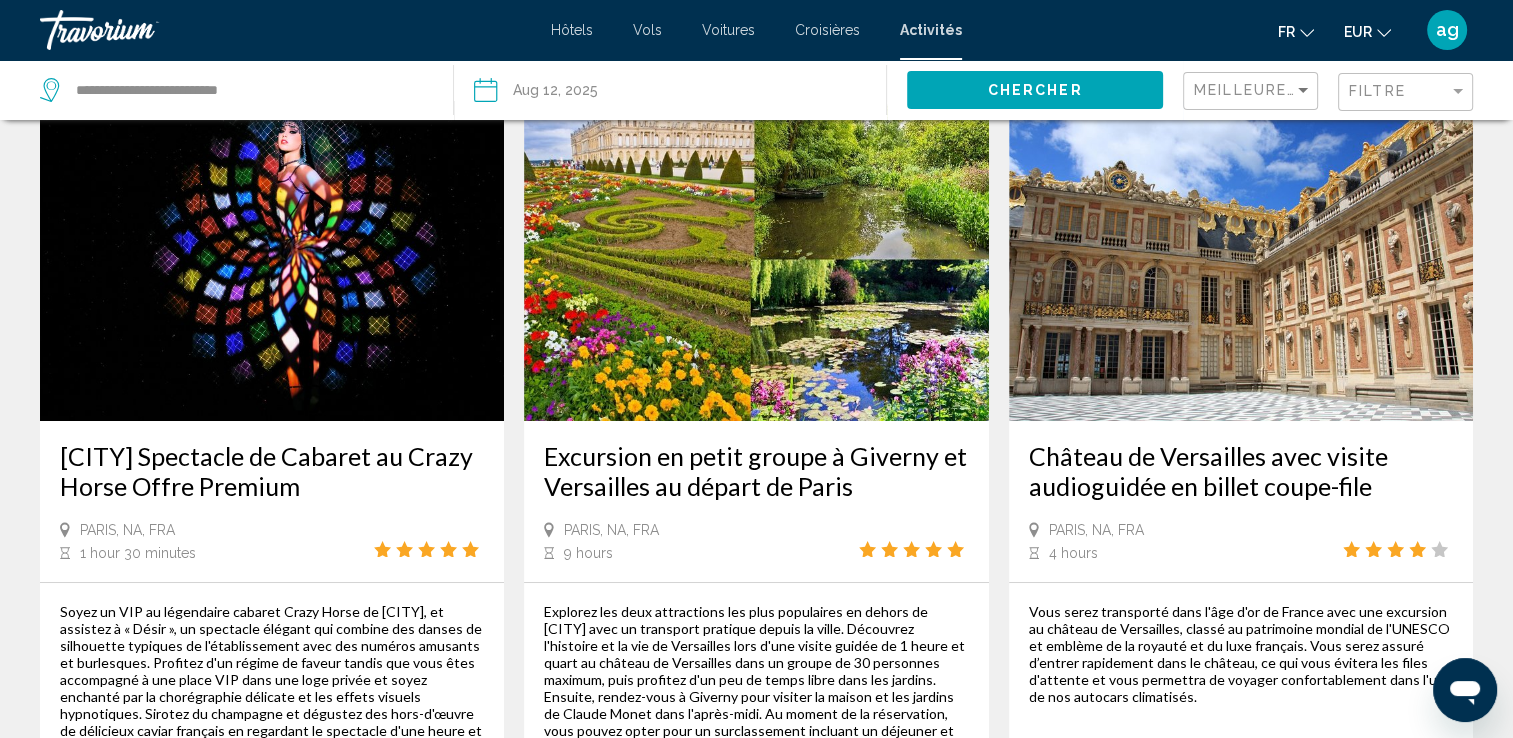 scroll, scrollTop: 0, scrollLeft: 0, axis: both 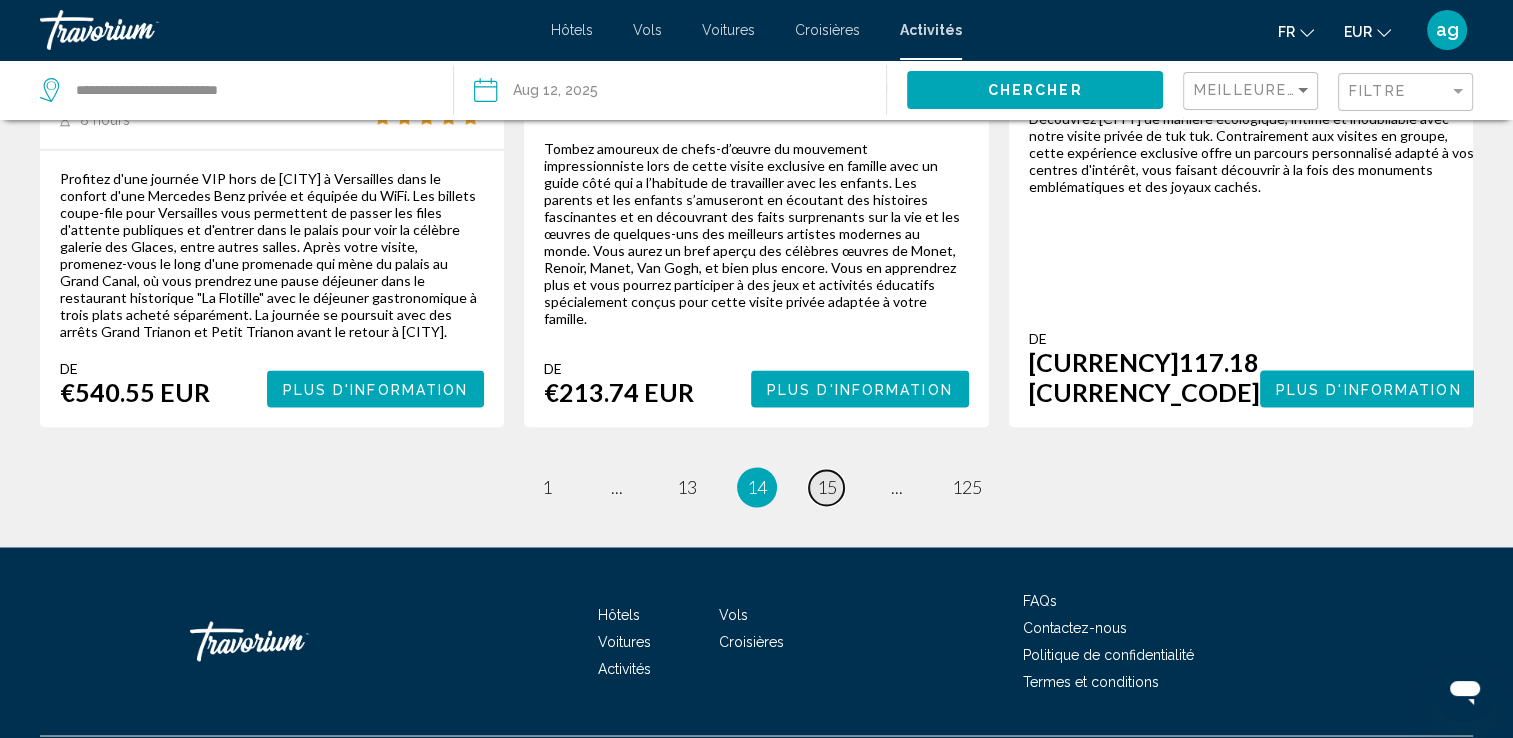 click on "15" at bounding box center (827, 487) 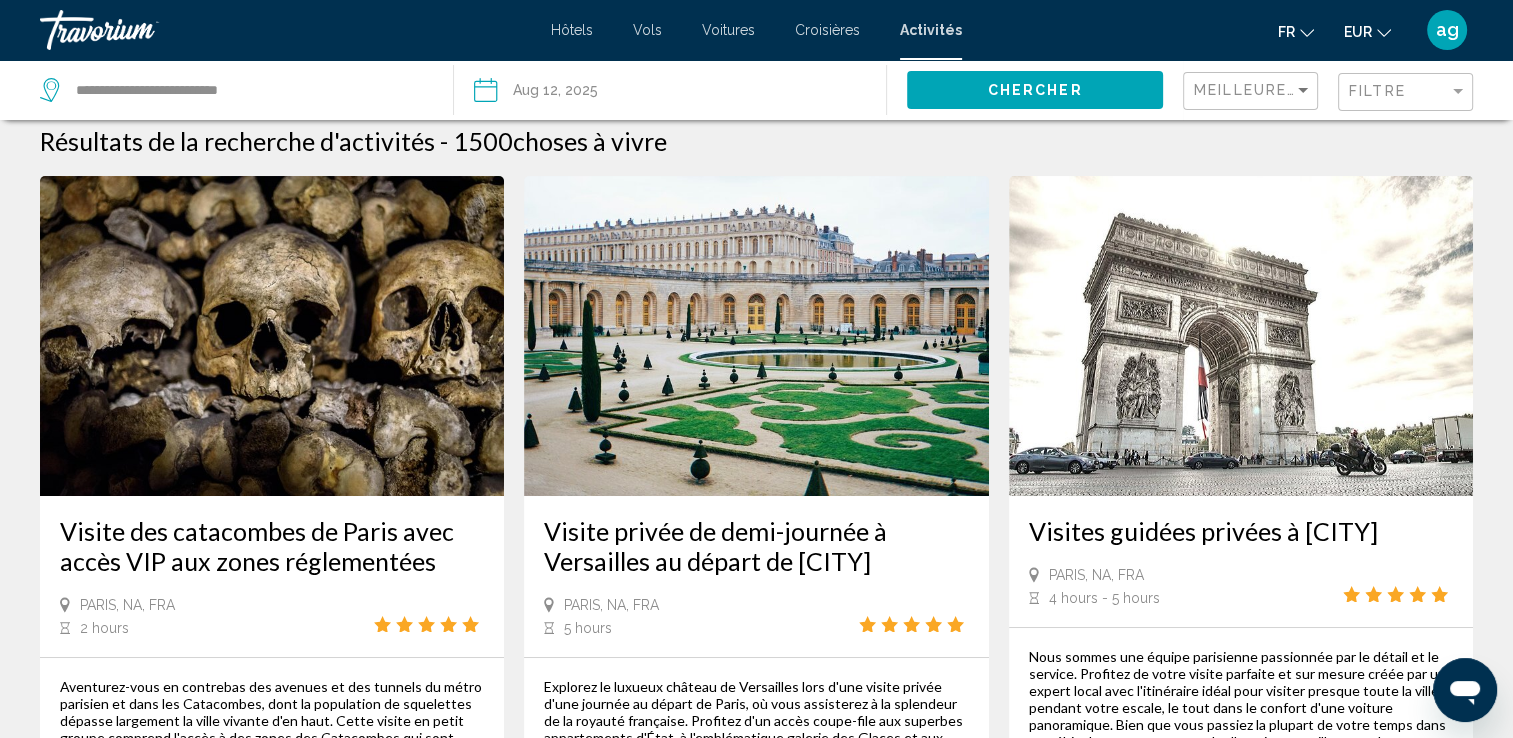 scroll, scrollTop: 0, scrollLeft: 0, axis: both 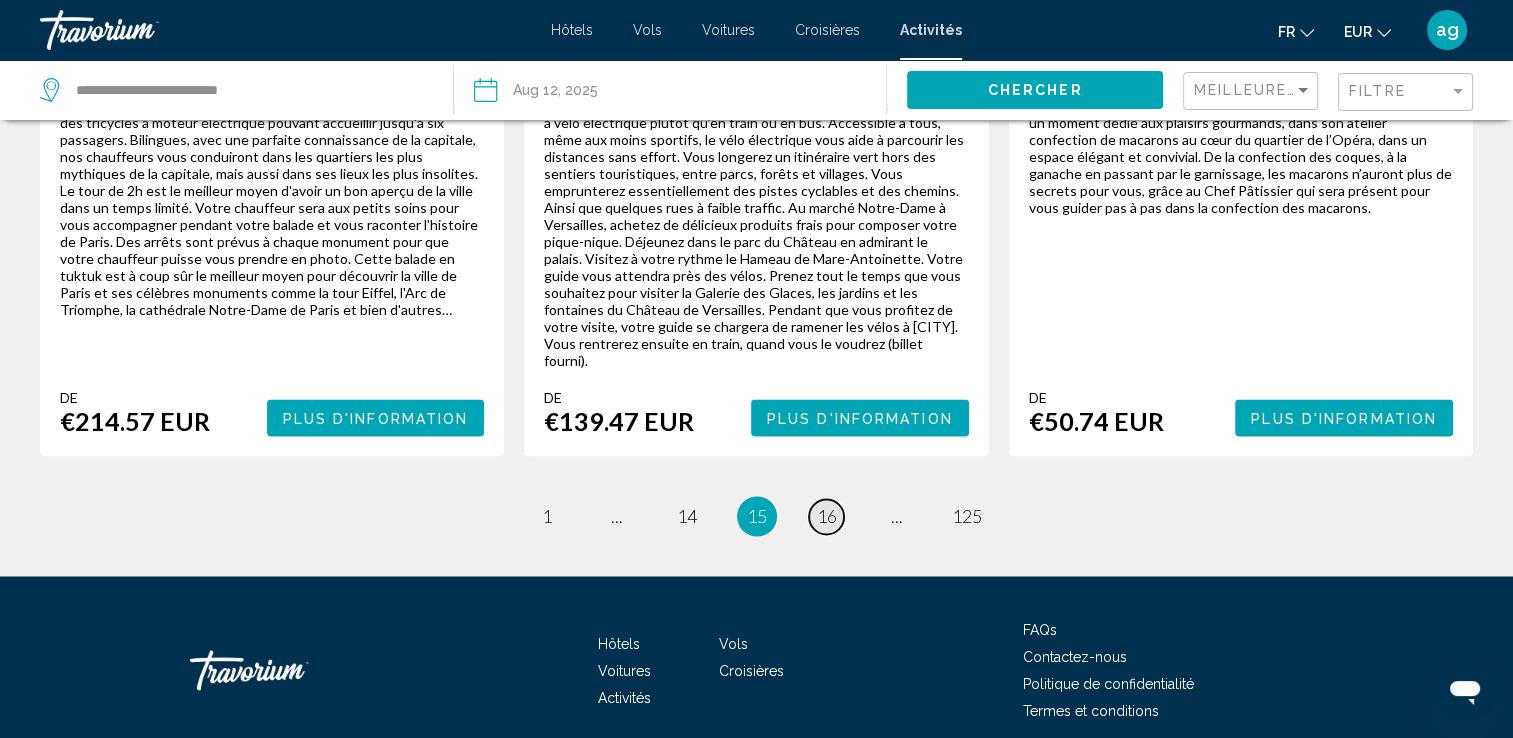 click on "16" at bounding box center [827, 516] 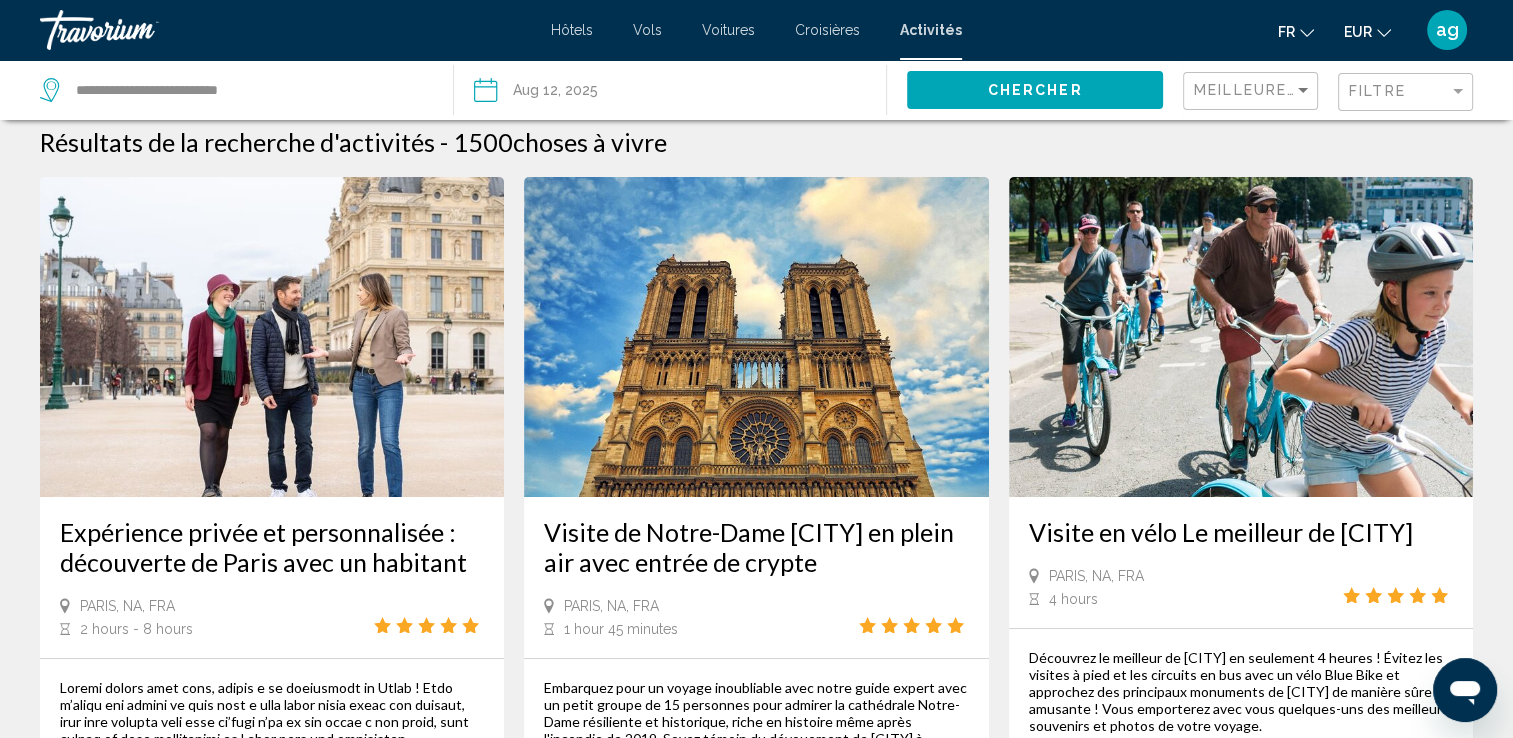 scroll, scrollTop: 0, scrollLeft: 0, axis: both 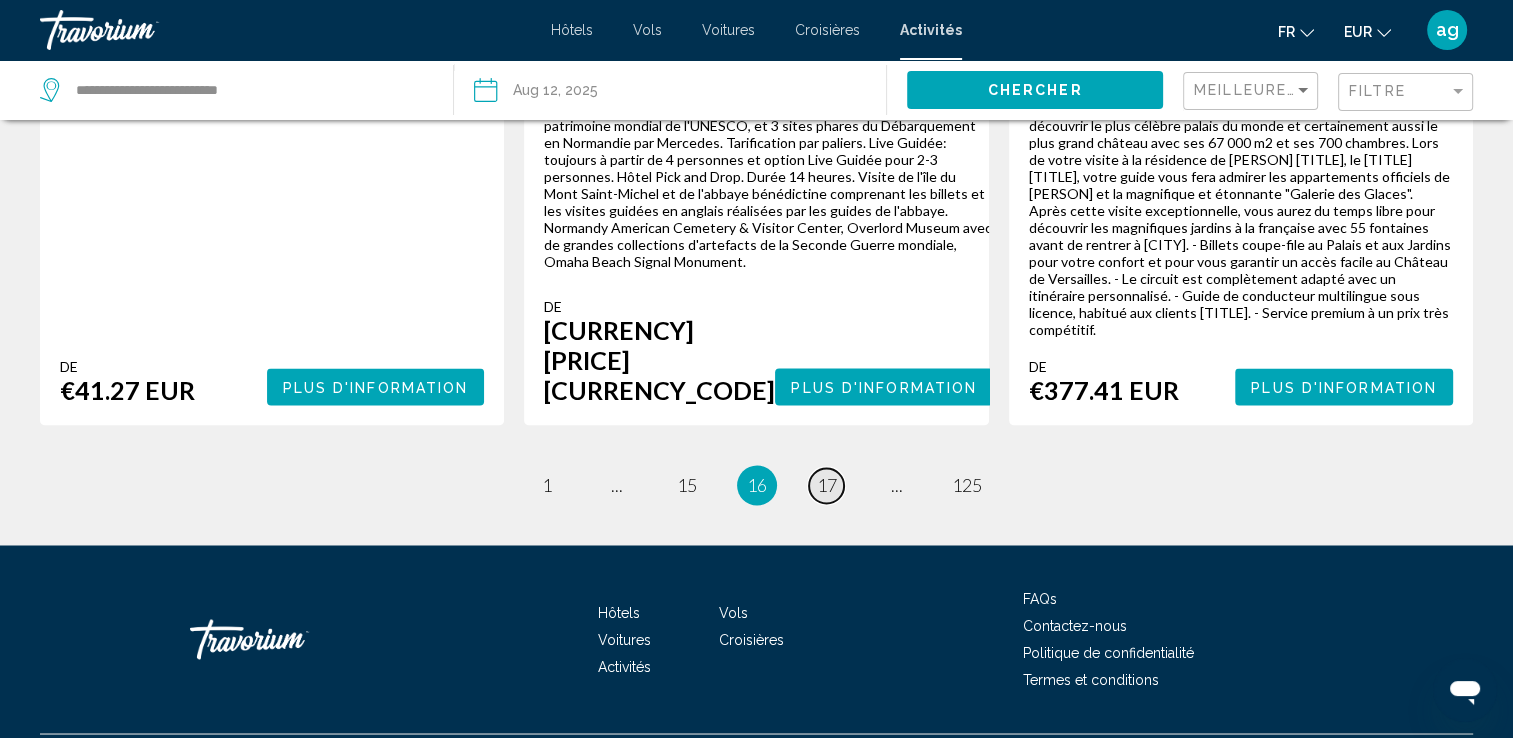 click on "17" at bounding box center [827, 485] 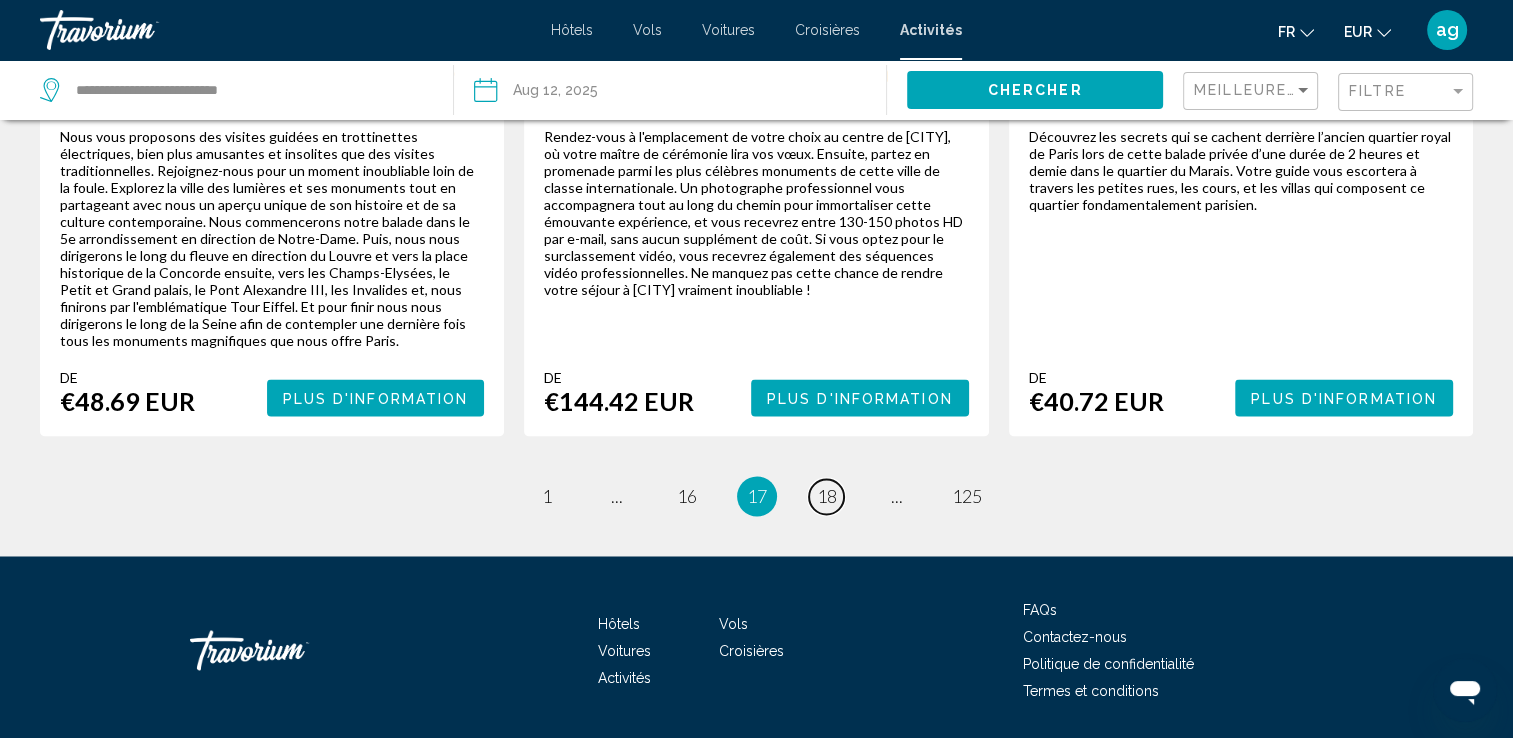 scroll, scrollTop: 3227, scrollLeft: 0, axis: vertical 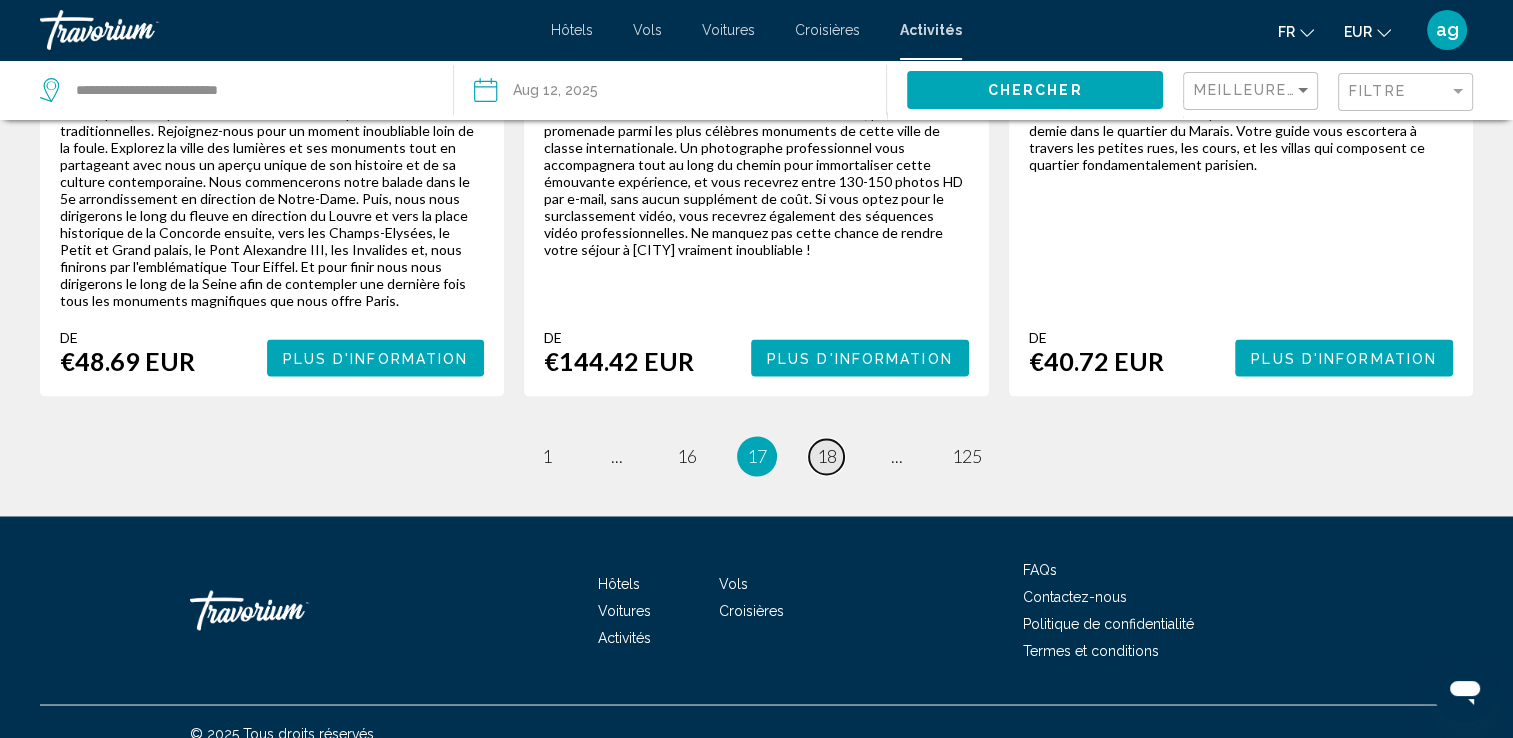 click on "18" at bounding box center (827, 456) 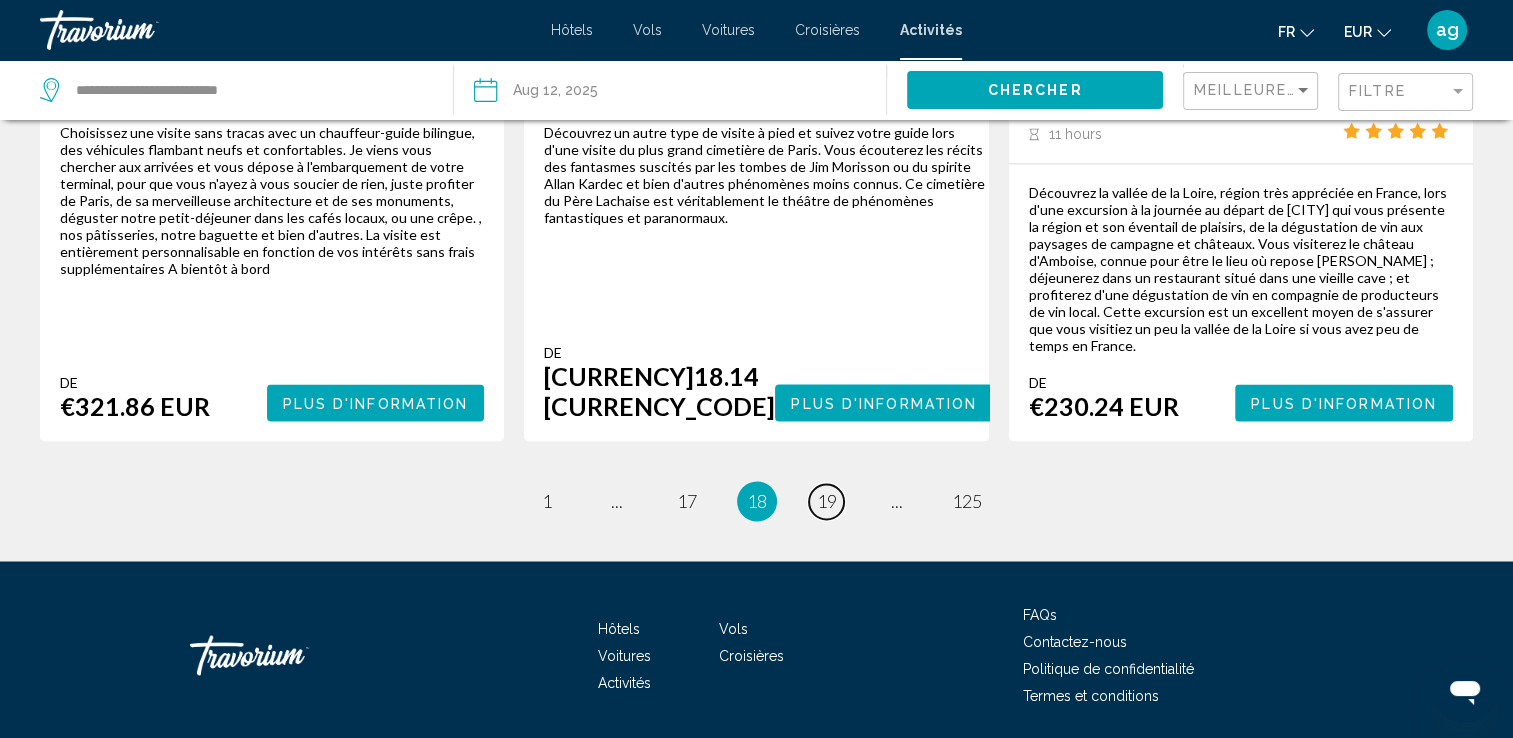 scroll, scrollTop: 3240, scrollLeft: 0, axis: vertical 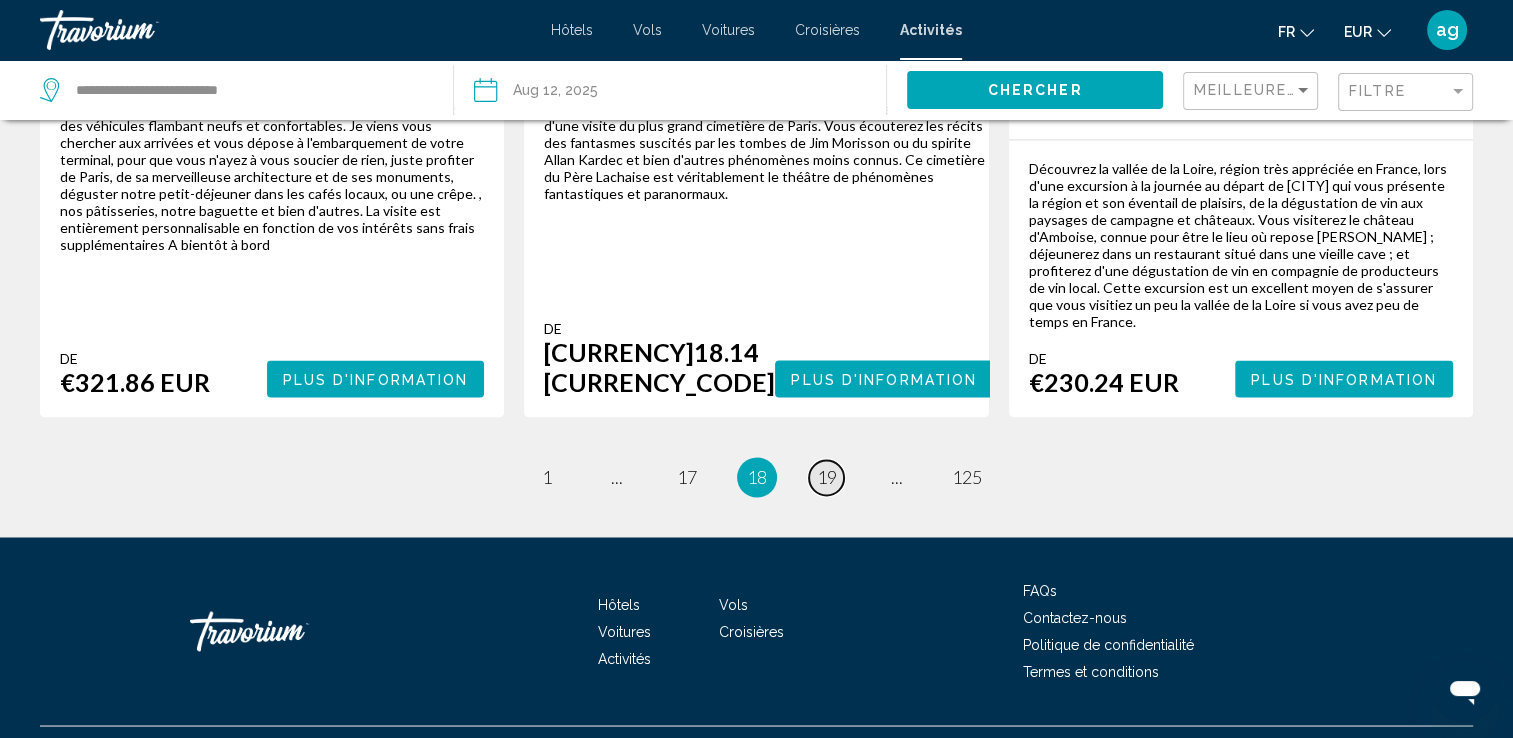 click on "19" at bounding box center [827, 477] 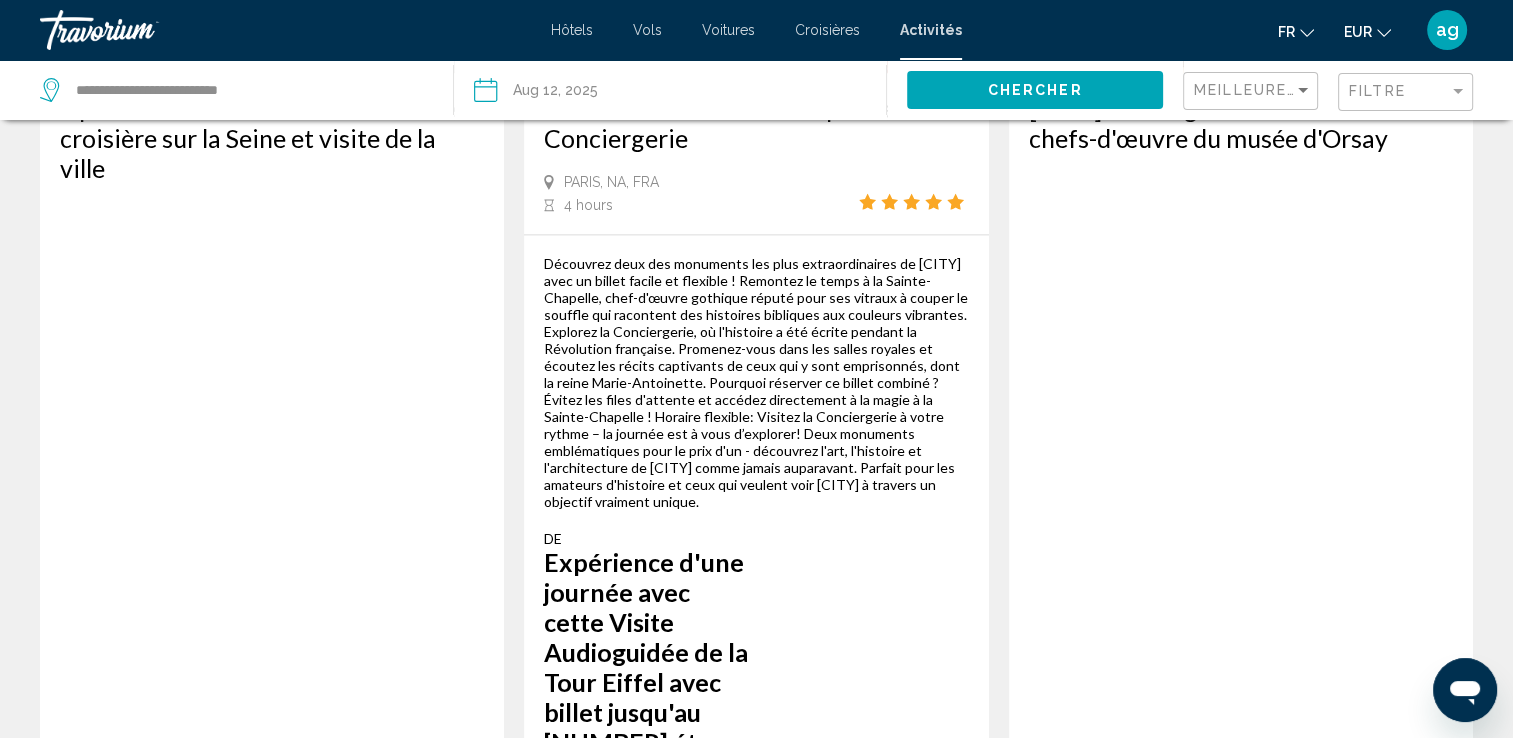 scroll, scrollTop: 3000, scrollLeft: 0, axis: vertical 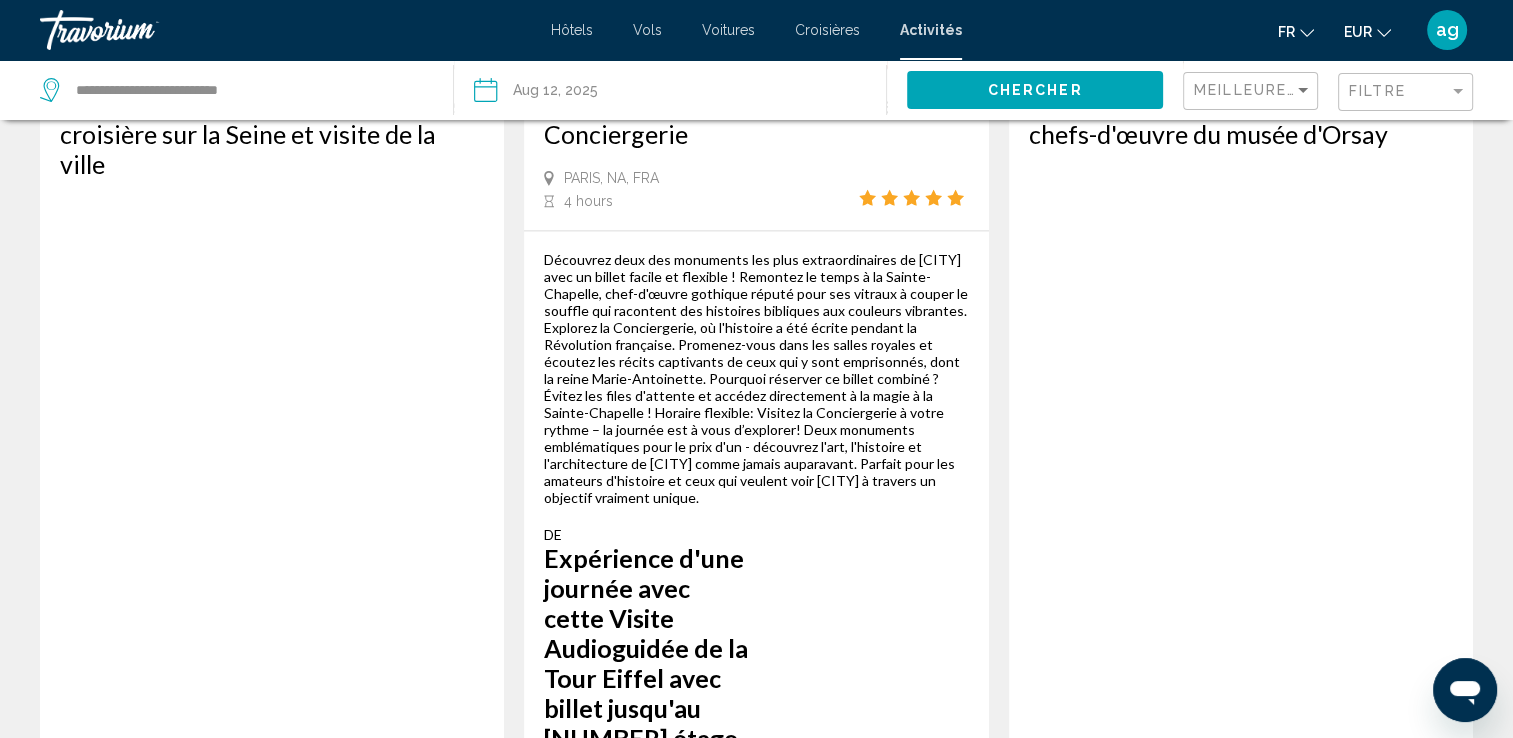 click on "20" at bounding box center [827, 2033] 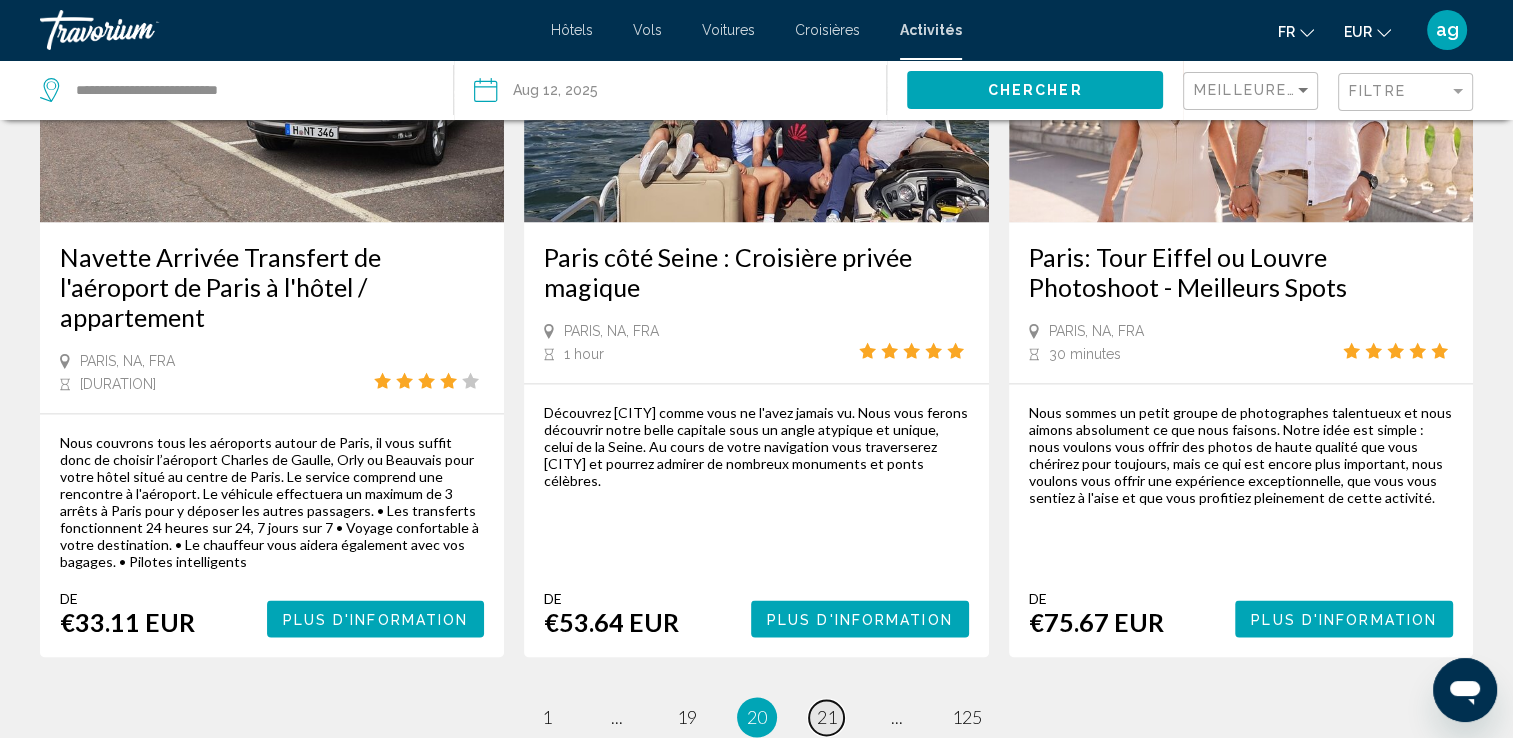 scroll, scrollTop: 3040, scrollLeft: 0, axis: vertical 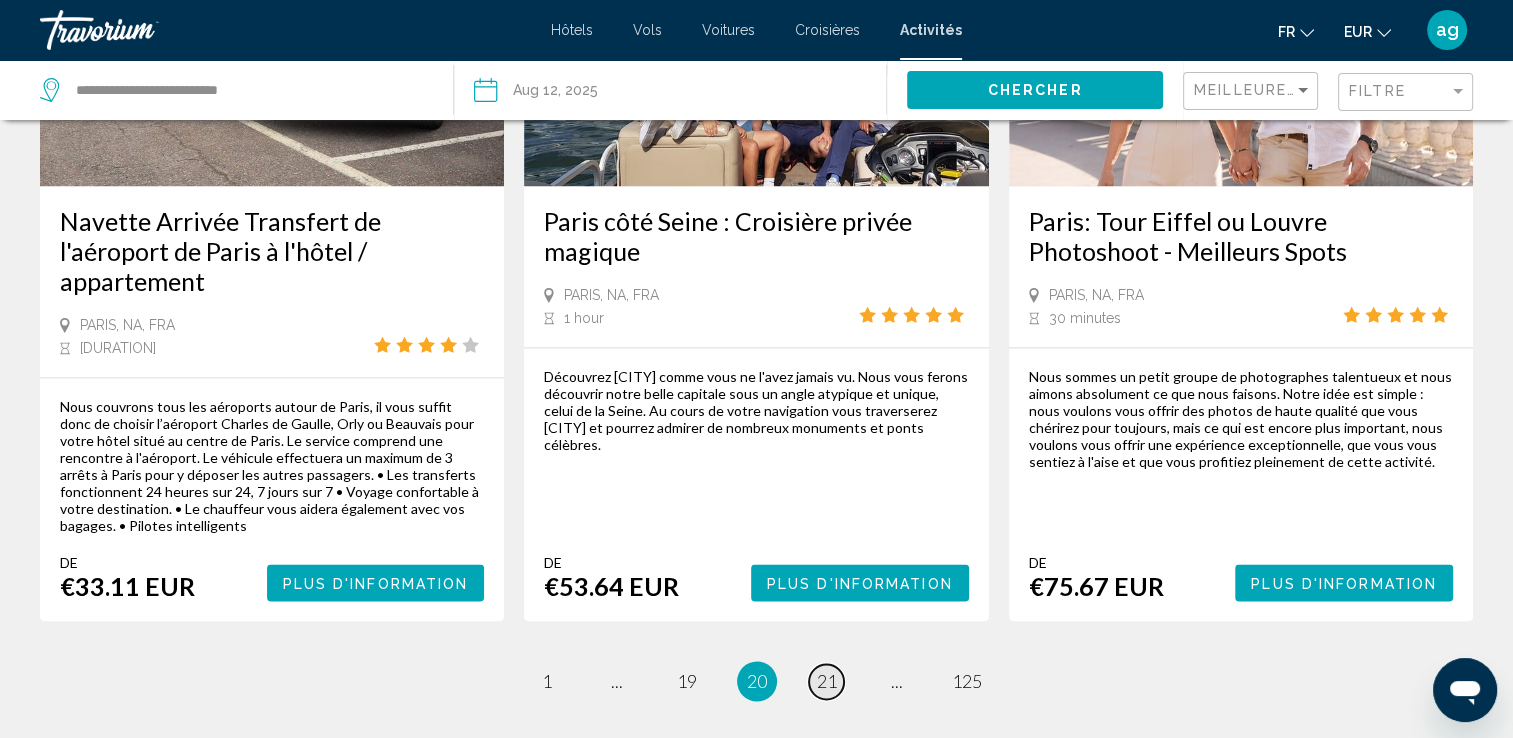 click on "page  21" at bounding box center [826, 681] 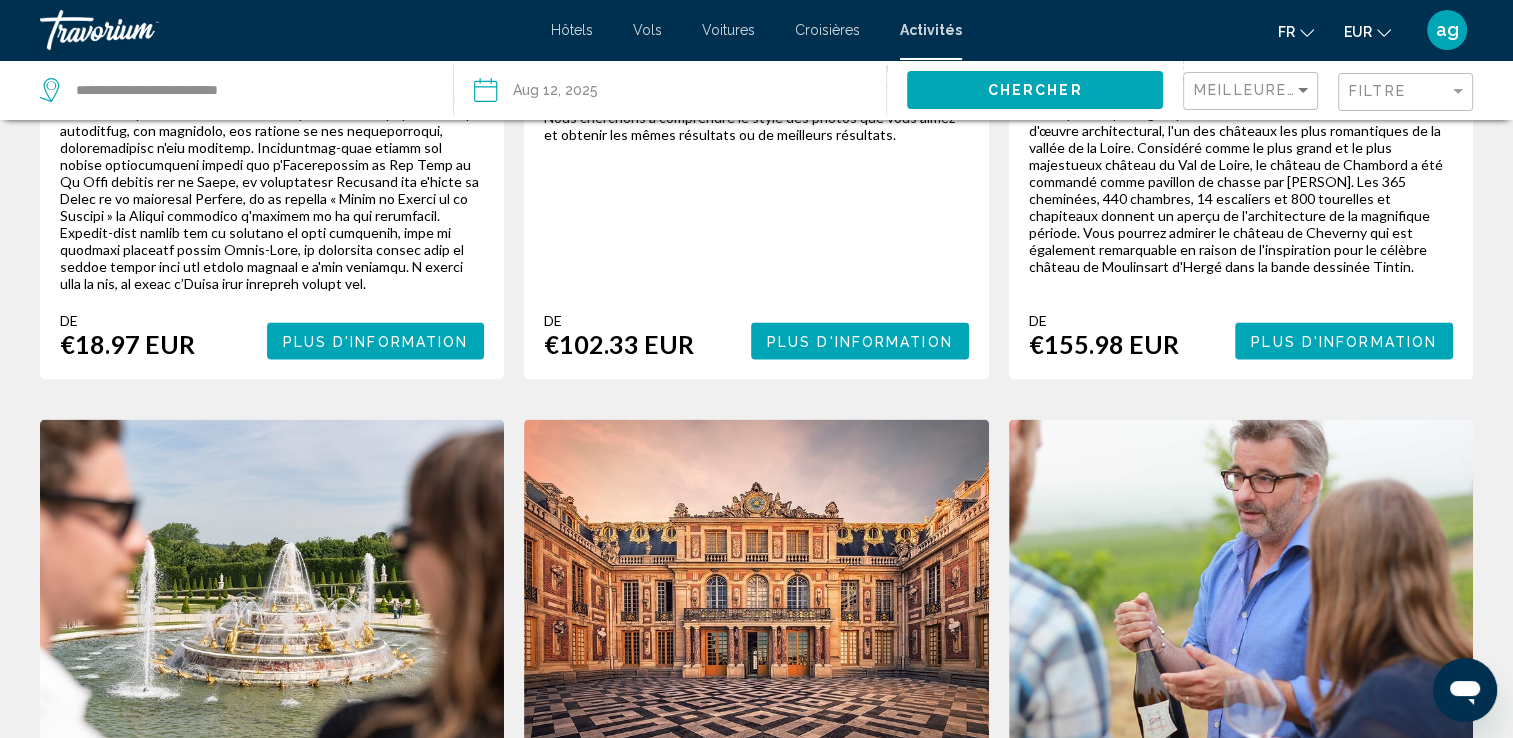 click on "La Sainte Chapelle est le joyau gothique le plus remarquable de la capitale à ne pas manquer. Notre visite commence par la naissance de [CITY], ses premiers habitants et quelques événements marquants qui ont fait de cette île le cœur de la ville. Après cela, nous nous dirigerons vers l'un des plus beaux exemples d'architecture gothique française appelé La Sainte Chapelle construite pour accueillir les reliques de Jésus au 13ème siècle. Vous serez étonné par la beauté de ses murs recouverts de vitraux. Nous apprendrons la vie du roi Louis IX devenu Saint et ayant participé aux deux dernières croisades, la vie au moyen-âge, l'importance des reliques au moyen-âge et quelques anecdotes croustillantes. La visite guidée dure environ 45 minutes De €53.64 EUR Plus d'information" at bounding box center (756, 2013) 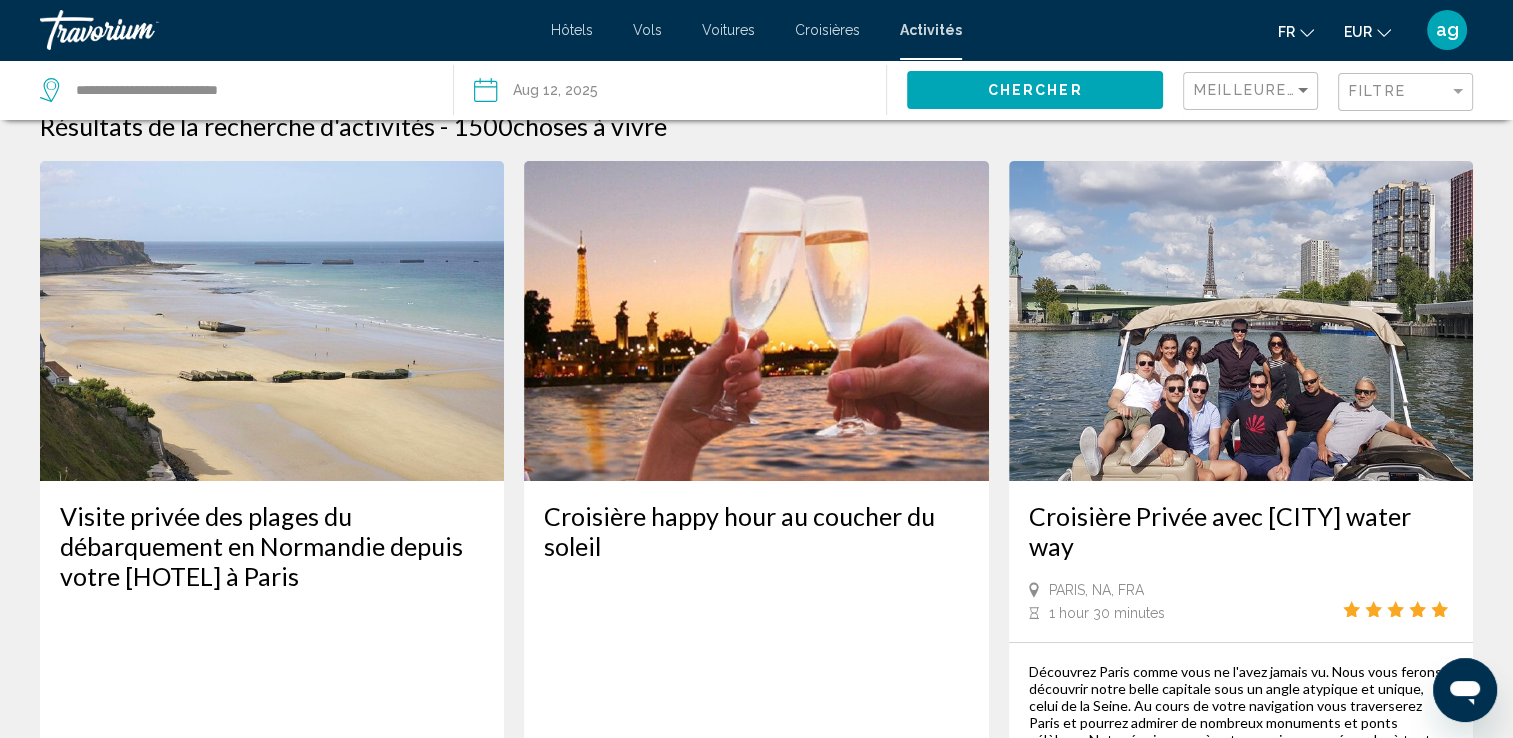 scroll, scrollTop: 0, scrollLeft: 0, axis: both 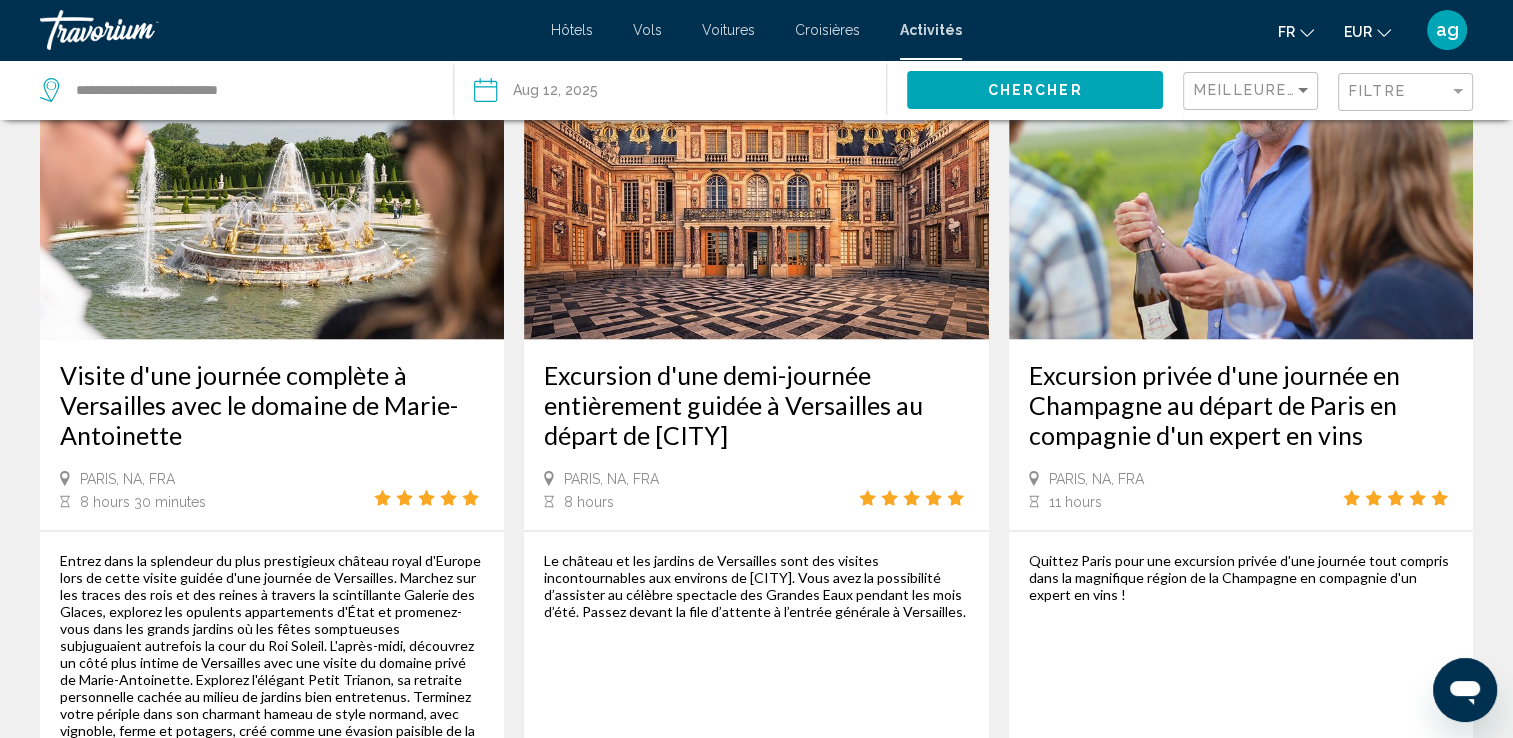click on "22" at bounding box center (827, 1871) 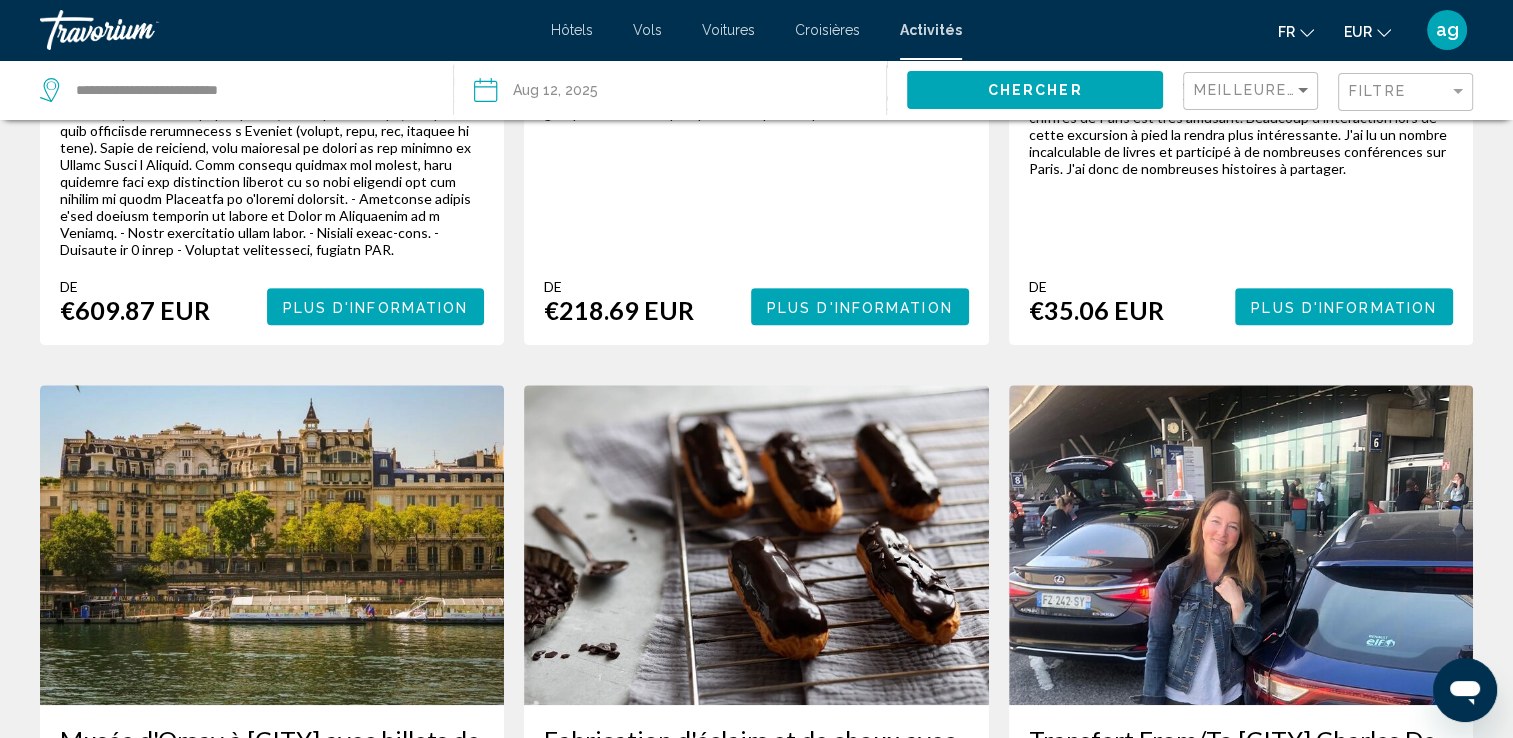 scroll, scrollTop: 0, scrollLeft: 0, axis: both 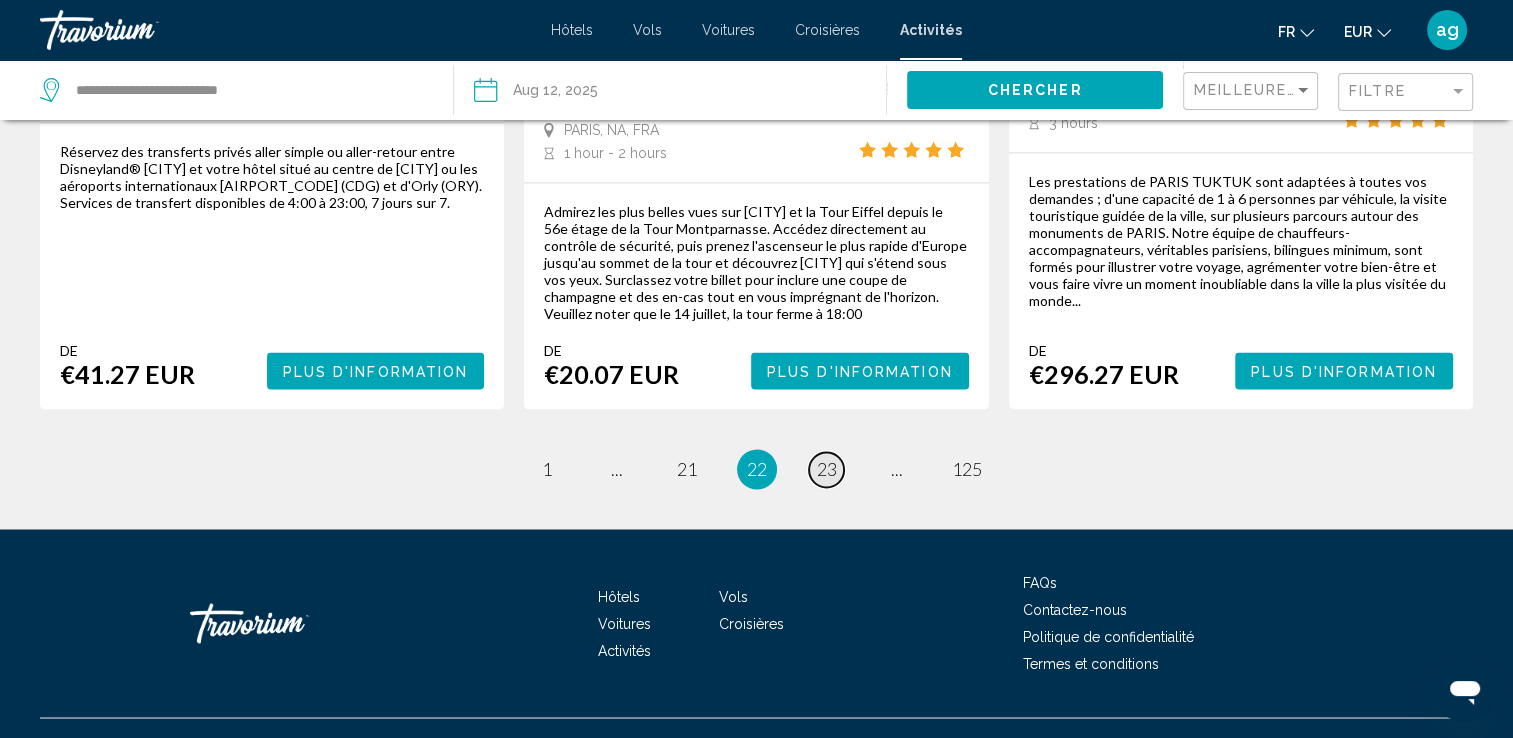 click on "23" at bounding box center [827, 469] 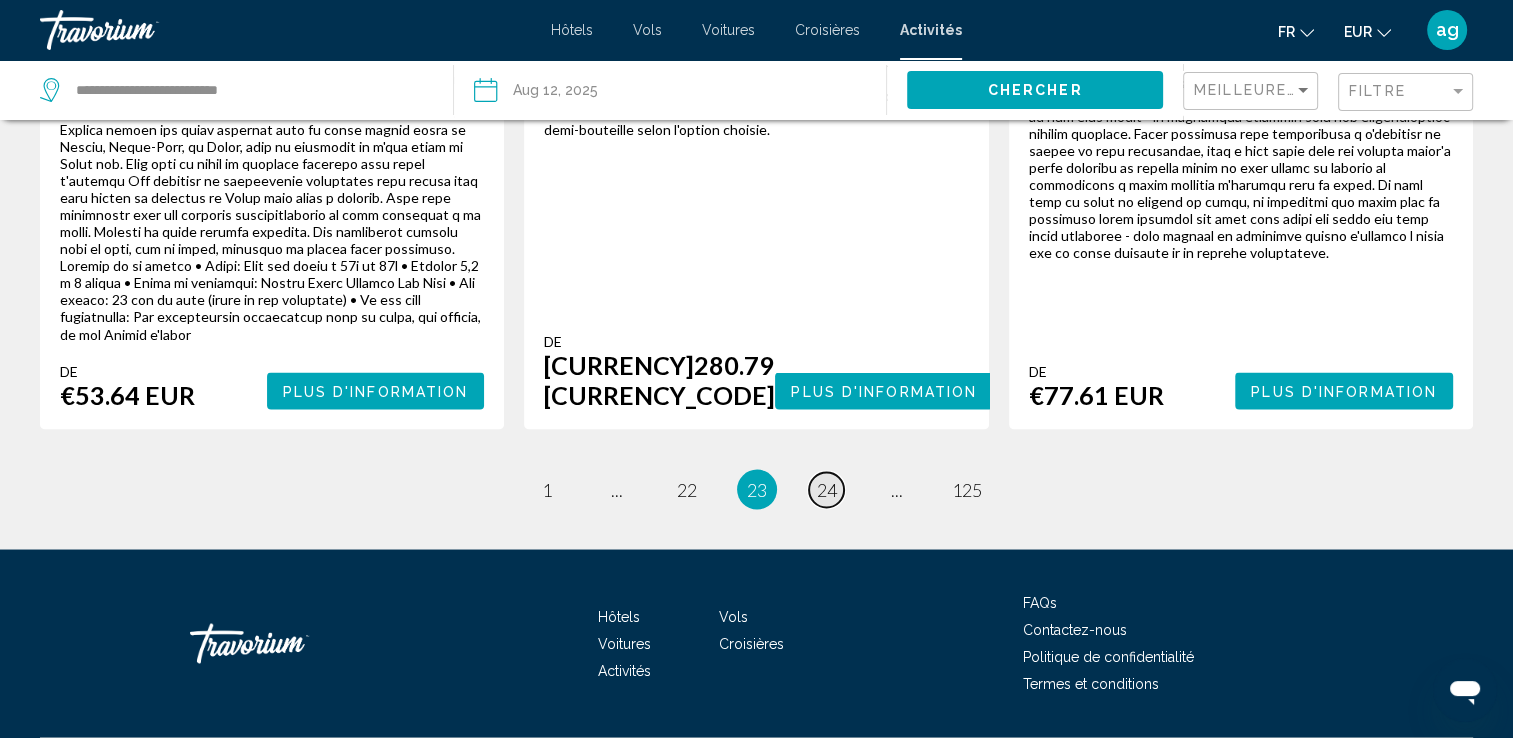 scroll, scrollTop: 3460, scrollLeft: 0, axis: vertical 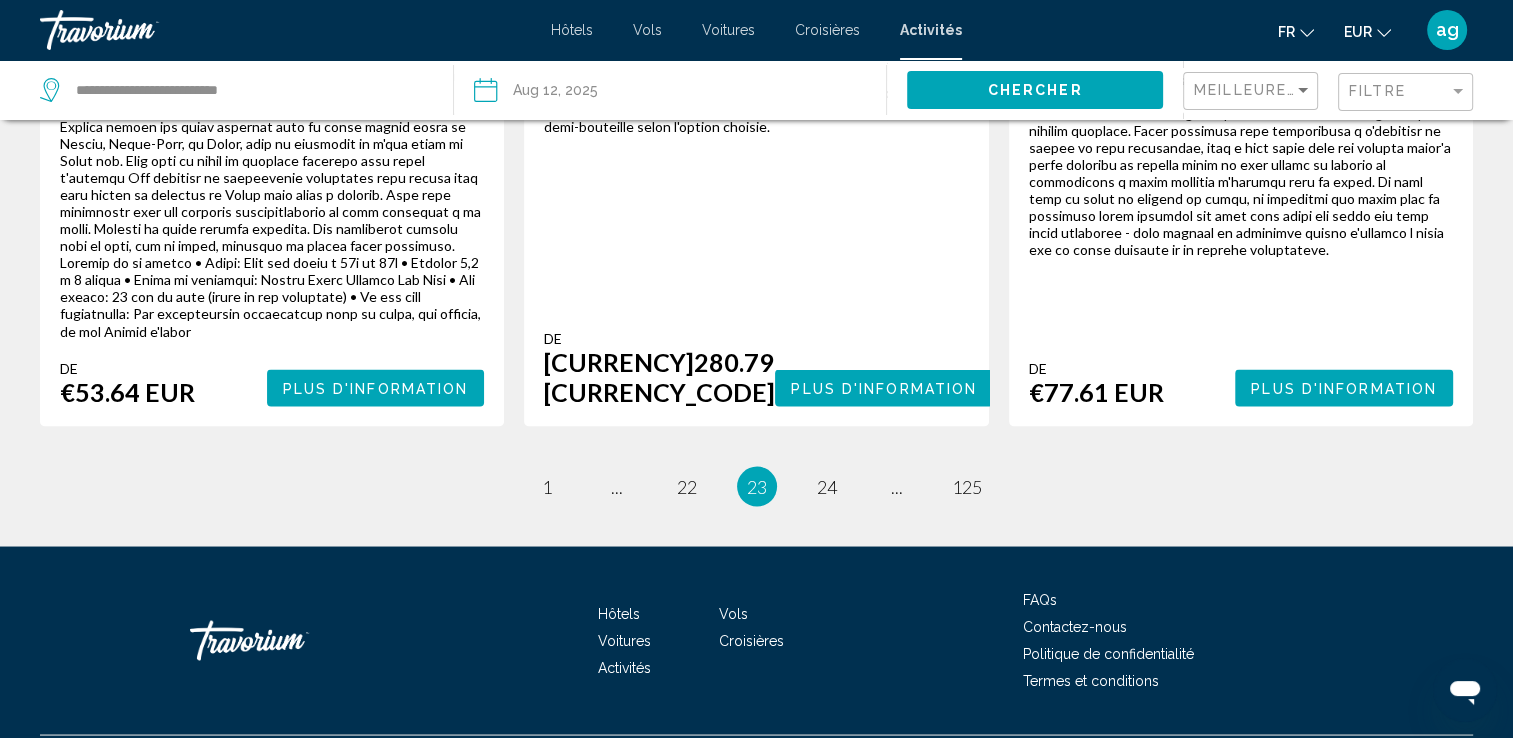 click on "**********" 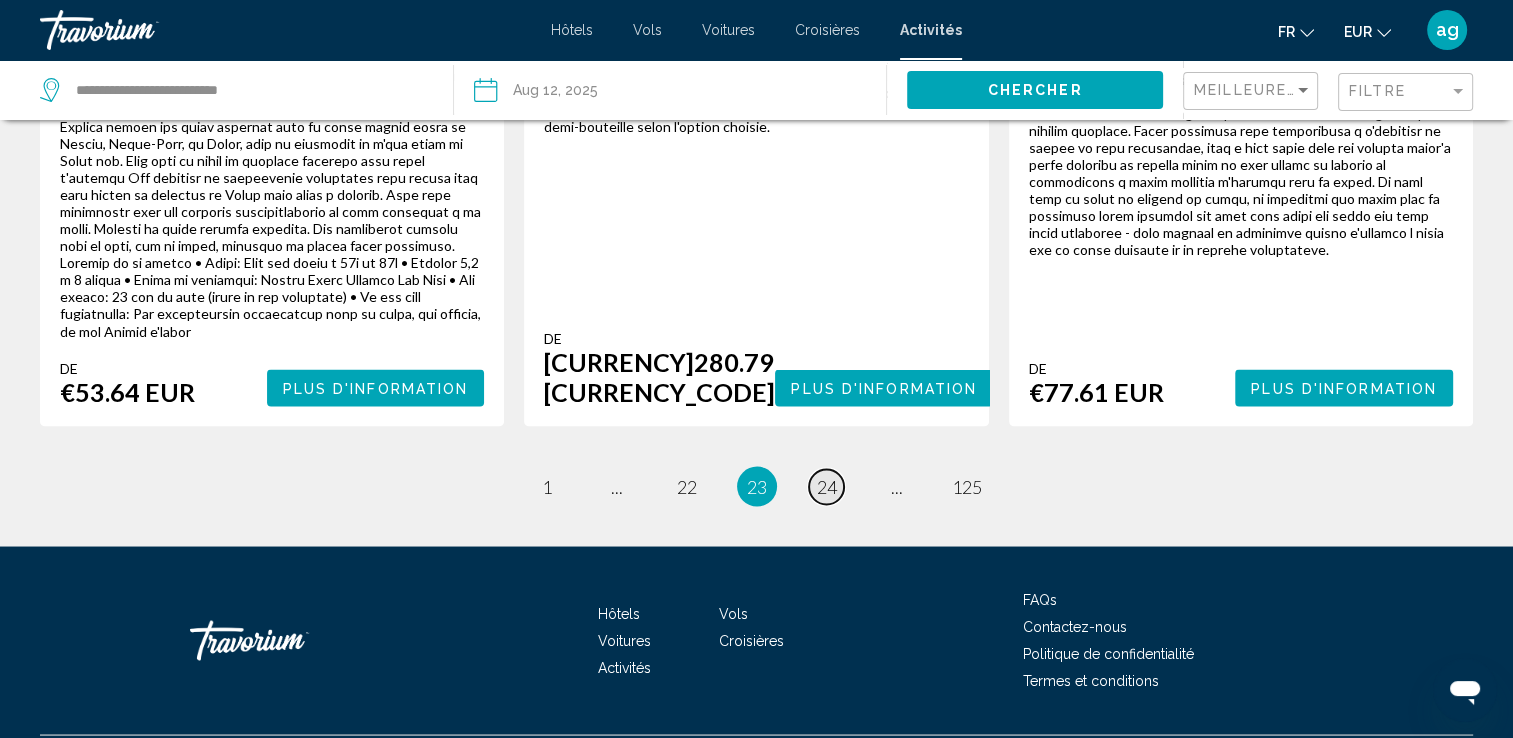 click on "24" at bounding box center (827, 486) 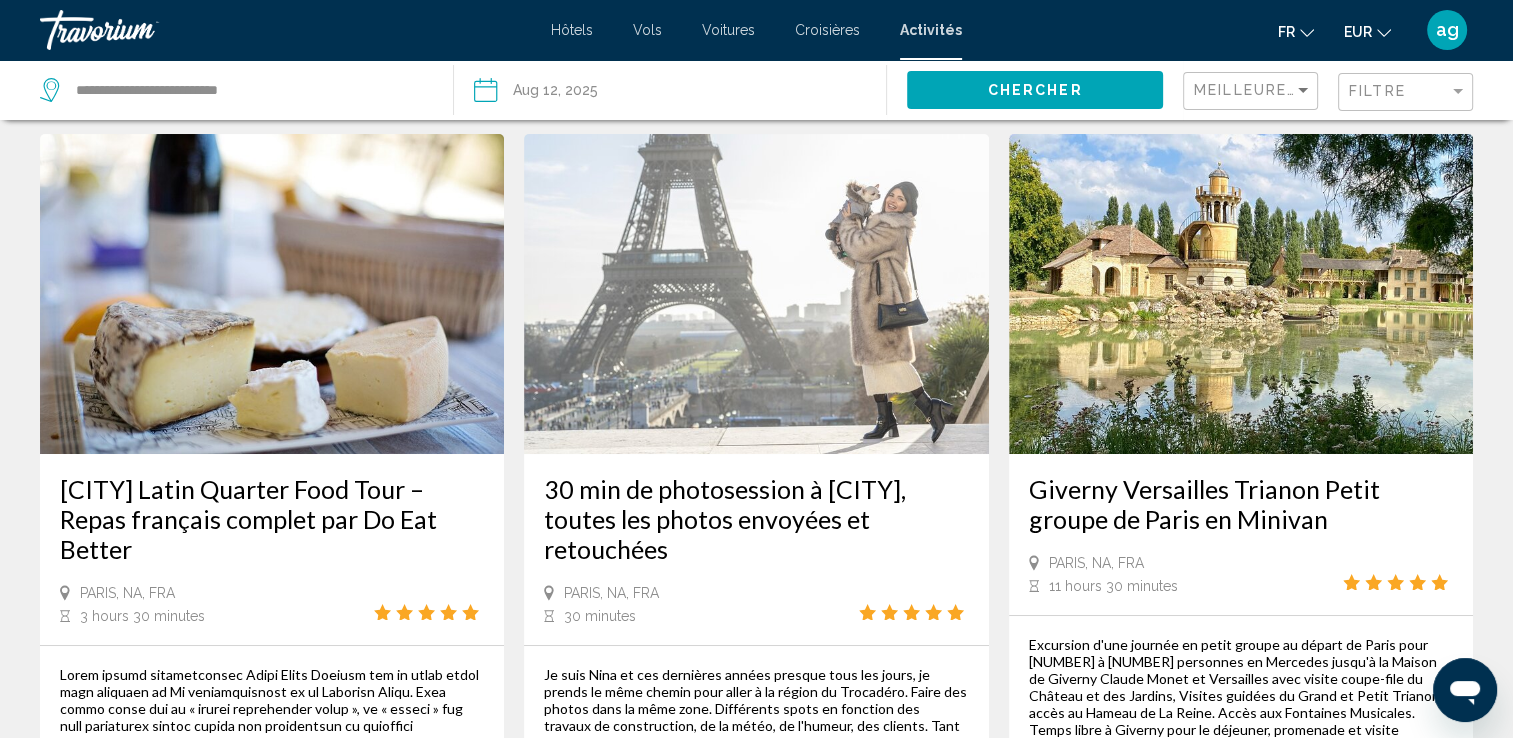 scroll, scrollTop: 0, scrollLeft: 0, axis: both 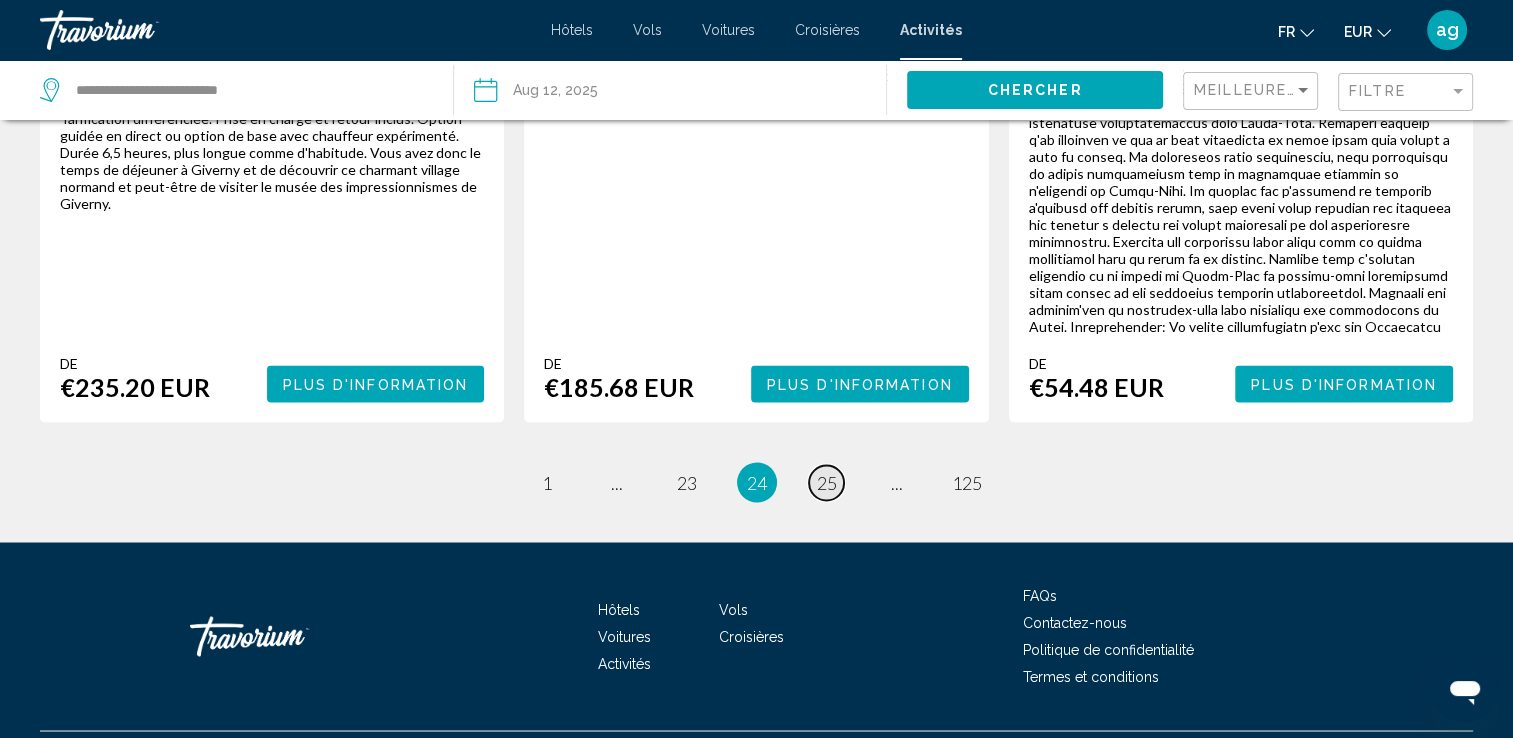 click on "25" at bounding box center [827, 482] 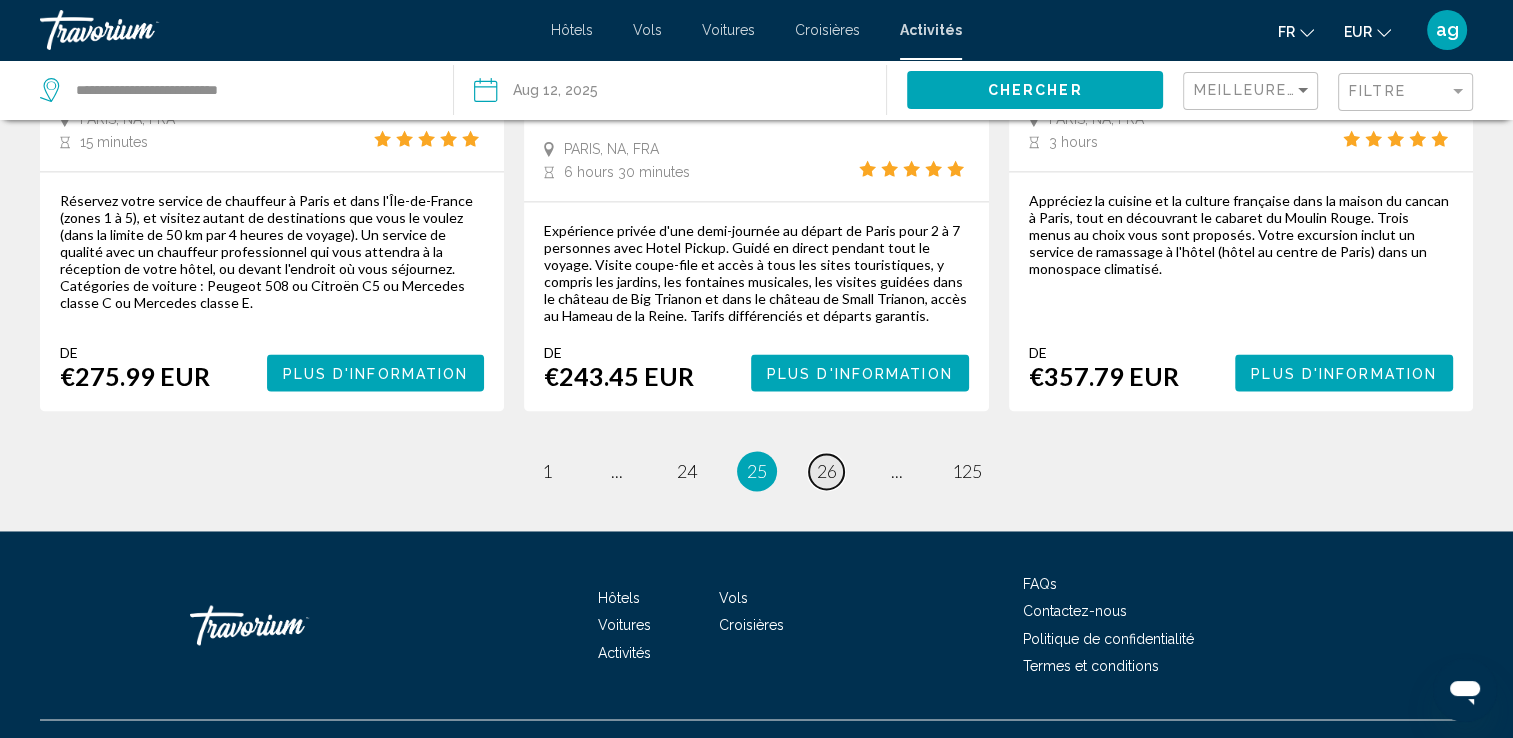 scroll, scrollTop: 3160, scrollLeft: 0, axis: vertical 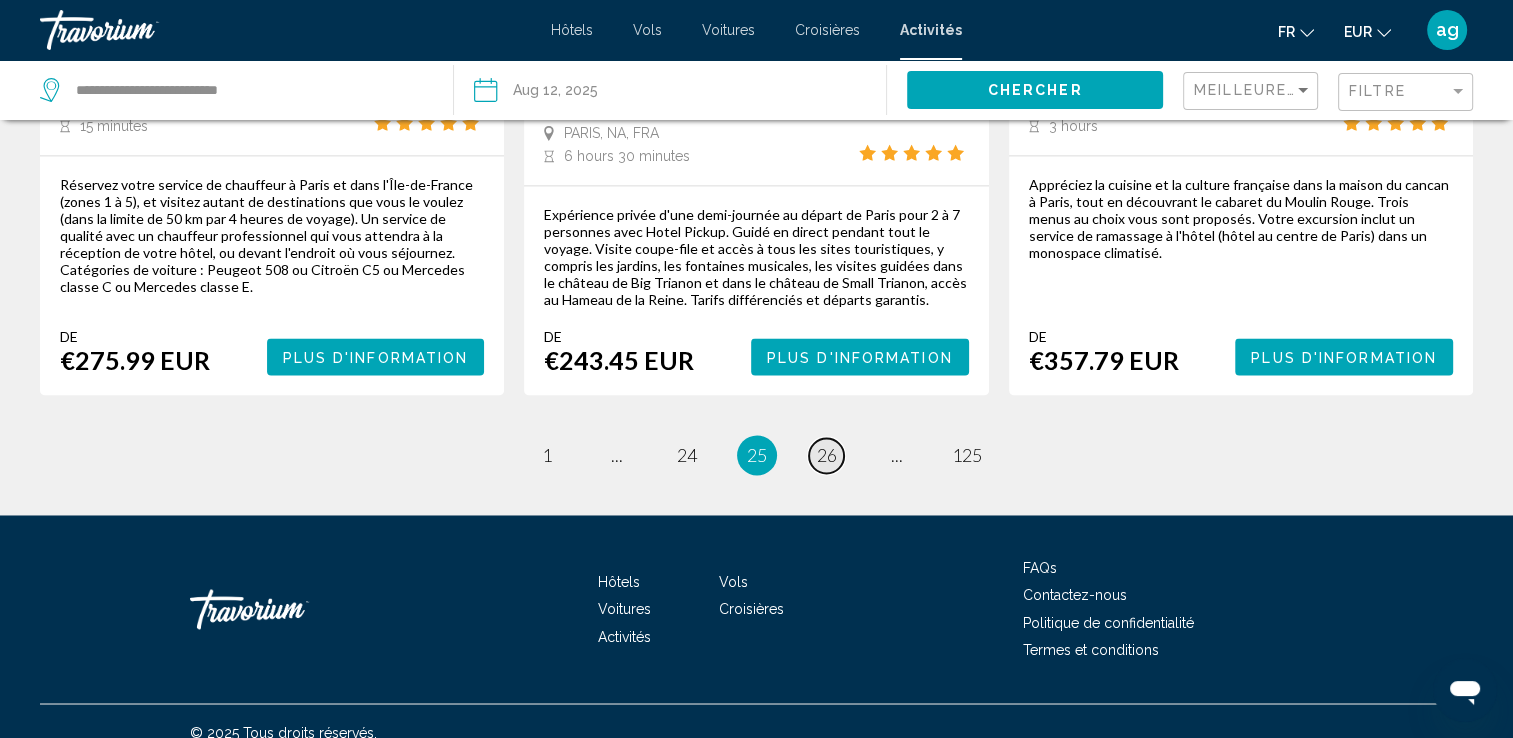 click on "26" at bounding box center [827, 455] 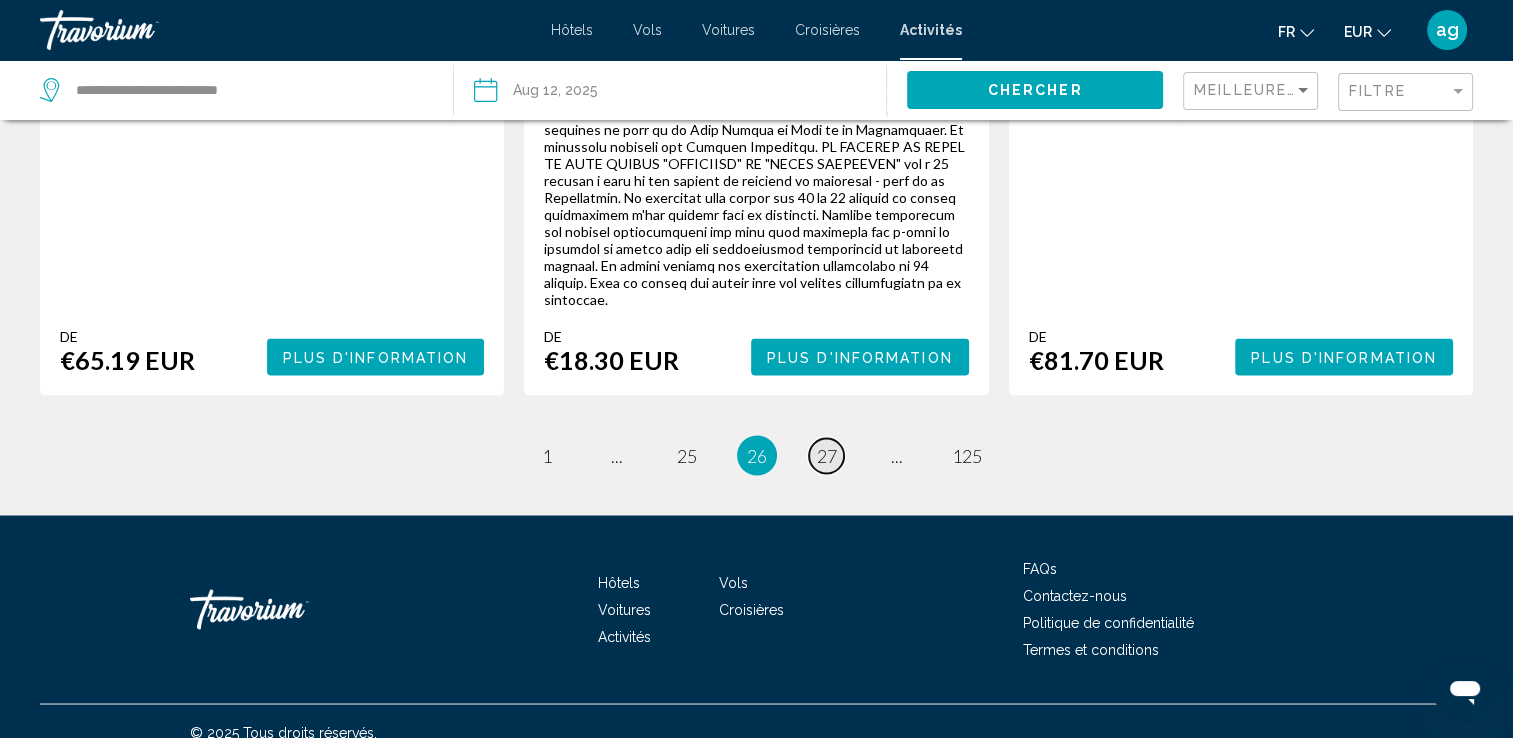 scroll, scrollTop: 3341, scrollLeft: 0, axis: vertical 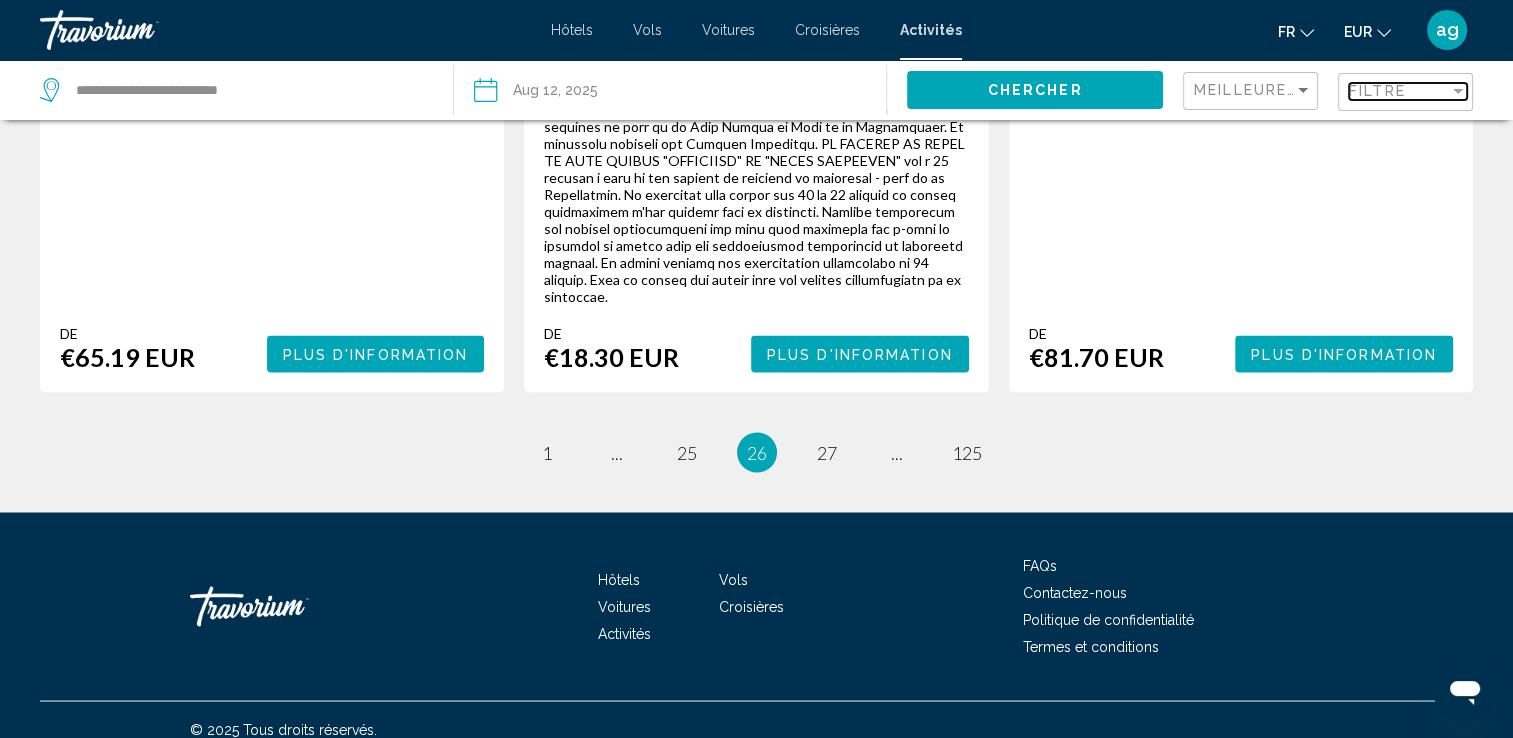 click on "Filtre" at bounding box center (1377, 91) 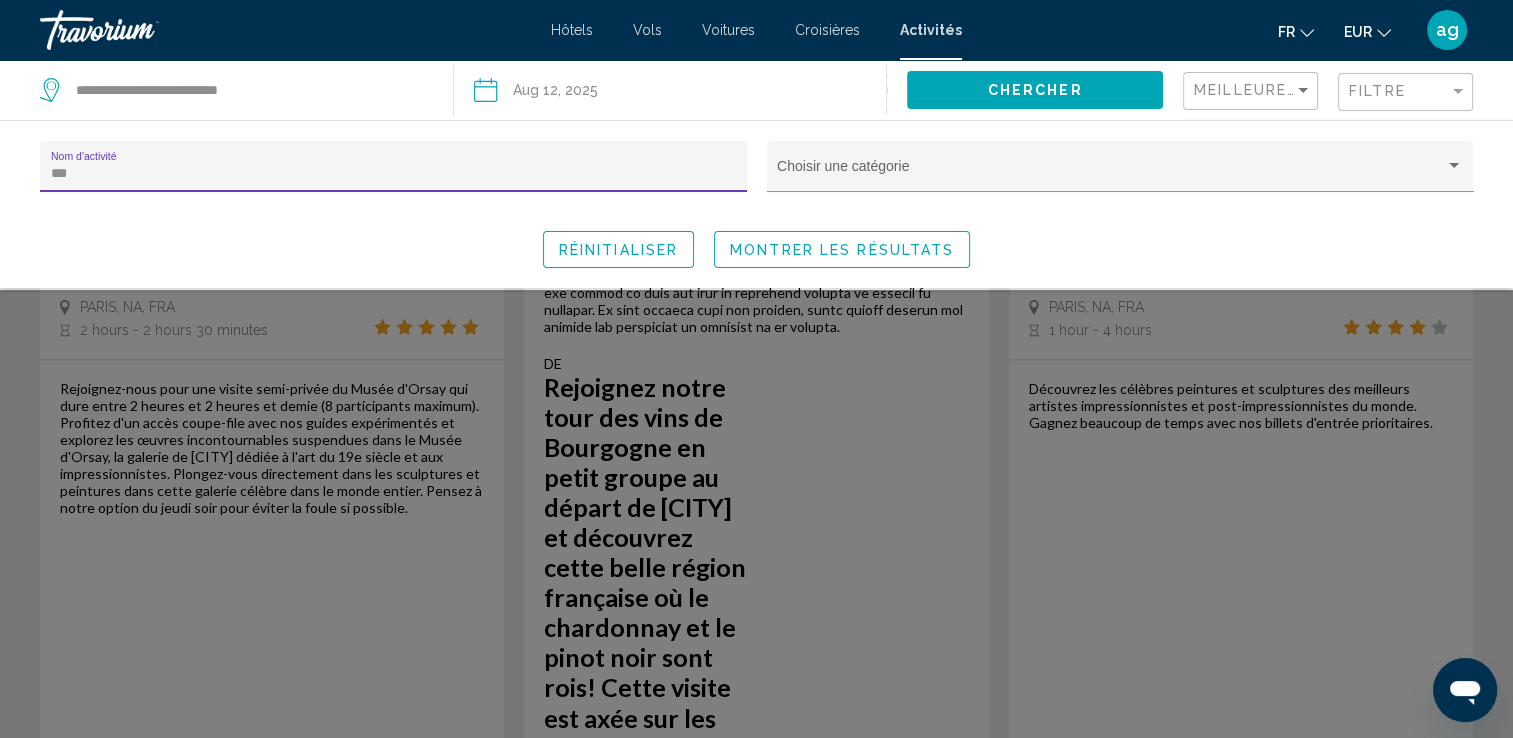 scroll, scrollTop: 3010, scrollLeft: 0, axis: vertical 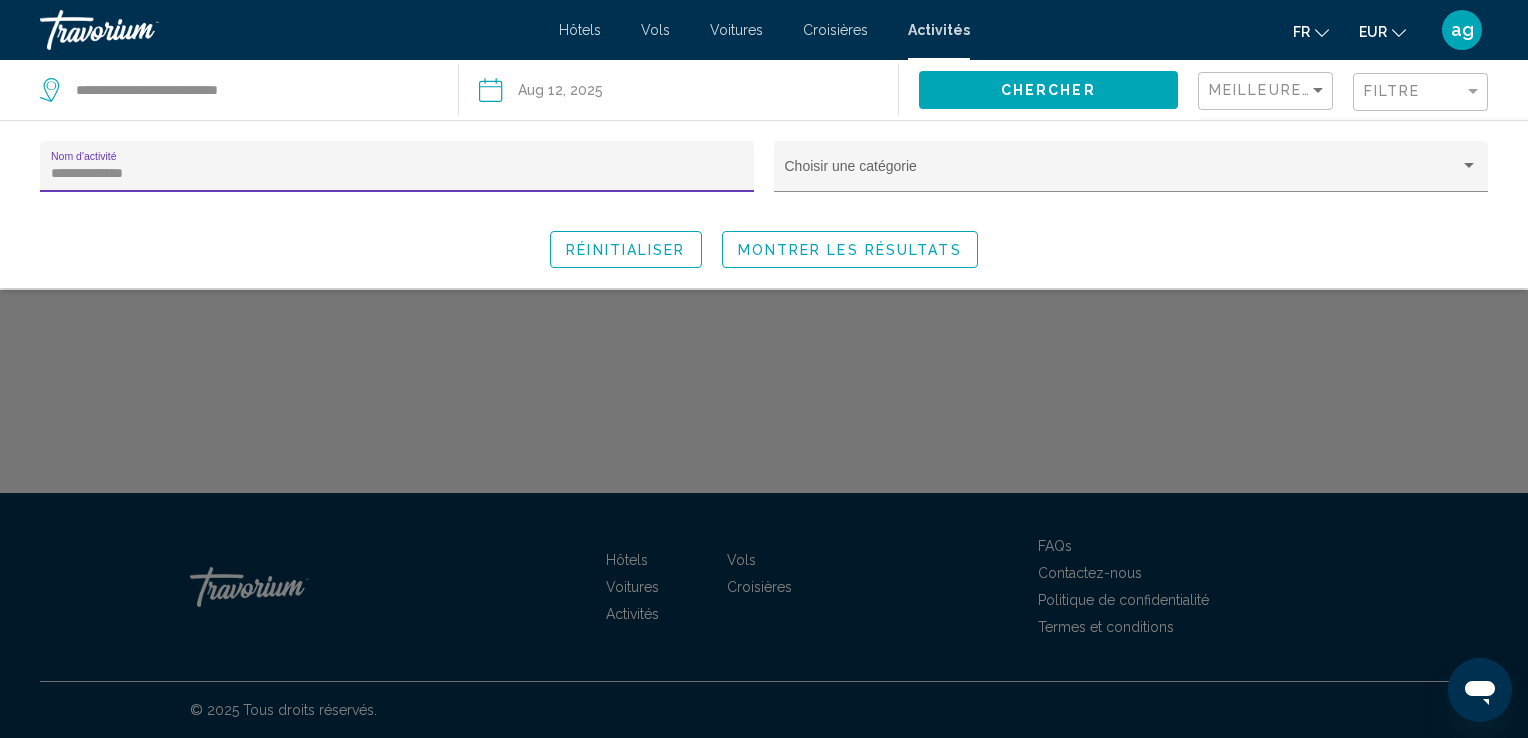 type on "**********" 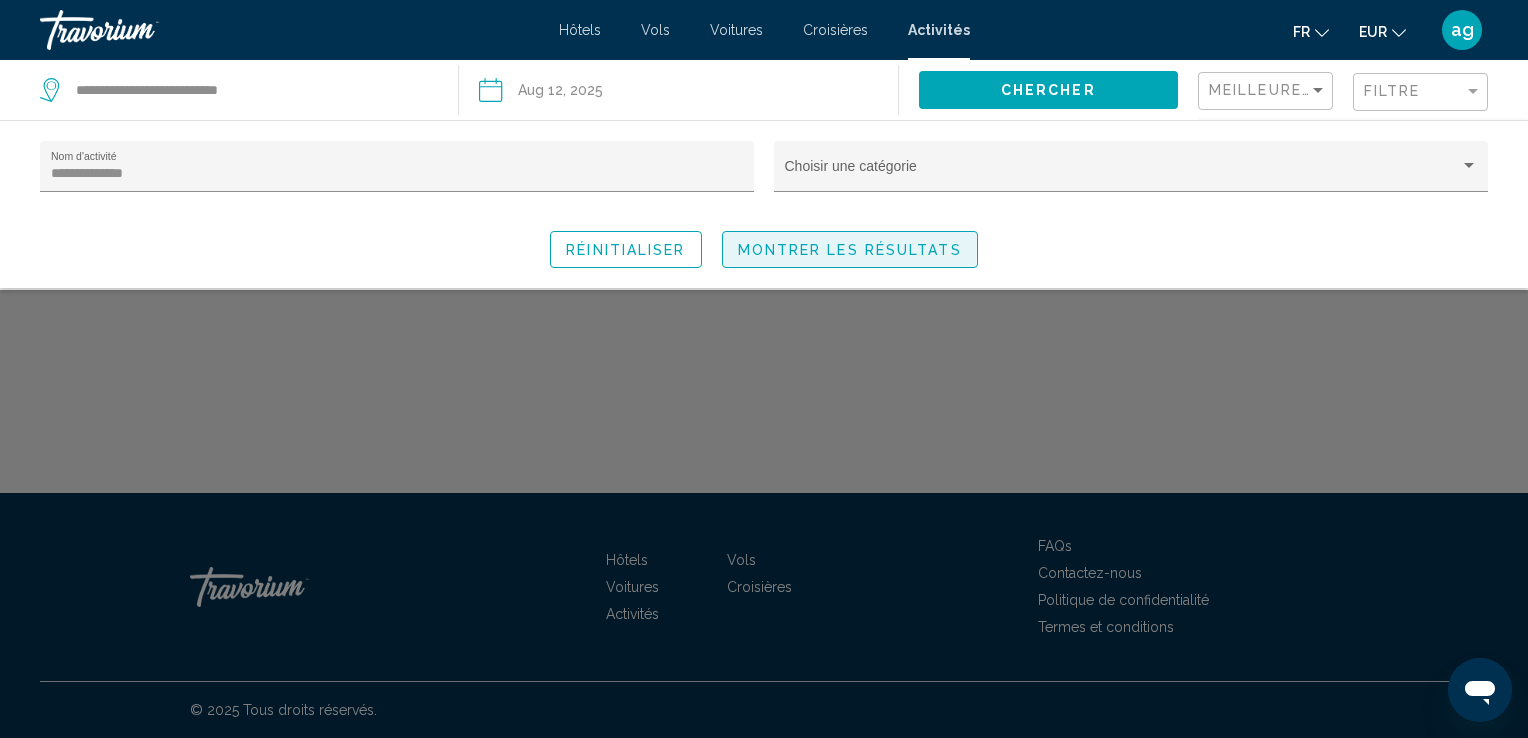 click on "Montrer les résultats" 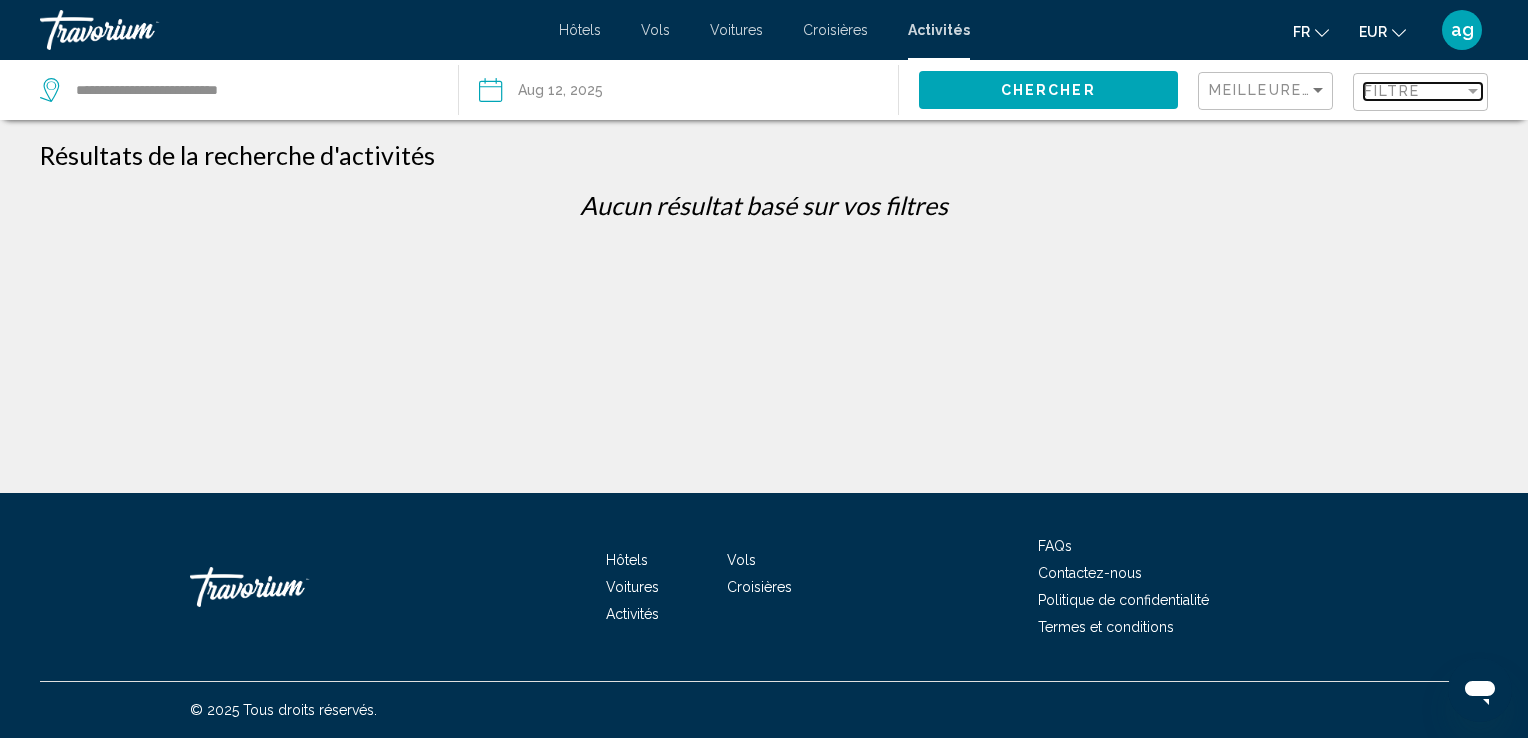 click on "Filtre" at bounding box center (1392, 91) 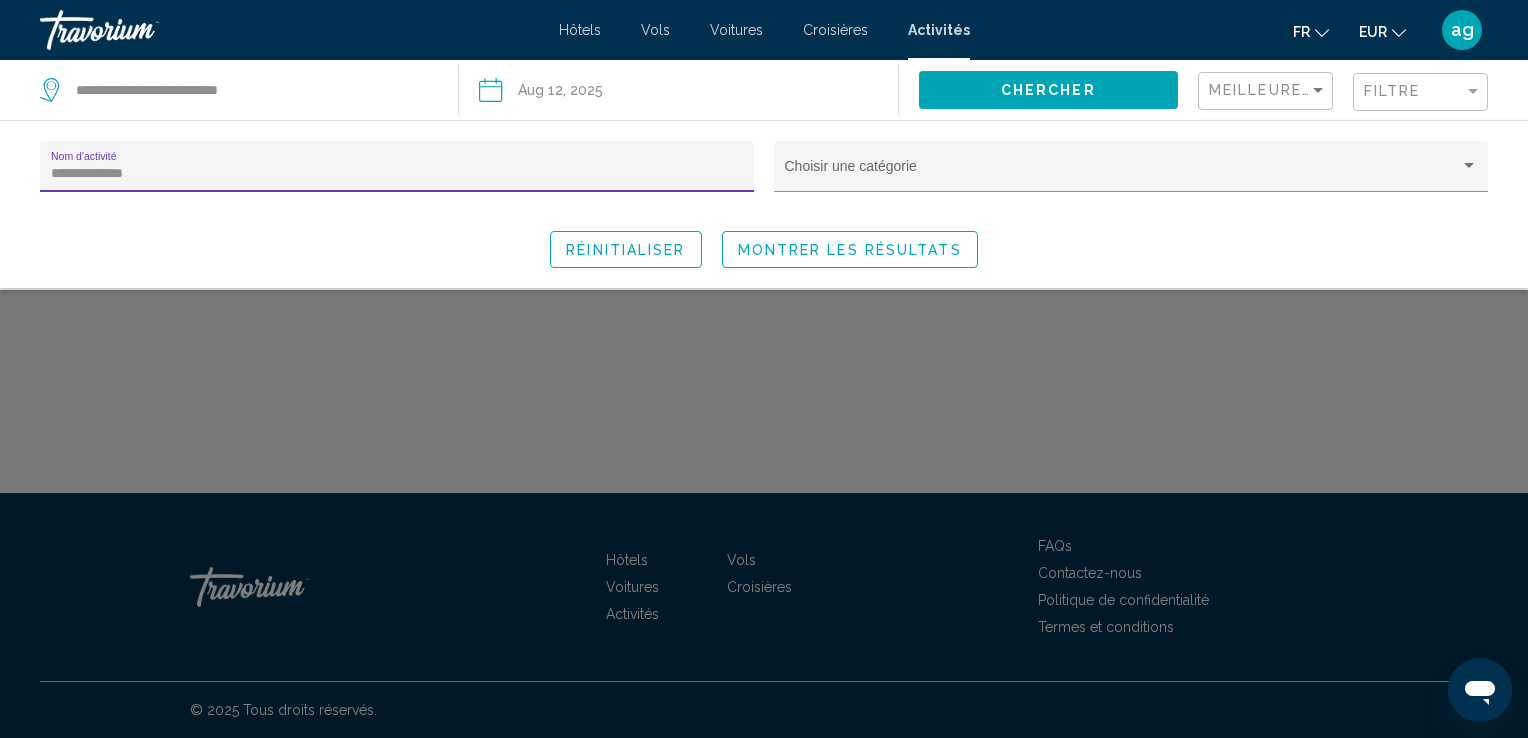 click on "**********" at bounding box center (397, 174) 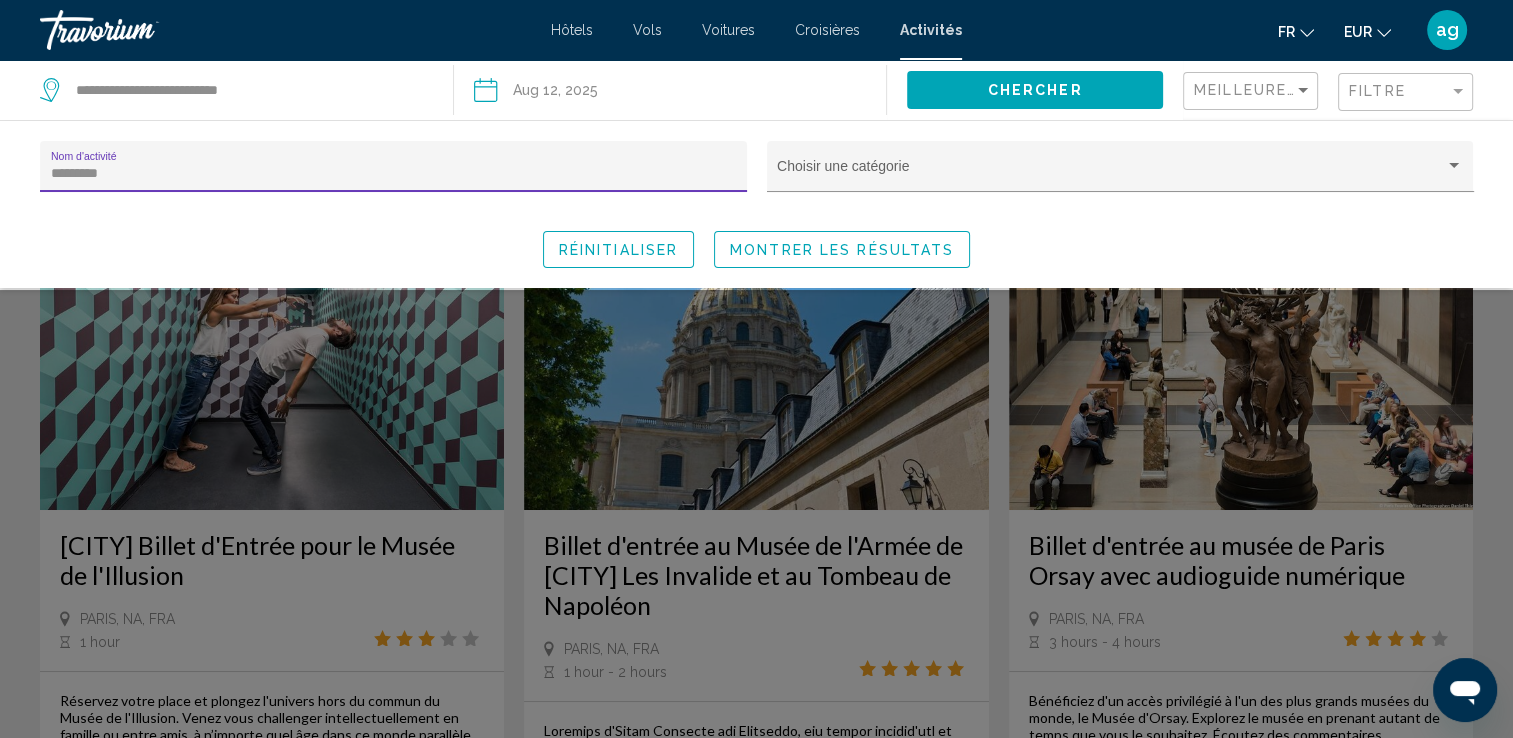 type on "********" 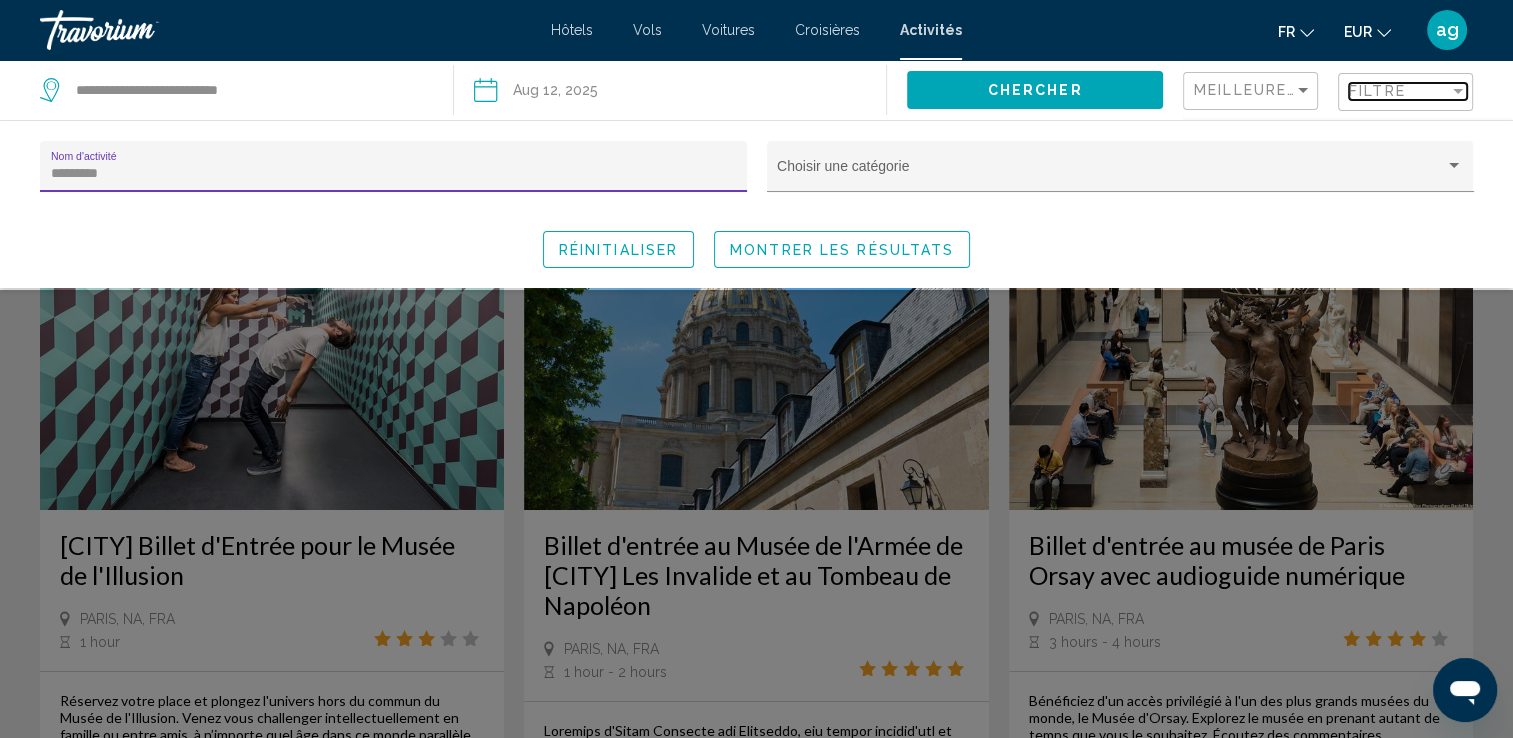 click on "Filtre" at bounding box center (1377, 91) 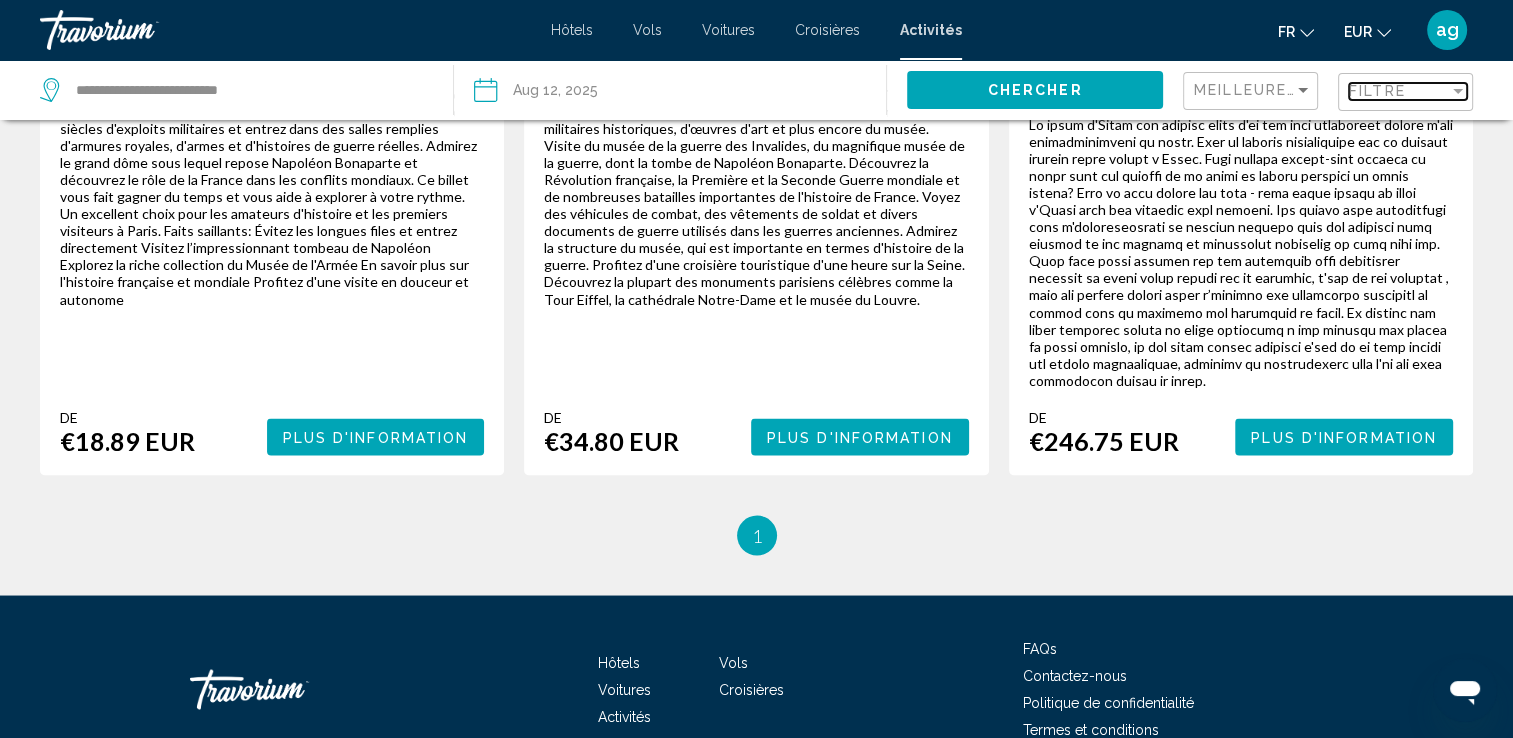 scroll, scrollTop: 3520, scrollLeft: 0, axis: vertical 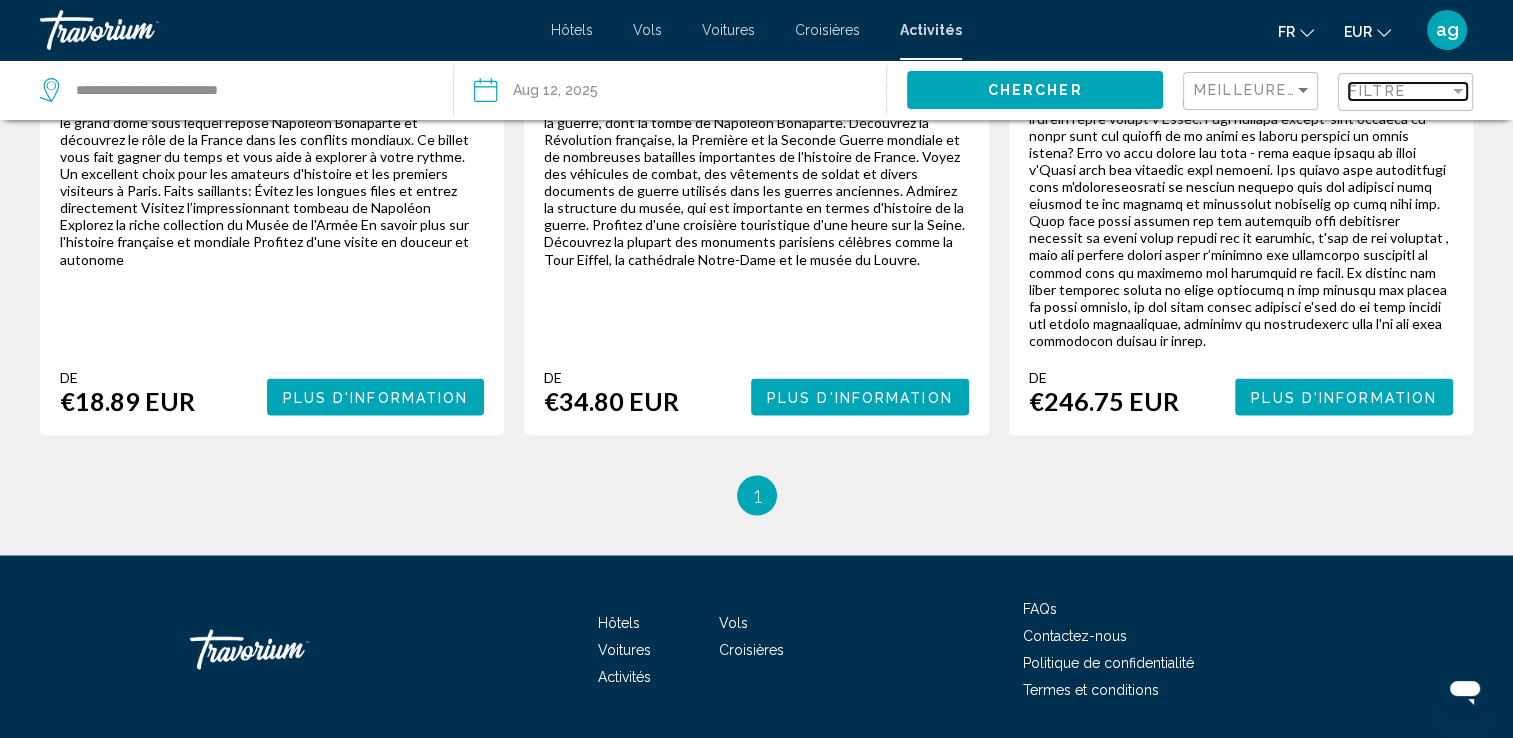 click on "Filtre" at bounding box center [1399, 91] 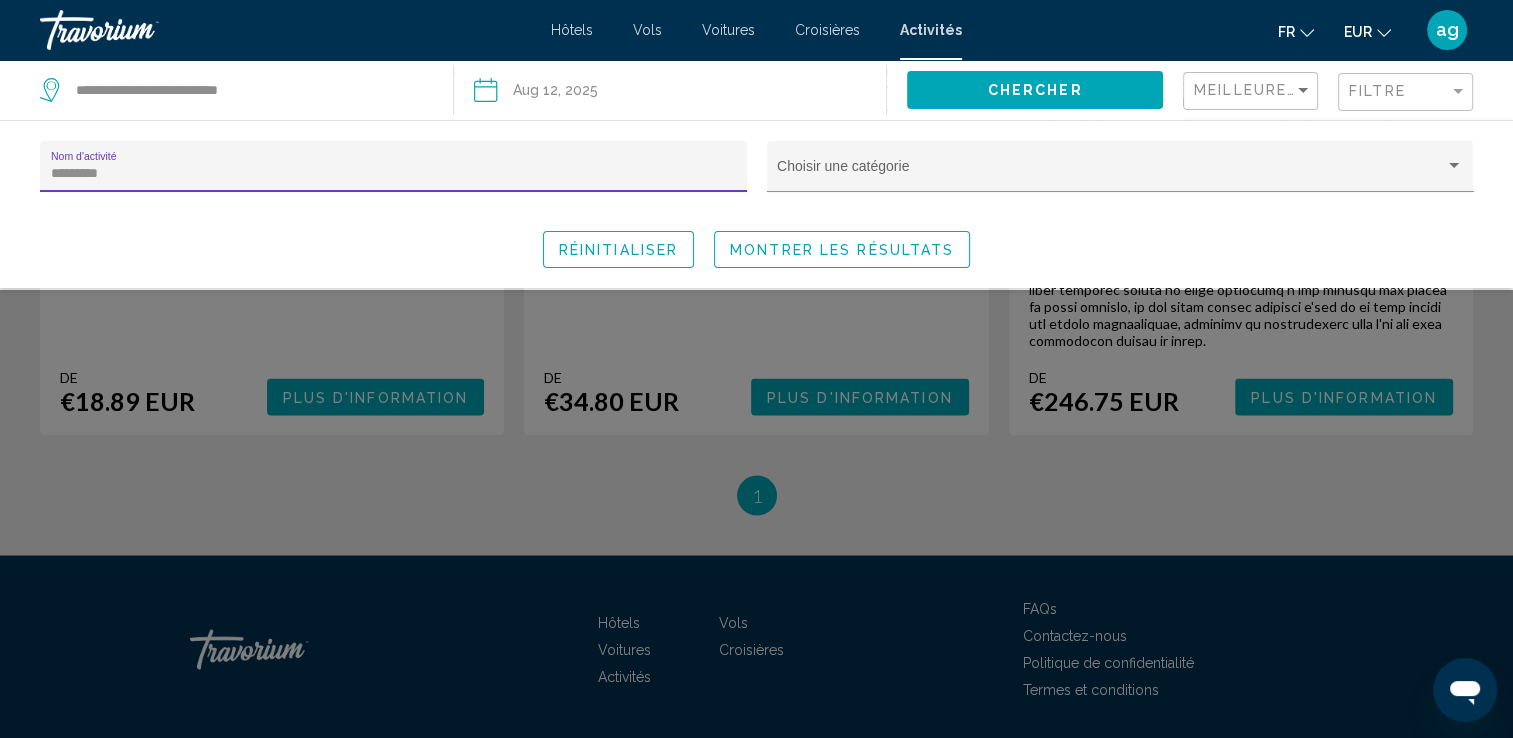 click on "********" at bounding box center [394, 174] 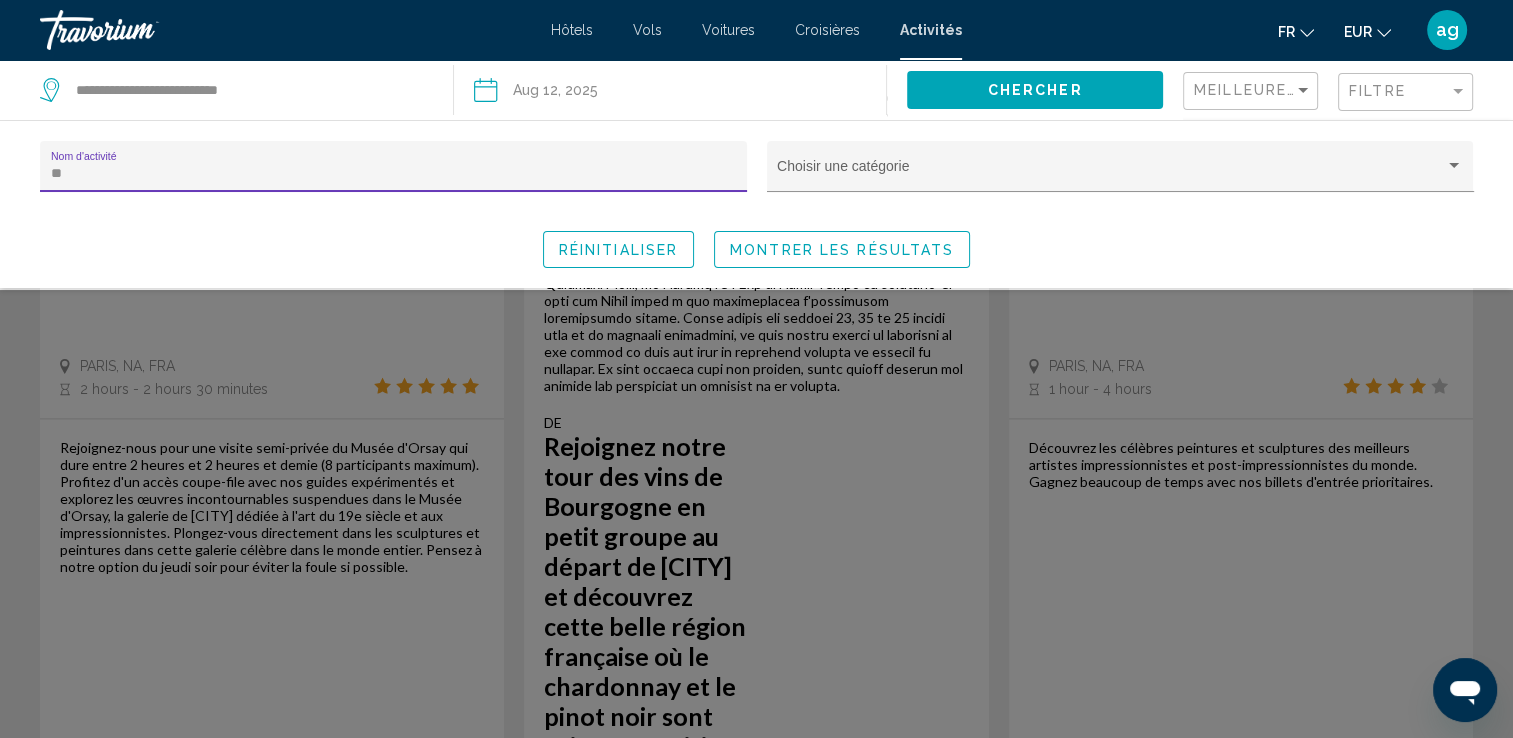 type on "*" 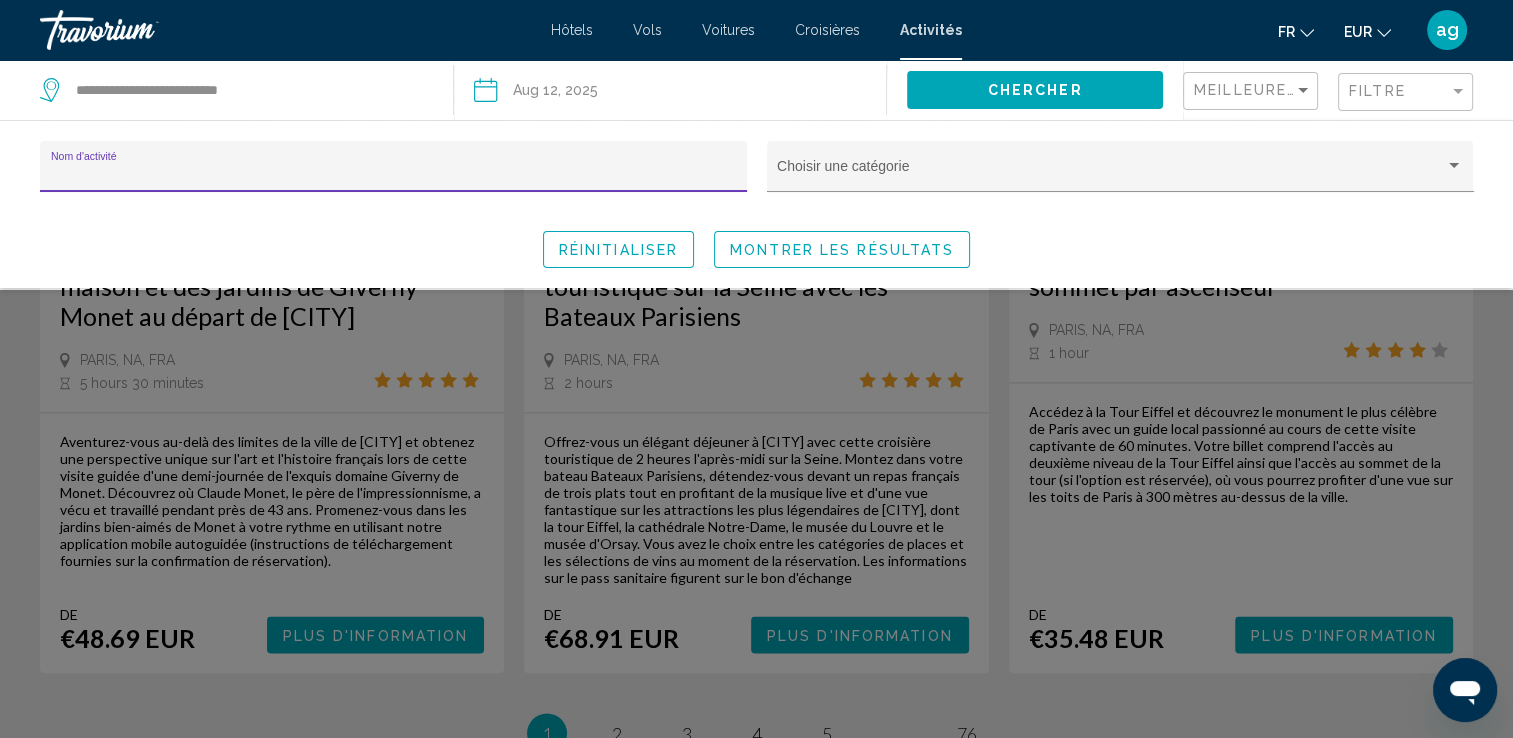 scroll, scrollTop: 3490, scrollLeft: 0, axis: vertical 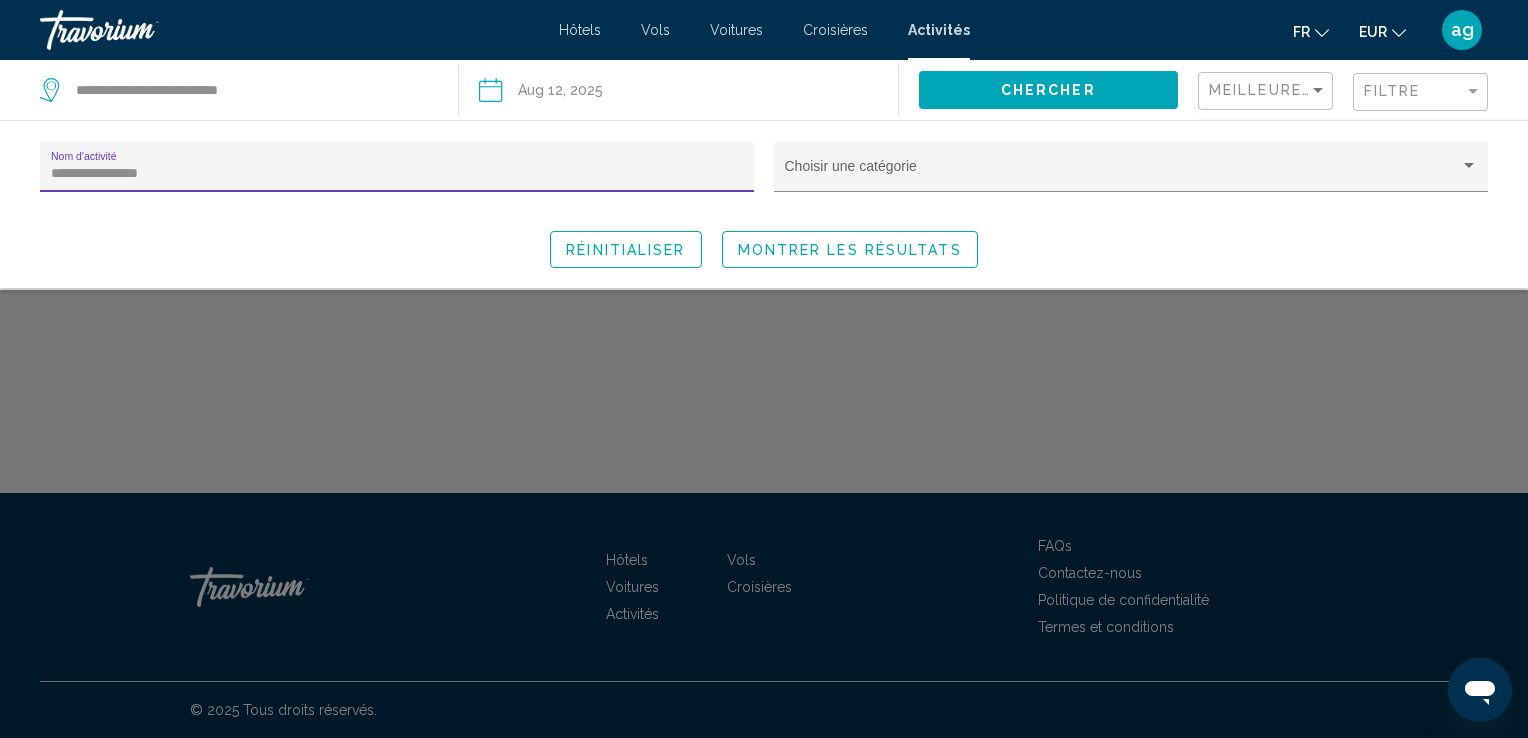 type on "**********" 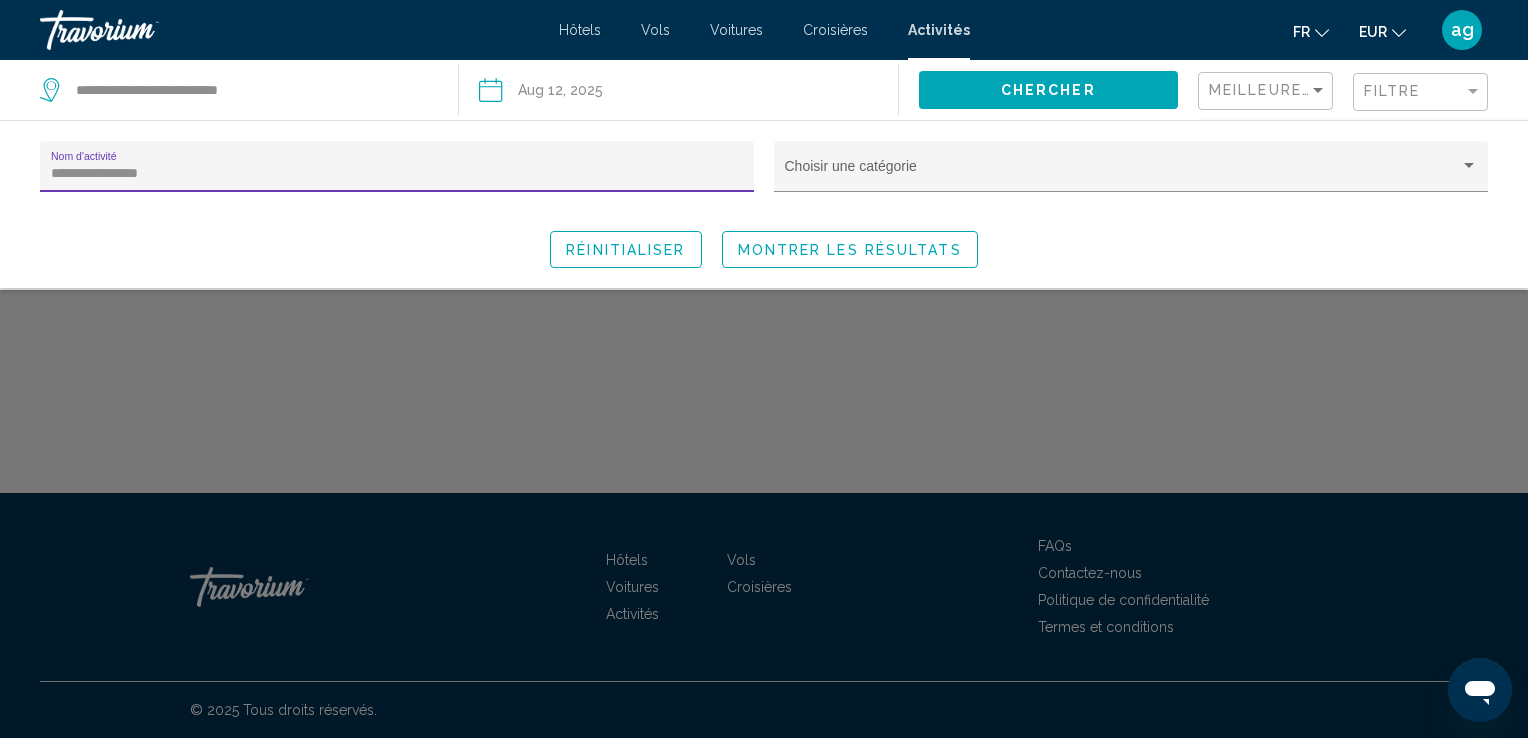 click on "Montrer les résultats" 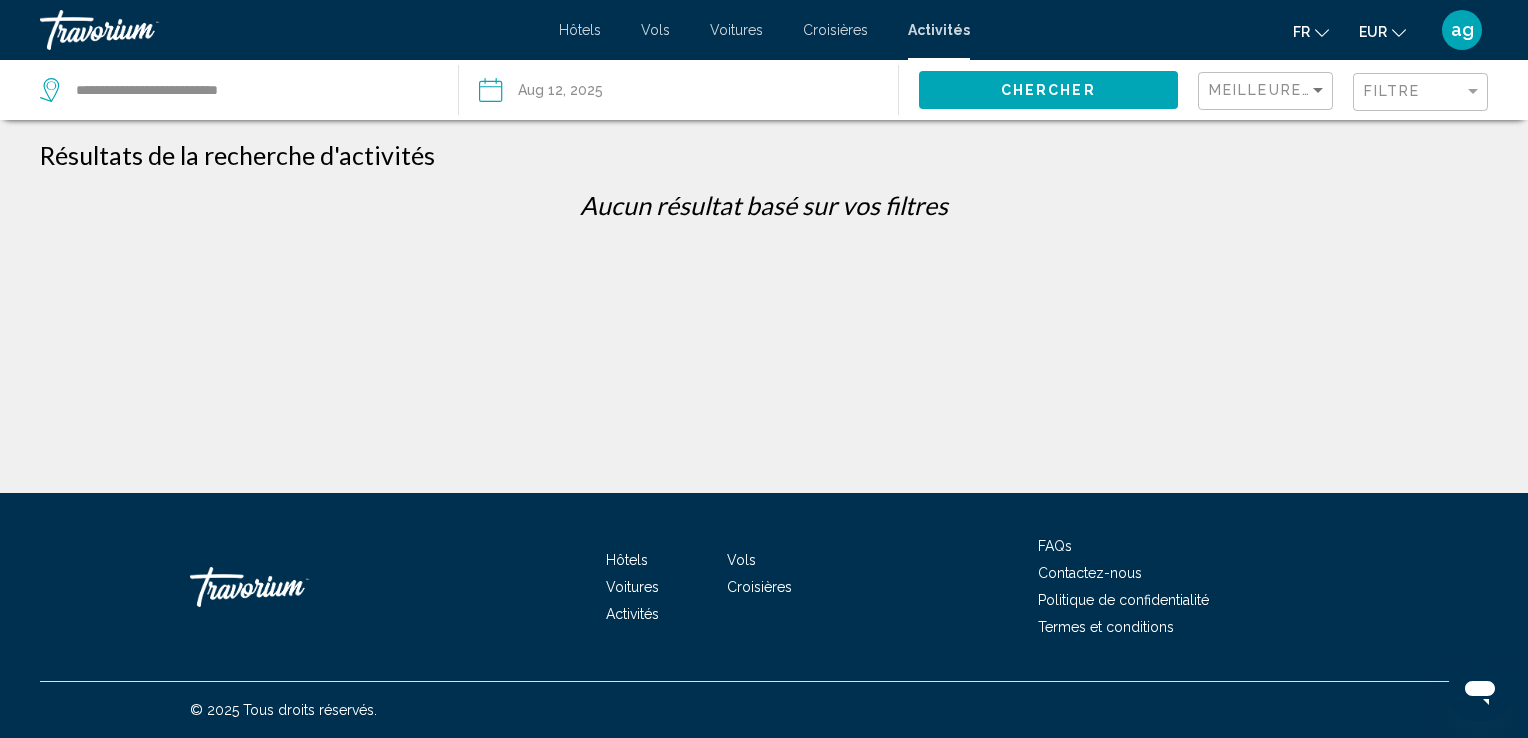 click on "Filtre" 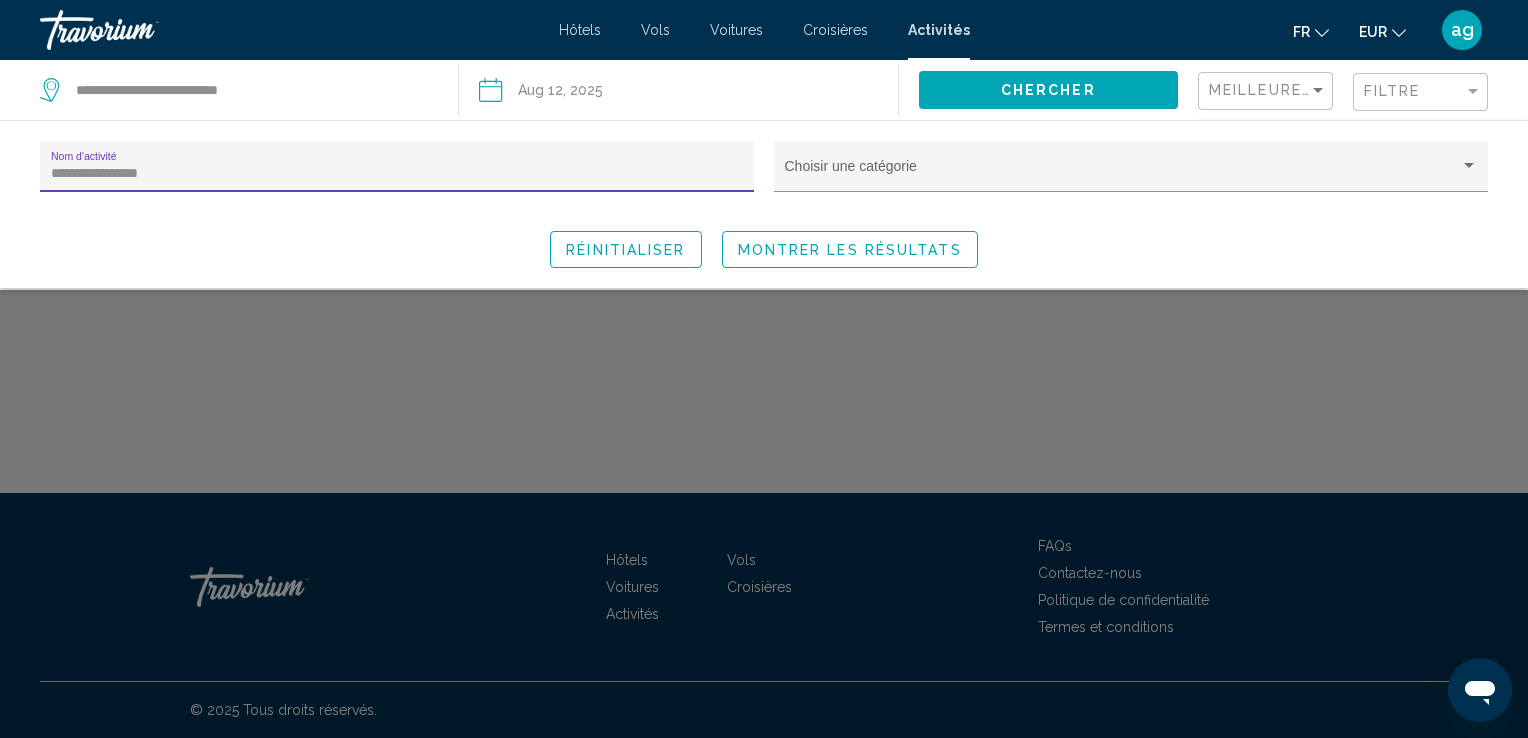 click on "Réinitialiser" 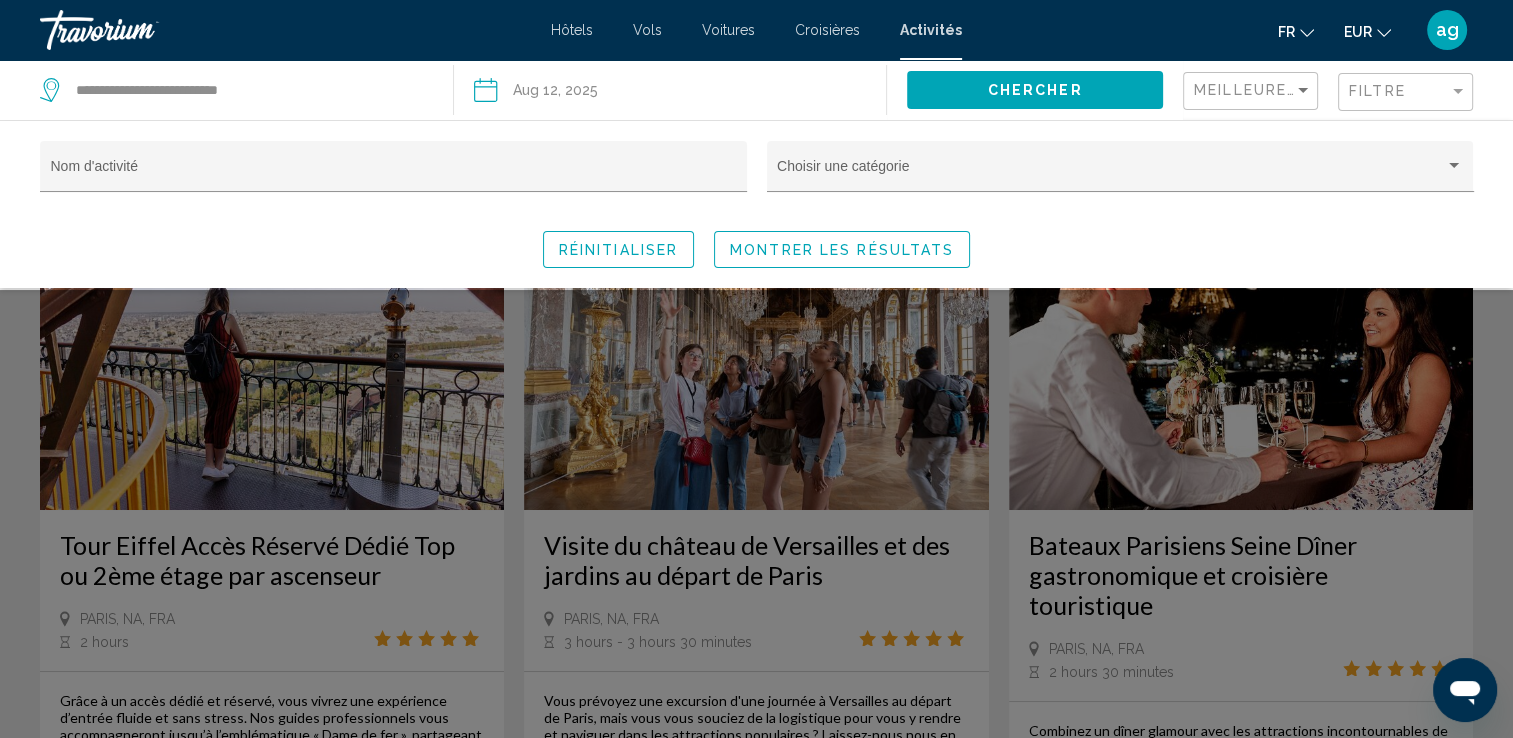 click on "Réinitialiser Montrer les résultats" 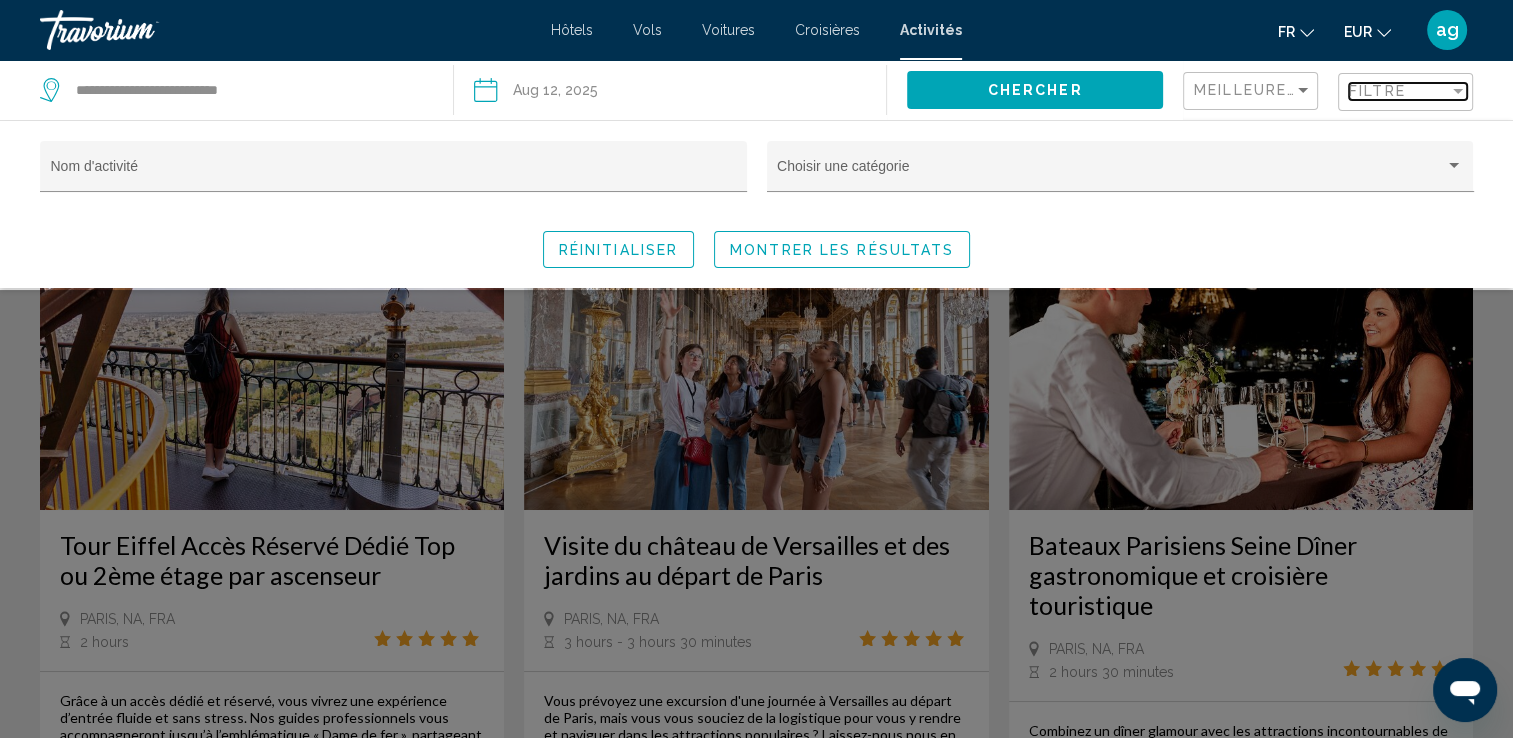 click on "Filtre" at bounding box center (1399, 91) 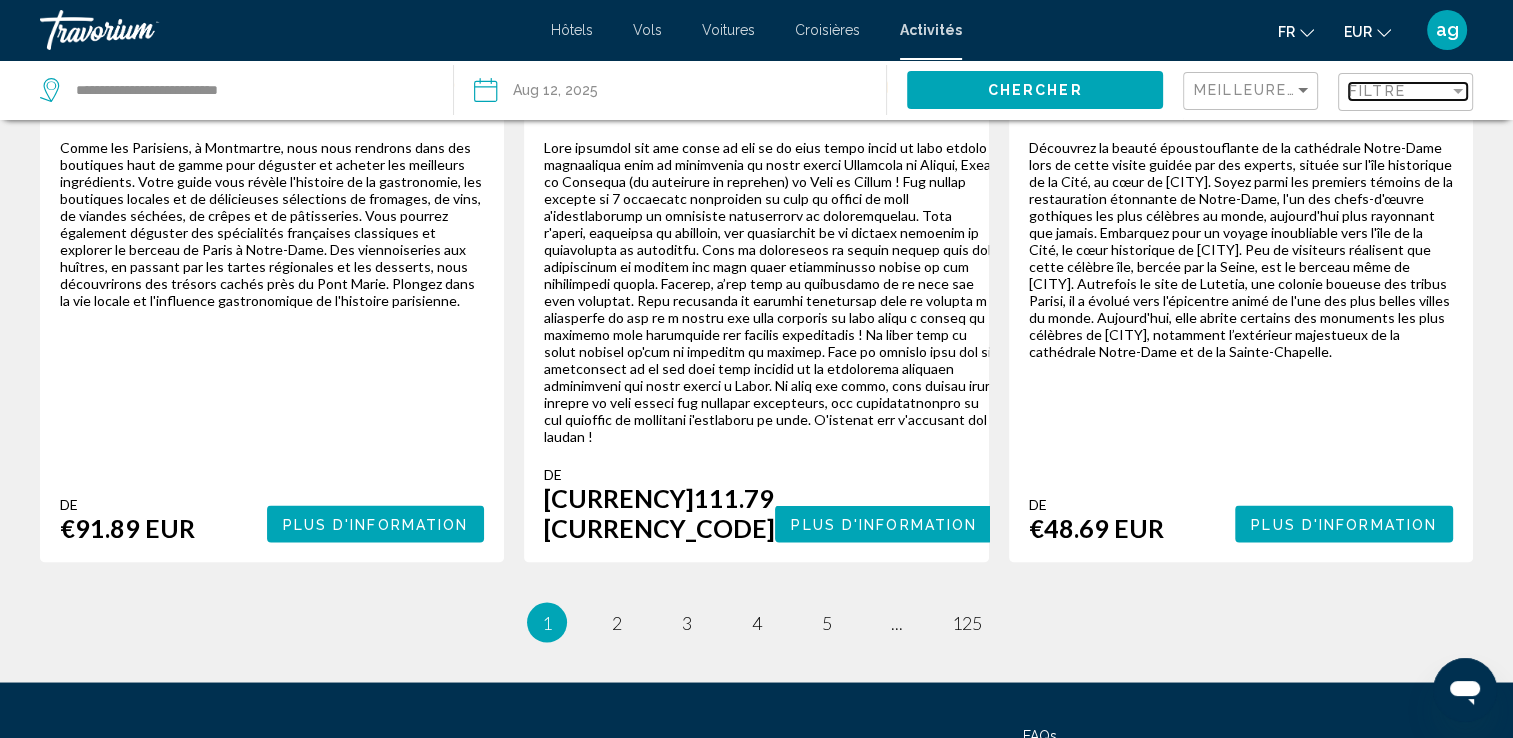 scroll, scrollTop: 3490, scrollLeft: 0, axis: vertical 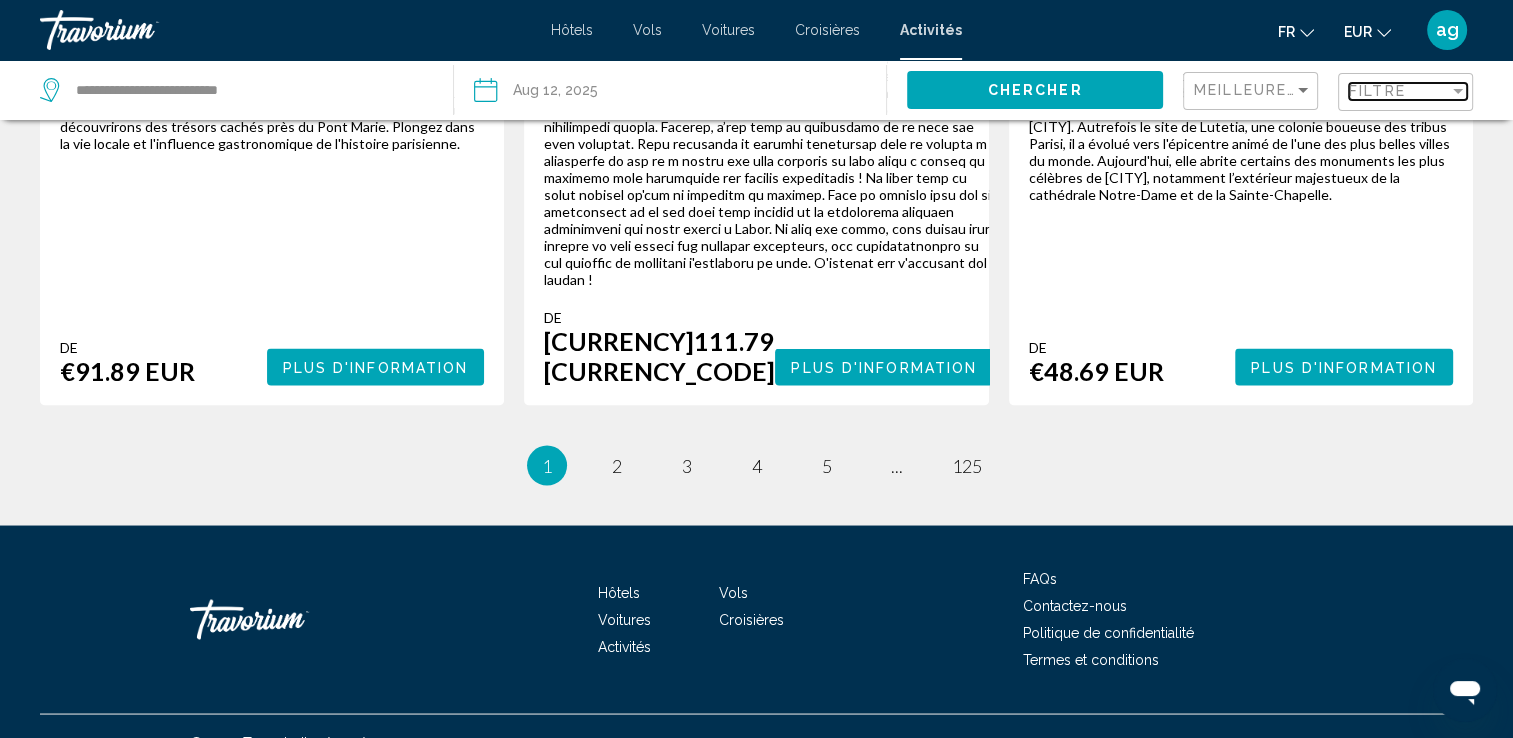 drag, startPoint x: 1518, startPoint y: 724, endPoint x: 25, endPoint y: 42, distance: 1641.3936 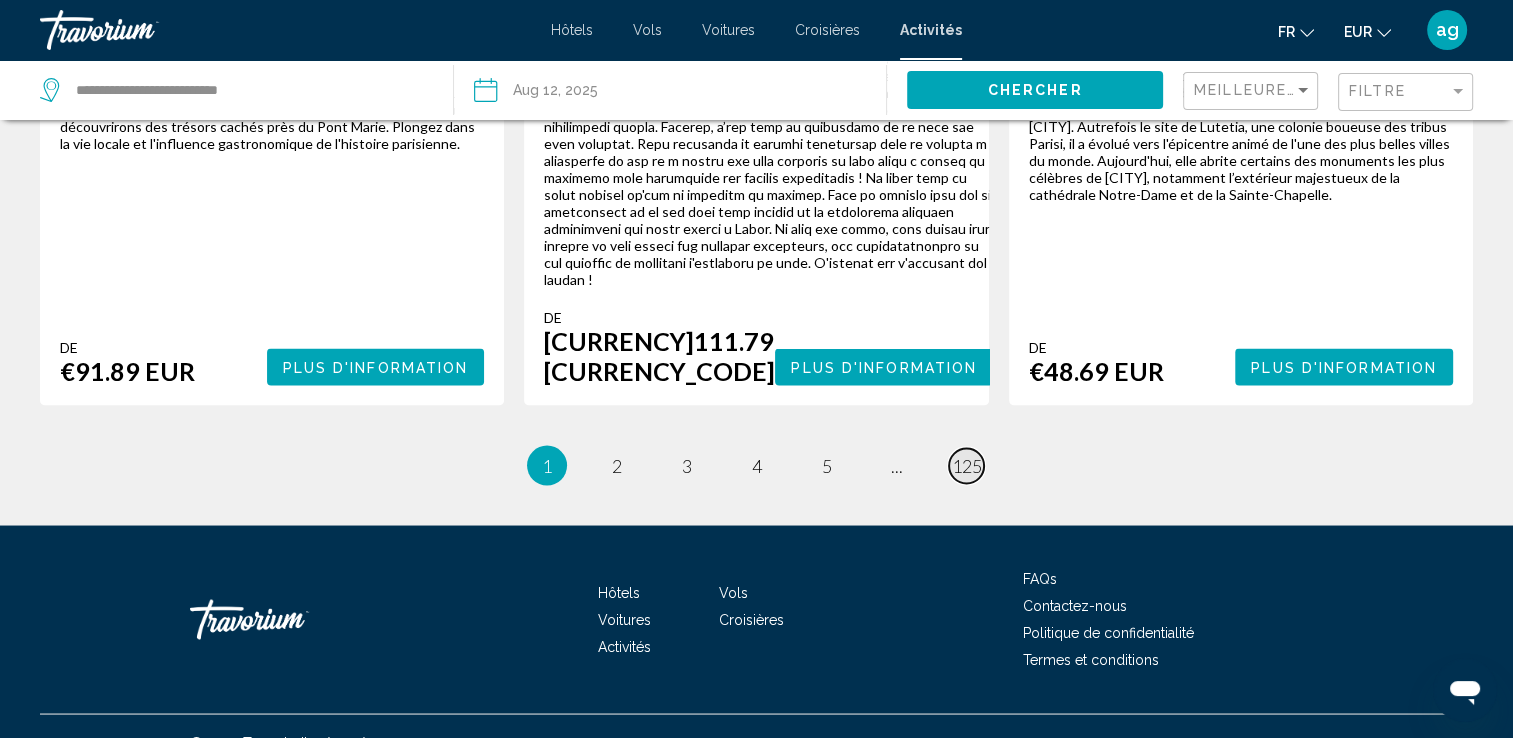click on "125" at bounding box center [967, 465] 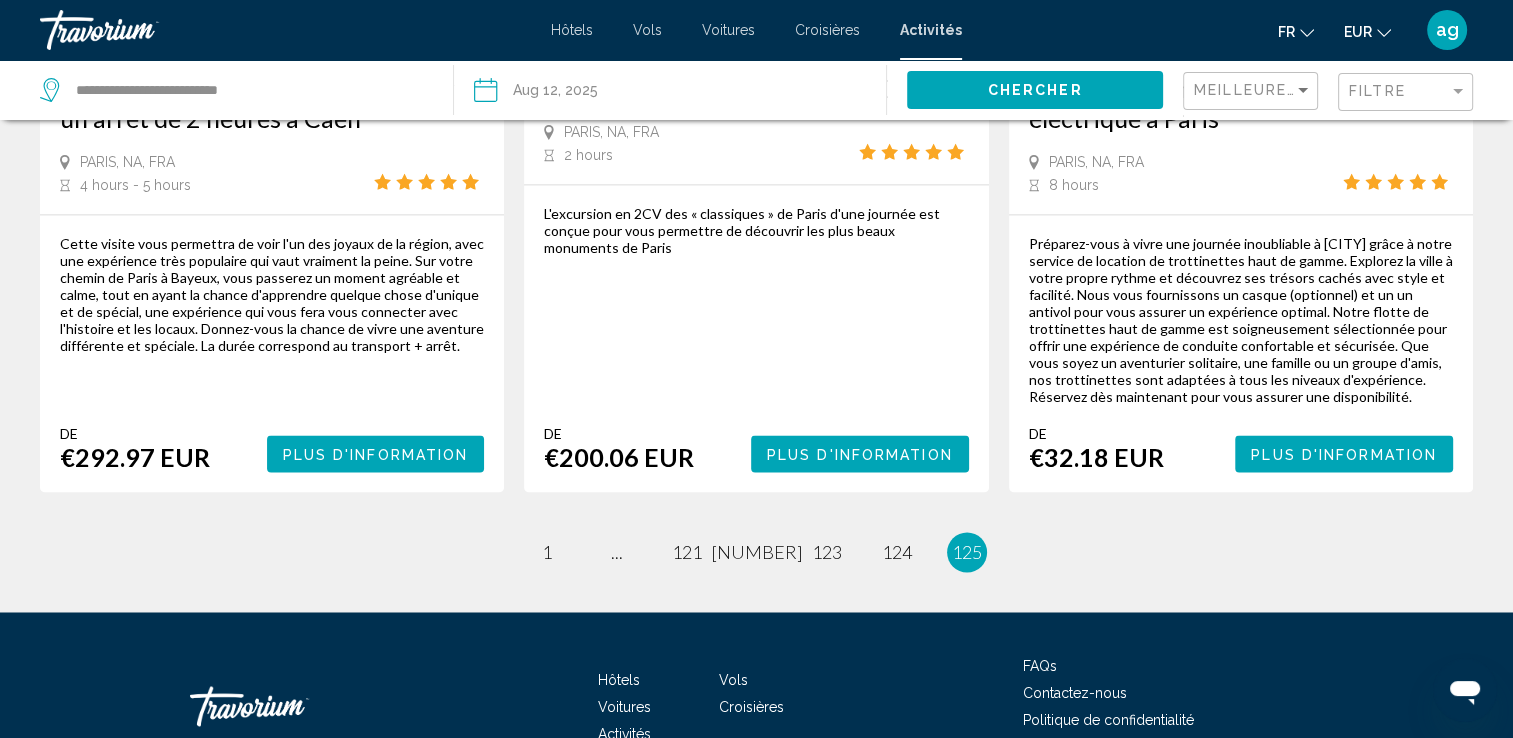 scroll, scrollTop: 3200, scrollLeft: 0, axis: vertical 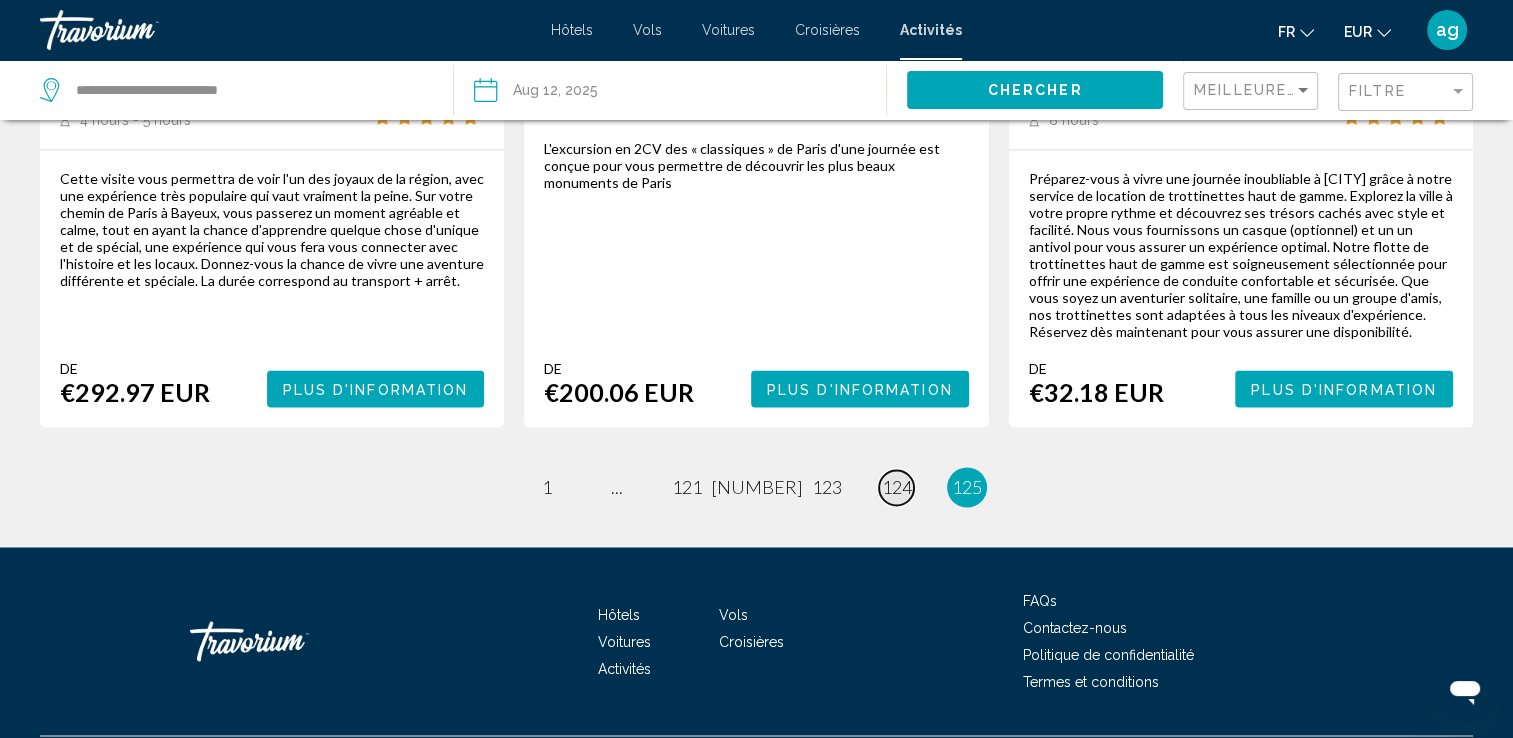 click on "124" at bounding box center [897, 487] 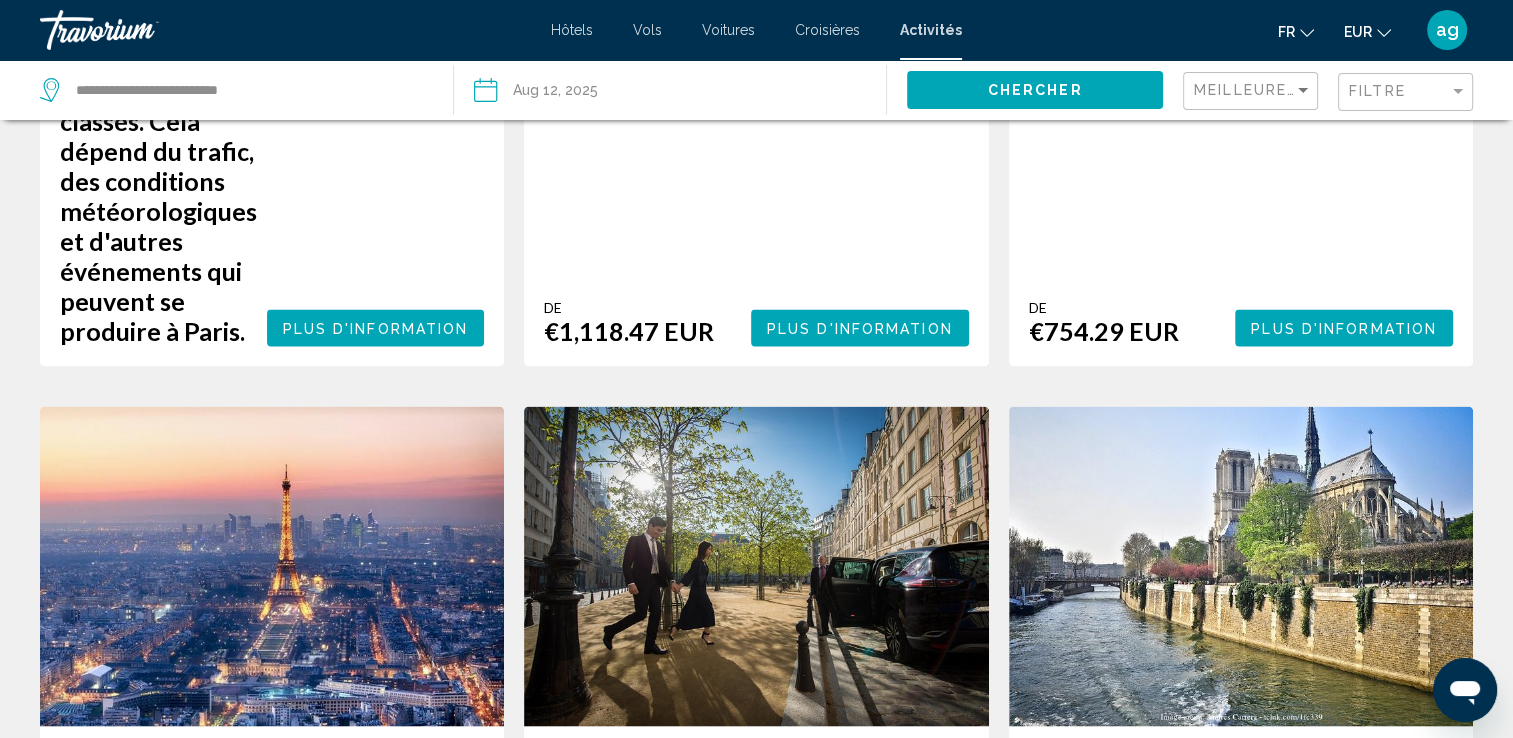 scroll, scrollTop: 3244, scrollLeft: 0, axis: vertical 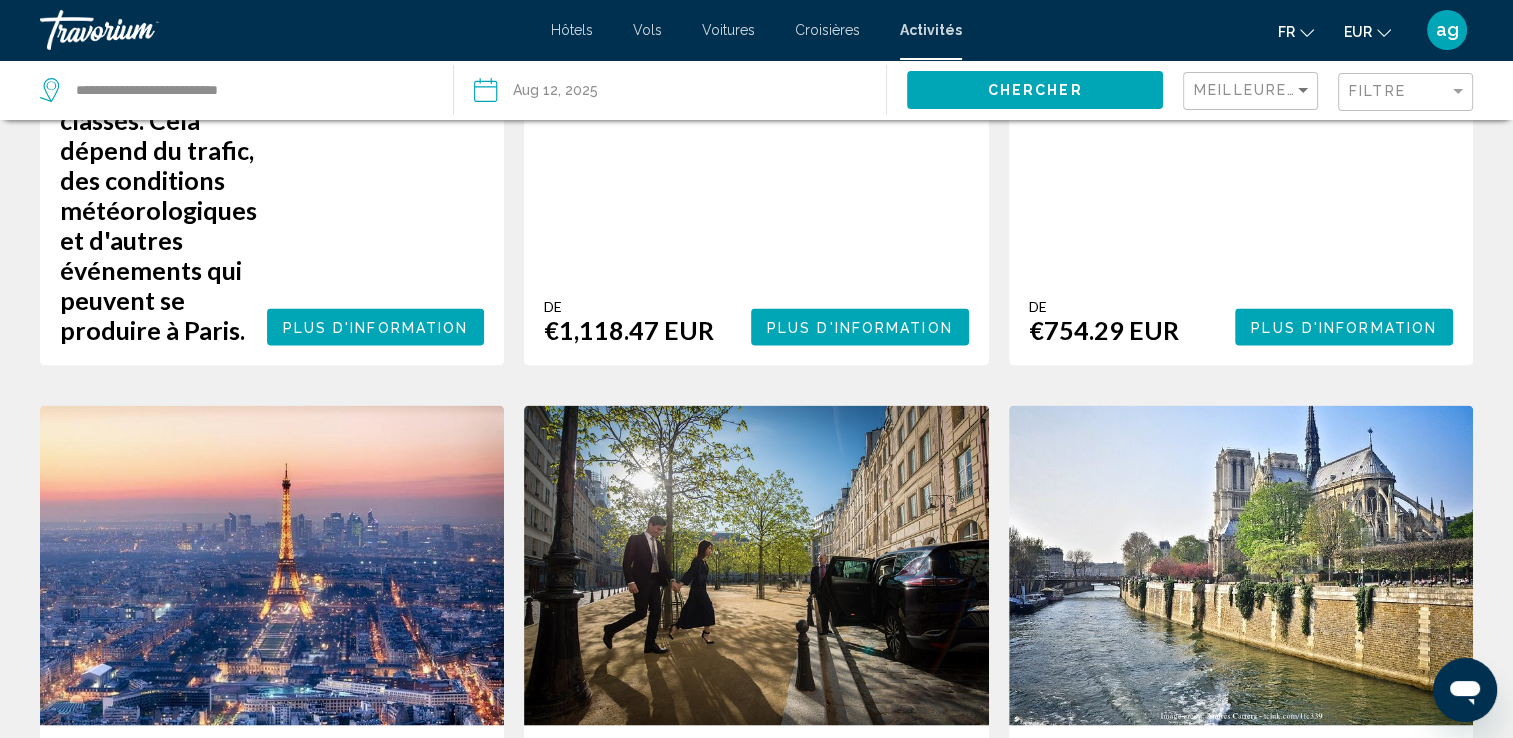 click on "123" at bounding box center (827, 1326) 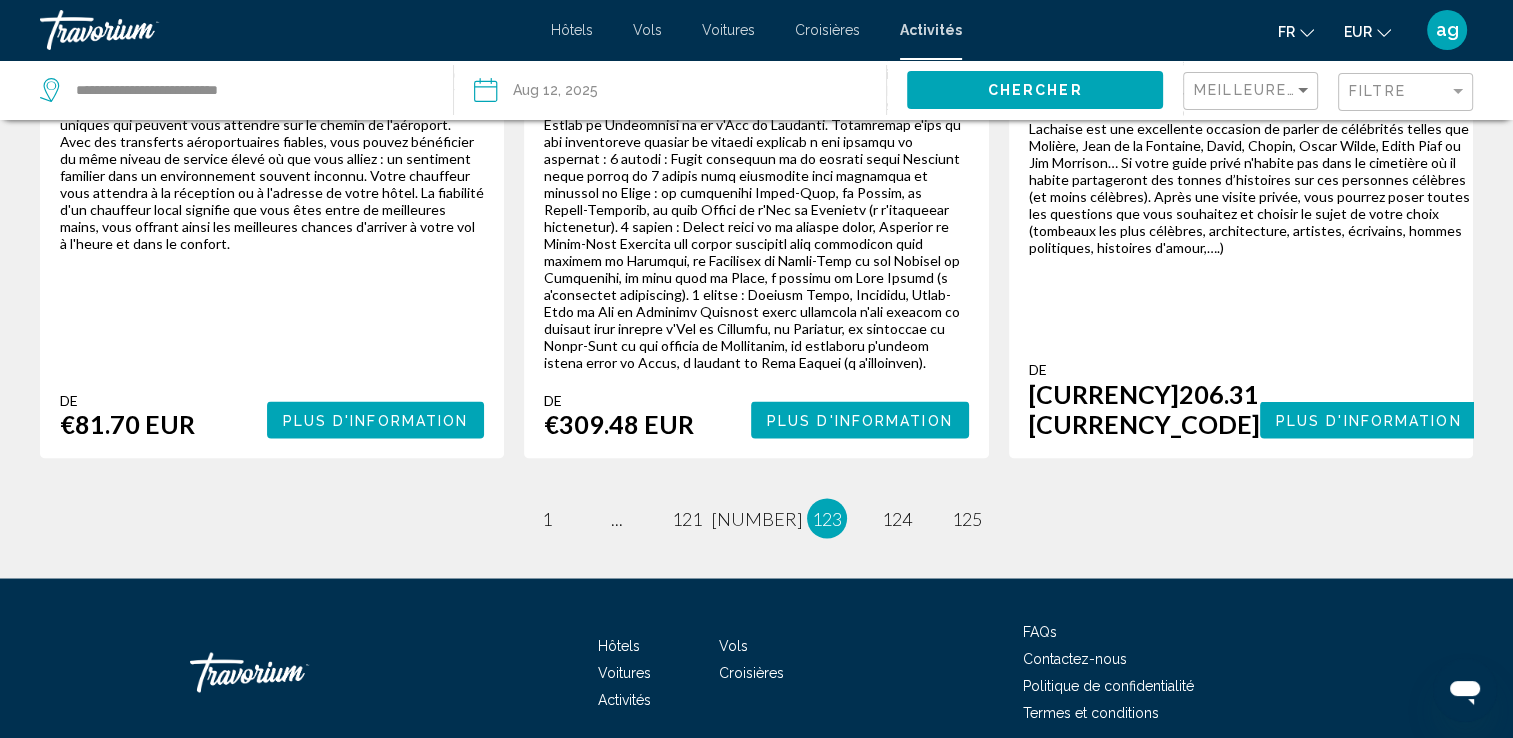 scroll, scrollTop: 3430, scrollLeft: 0, axis: vertical 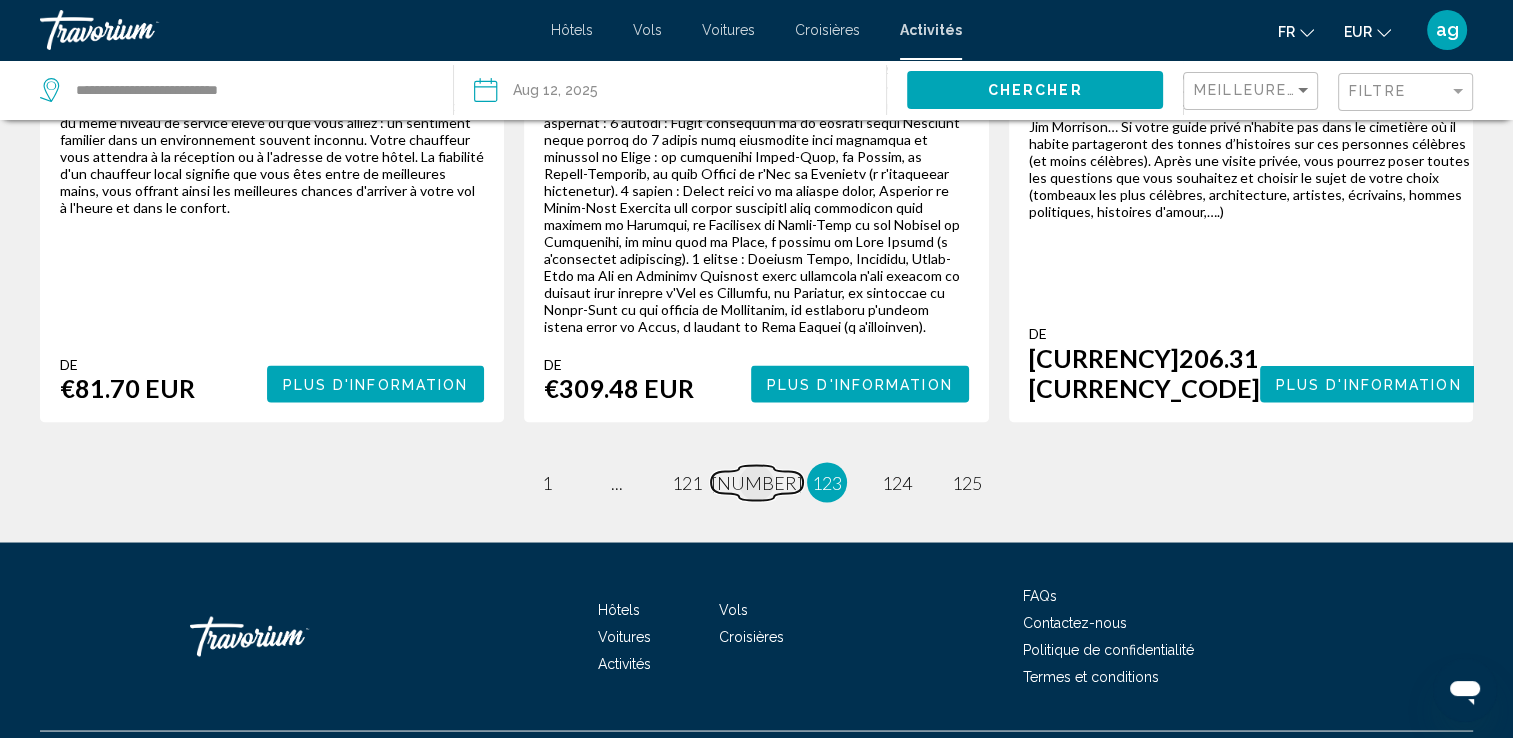 click on "[NUMBER]" at bounding box center [757, 482] 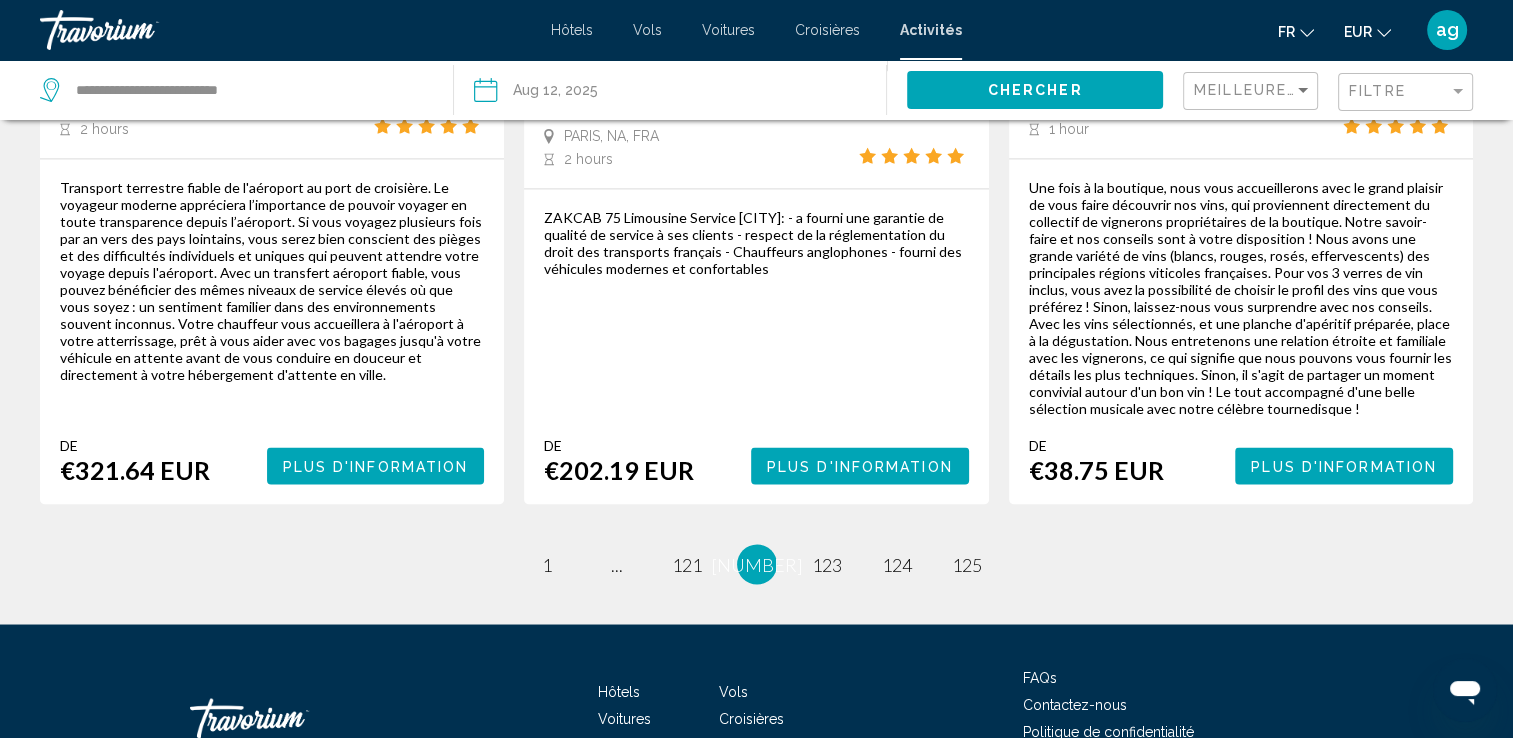 scroll, scrollTop: 3354, scrollLeft: 0, axis: vertical 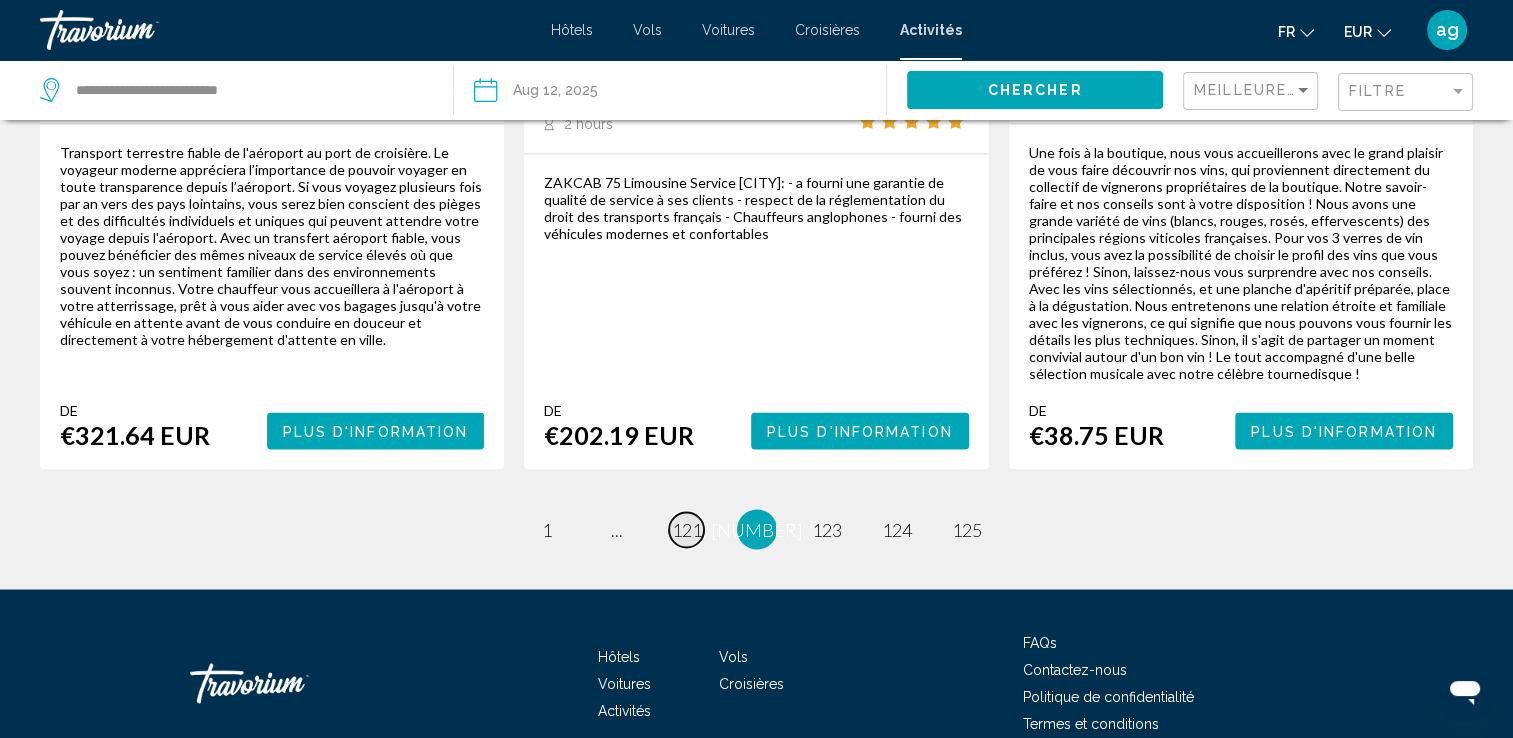 click on "121" at bounding box center [687, 529] 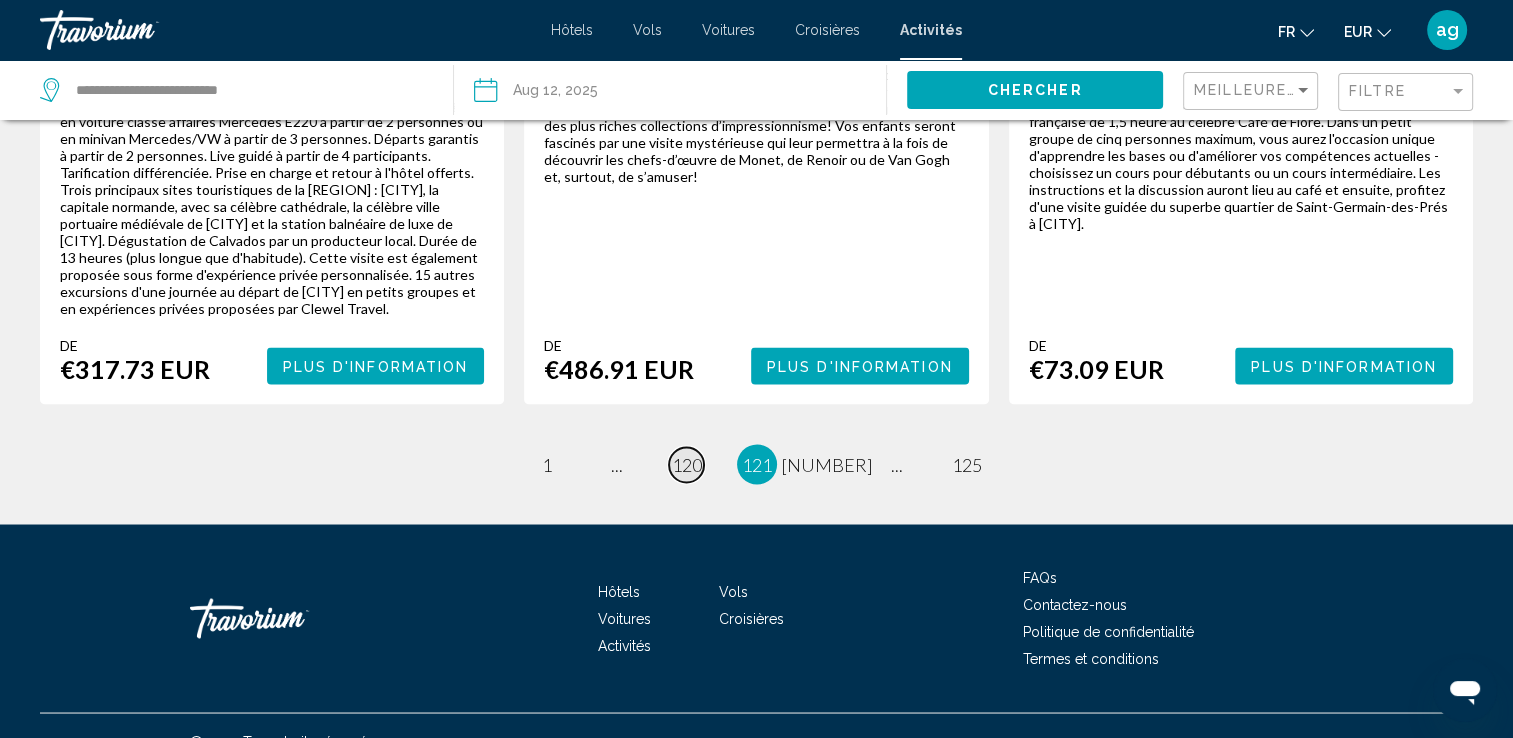 scroll, scrollTop: 3350, scrollLeft: 0, axis: vertical 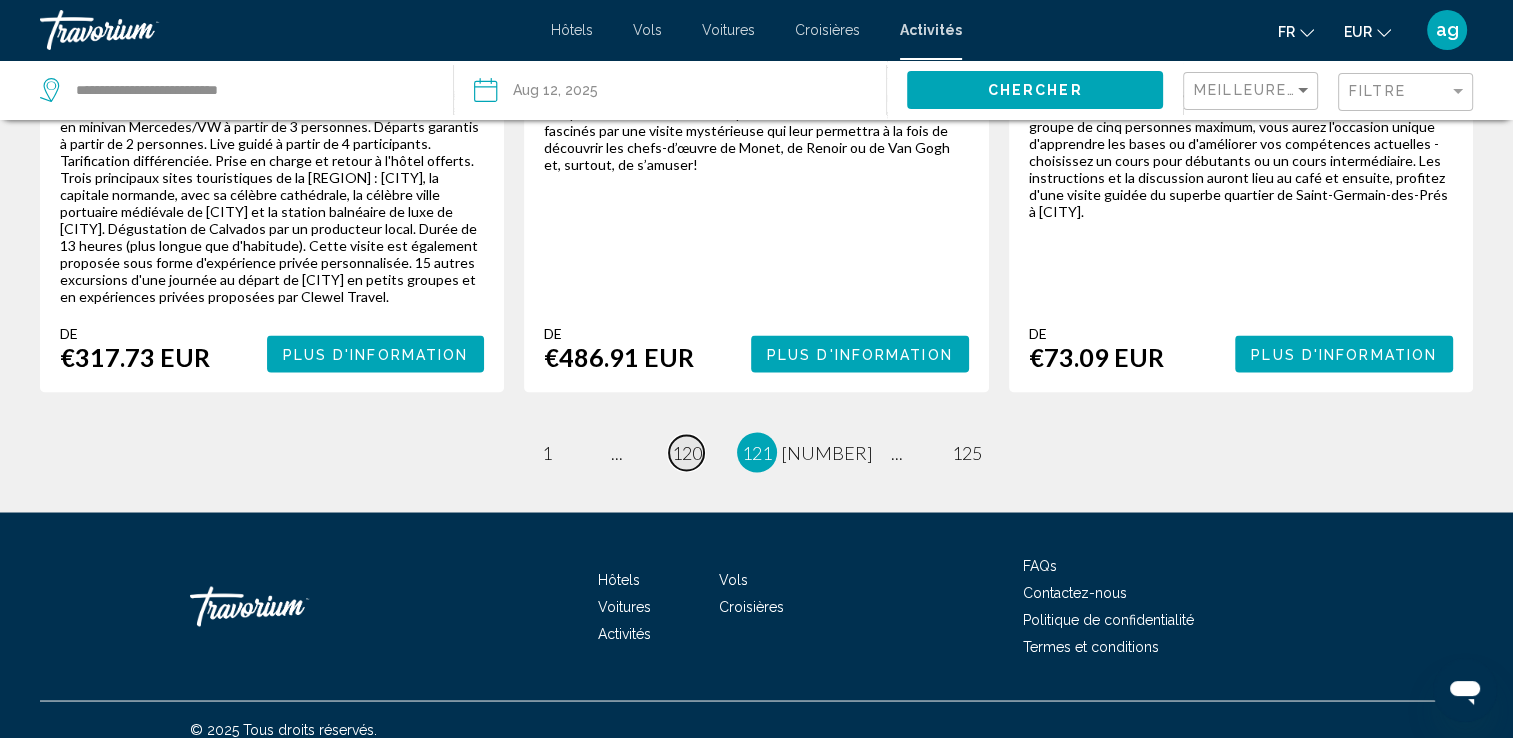 click on "120" at bounding box center (687, 452) 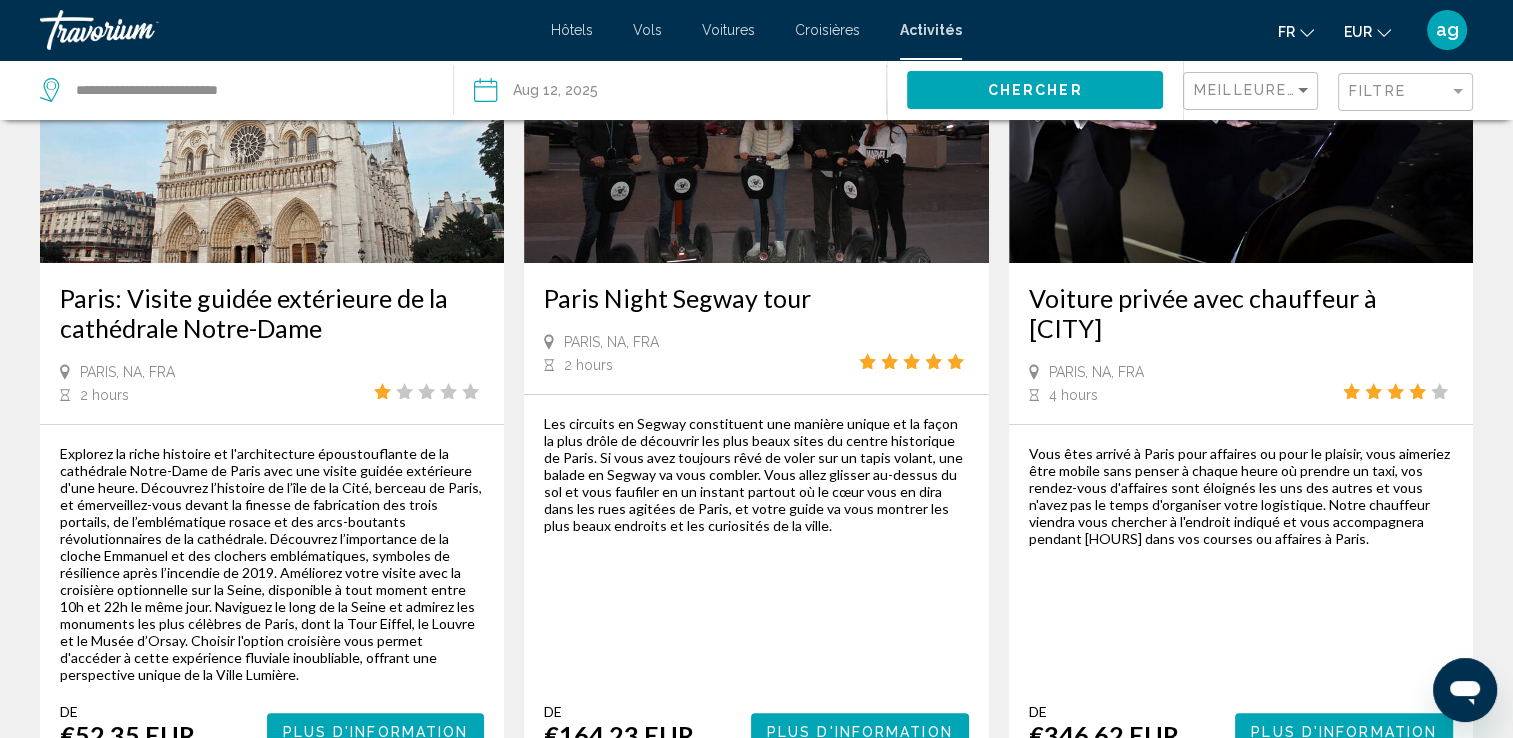 scroll, scrollTop: 0, scrollLeft: 0, axis: both 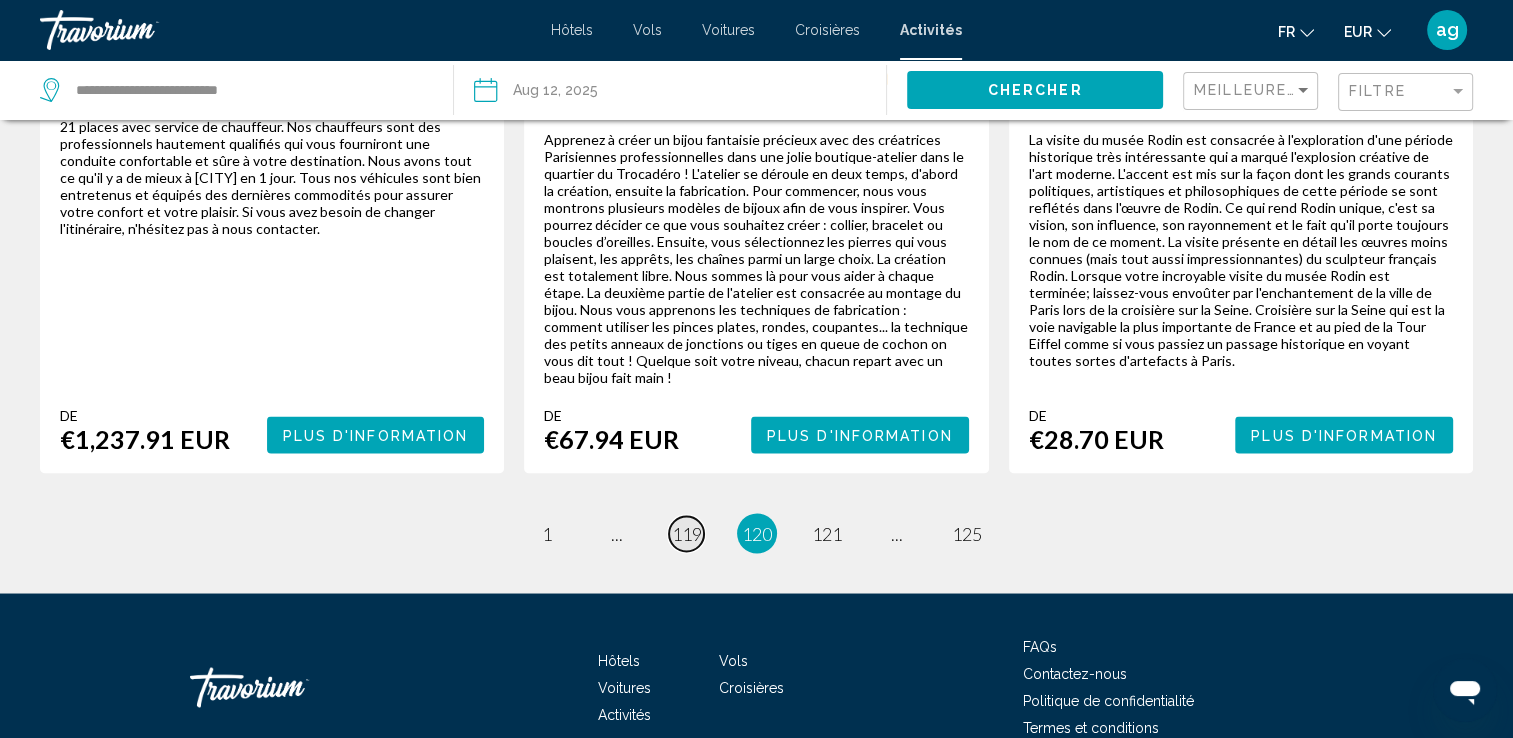 click on "119" at bounding box center [687, 533] 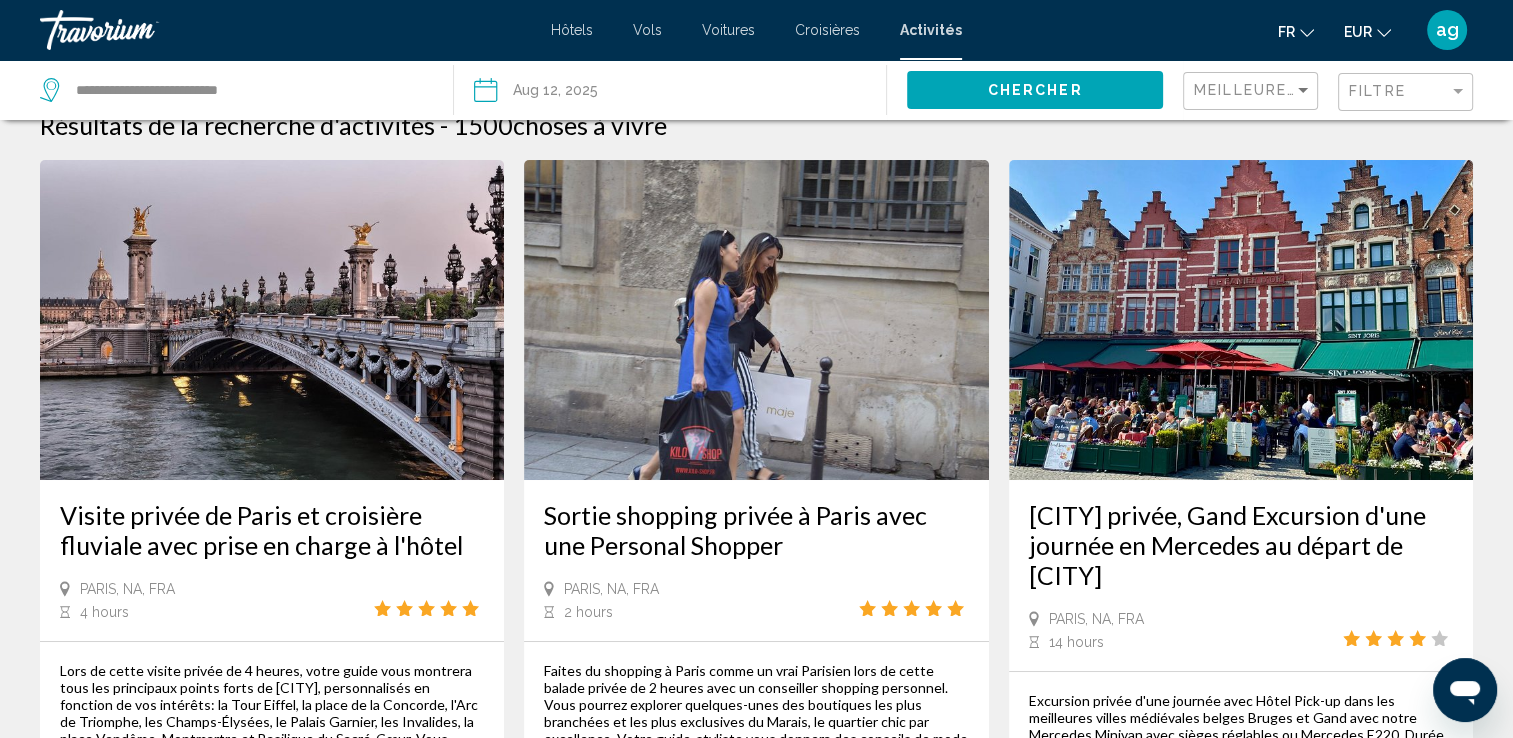 scroll, scrollTop: 0, scrollLeft: 0, axis: both 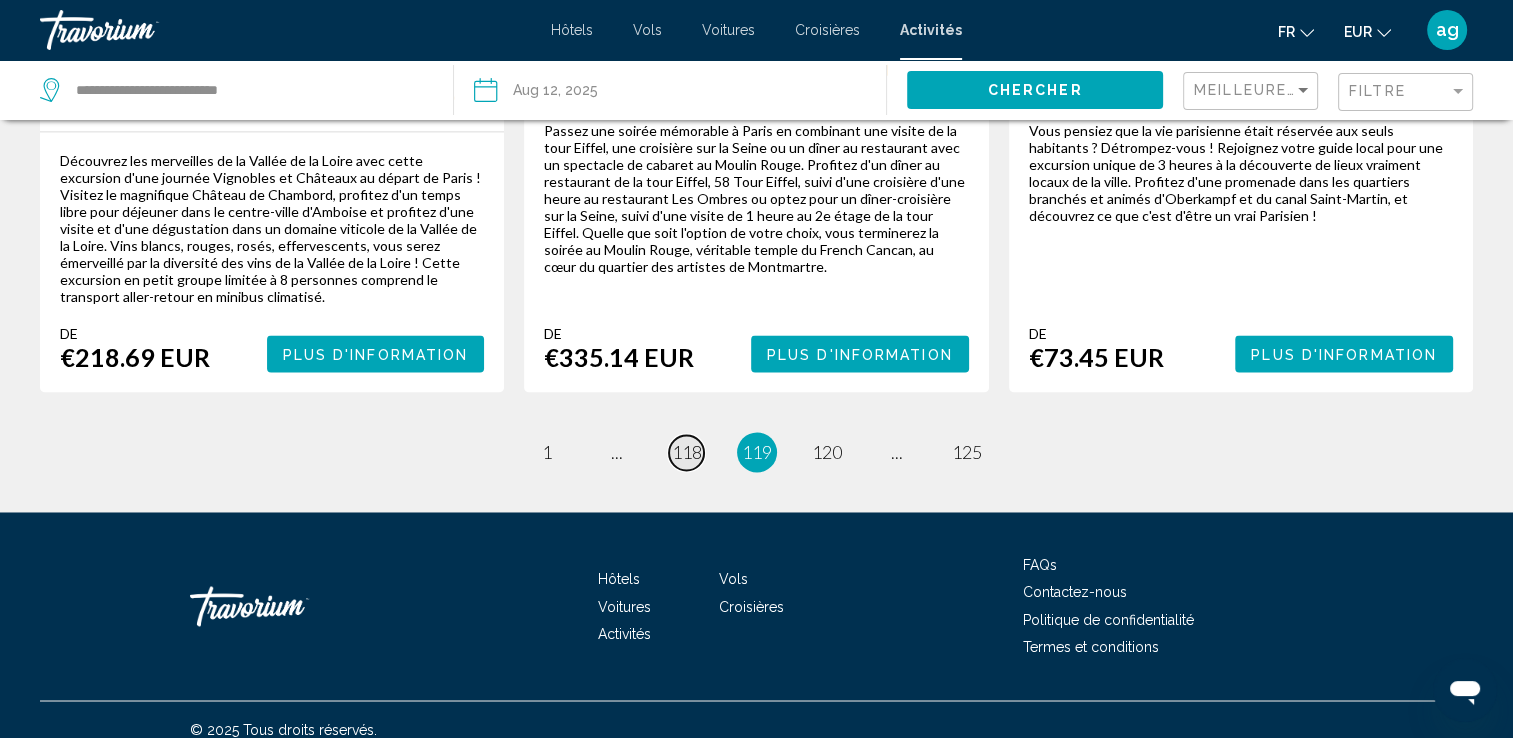 click on "118" at bounding box center (687, 452) 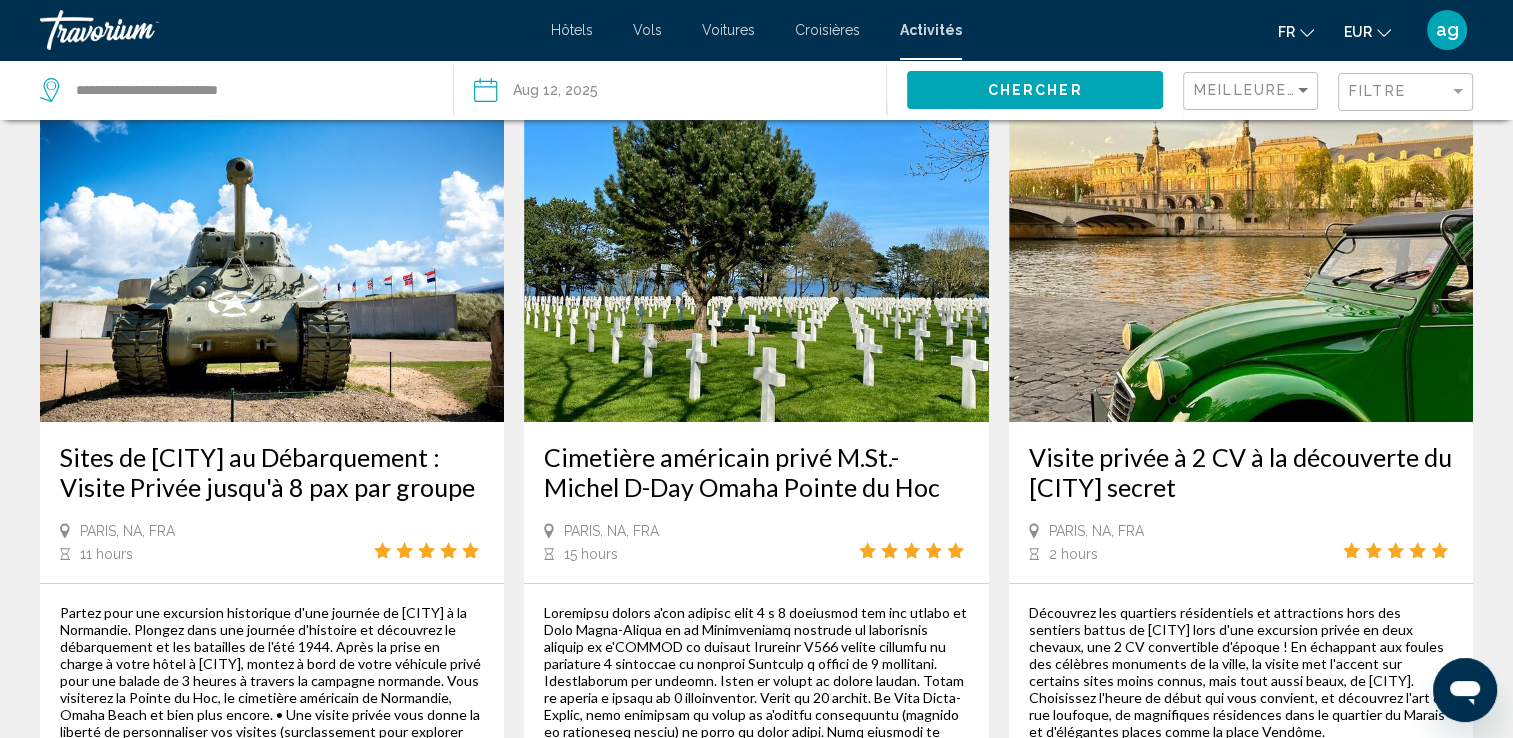 scroll, scrollTop: 0, scrollLeft: 0, axis: both 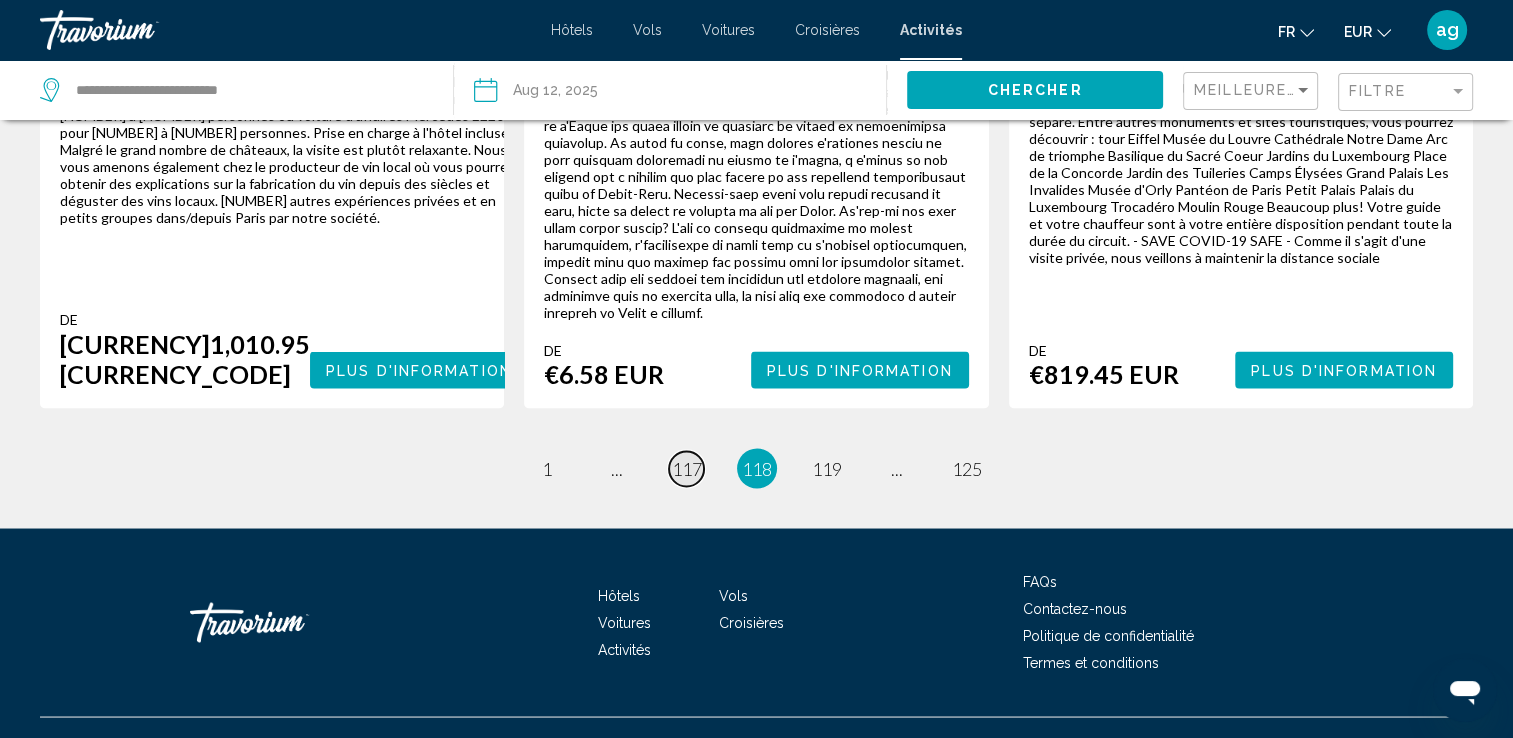 click on "page  117" at bounding box center [686, 468] 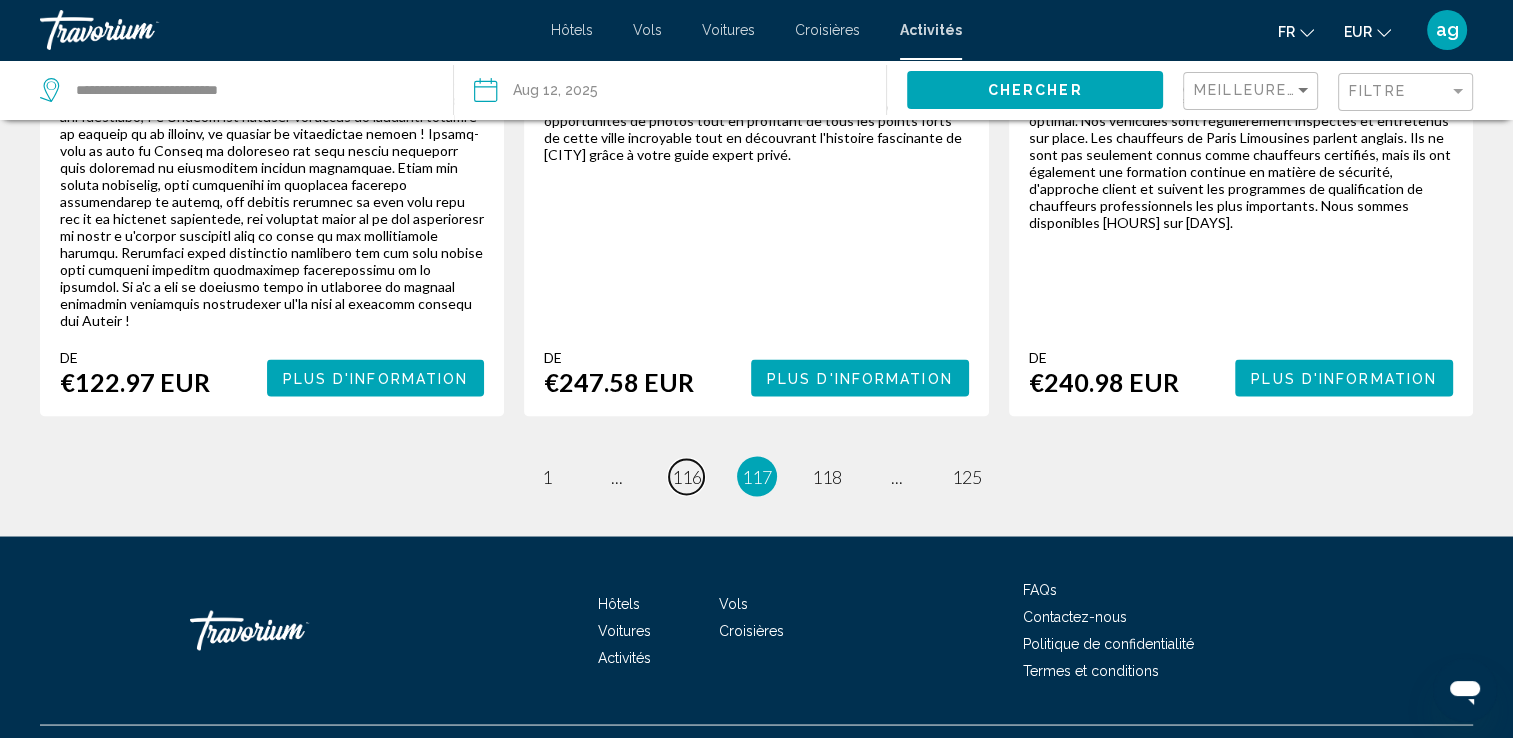 scroll, scrollTop: 3405, scrollLeft: 0, axis: vertical 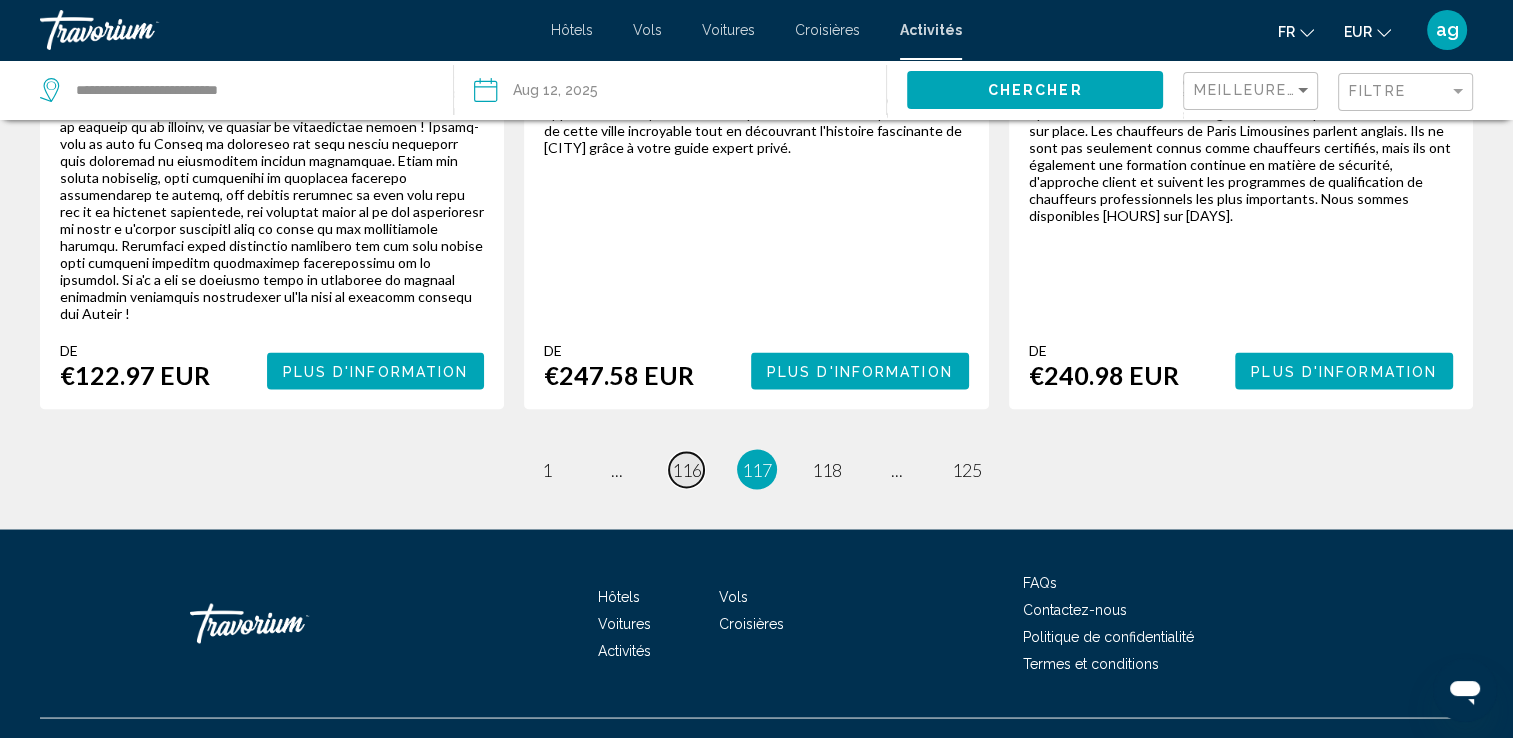 click on "116" at bounding box center [687, 469] 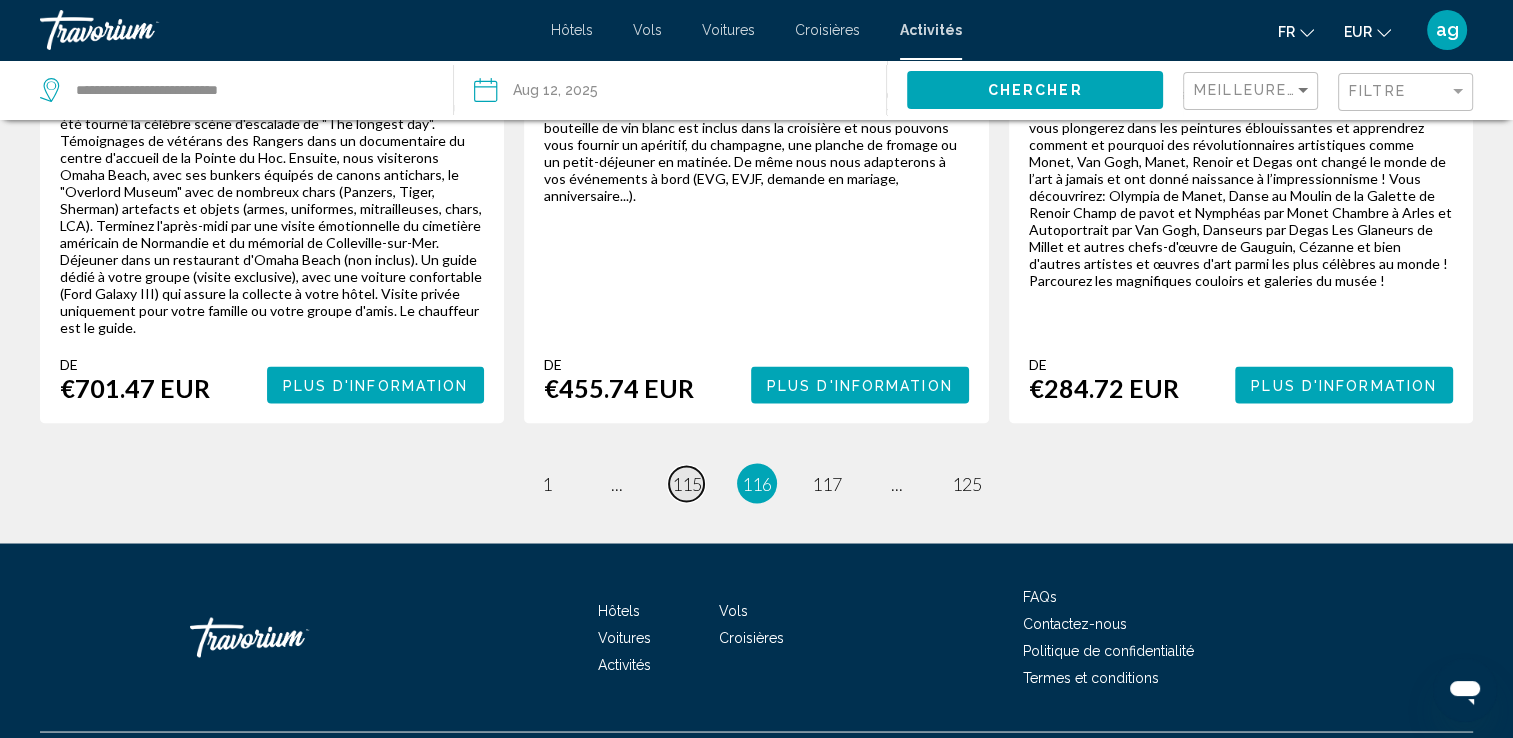 scroll, scrollTop: 3345, scrollLeft: 0, axis: vertical 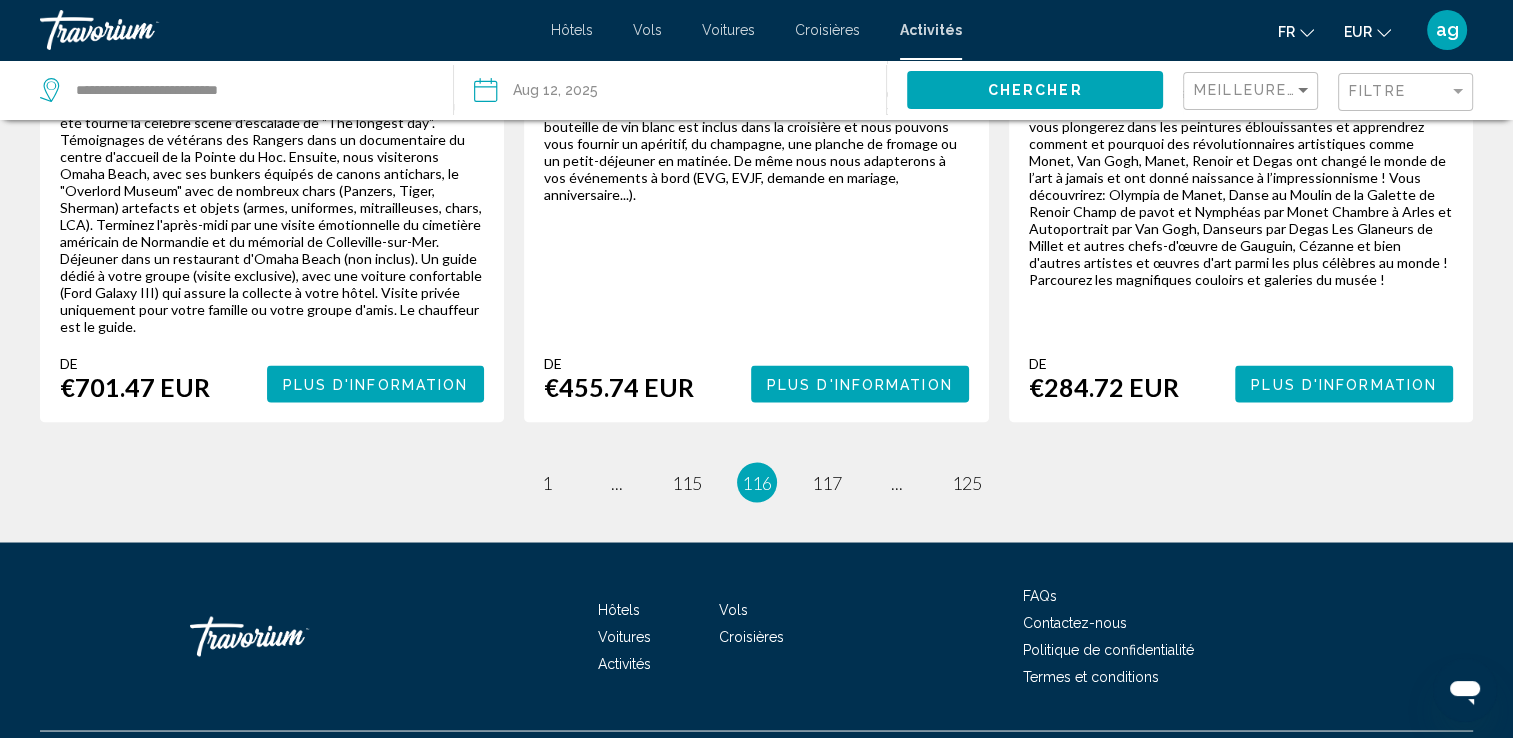 click on "**********" 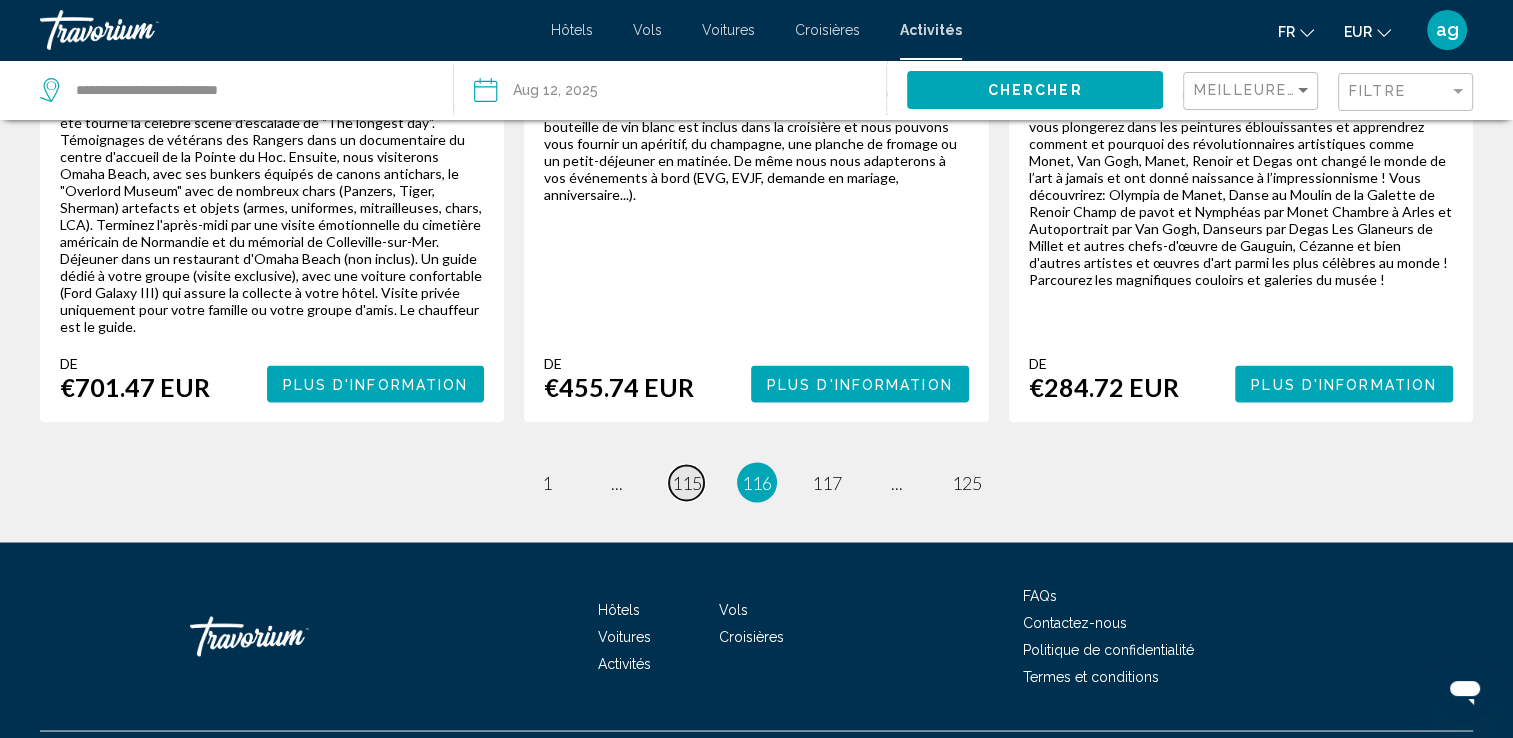 click on "115" at bounding box center (687, 482) 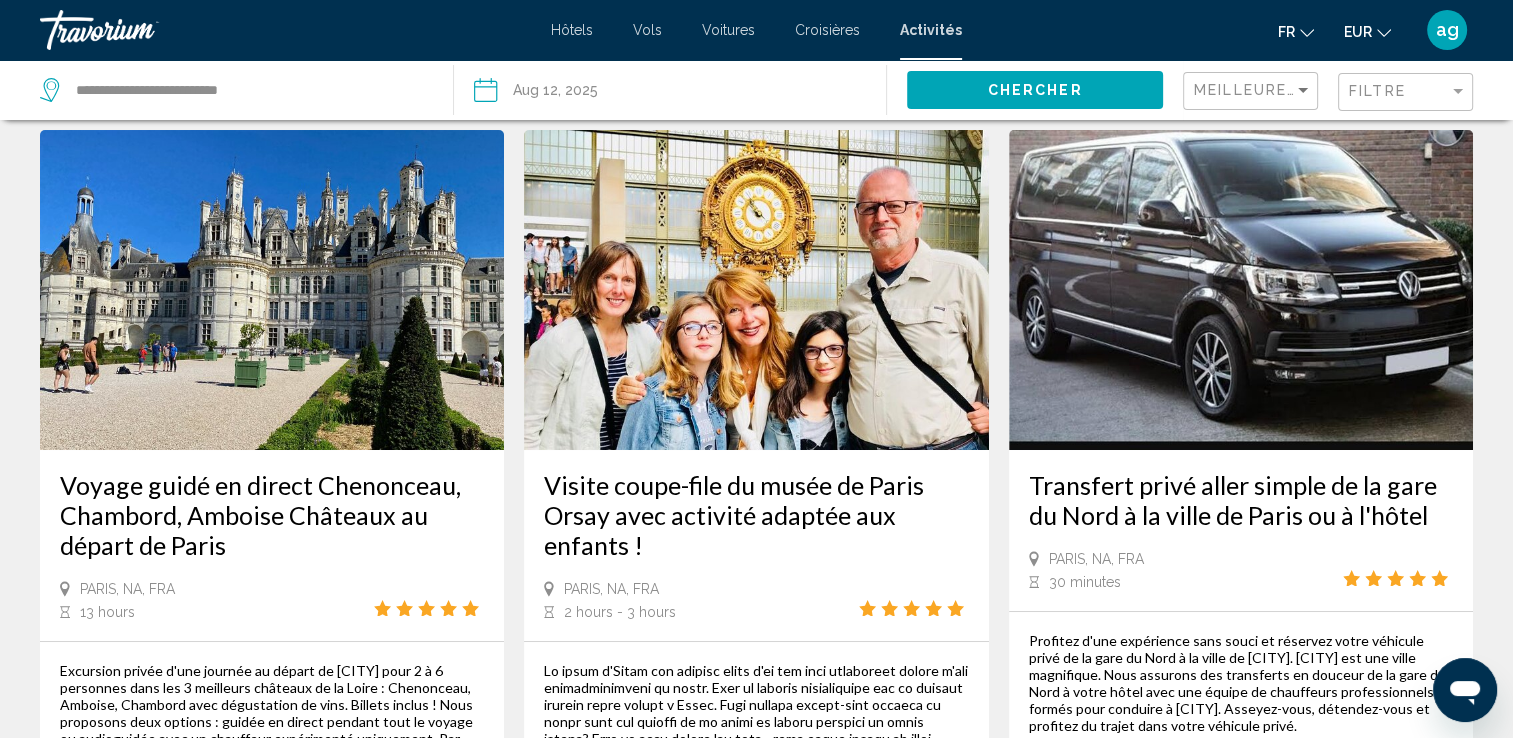 scroll, scrollTop: 0, scrollLeft: 0, axis: both 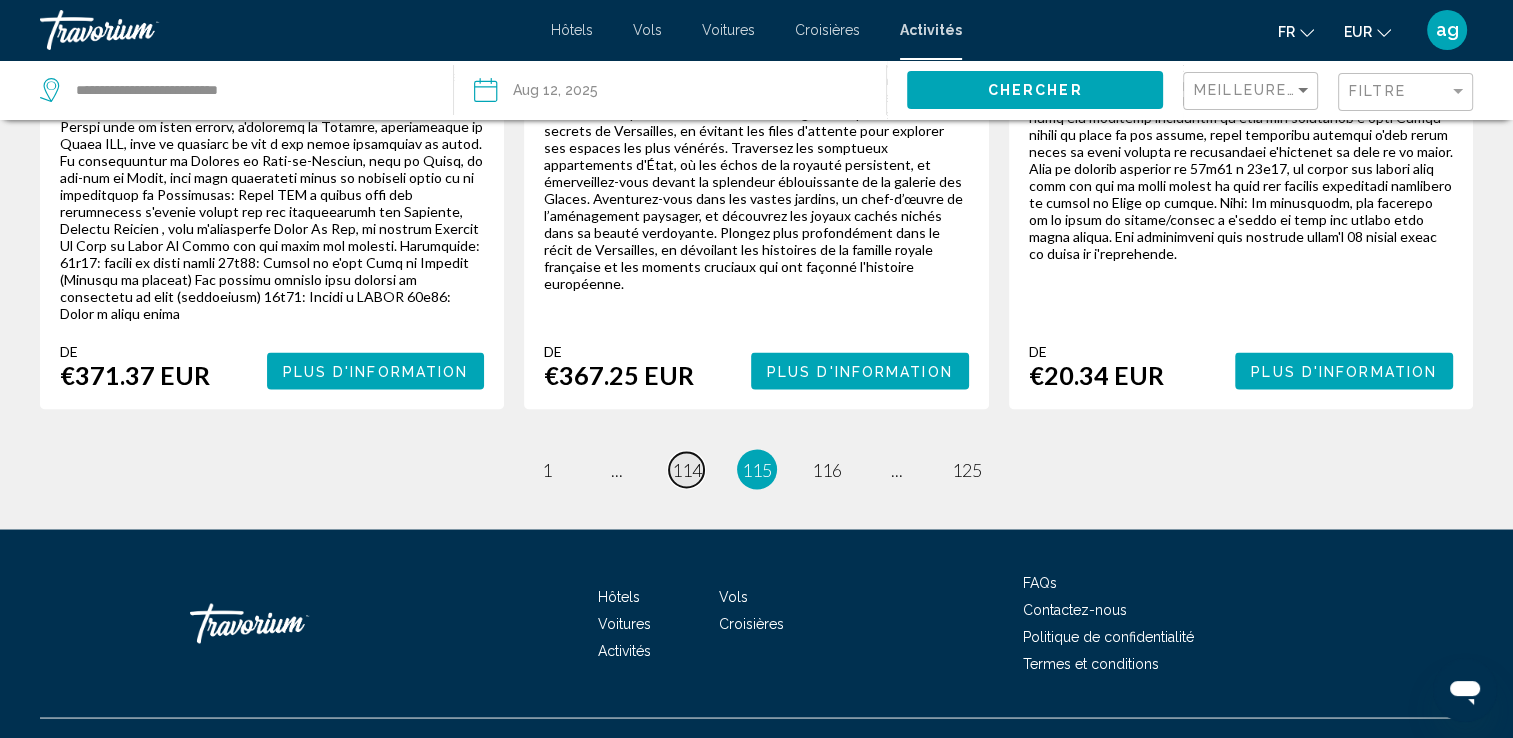 click on "page  114" at bounding box center (686, 469) 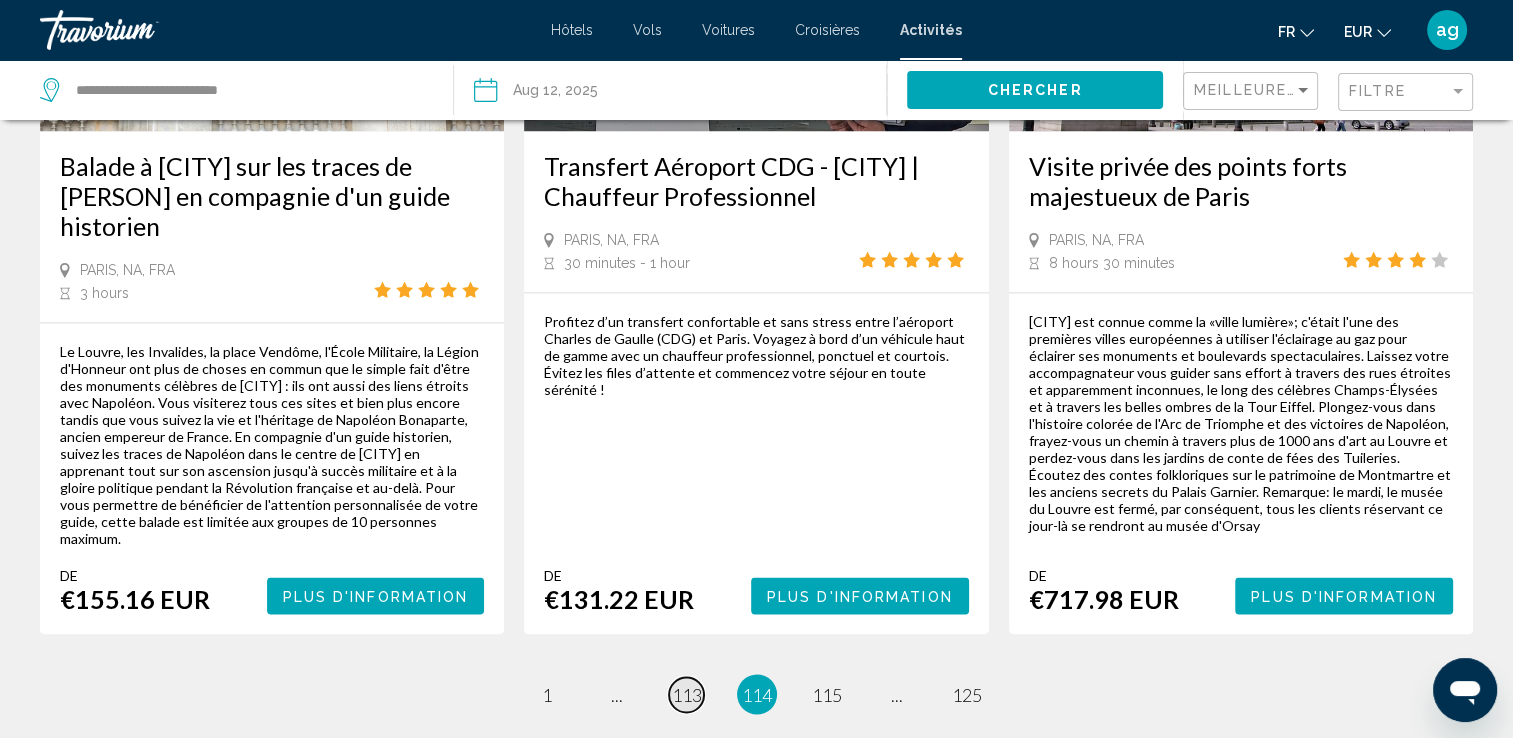 scroll, scrollTop: 3290, scrollLeft: 0, axis: vertical 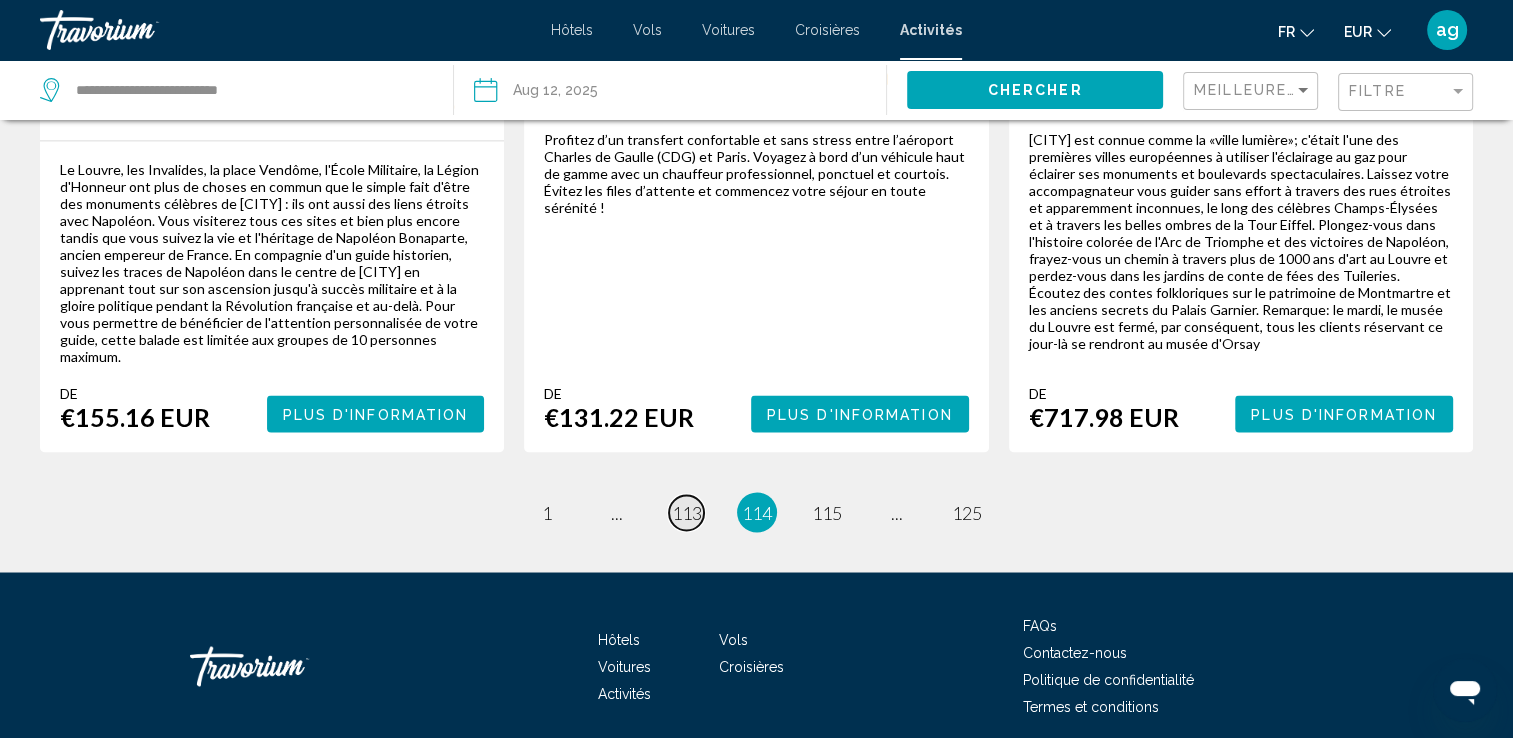 click on "page [NUMBER]" at bounding box center (686, 512) 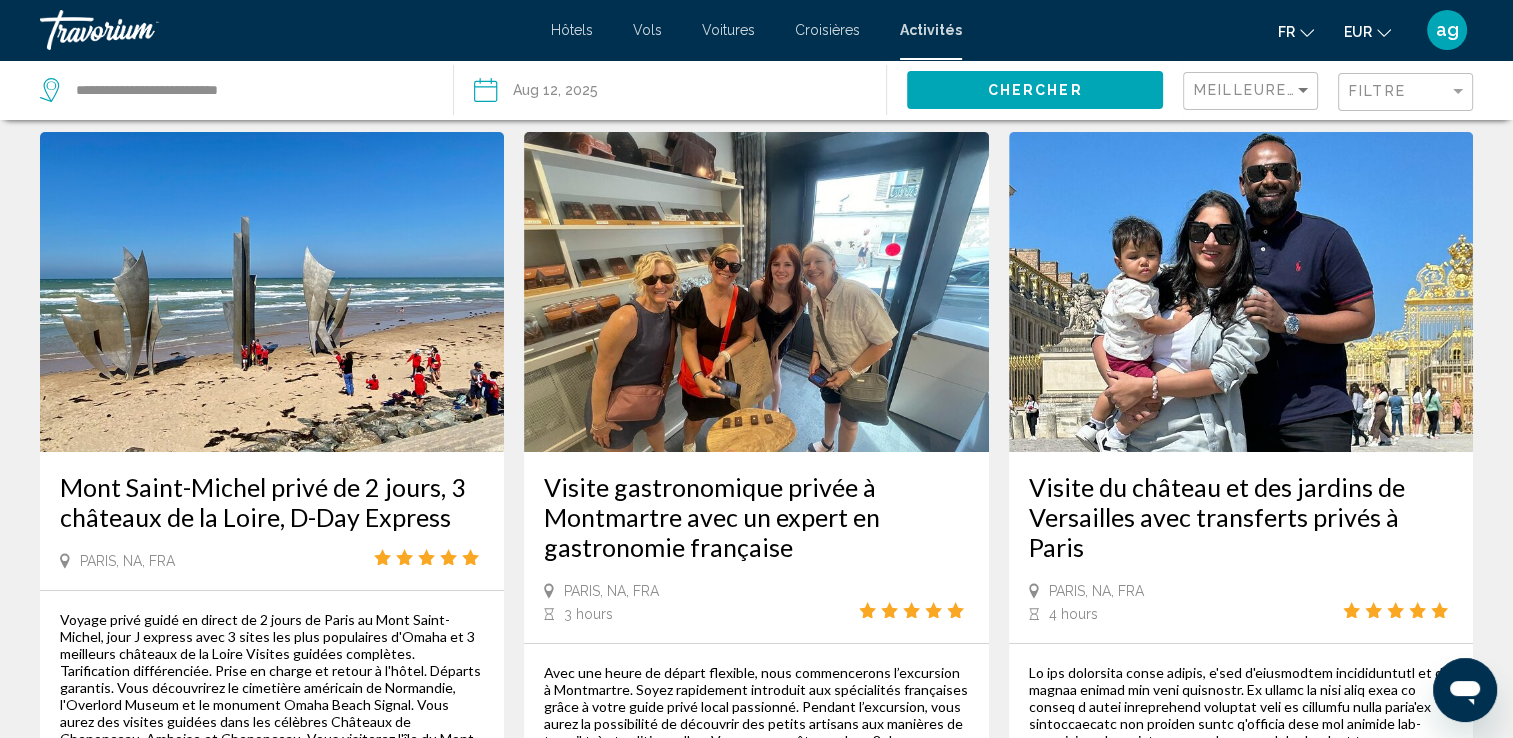 scroll, scrollTop: 0, scrollLeft: 0, axis: both 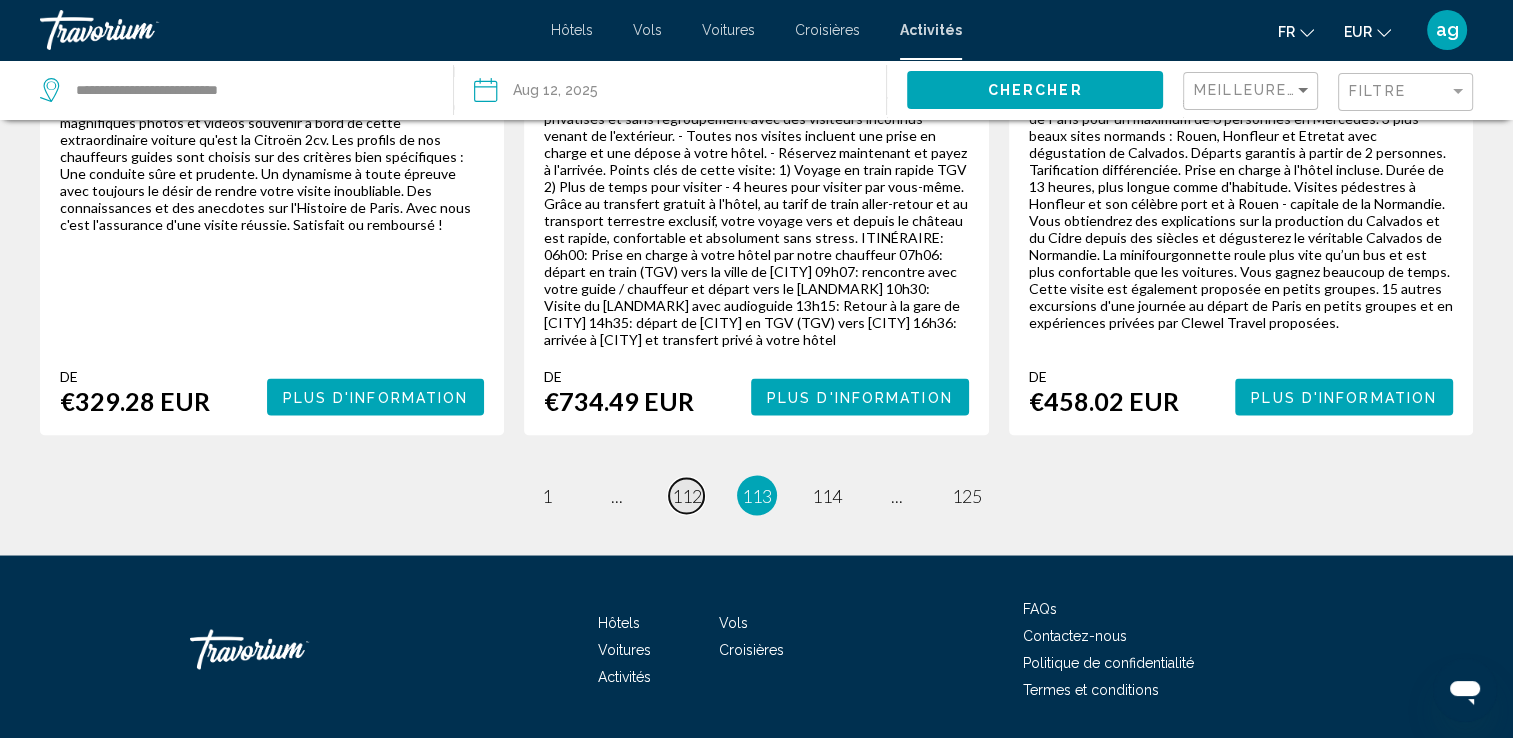 click on "page  112" at bounding box center (686, 495) 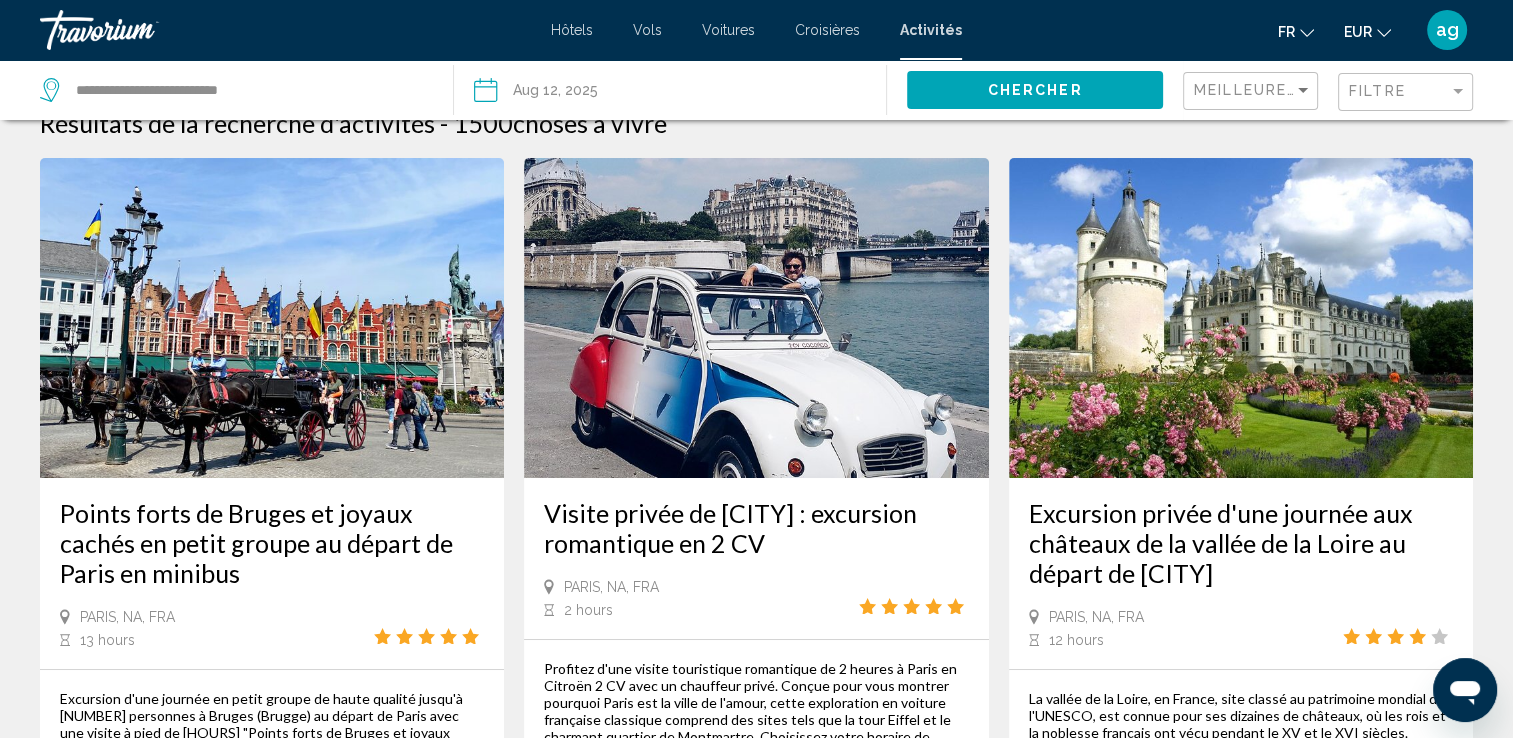 scroll, scrollTop: 0, scrollLeft: 0, axis: both 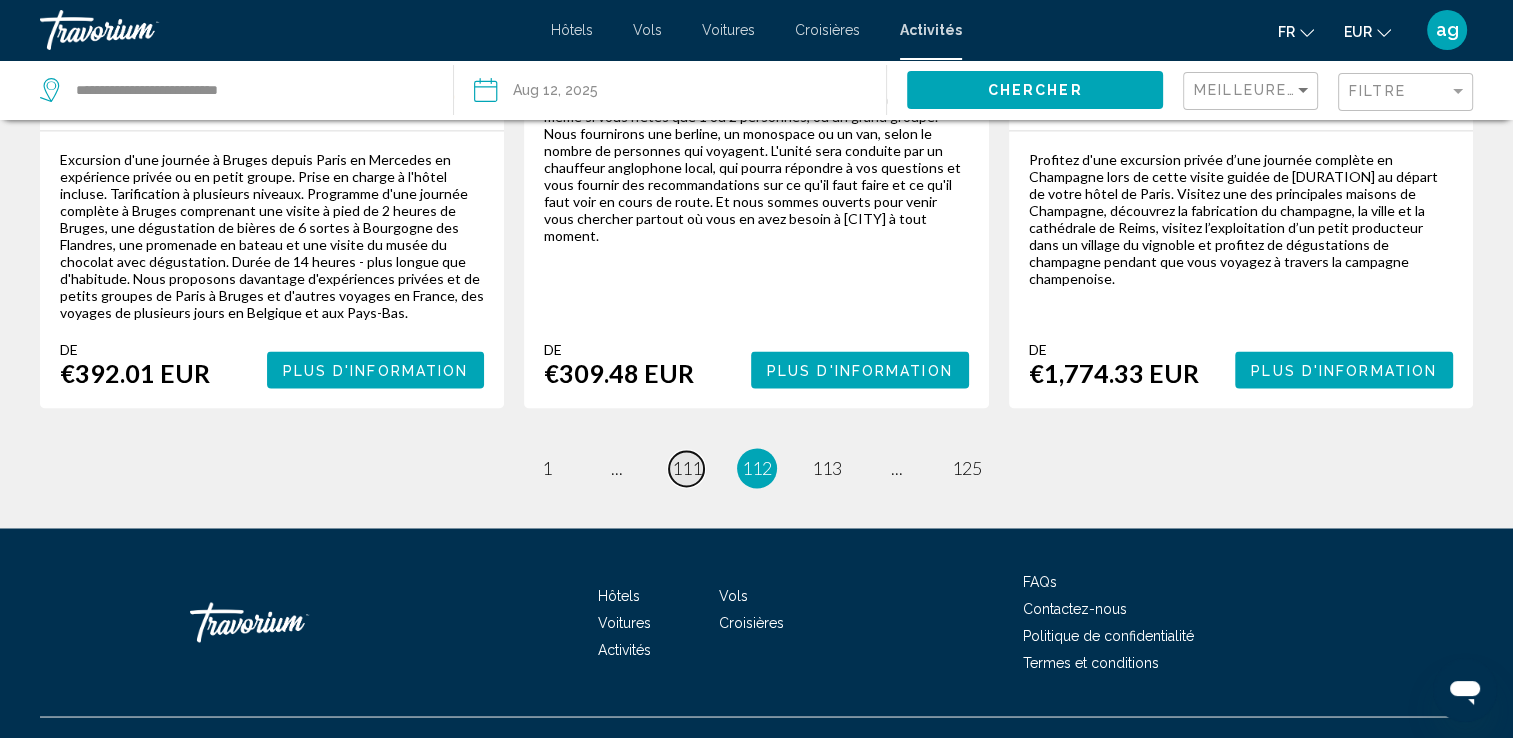 click on "page [NUMBER]" at bounding box center [686, 468] 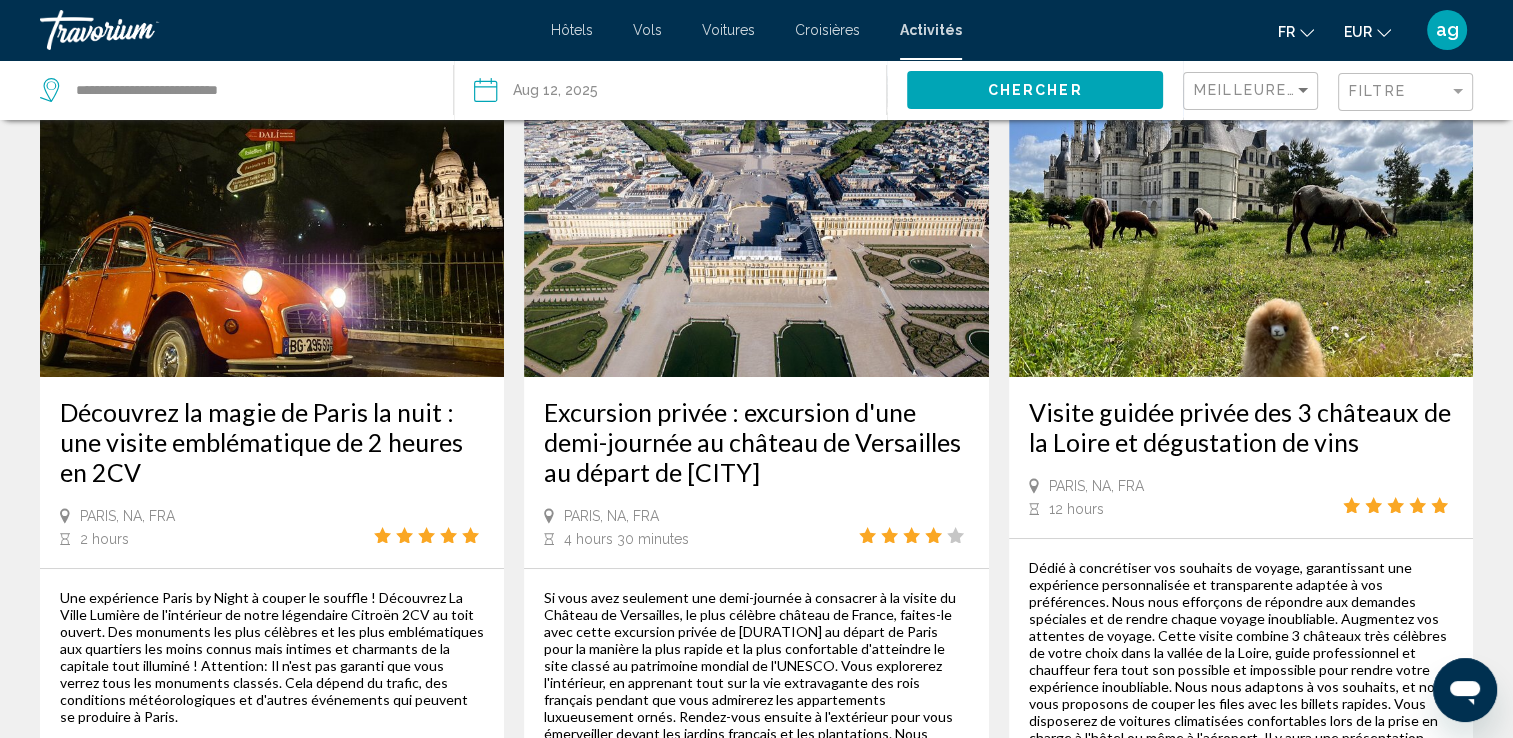 scroll, scrollTop: 0, scrollLeft: 0, axis: both 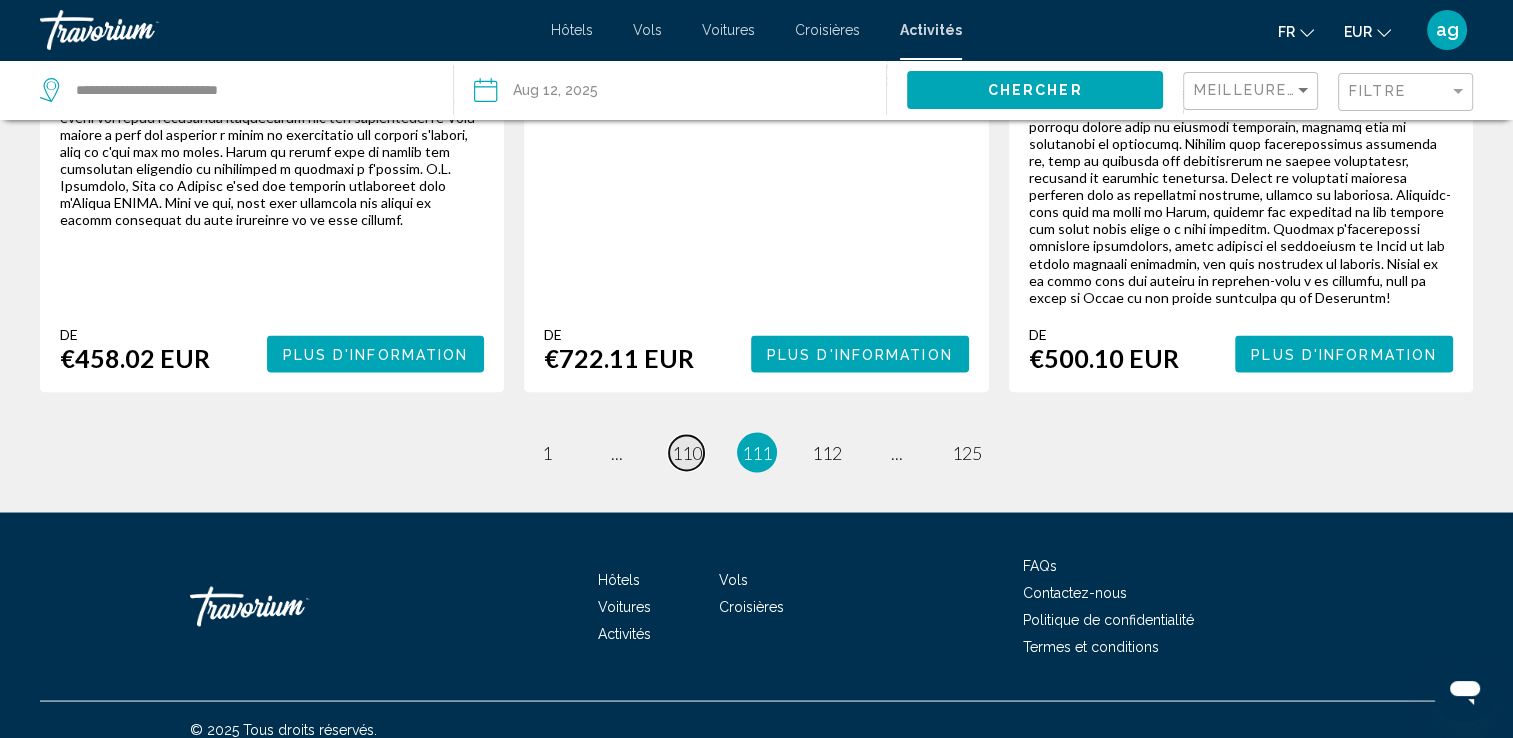 click on "page  110" at bounding box center (686, 452) 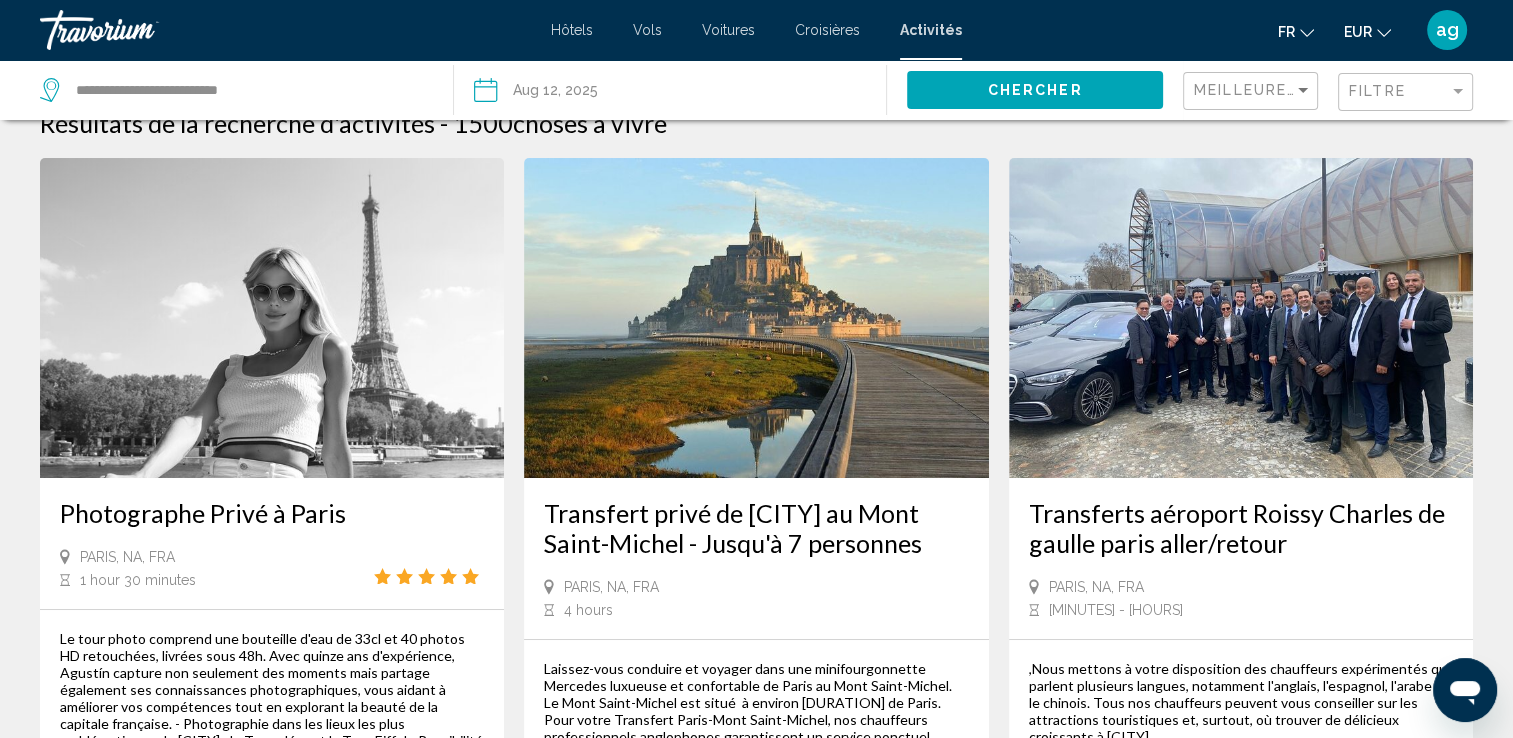 scroll, scrollTop: 0, scrollLeft: 0, axis: both 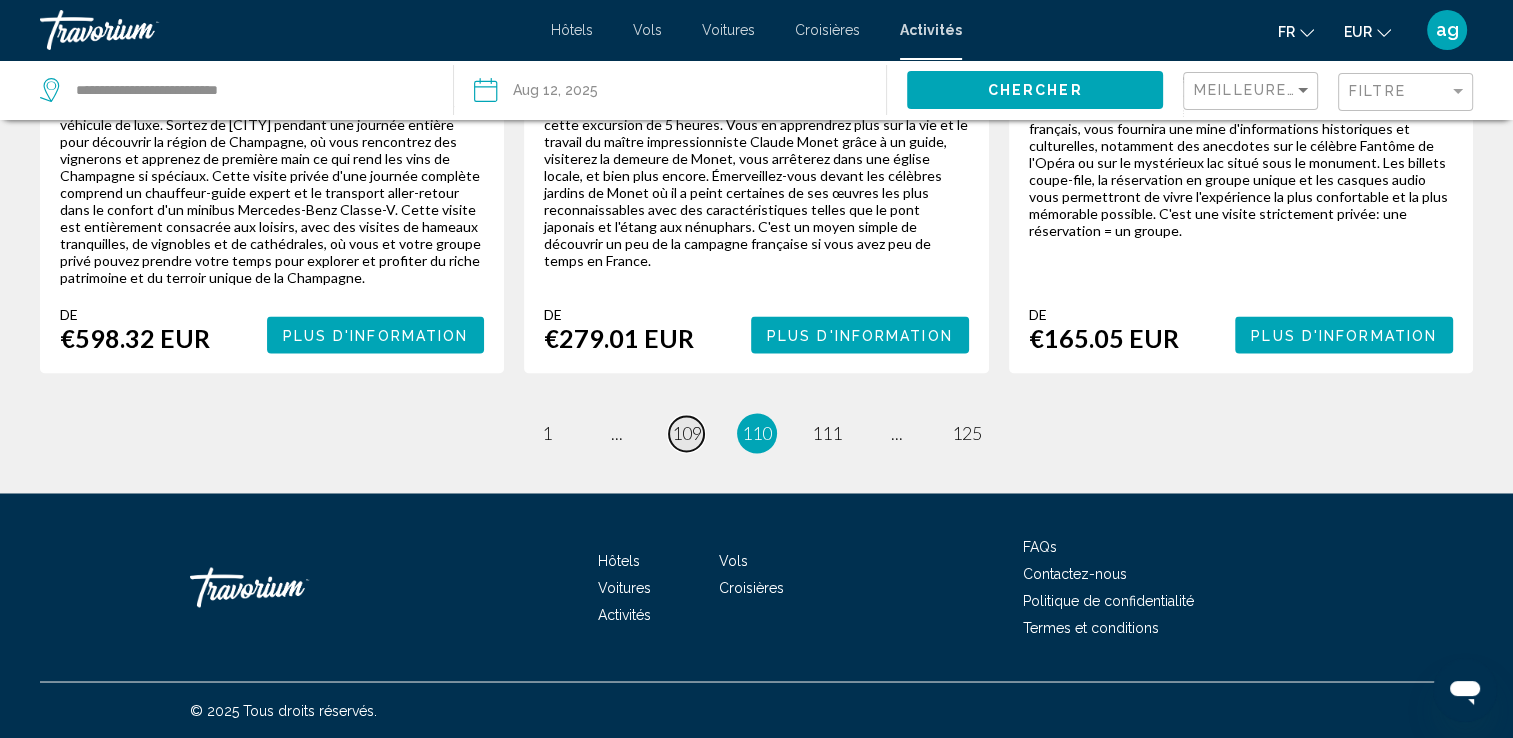 click on "page  109" at bounding box center (686, 433) 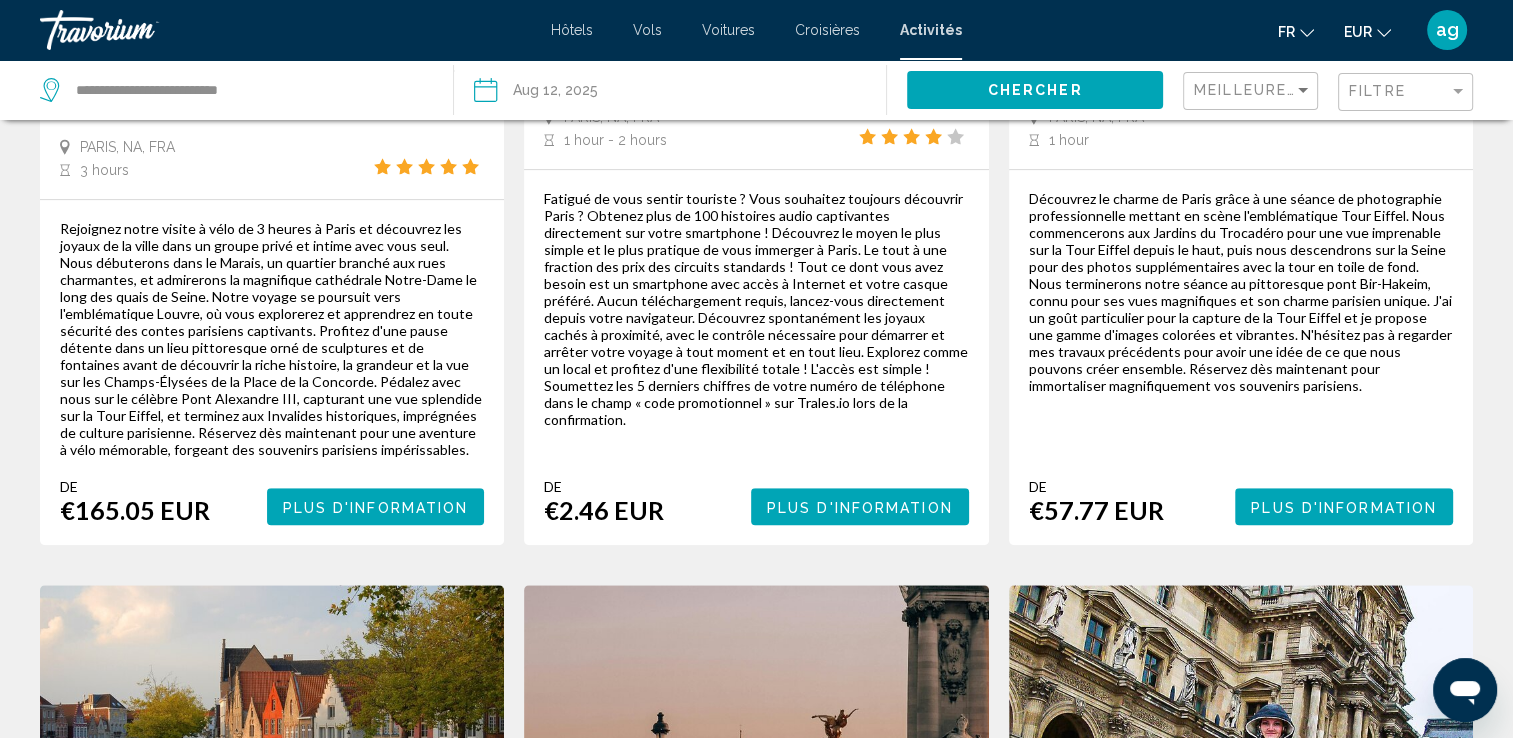 scroll, scrollTop: 1040, scrollLeft: 0, axis: vertical 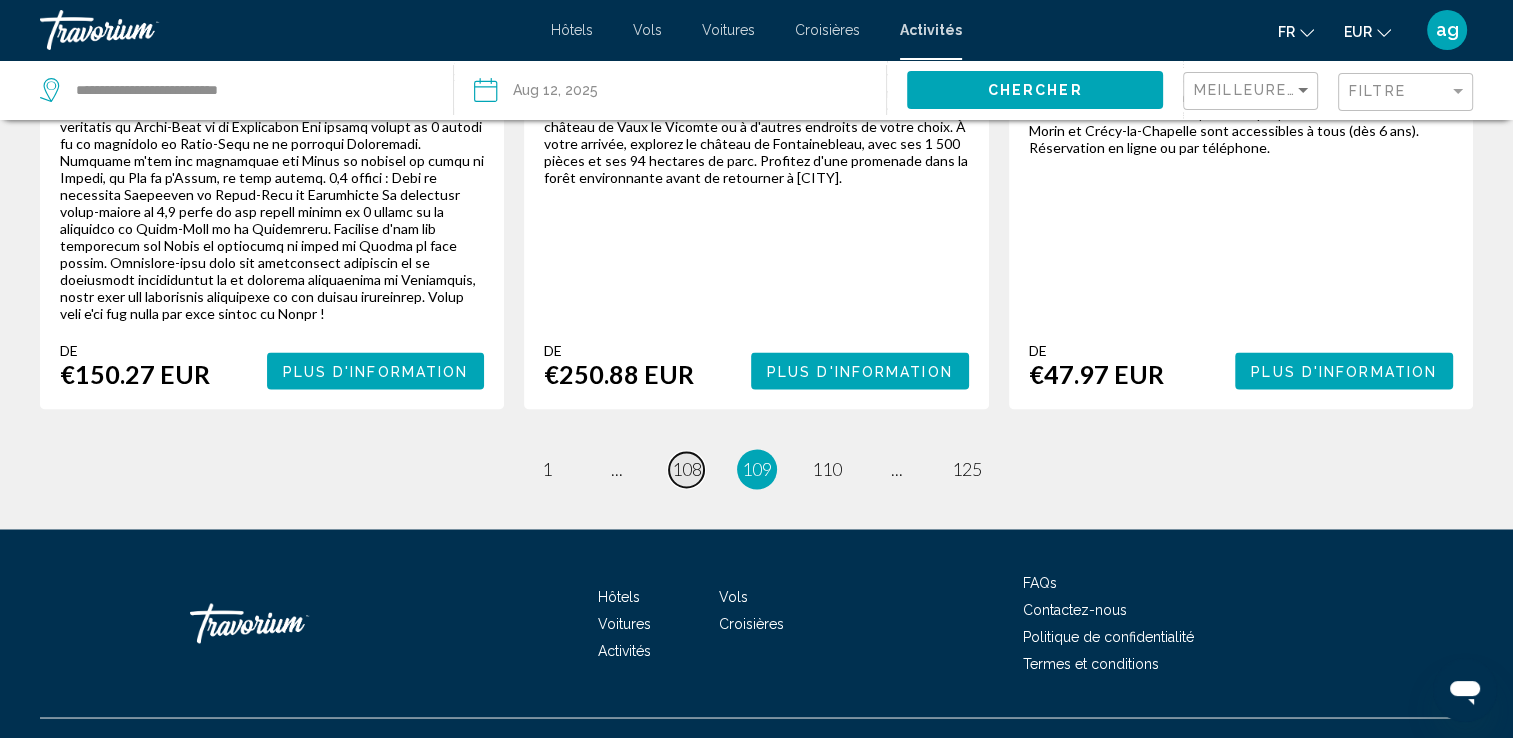 click on "page [NUMBER]" at bounding box center [686, 469] 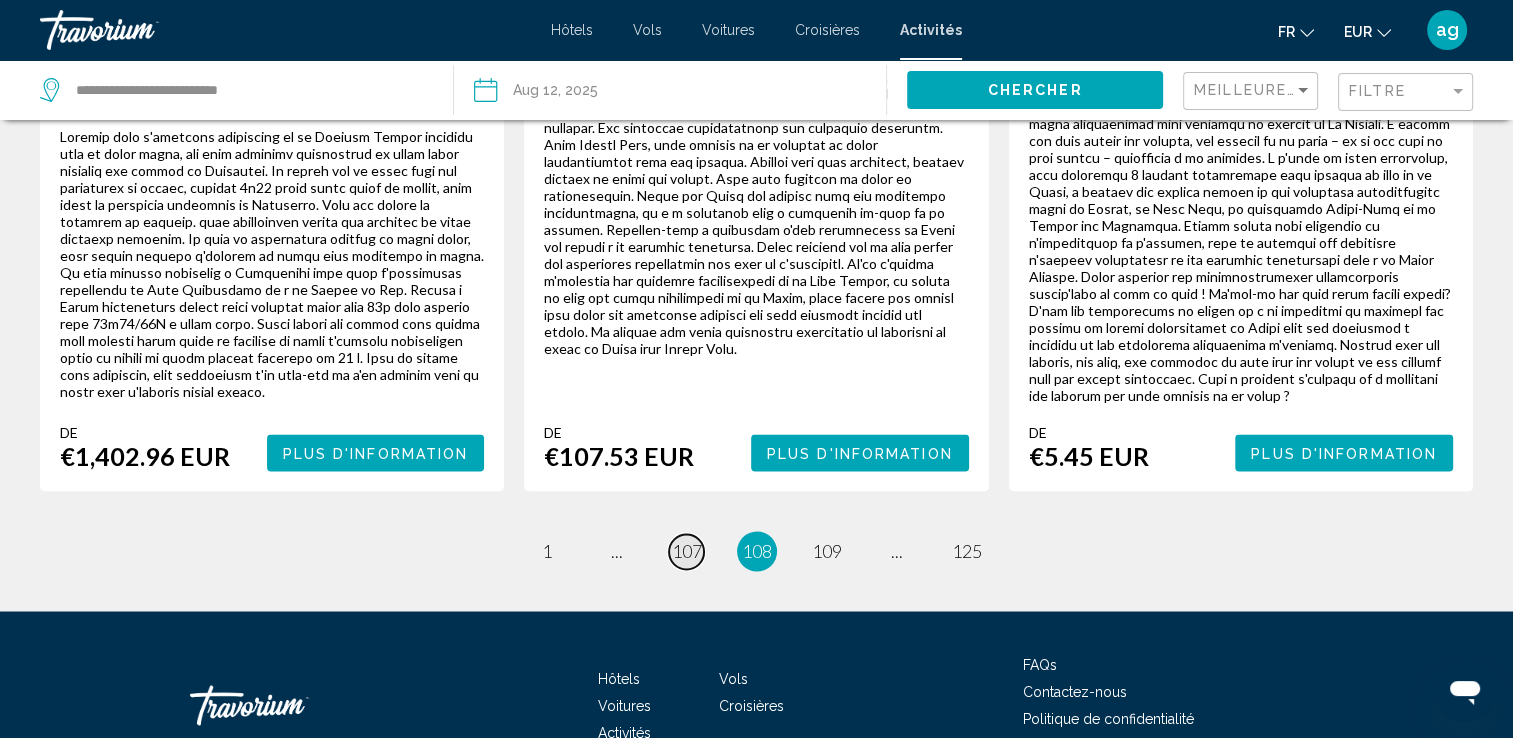 scroll, scrollTop: 3280, scrollLeft: 0, axis: vertical 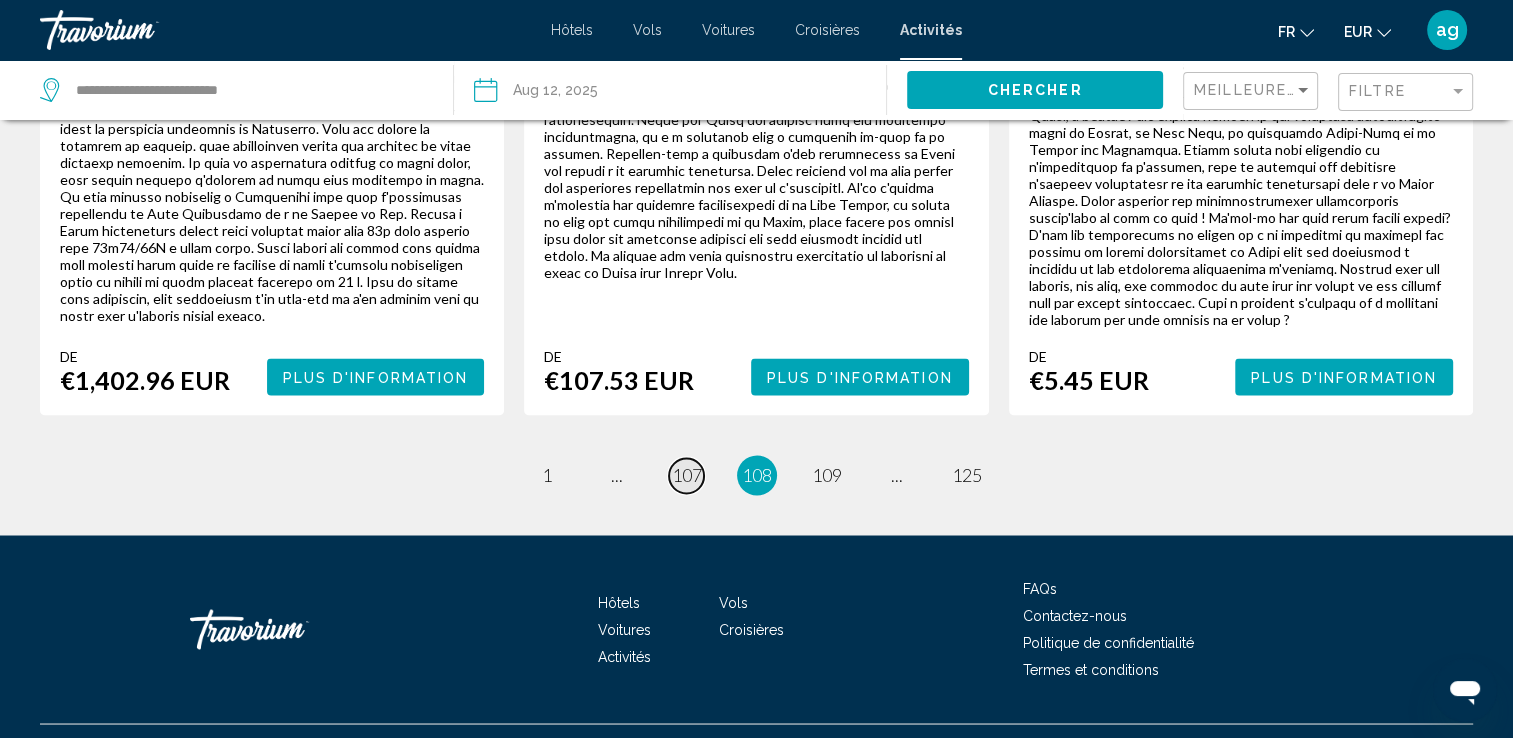 click on "107" at bounding box center [687, 475] 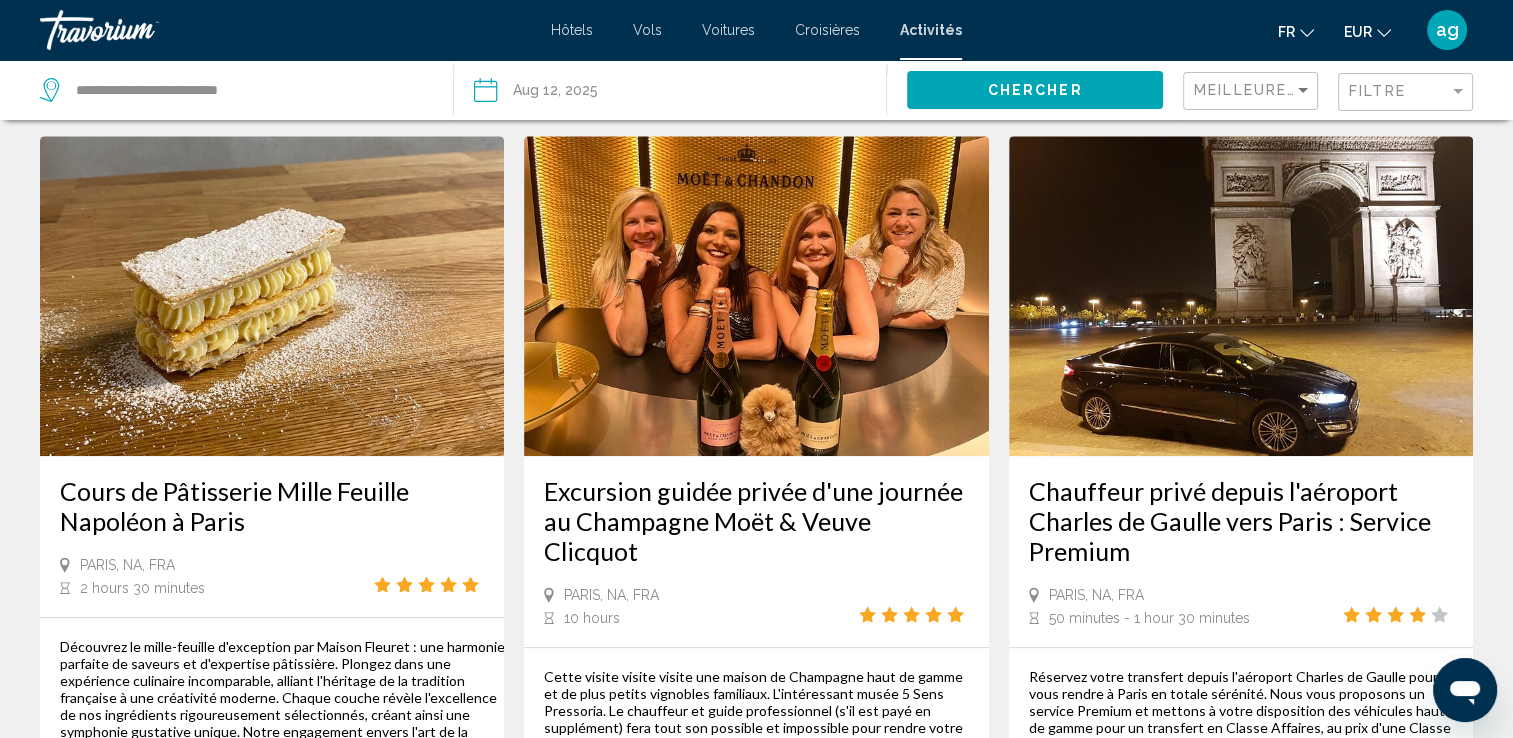 scroll, scrollTop: 1080, scrollLeft: 0, axis: vertical 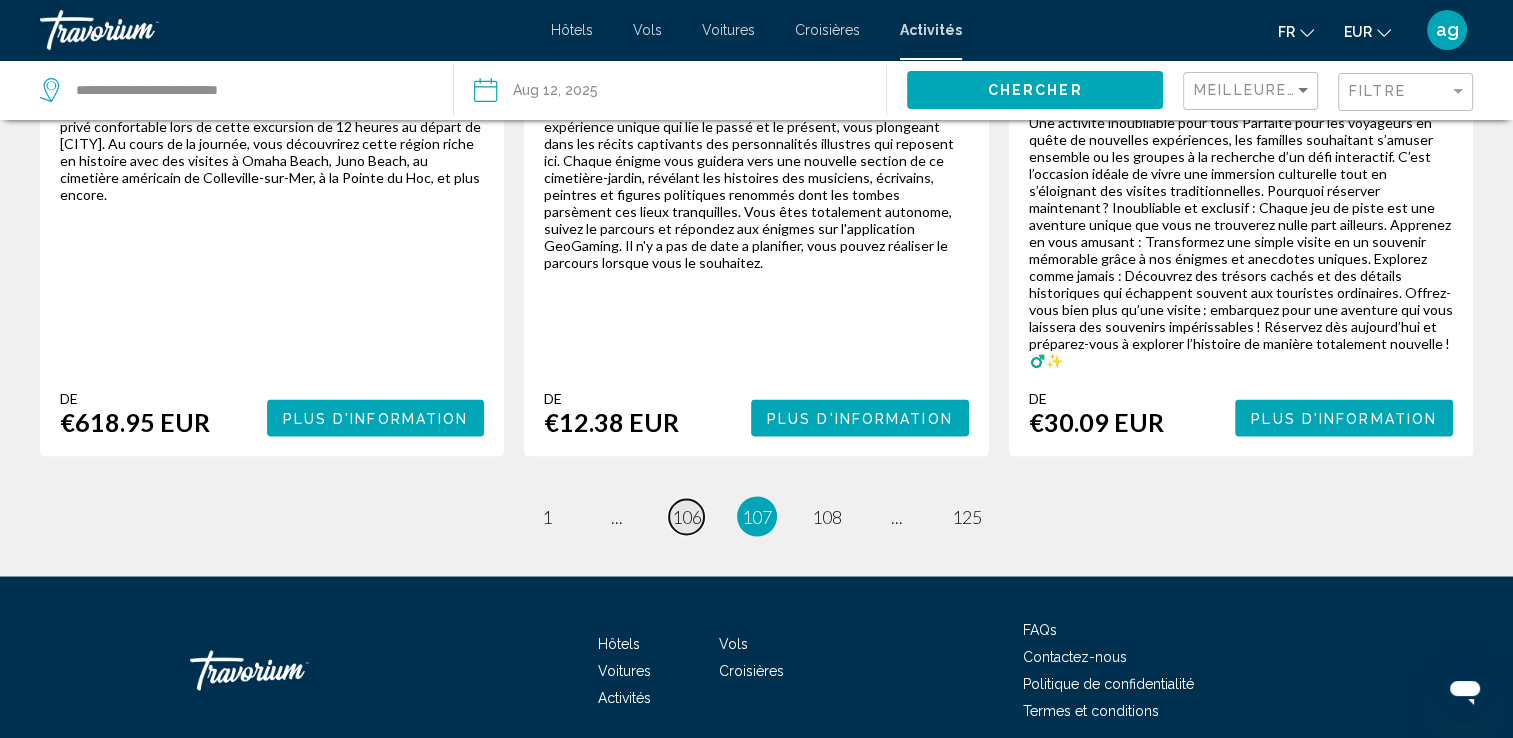 click on "106" at bounding box center (687, 516) 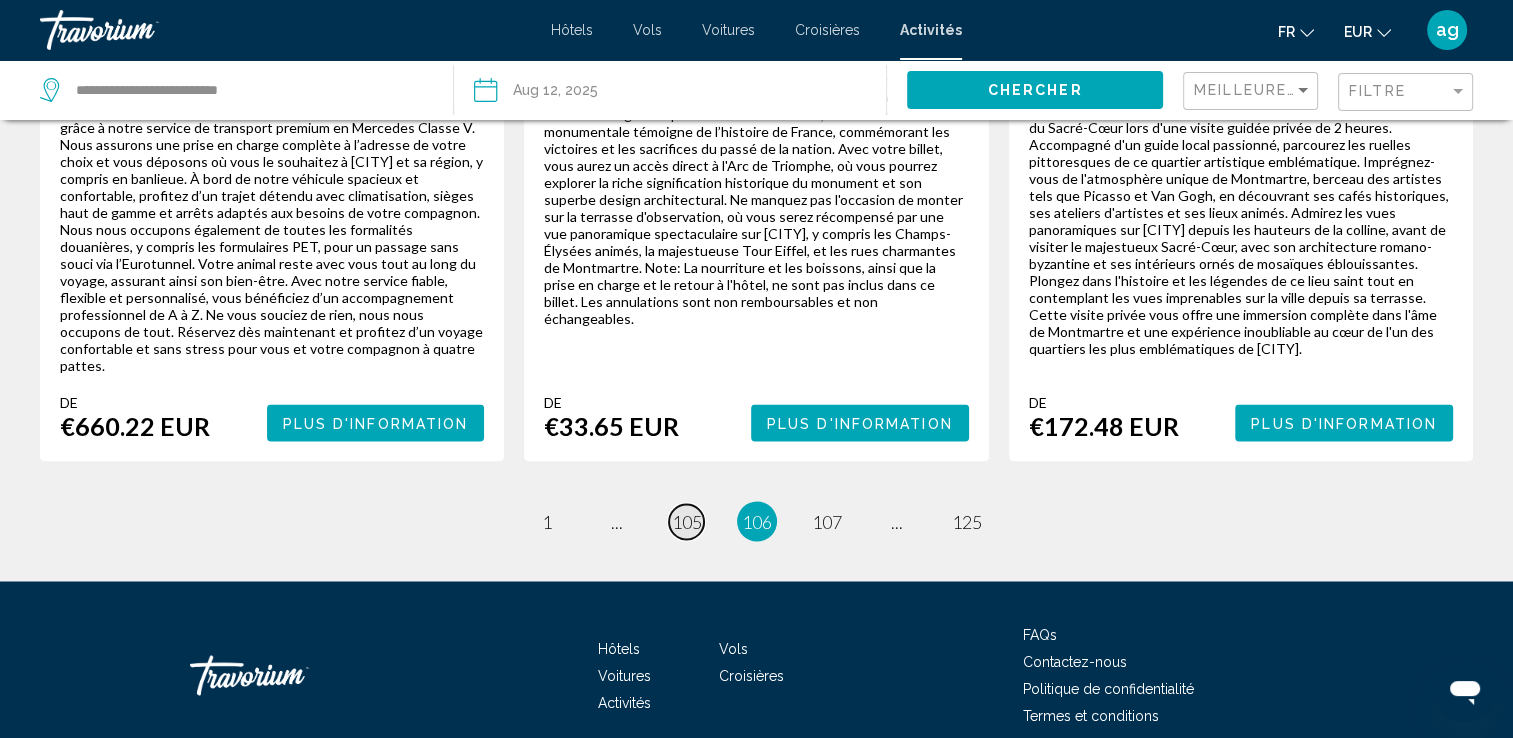 scroll, scrollTop: 3280, scrollLeft: 0, axis: vertical 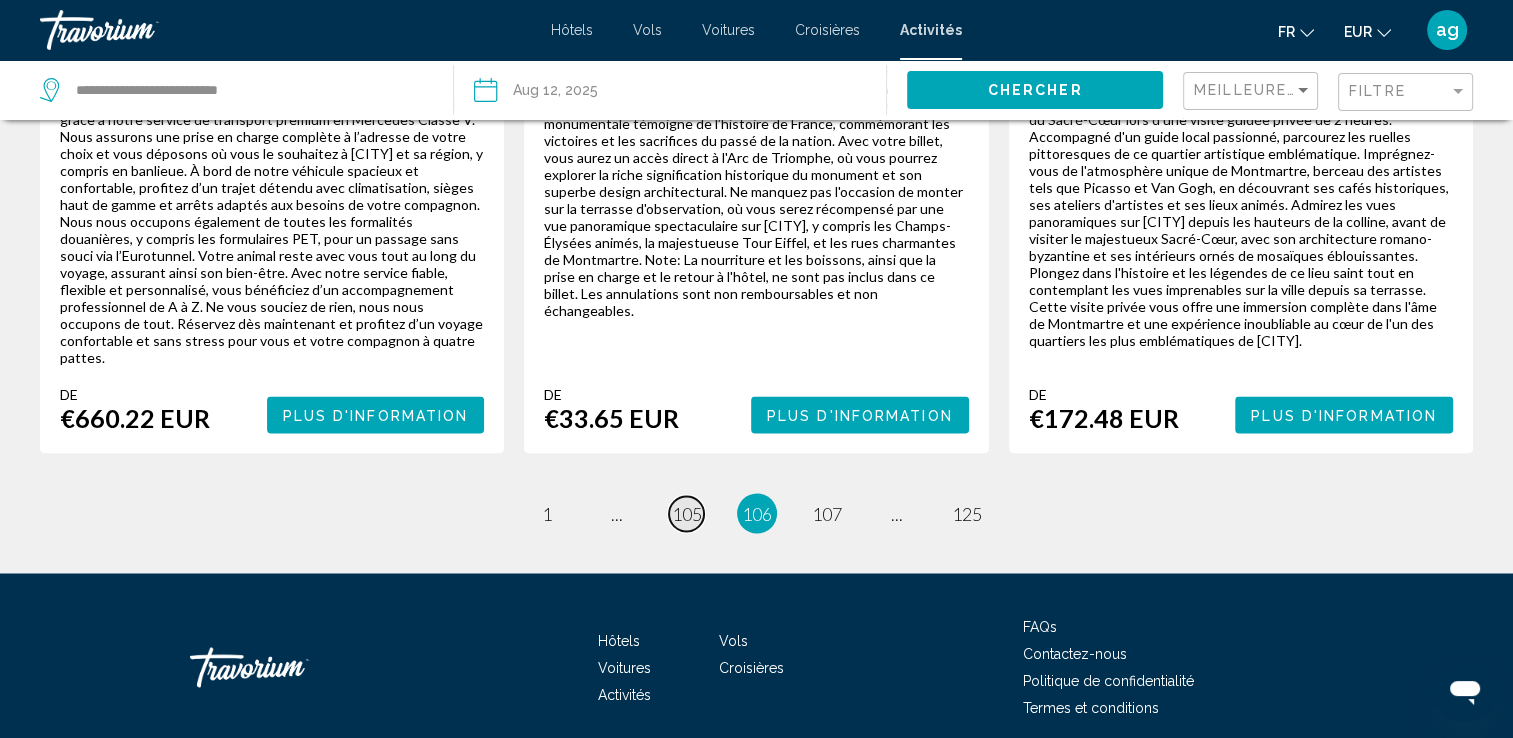 click on "page  105" at bounding box center [686, 513] 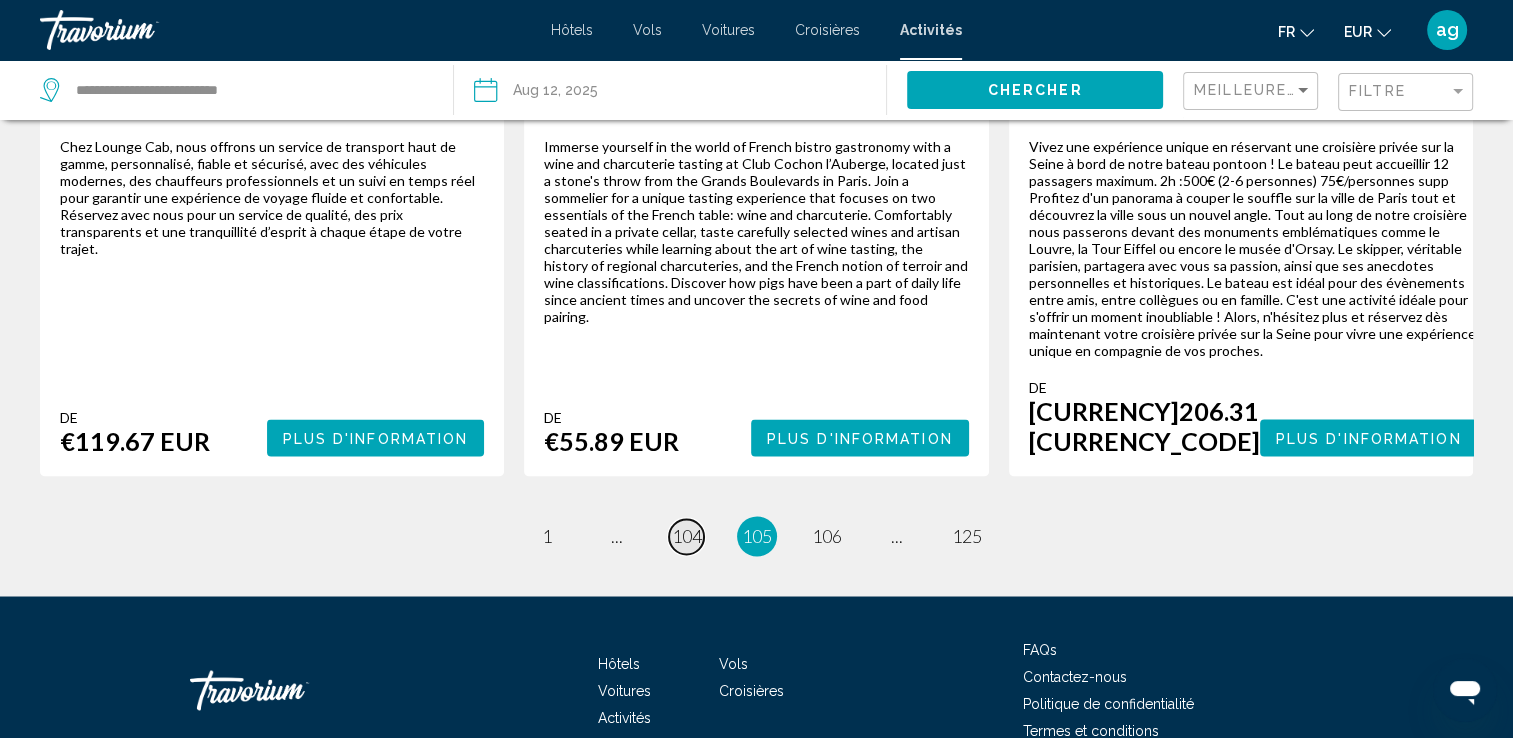 scroll, scrollTop: 3240, scrollLeft: 0, axis: vertical 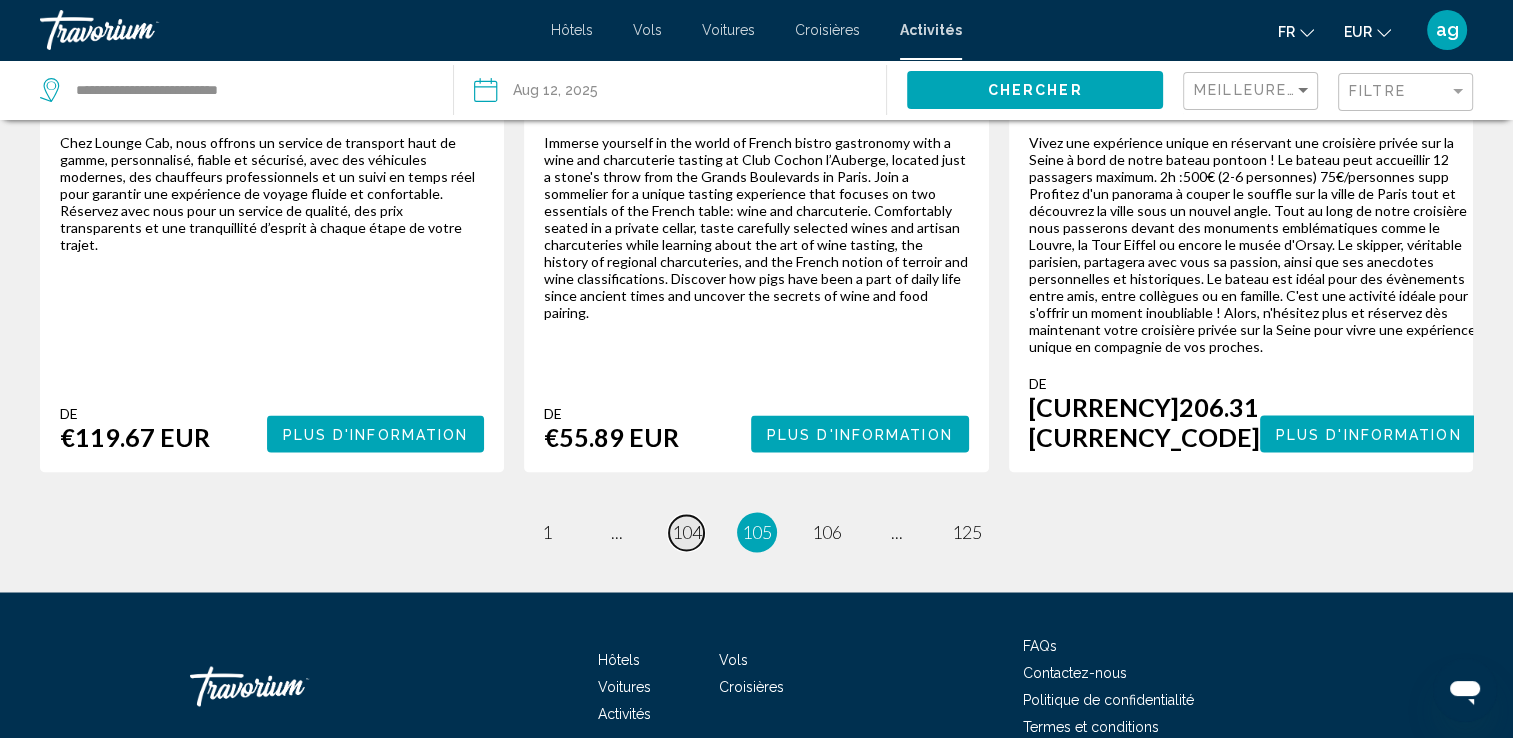 click on "104" at bounding box center [687, 532] 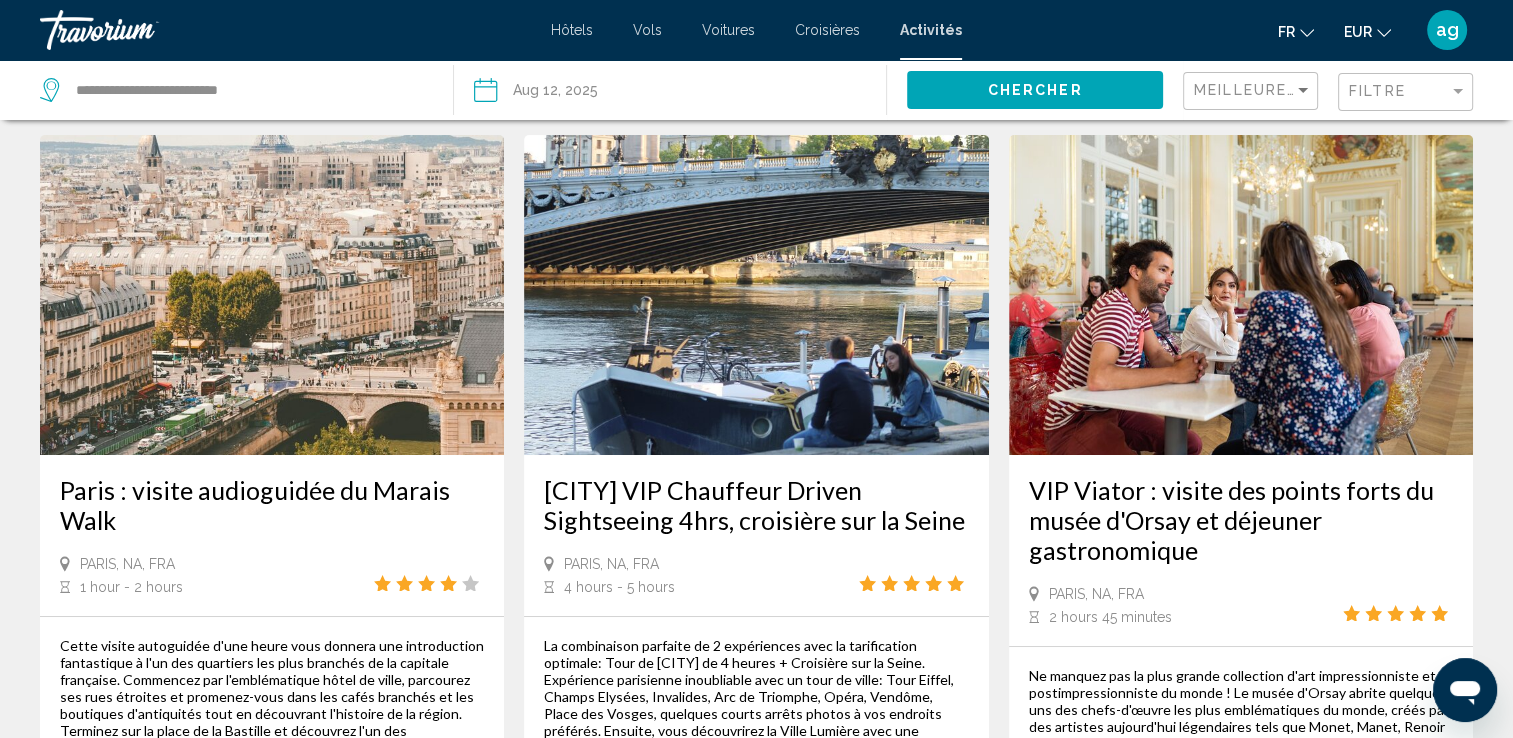 scroll, scrollTop: 0, scrollLeft: 0, axis: both 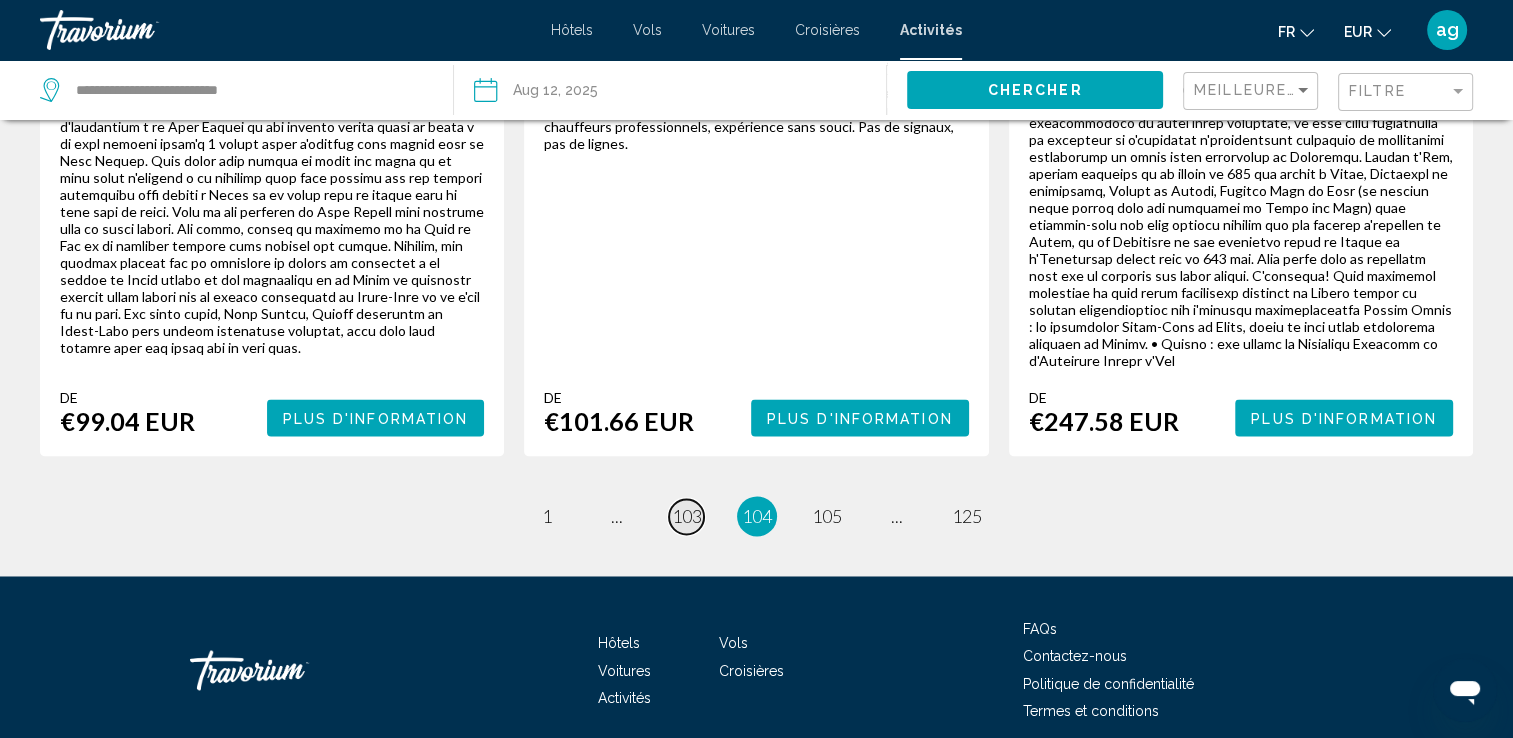 click on "103" at bounding box center [687, 516] 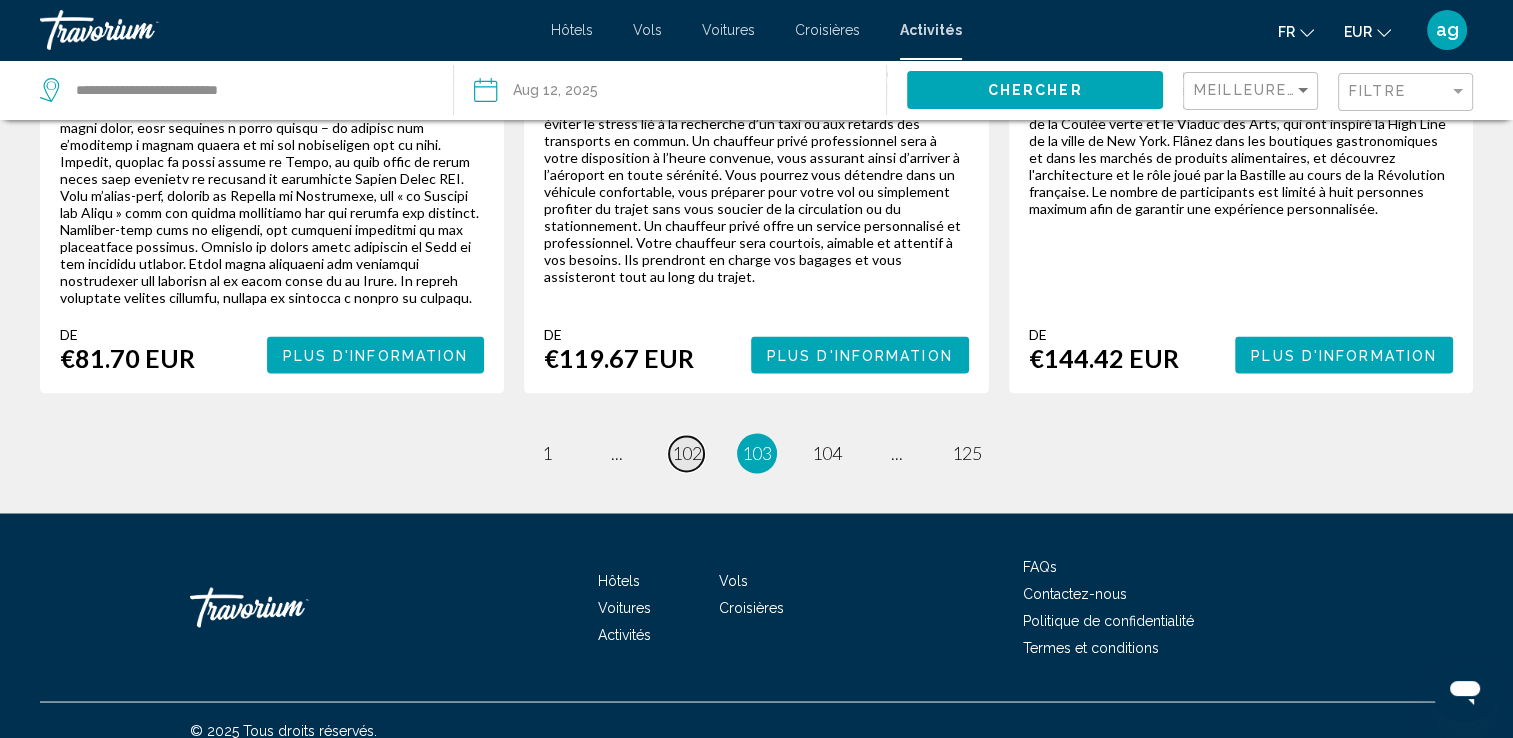 scroll, scrollTop: 3294, scrollLeft: 0, axis: vertical 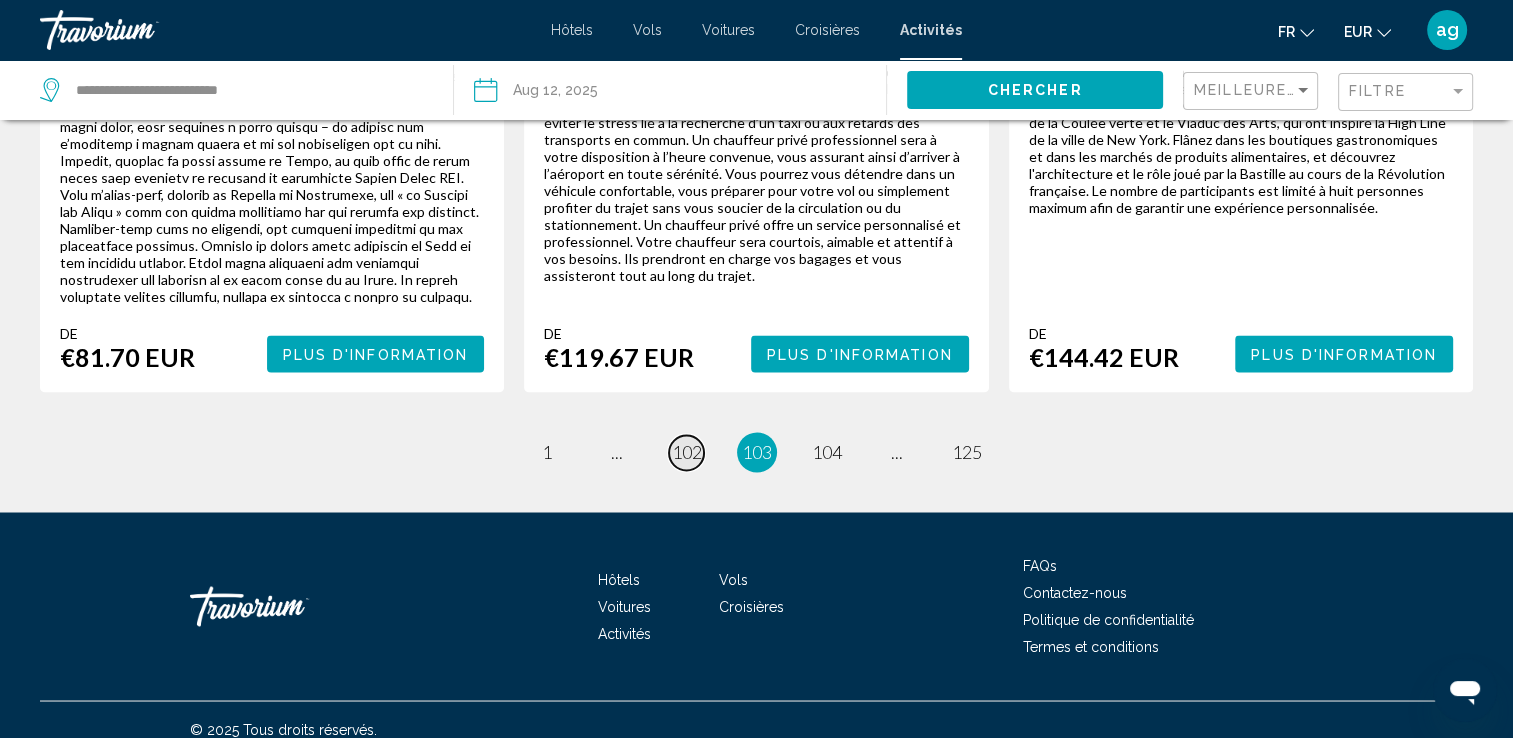 click on "page  102" at bounding box center (686, 452) 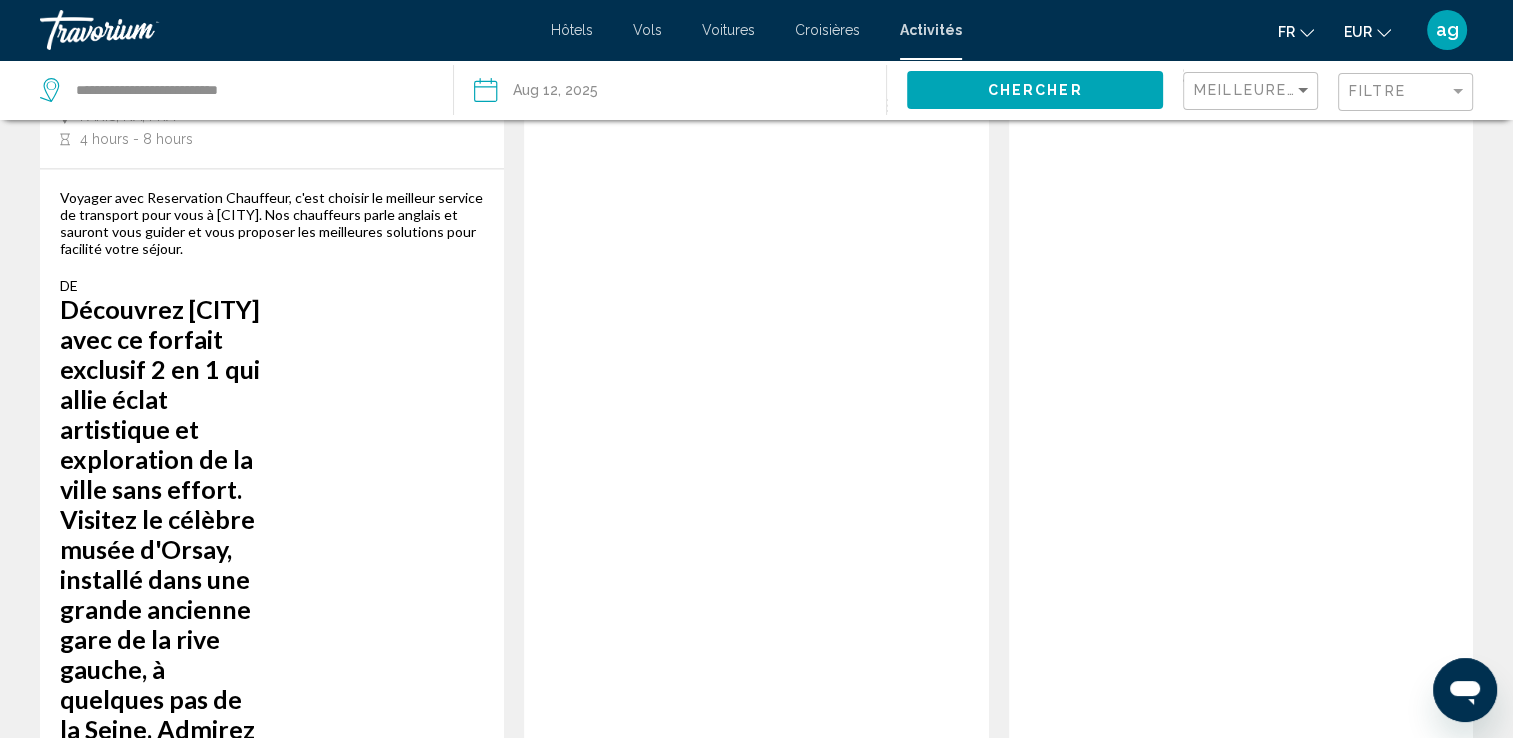 scroll, scrollTop: 3192, scrollLeft: 0, axis: vertical 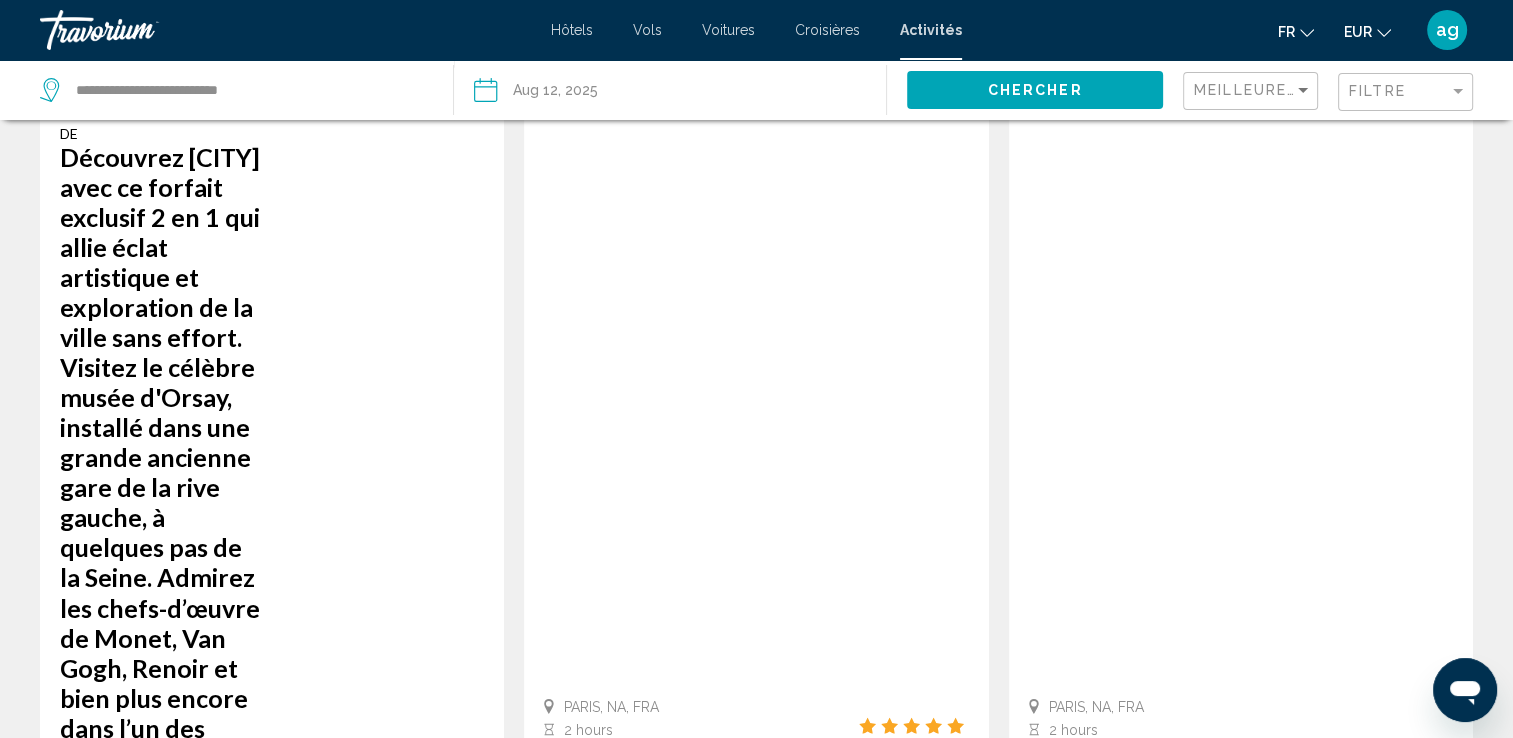 click on "101" at bounding box center (687, 2052) 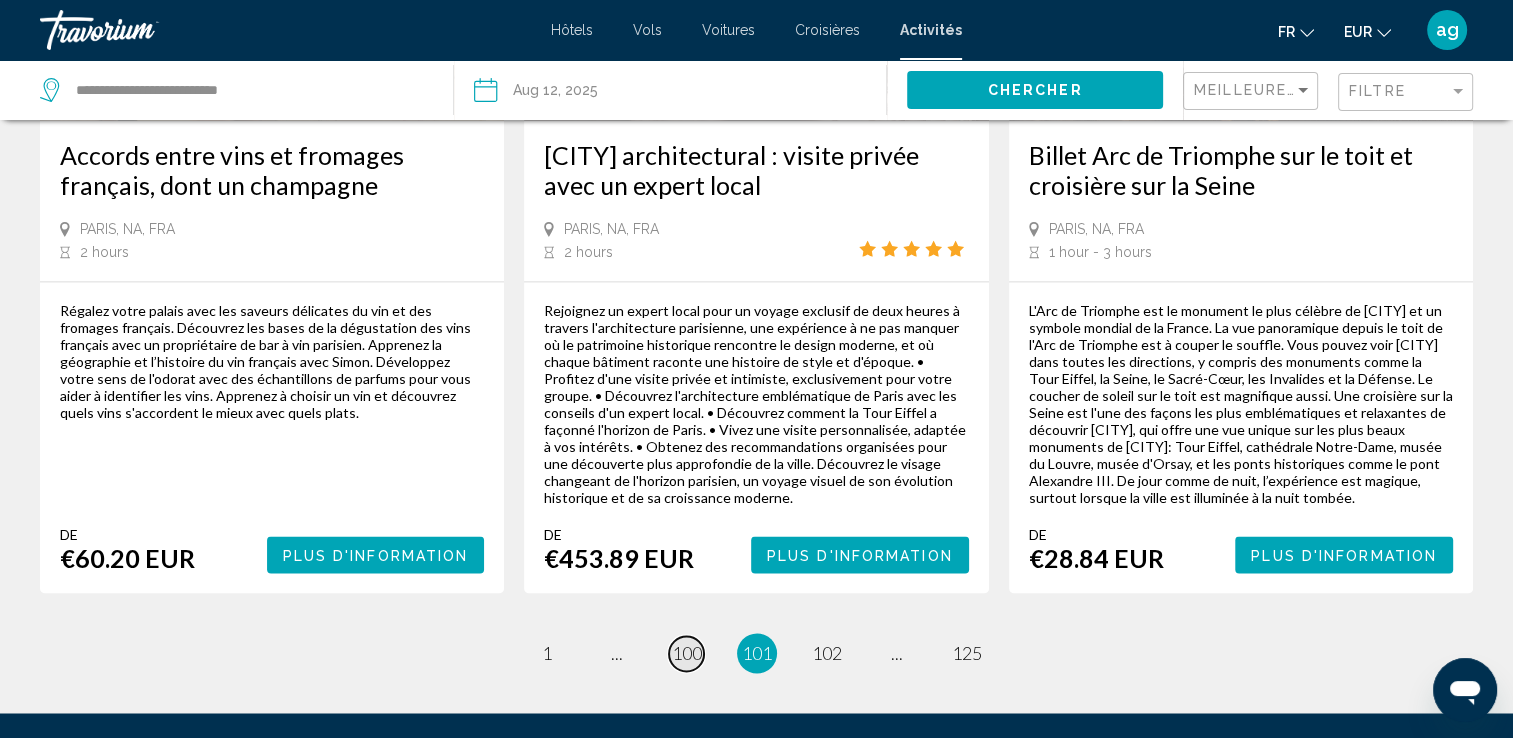 scroll, scrollTop: 3240, scrollLeft: 0, axis: vertical 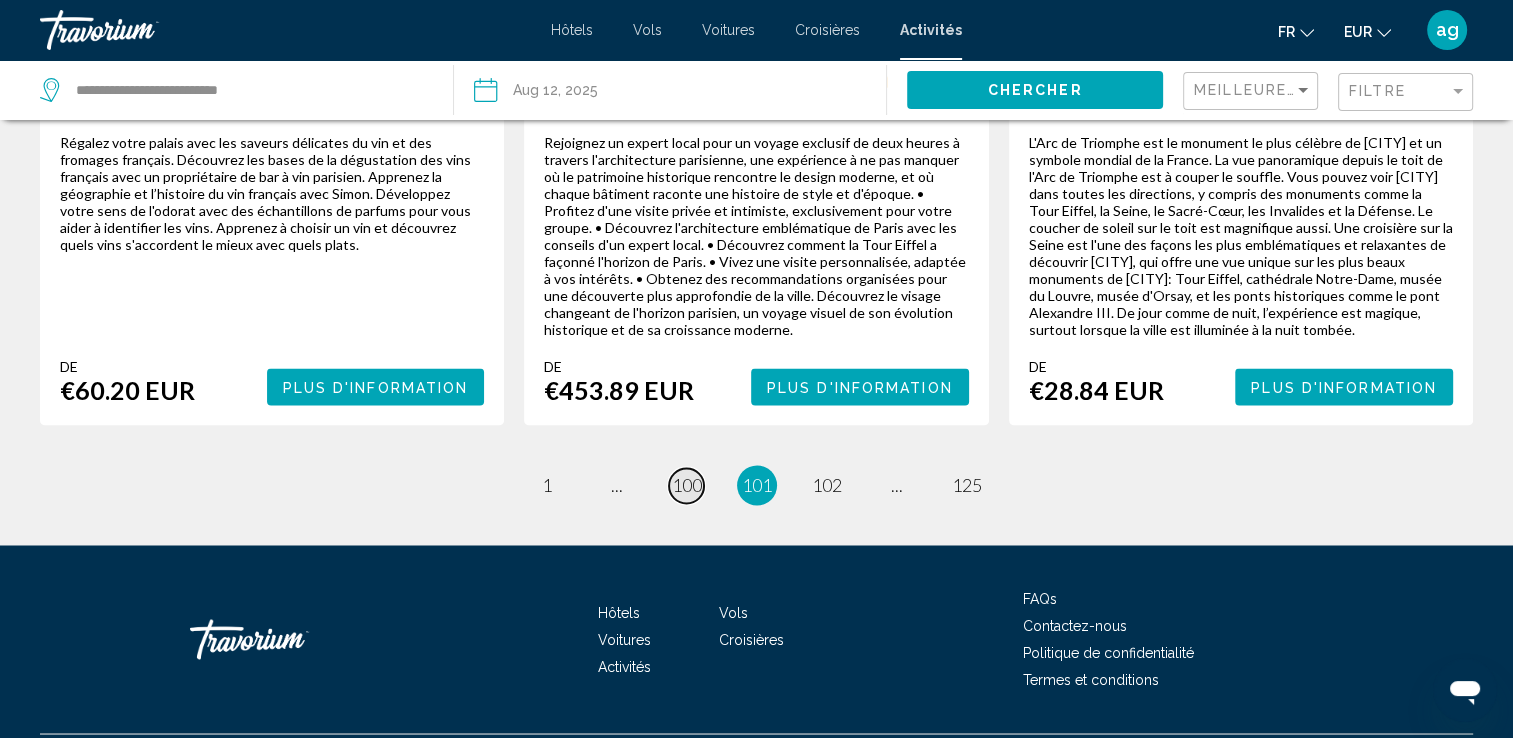 click on "100" at bounding box center (687, 485) 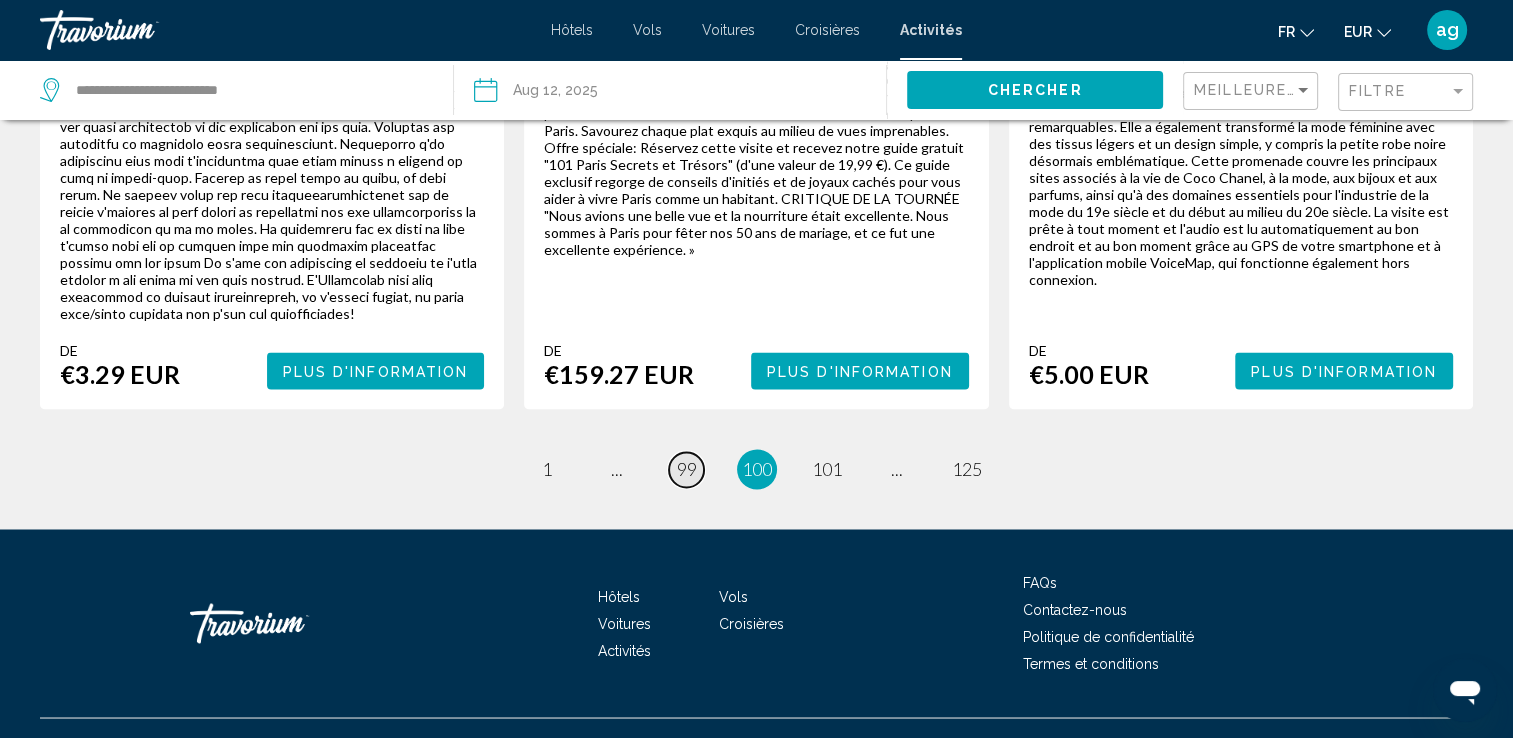 scroll, scrollTop: 3244, scrollLeft: 0, axis: vertical 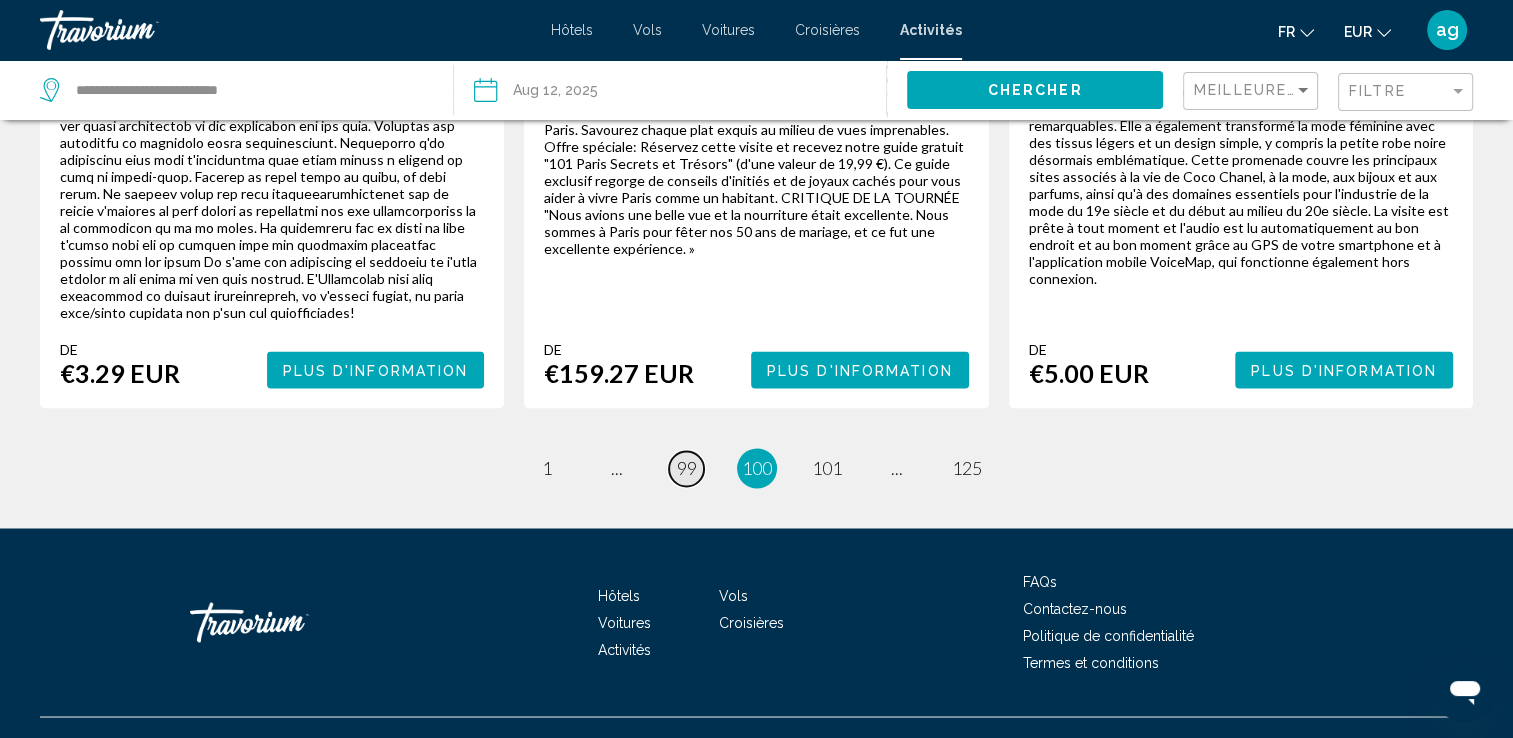 click on "99" at bounding box center (687, 468) 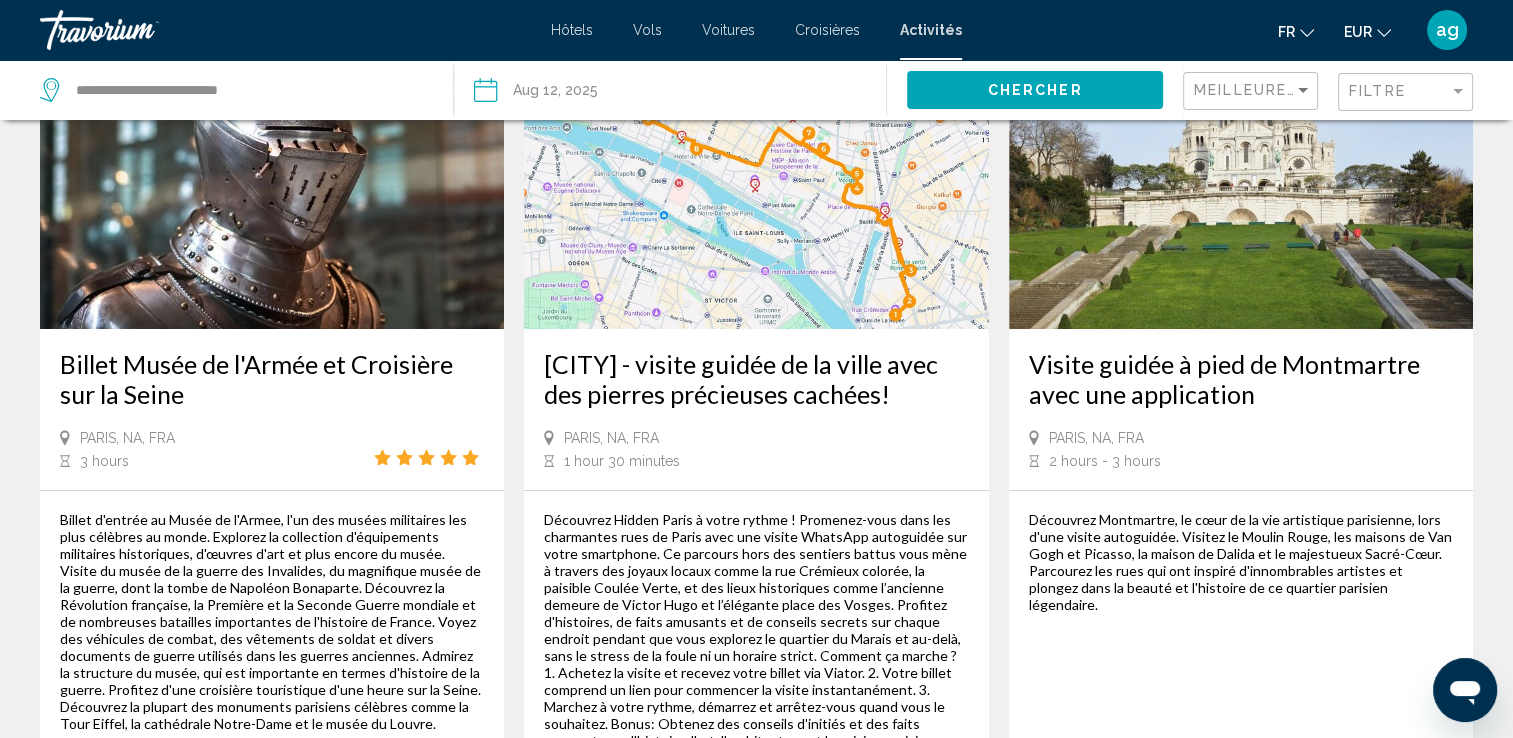 scroll, scrollTop: 0, scrollLeft: 0, axis: both 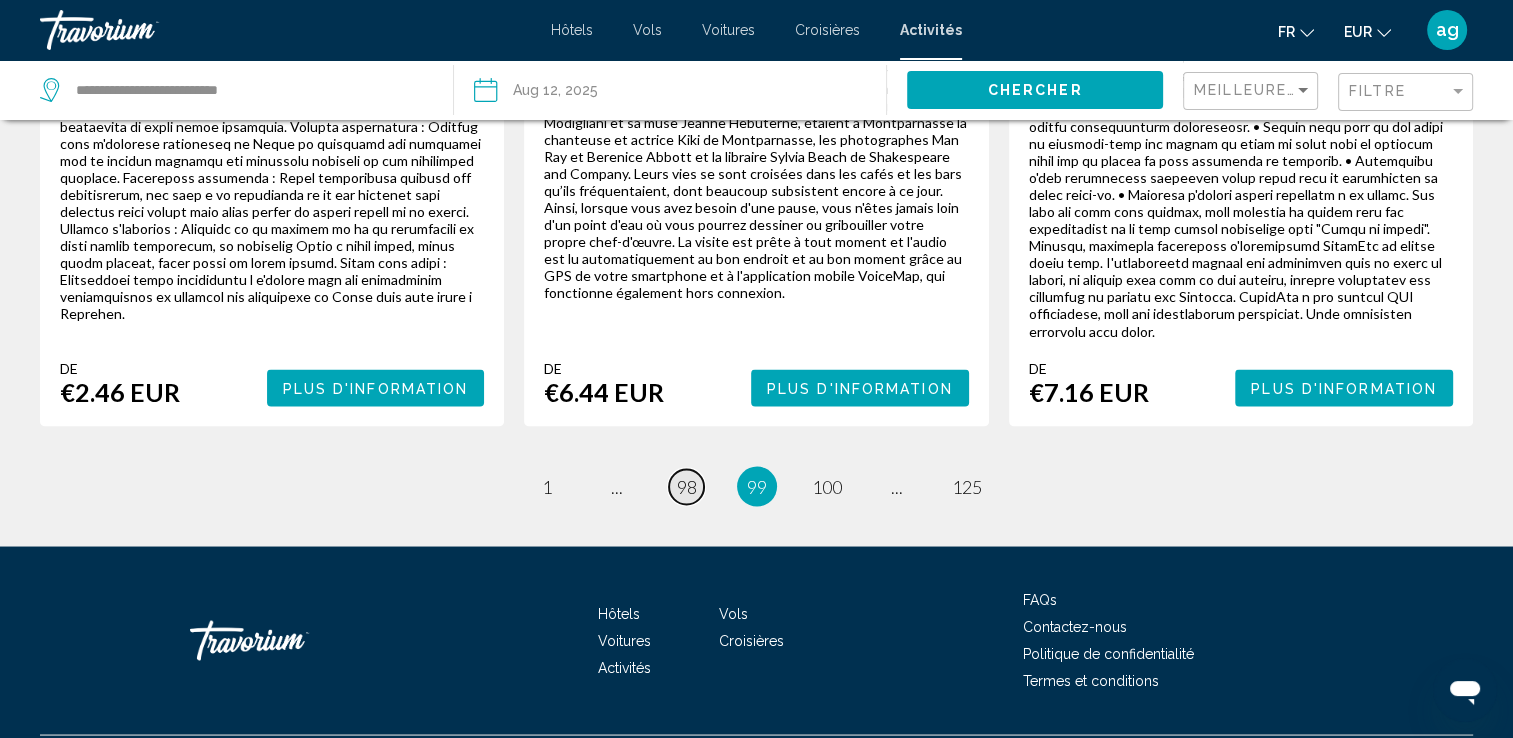 click on "98" at bounding box center (687, 486) 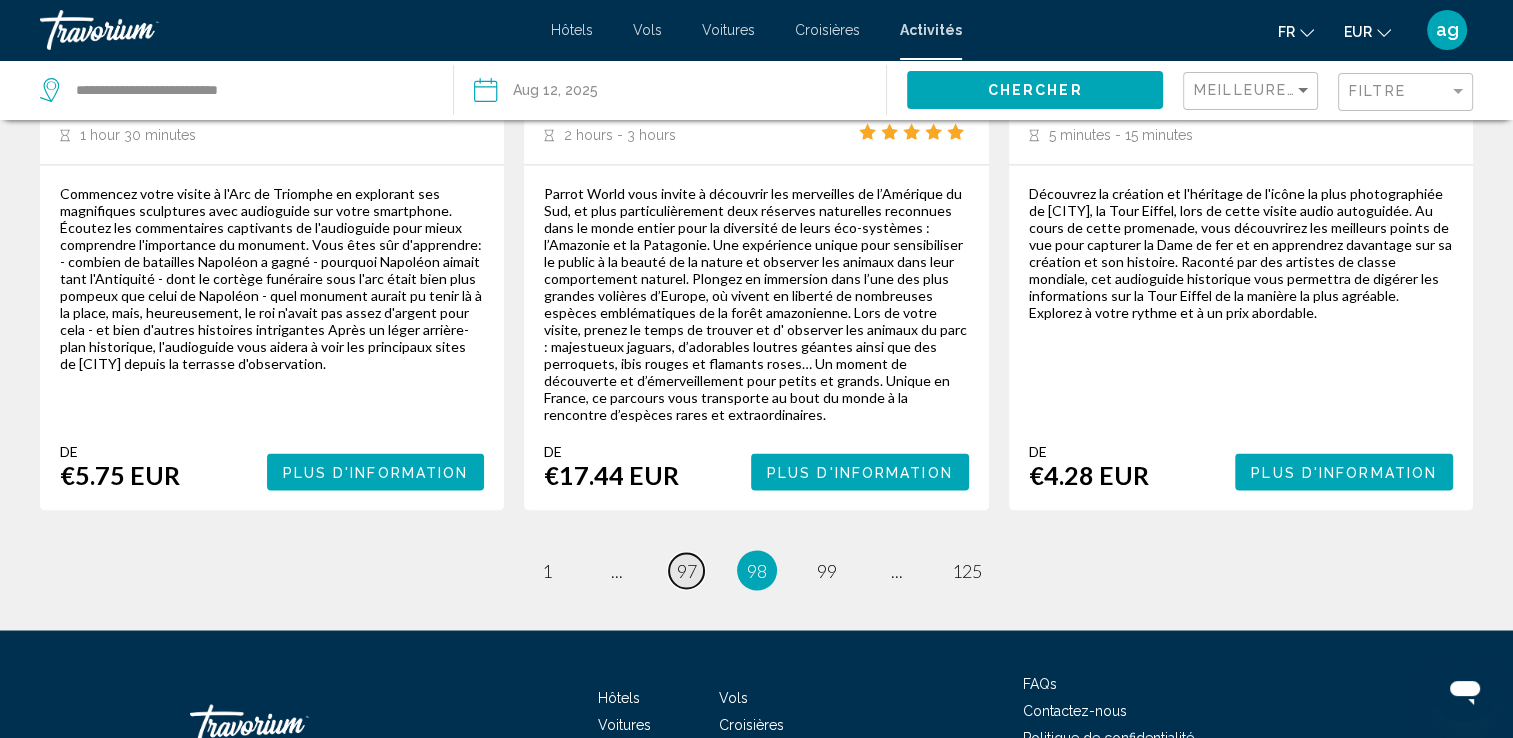 scroll, scrollTop: 3280, scrollLeft: 0, axis: vertical 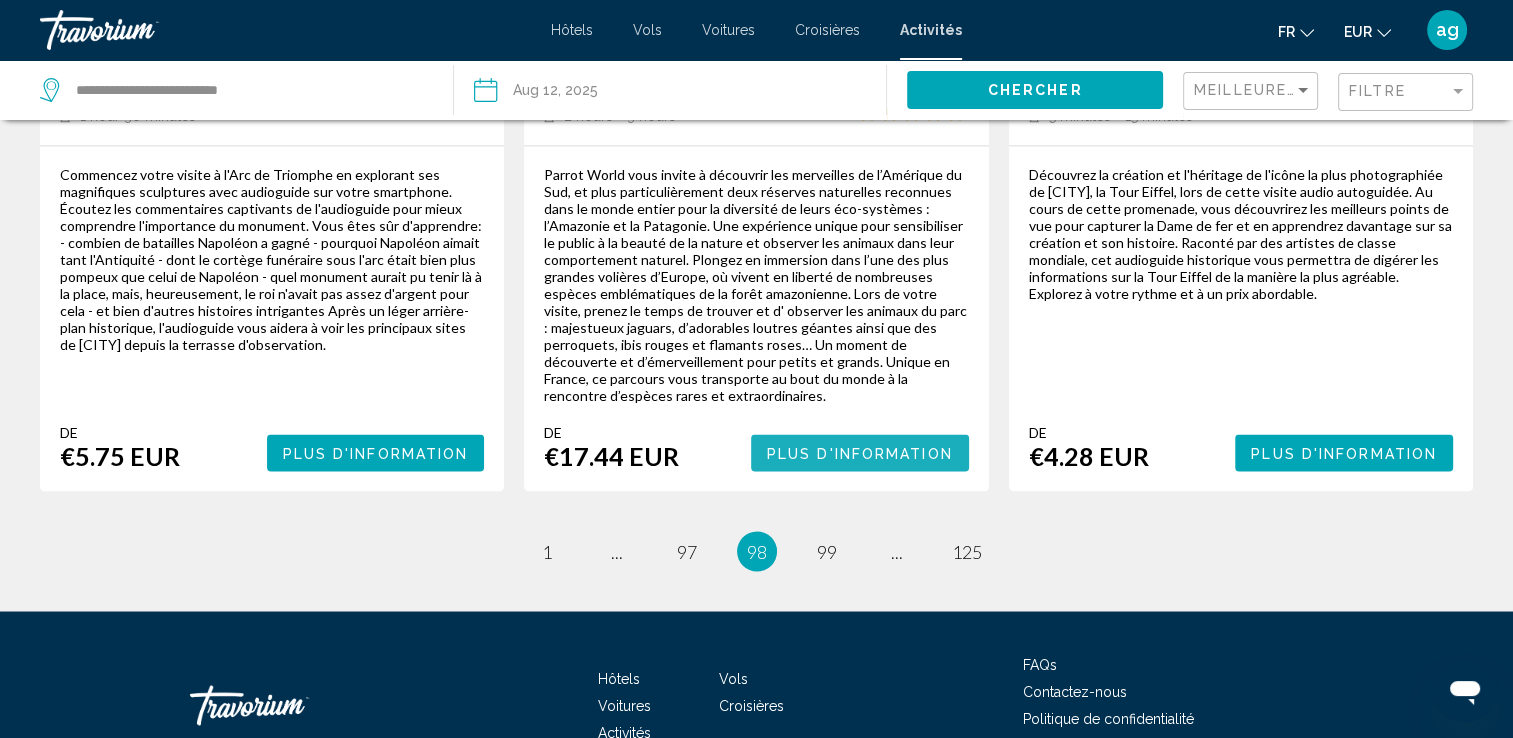 click on "Plus d'information" at bounding box center (860, 453) 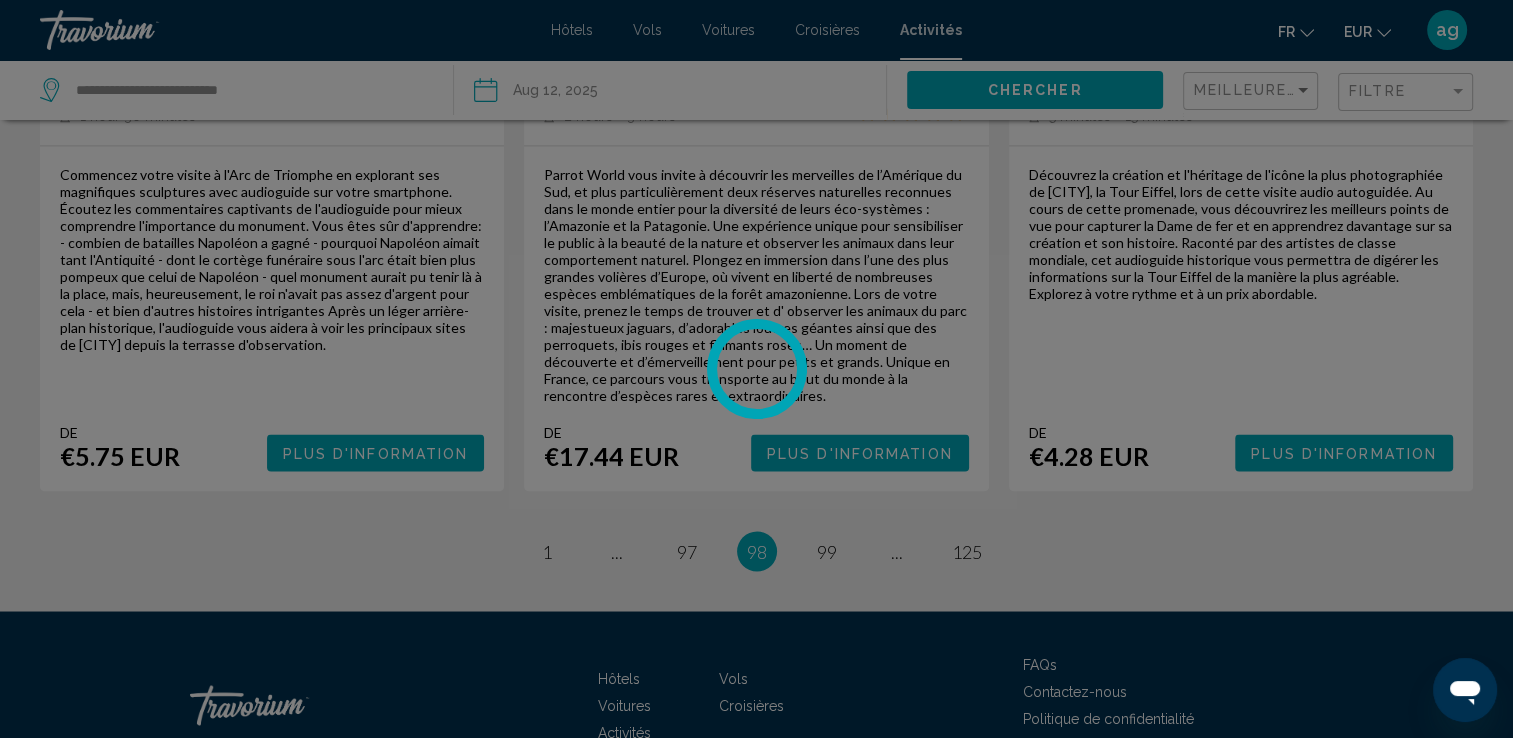 scroll, scrollTop: 0, scrollLeft: 0, axis: both 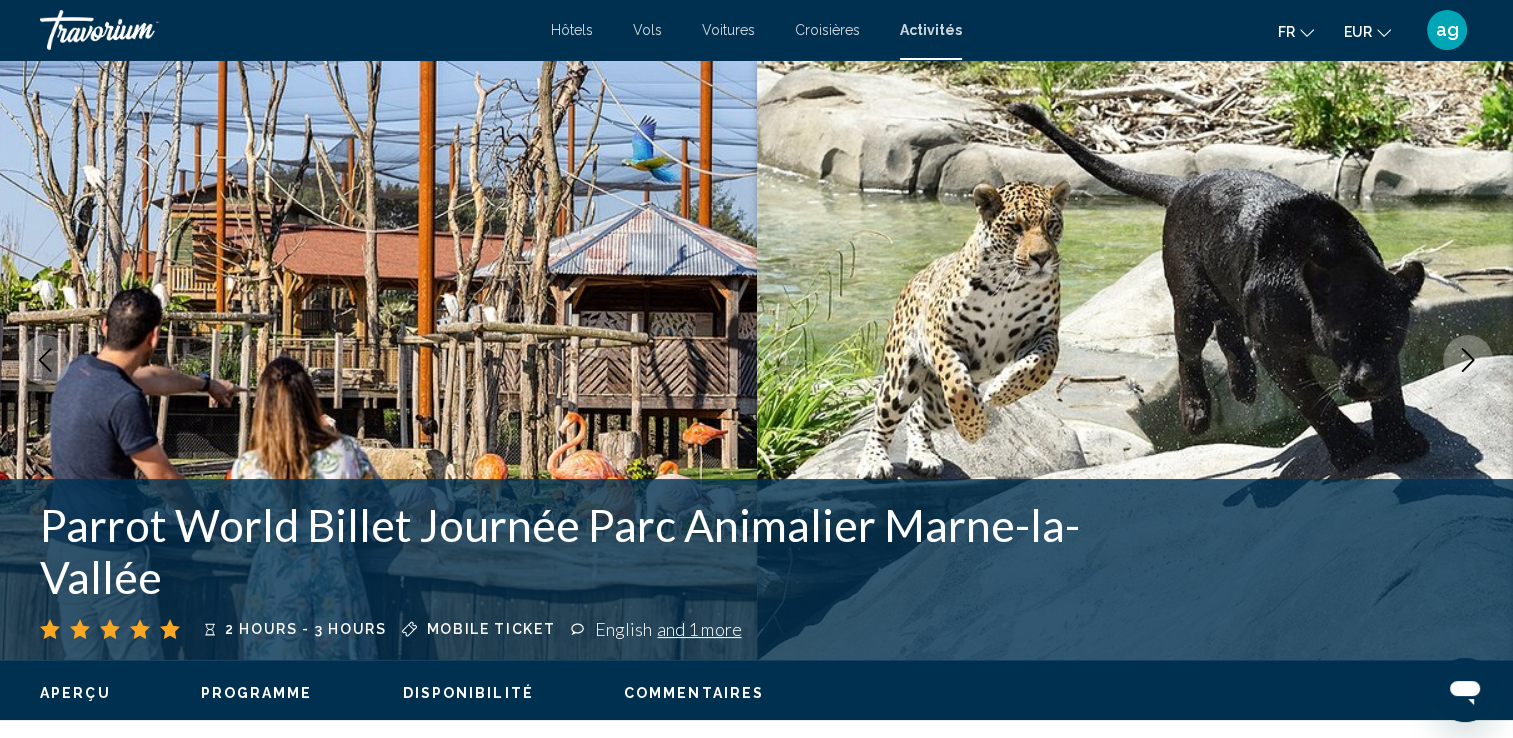 click 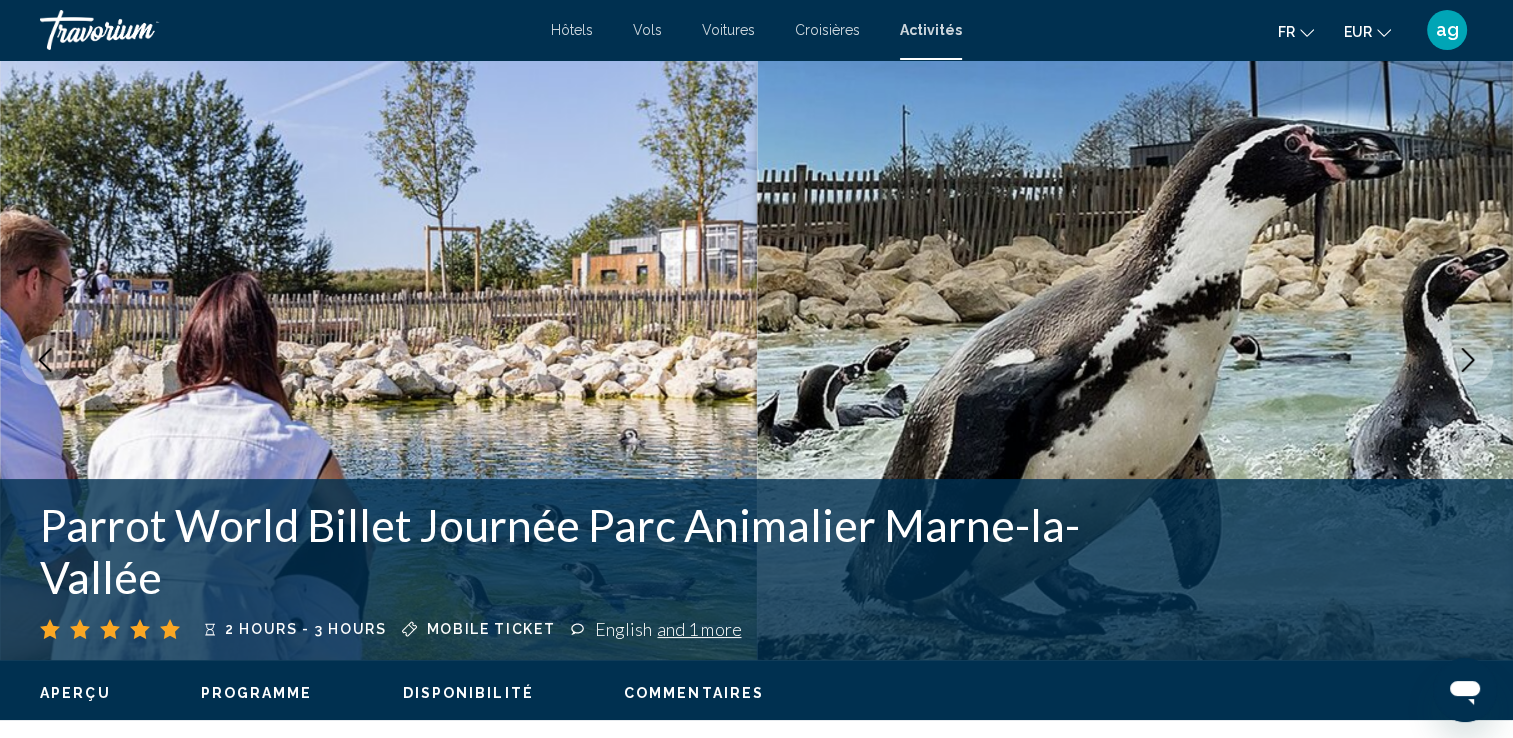 click 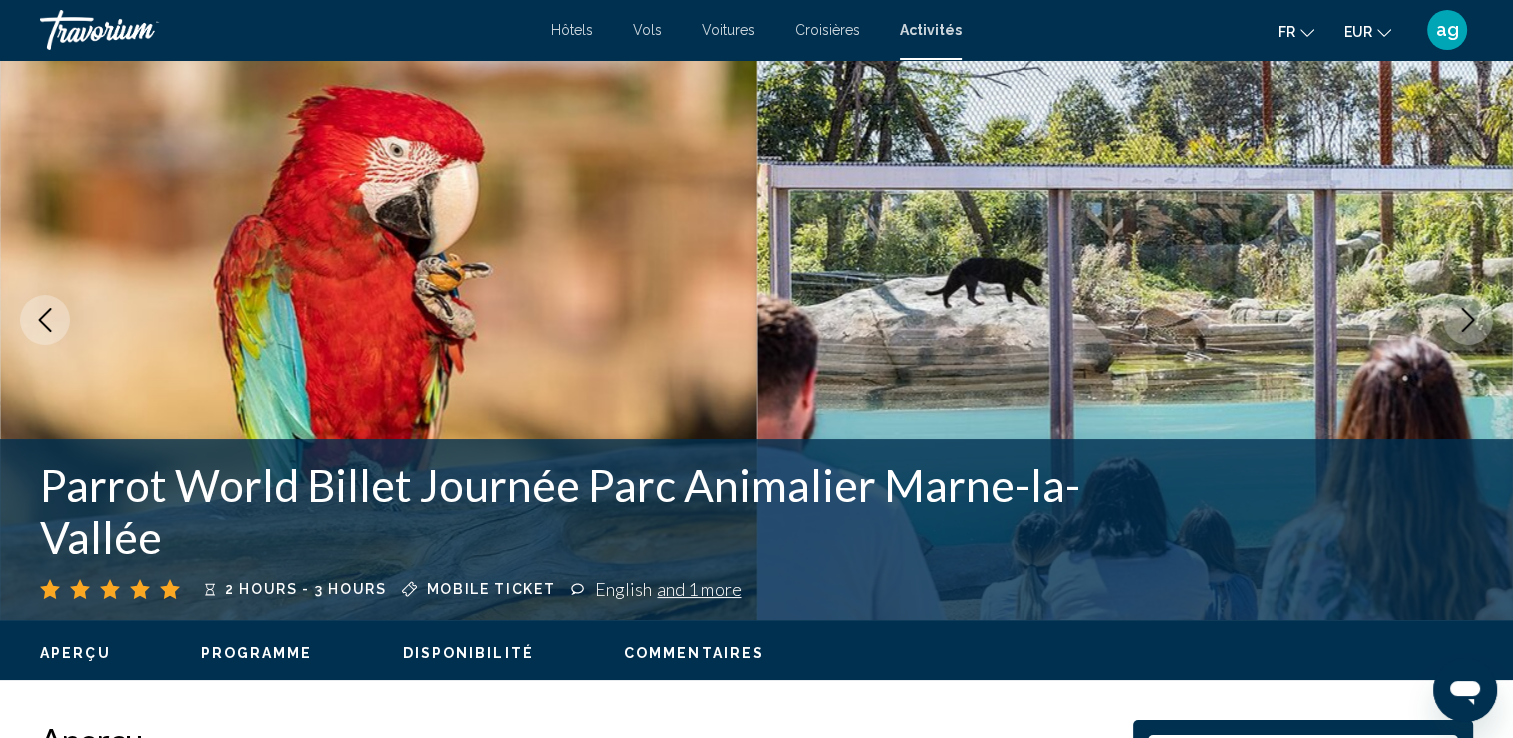 scroll, scrollTop: 93, scrollLeft: 0, axis: vertical 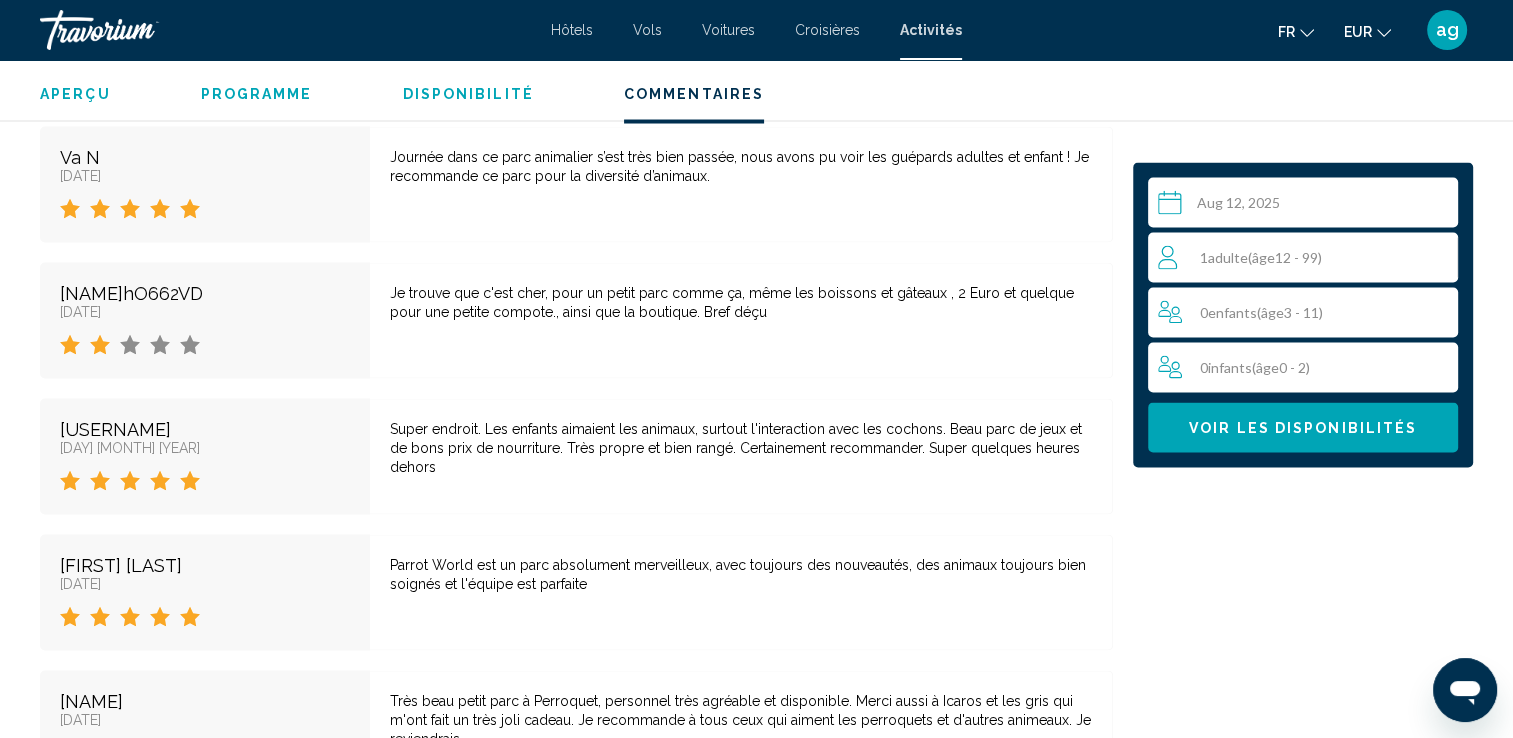 click on "1  Adulte Adultes  ( âge  12 - 99)" at bounding box center [1307, 257] 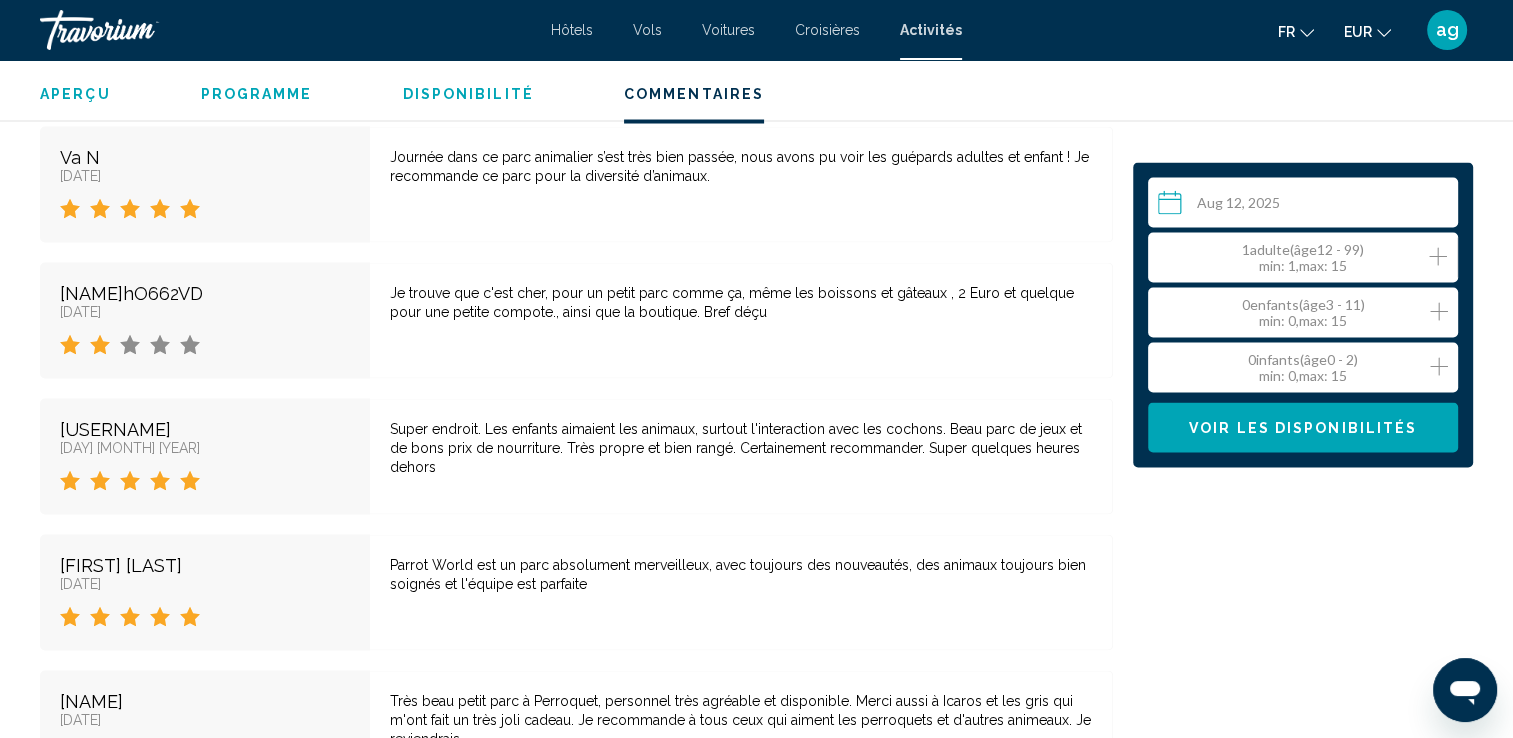 click 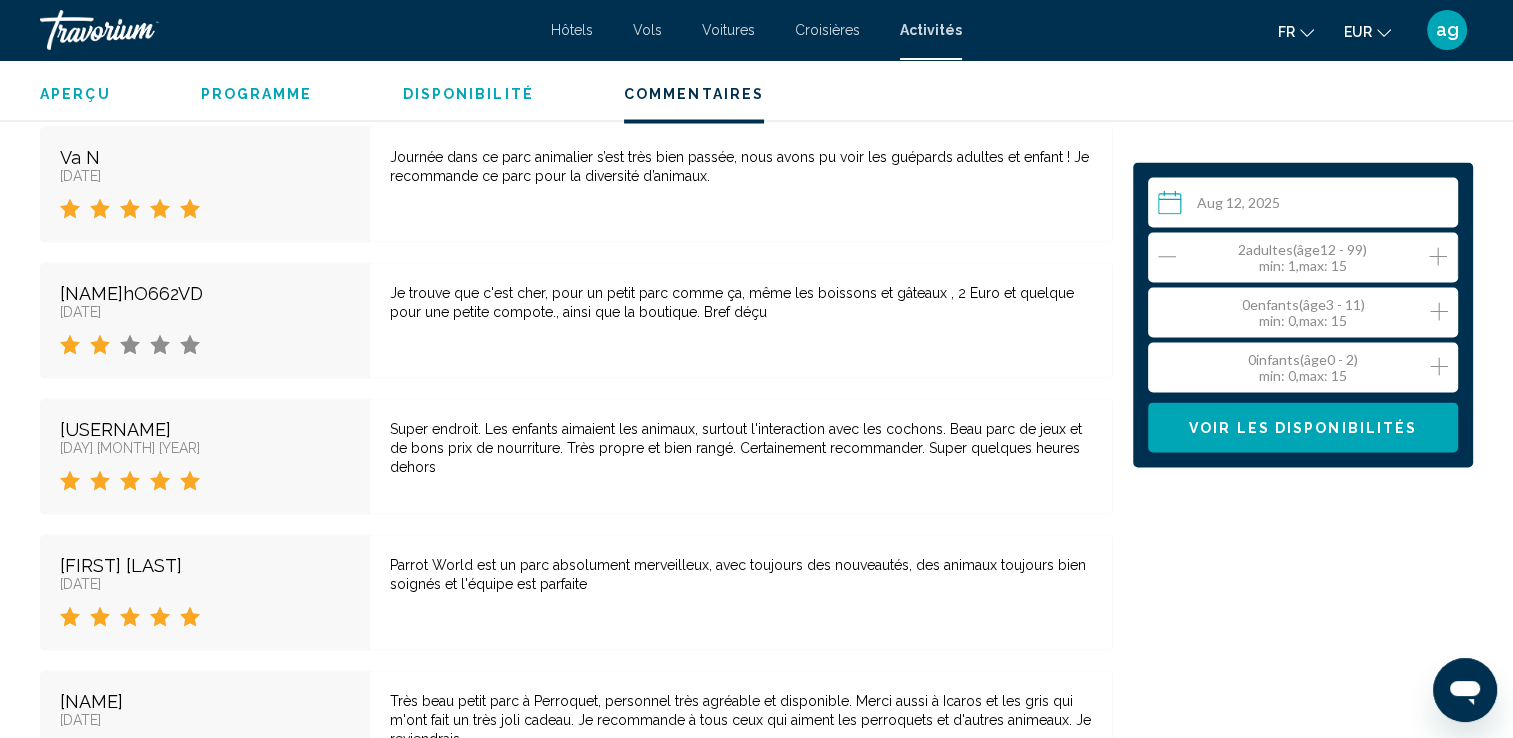 click at bounding box center [1307, 205] 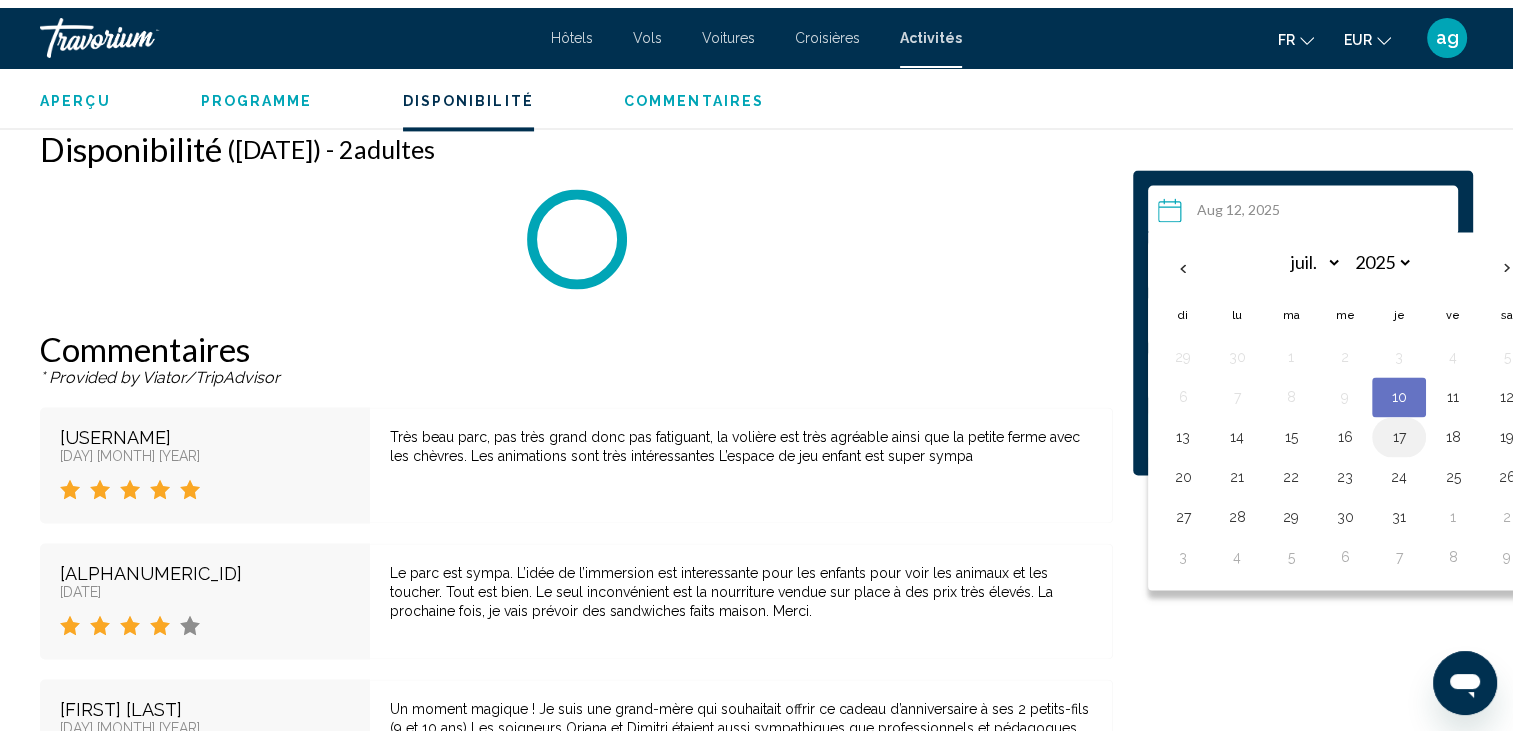 scroll, scrollTop: 2960, scrollLeft: 0, axis: vertical 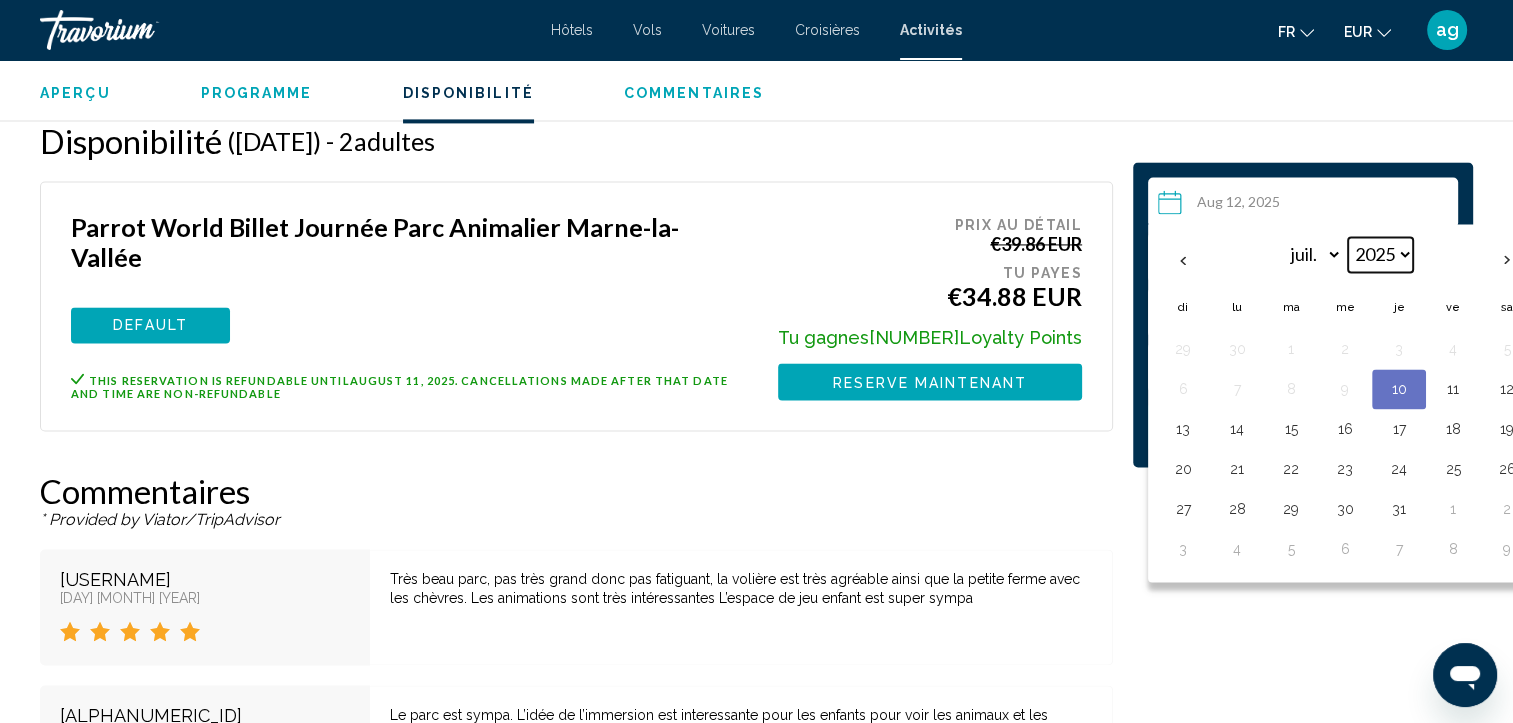 click on "**********" at bounding box center [1380, 254] 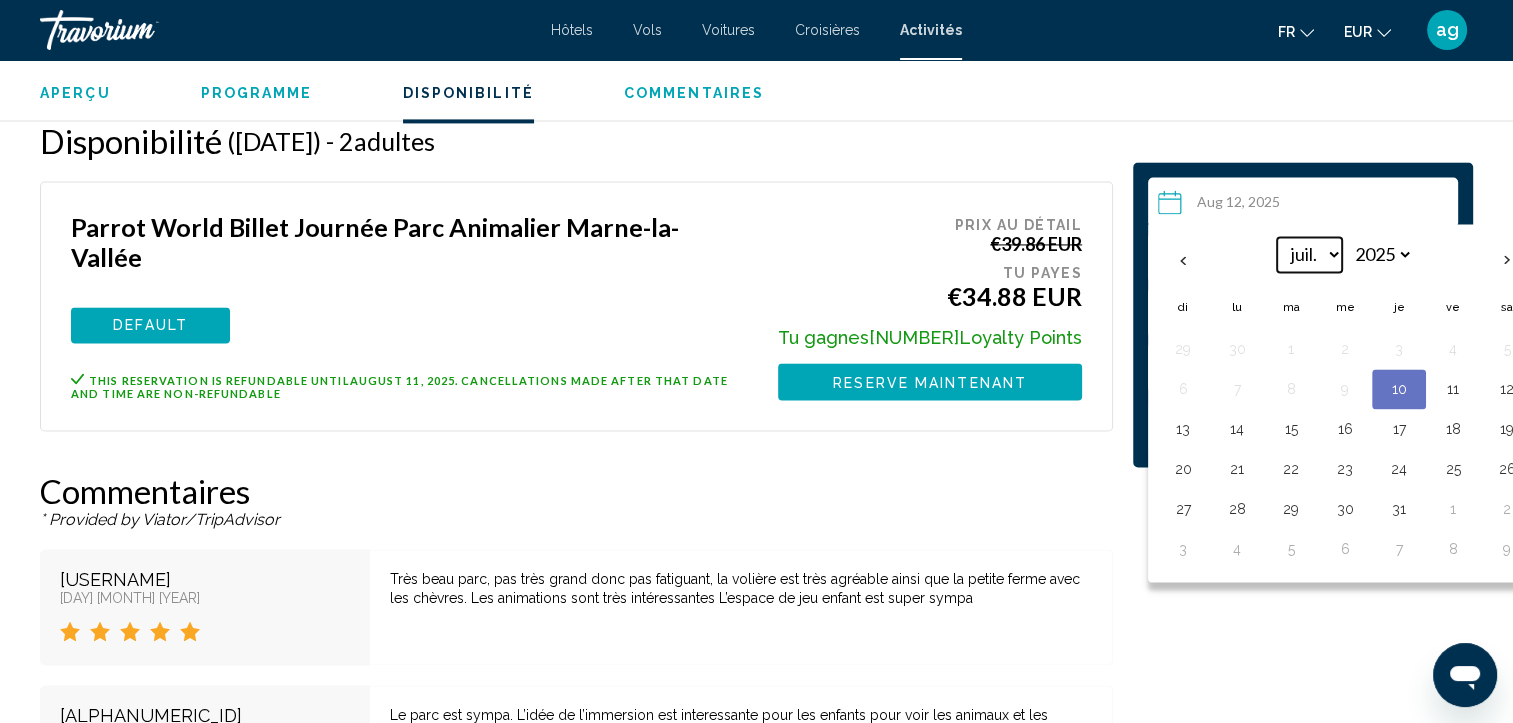 click on "***** ***** **** **** *** **** ***** **** ***** **** **** ****" at bounding box center [1309, 254] 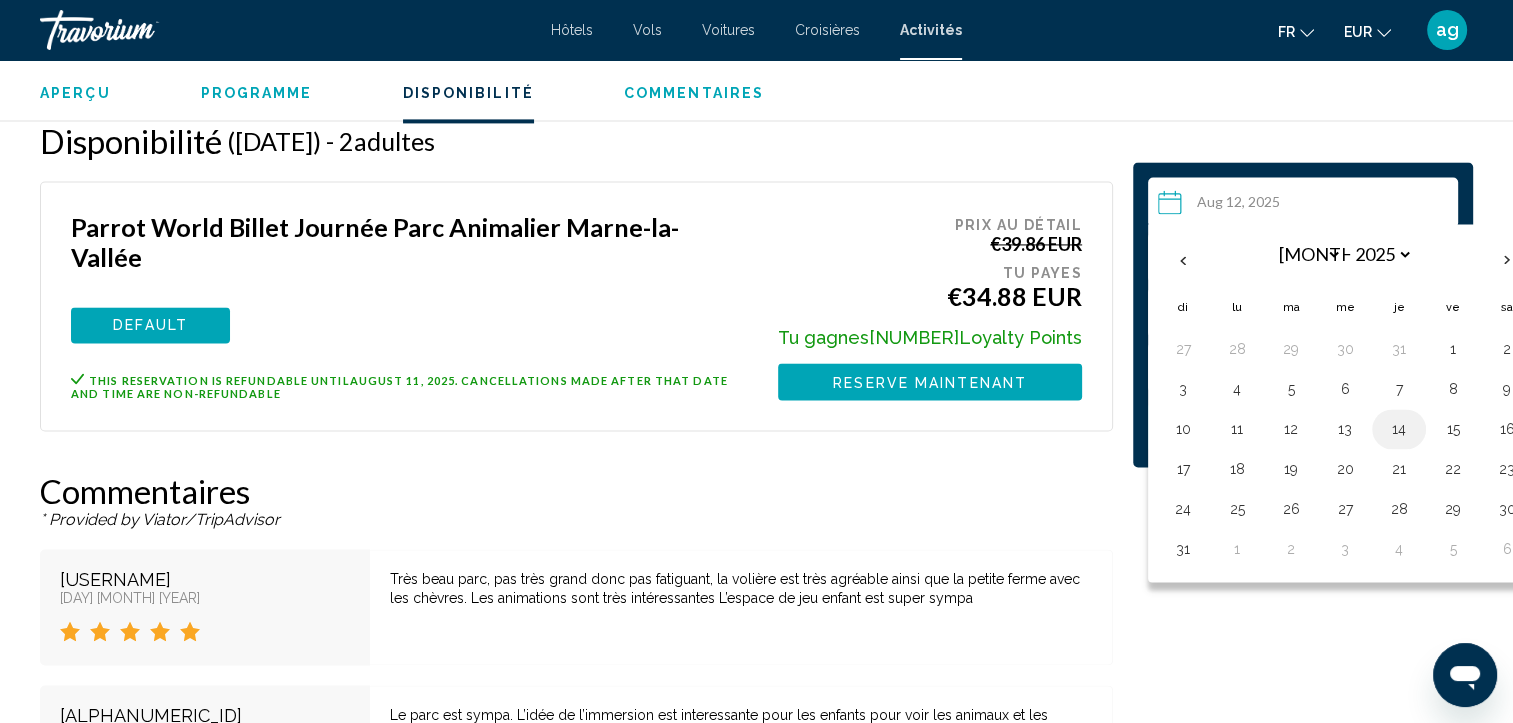 click on "14" at bounding box center [1399, 429] 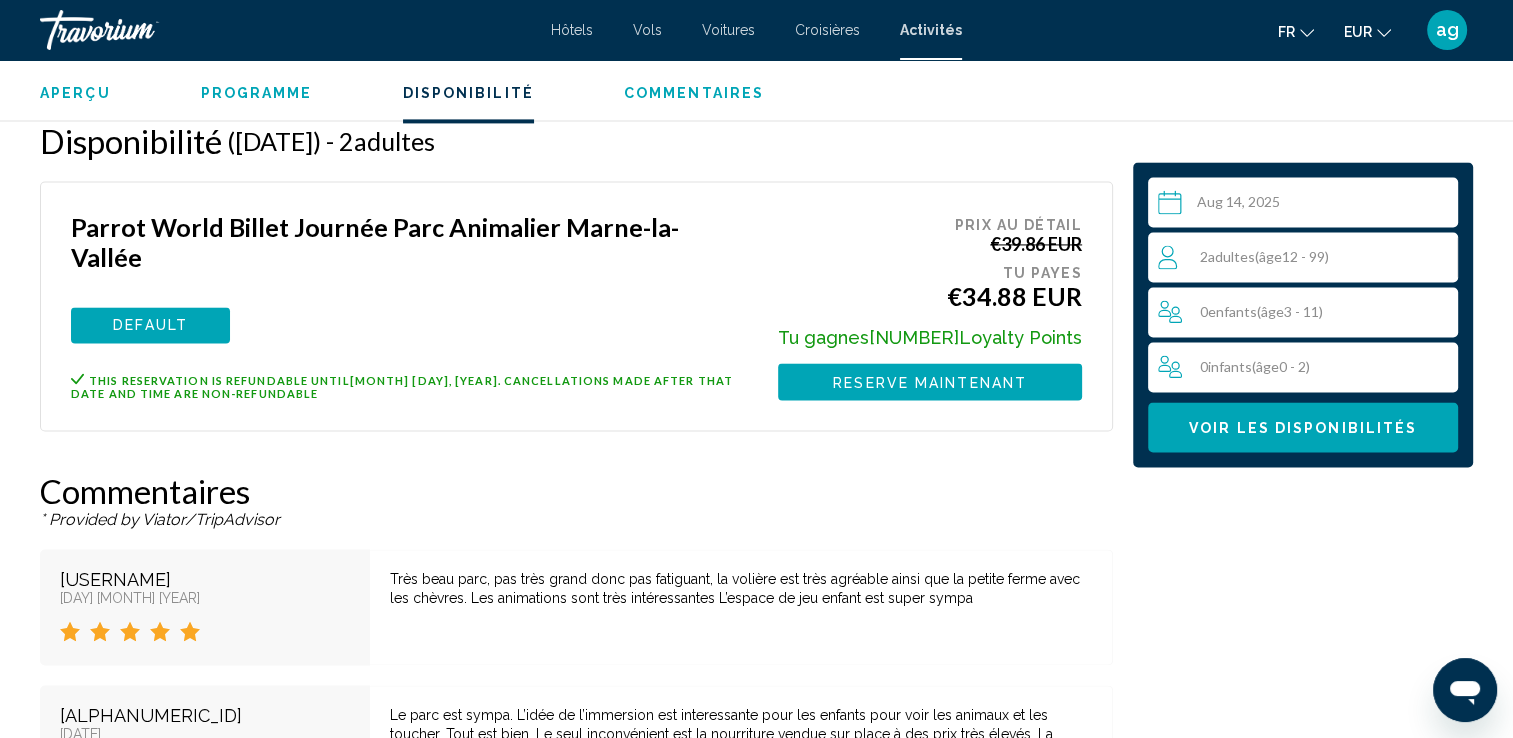 click on "DEFAULT" at bounding box center (150, 325) 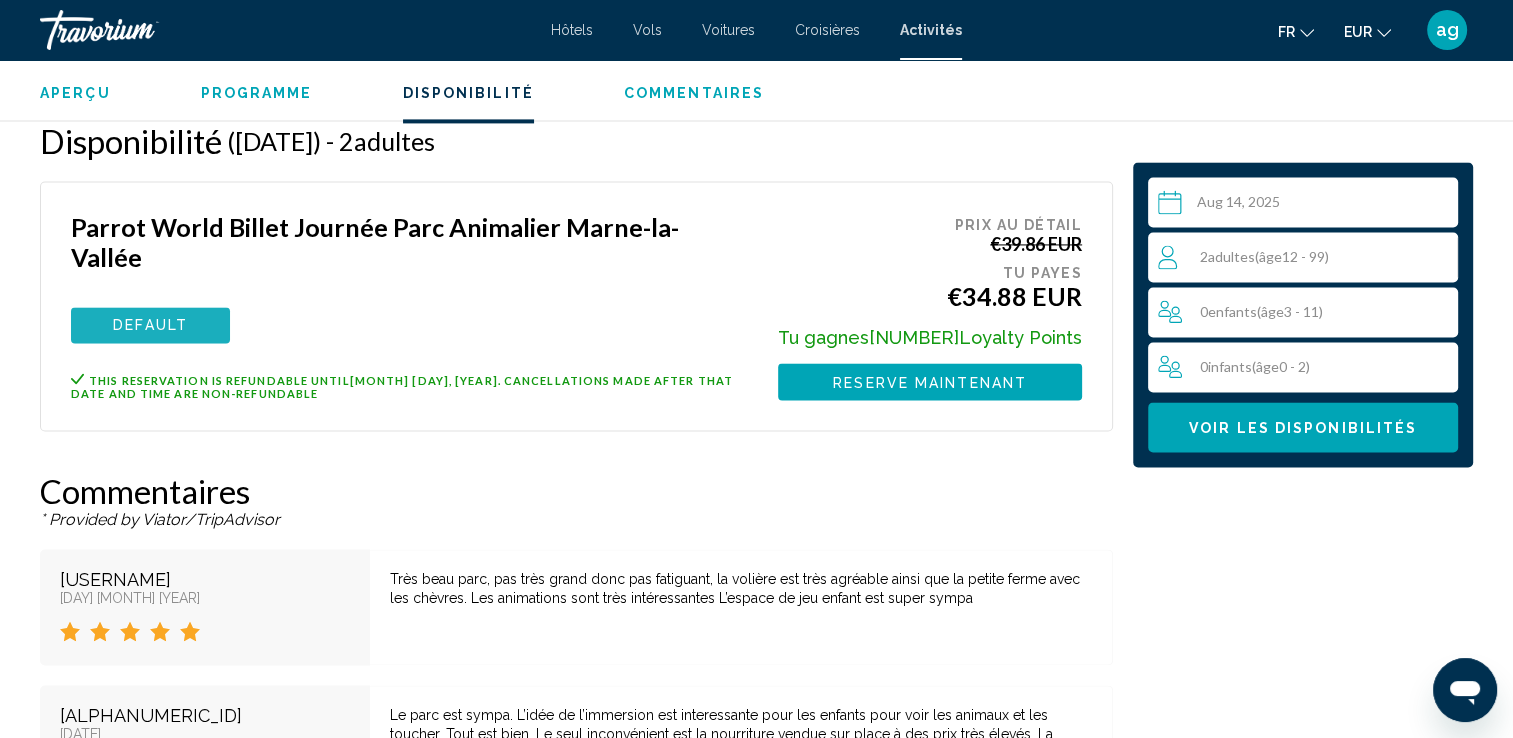 click on "DEFAULT" at bounding box center (150, 325) 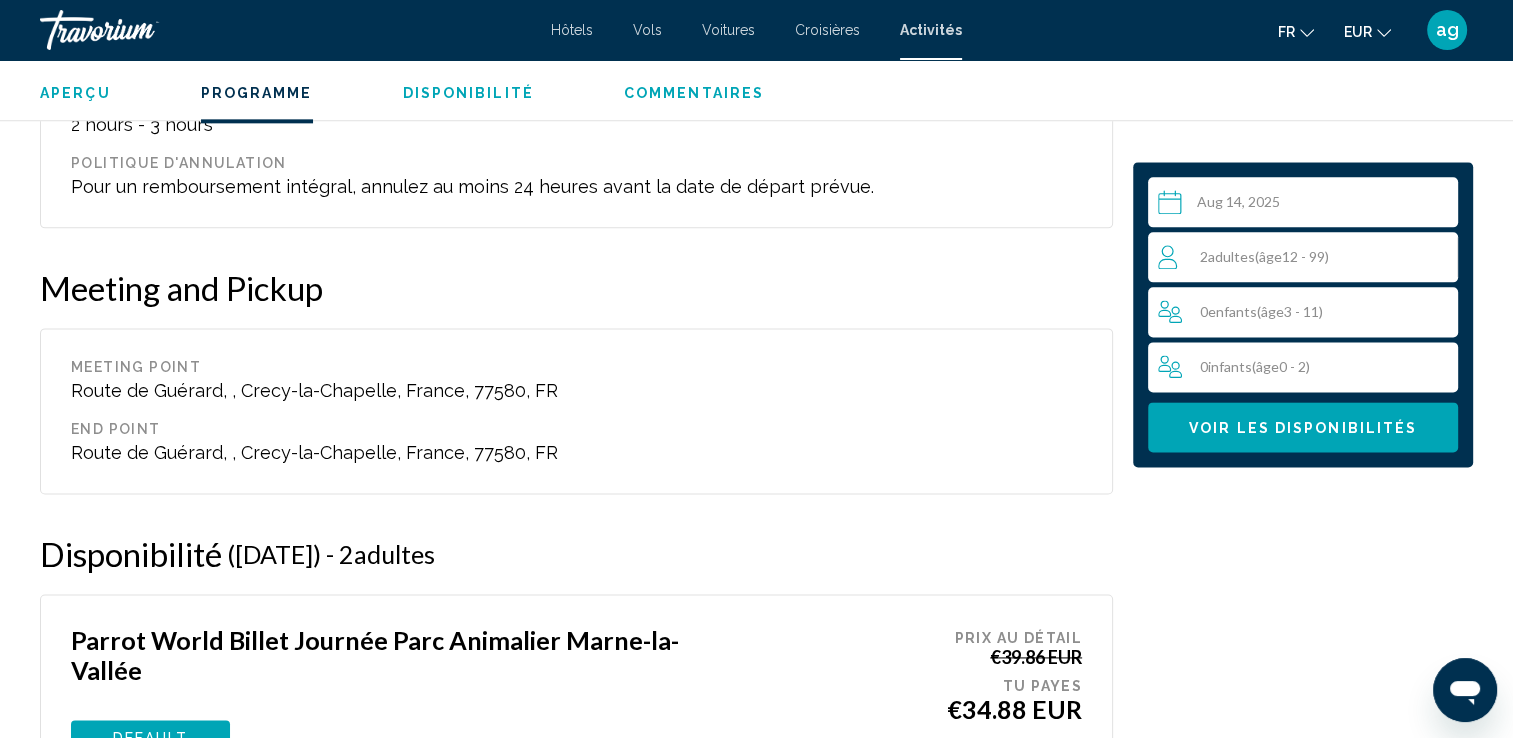 scroll, scrollTop: 2553, scrollLeft: 0, axis: vertical 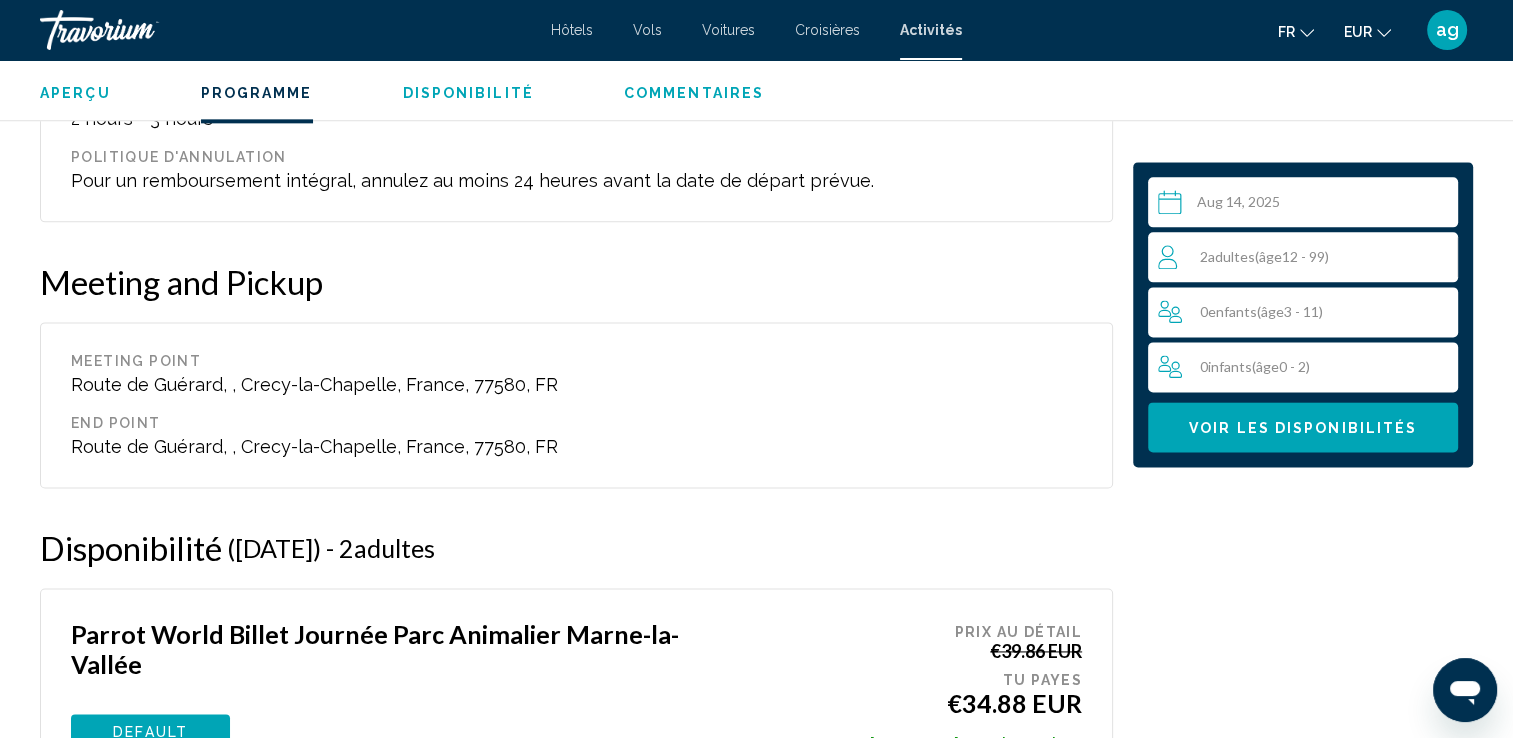 click on "Voir les disponibilités" at bounding box center (1303, 427) 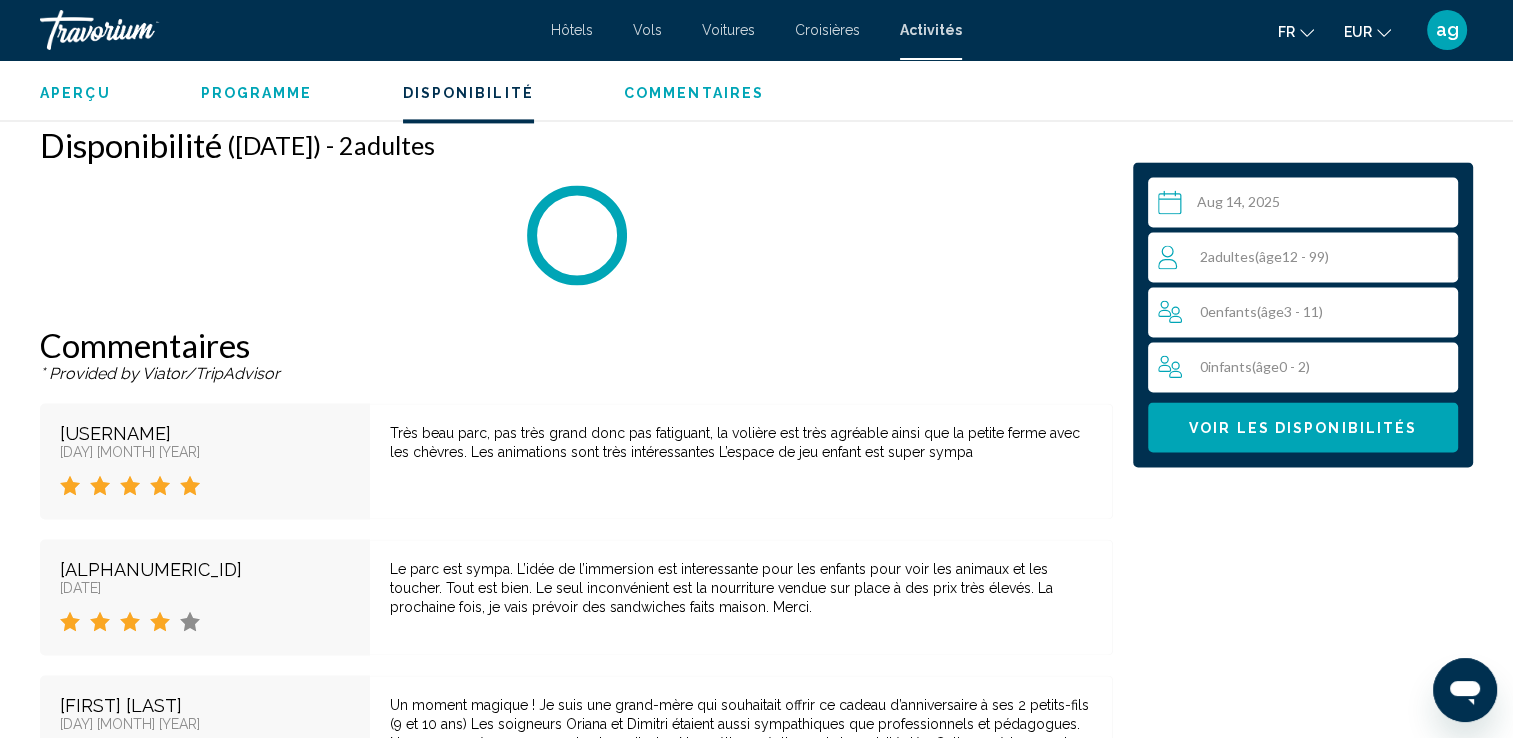 scroll, scrollTop: 2960, scrollLeft: 0, axis: vertical 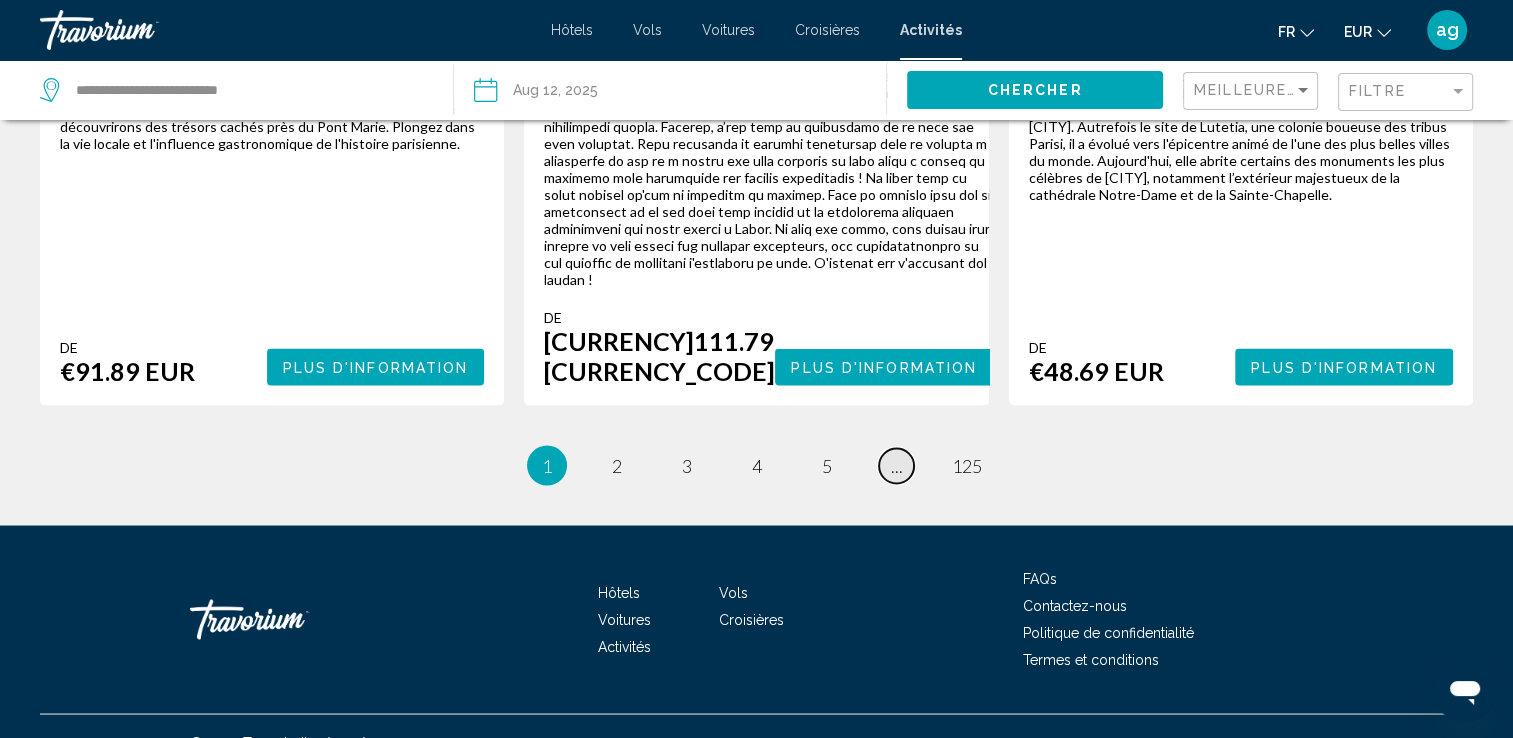 click on "page  ..." at bounding box center [896, 465] 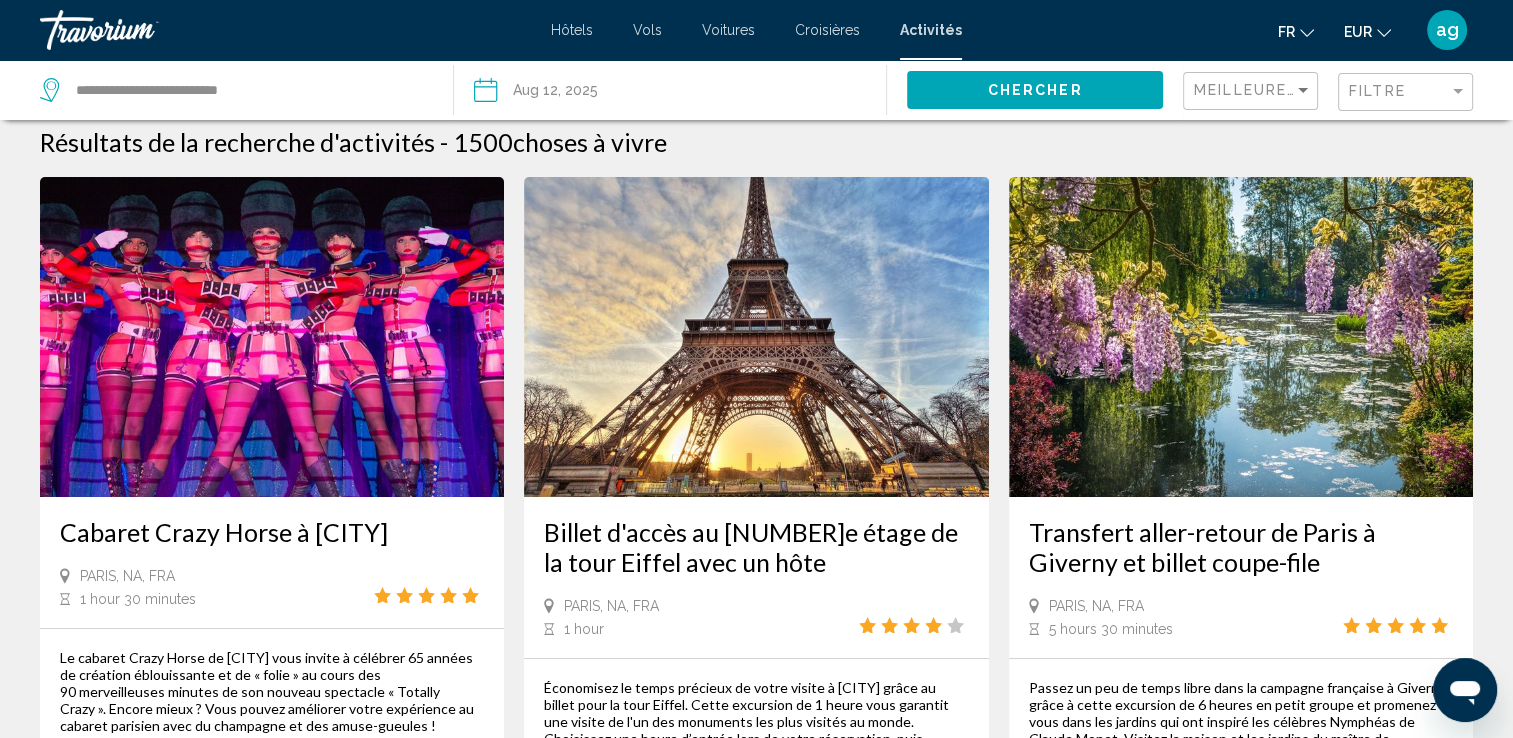 scroll, scrollTop: 0, scrollLeft: 0, axis: both 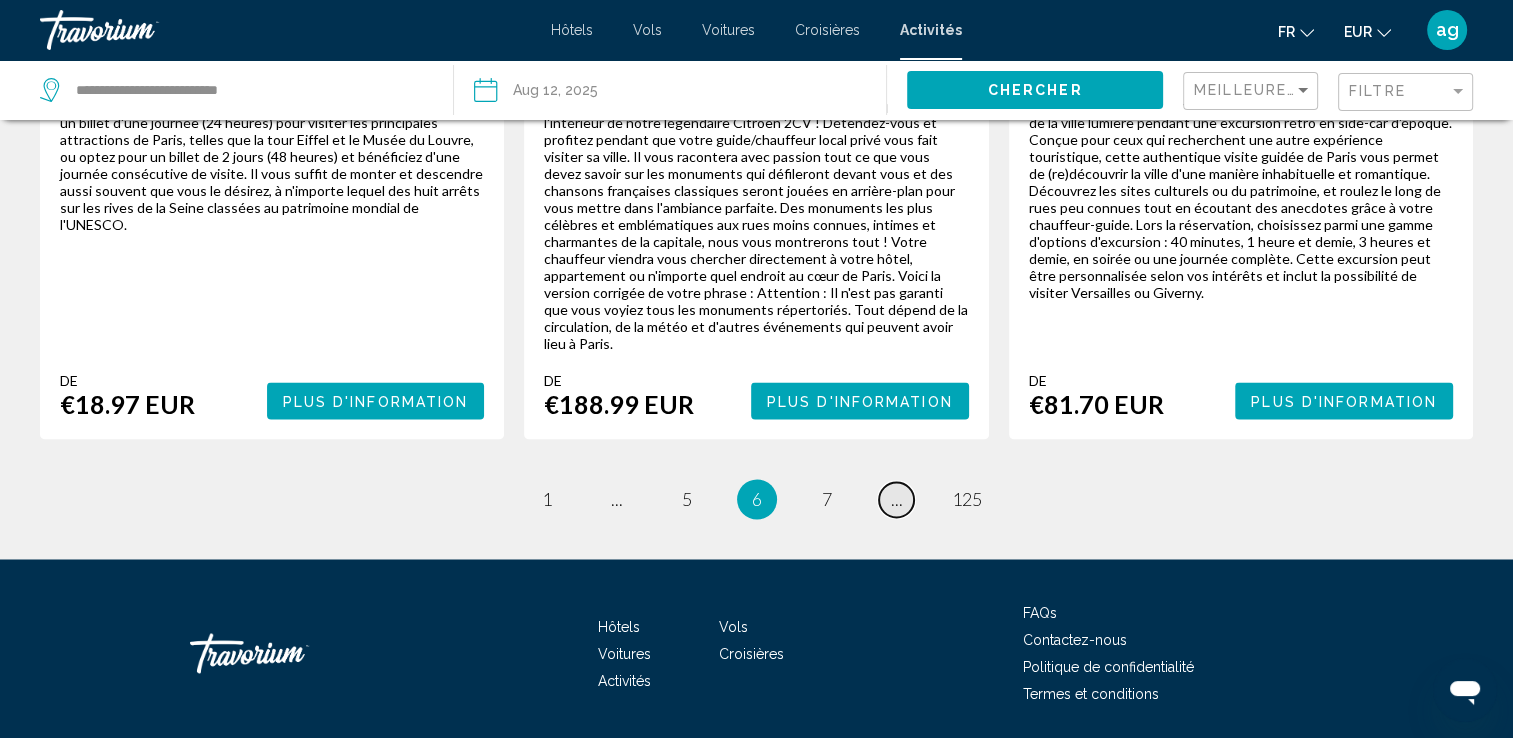 click on "..." at bounding box center [897, 499] 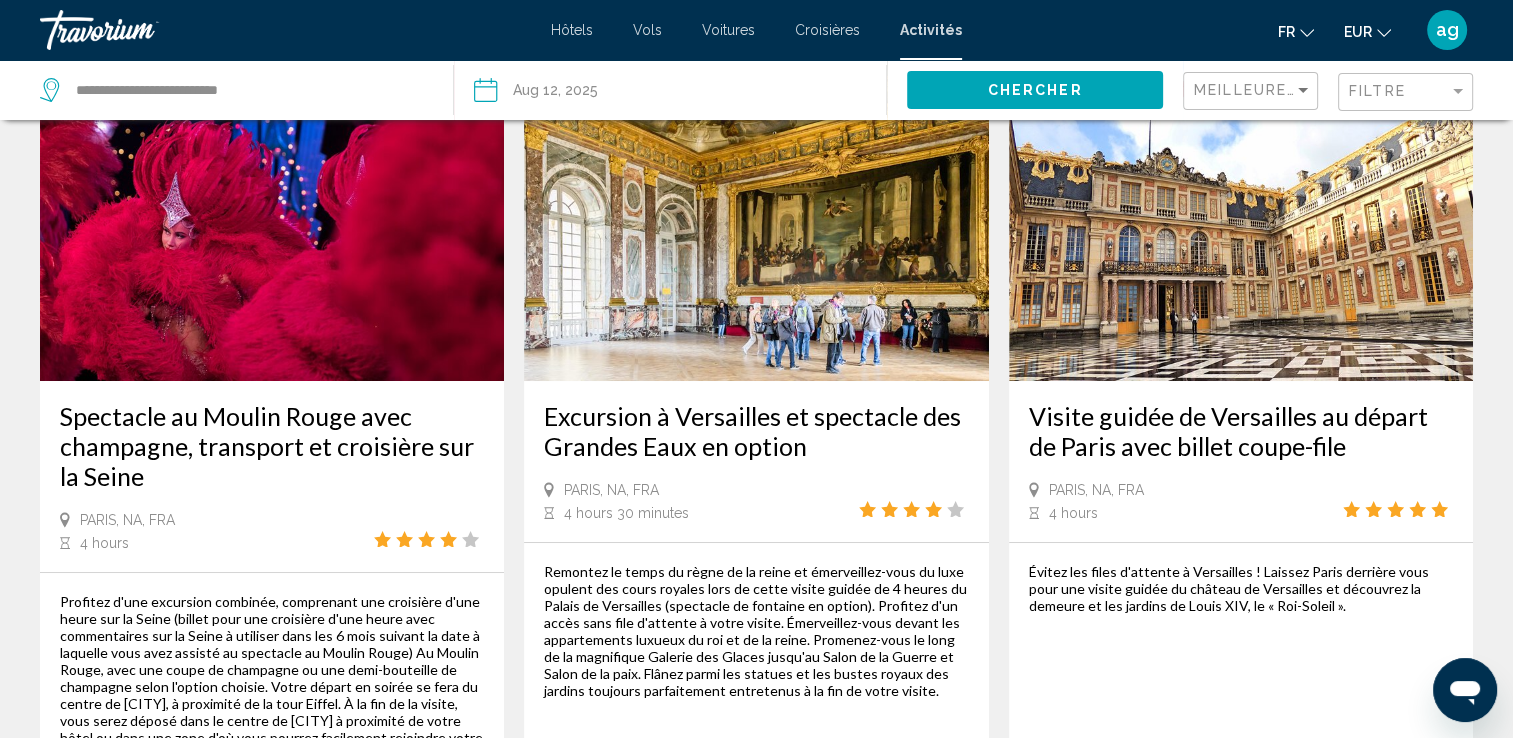 scroll, scrollTop: 0, scrollLeft: 0, axis: both 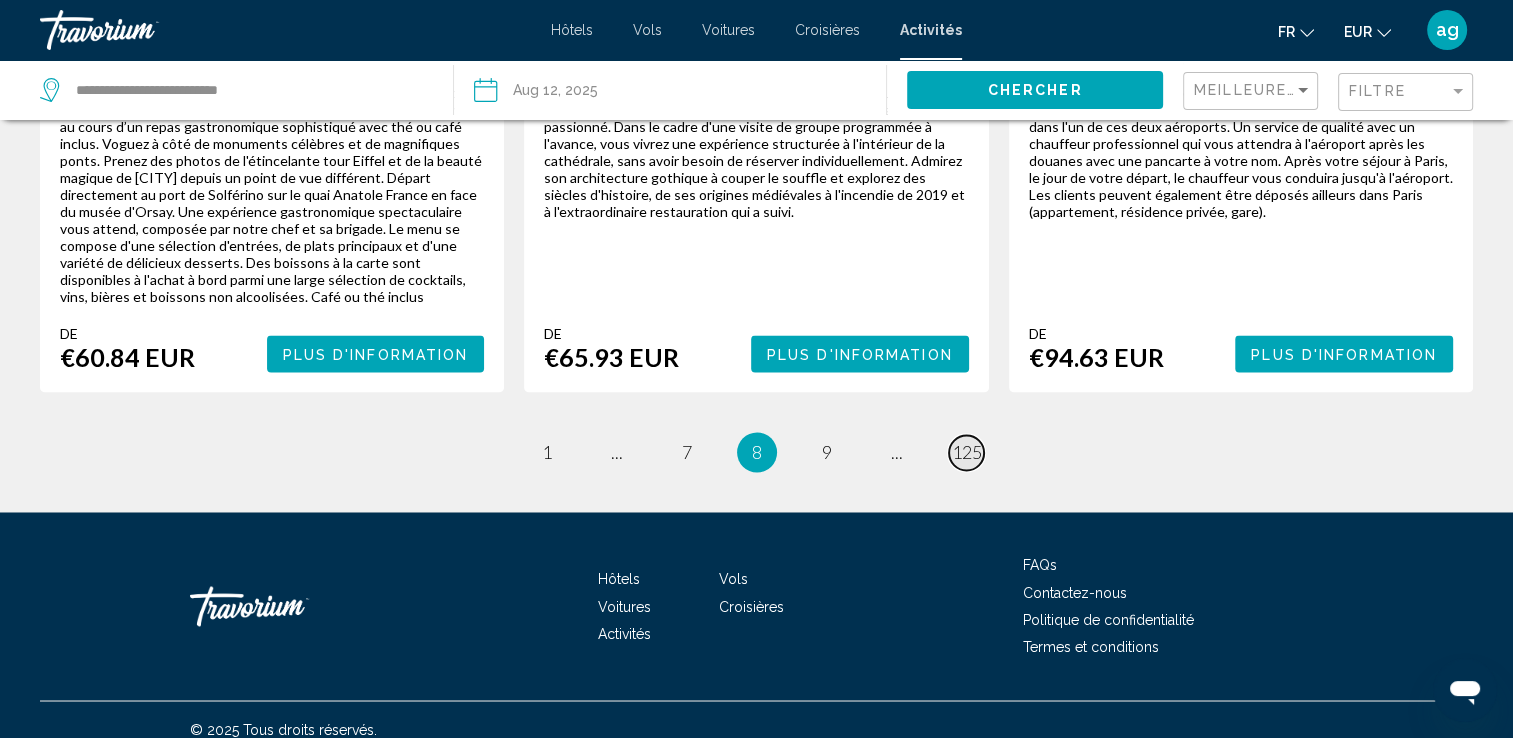 click on "125" at bounding box center [967, 452] 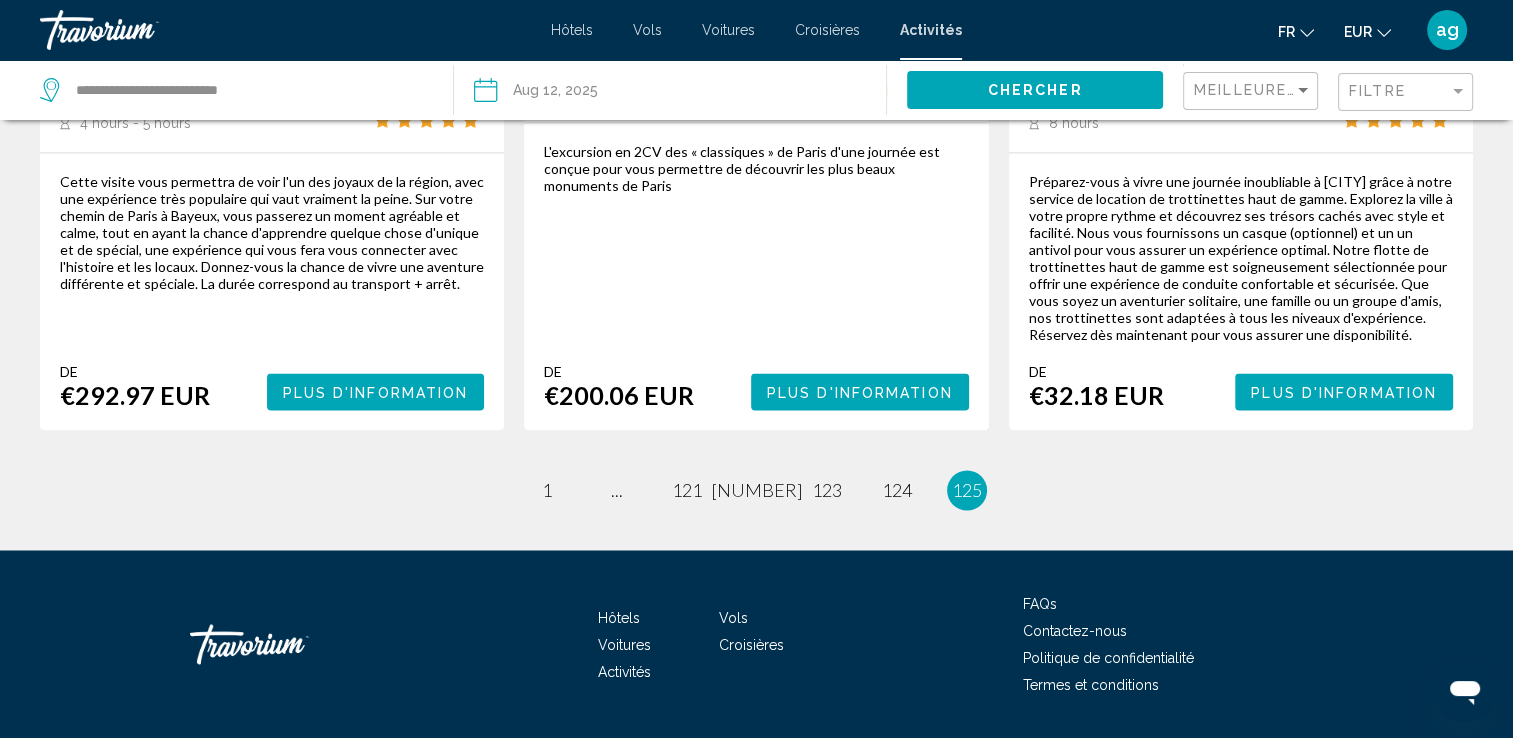 scroll, scrollTop: 0, scrollLeft: 0, axis: both 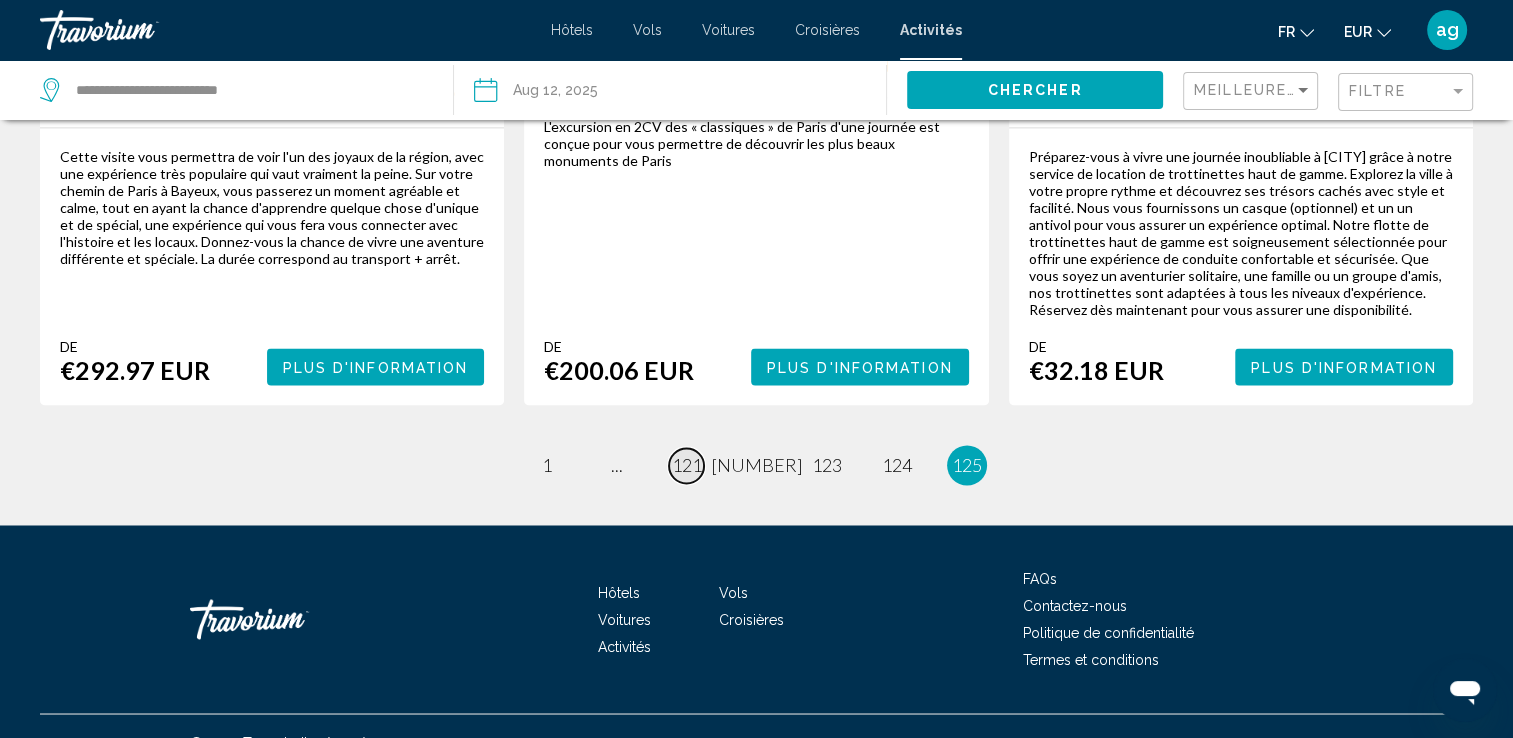 click on "121" at bounding box center (687, 465) 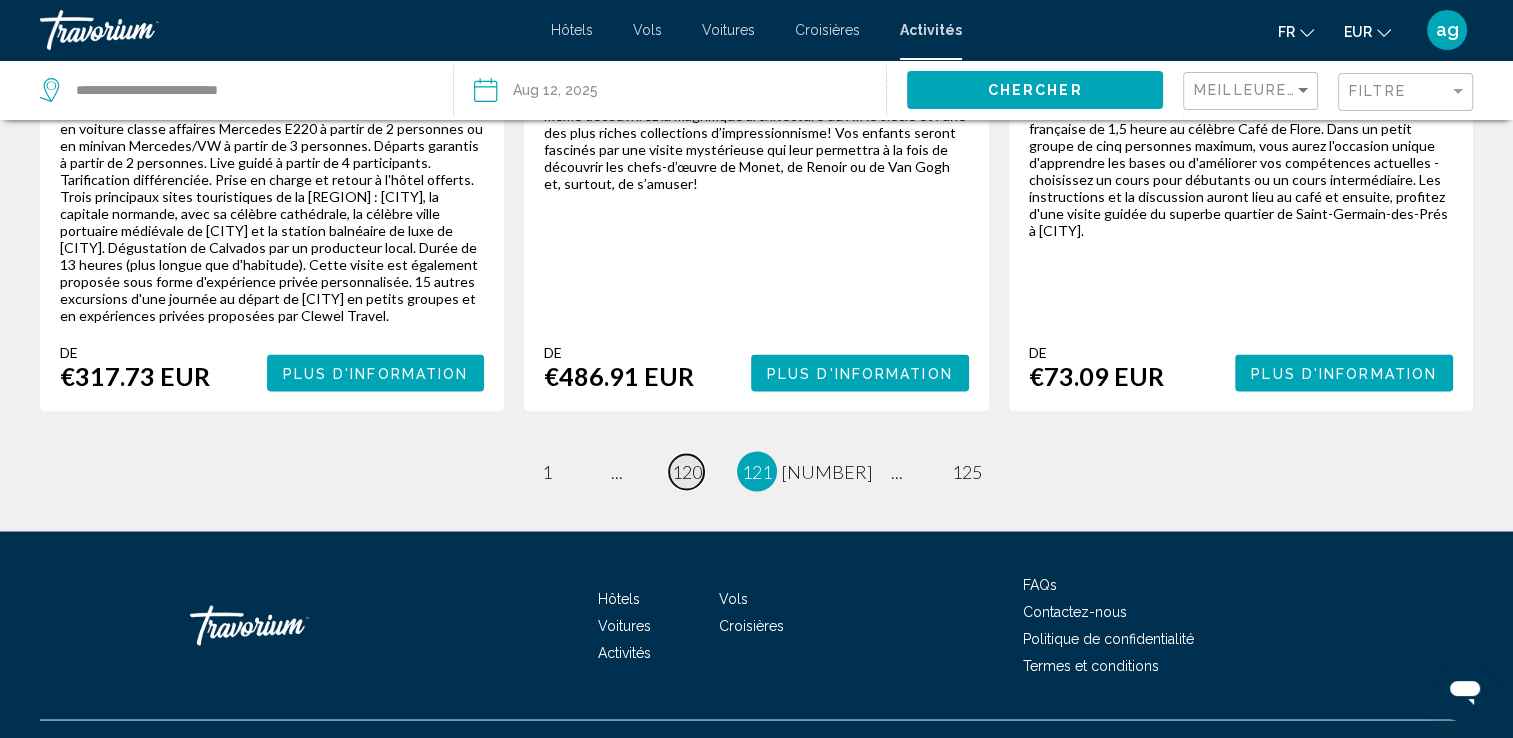 scroll, scrollTop: 3350, scrollLeft: 0, axis: vertical 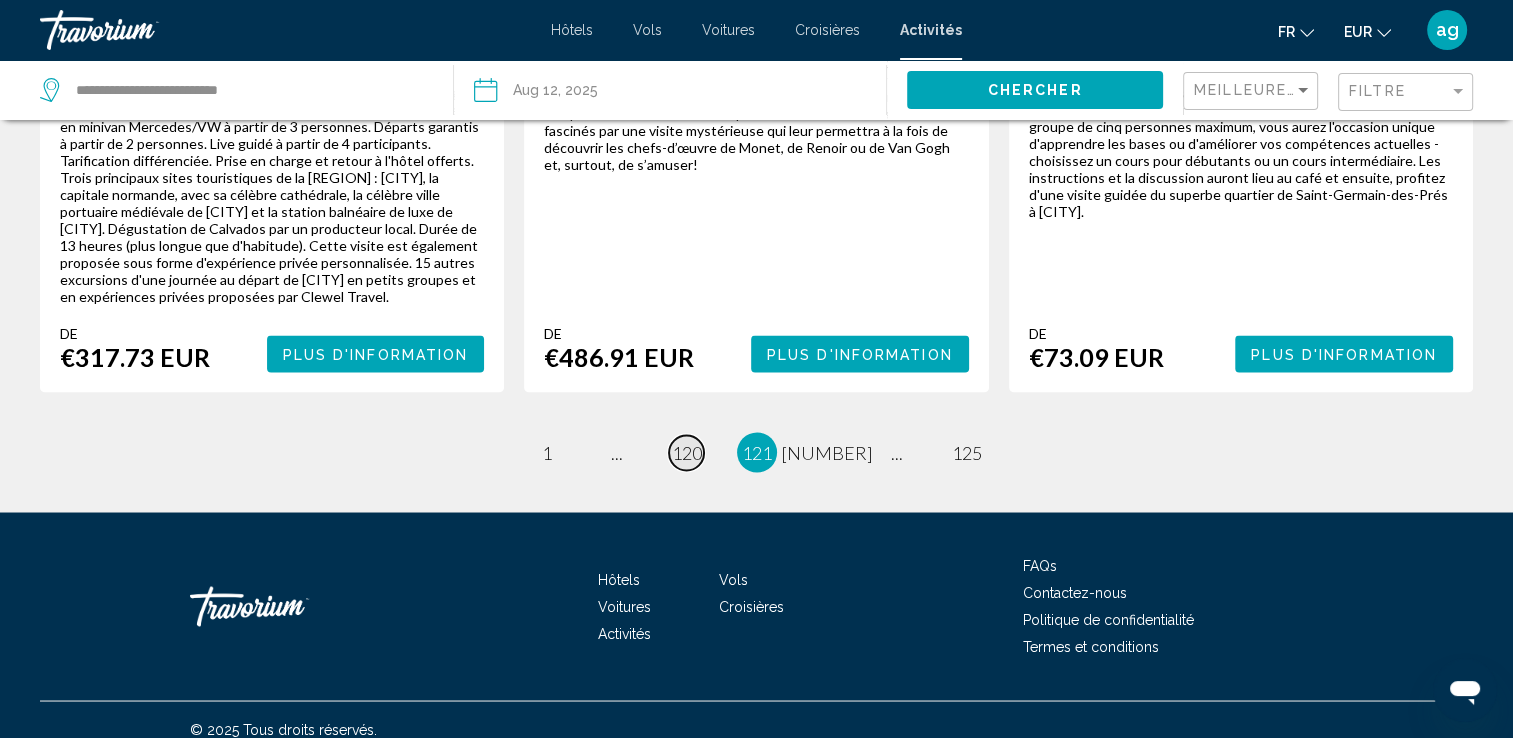 click on "120" at bounding box center [687, 452] 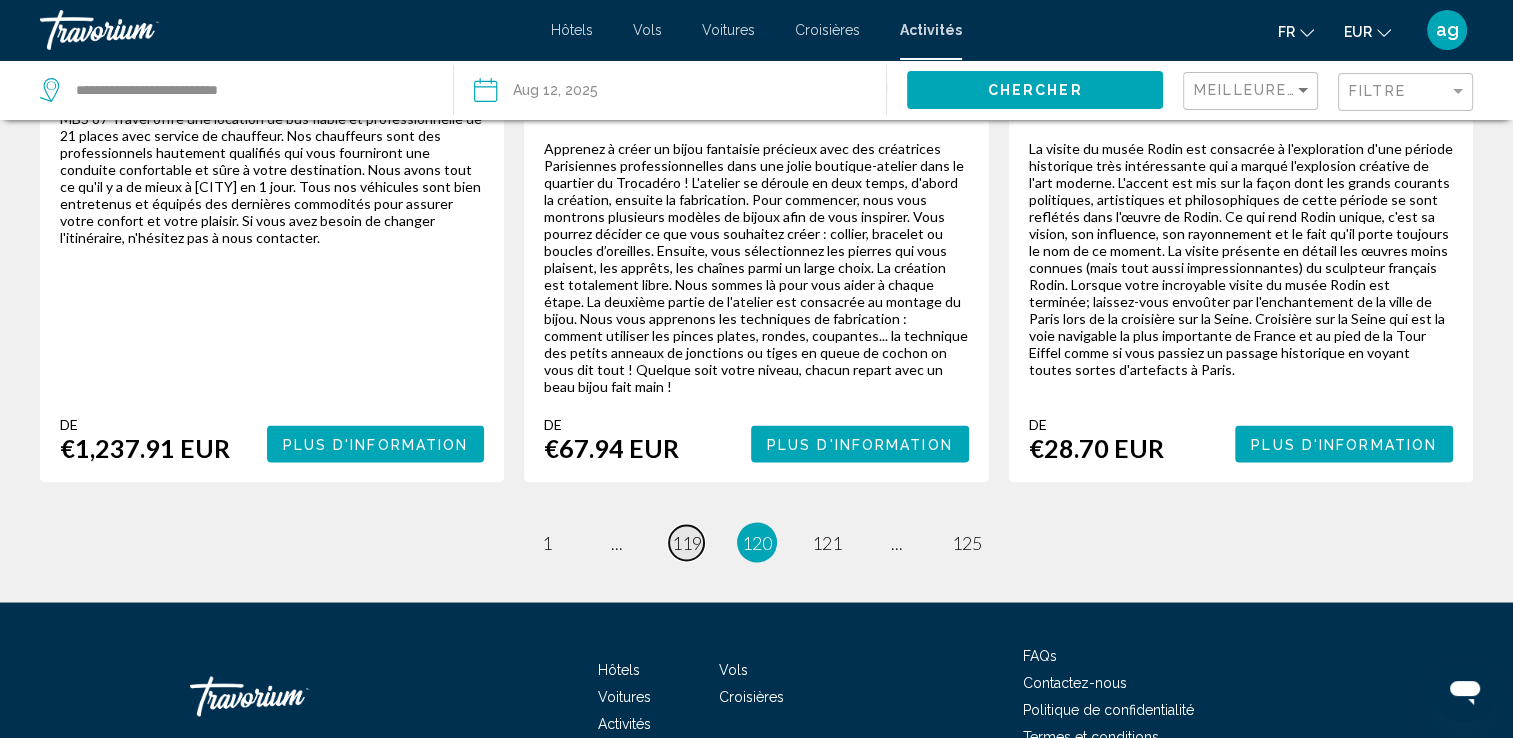 scroll, scrollTop: 3362, scrollLeft: 0, axis: vertical 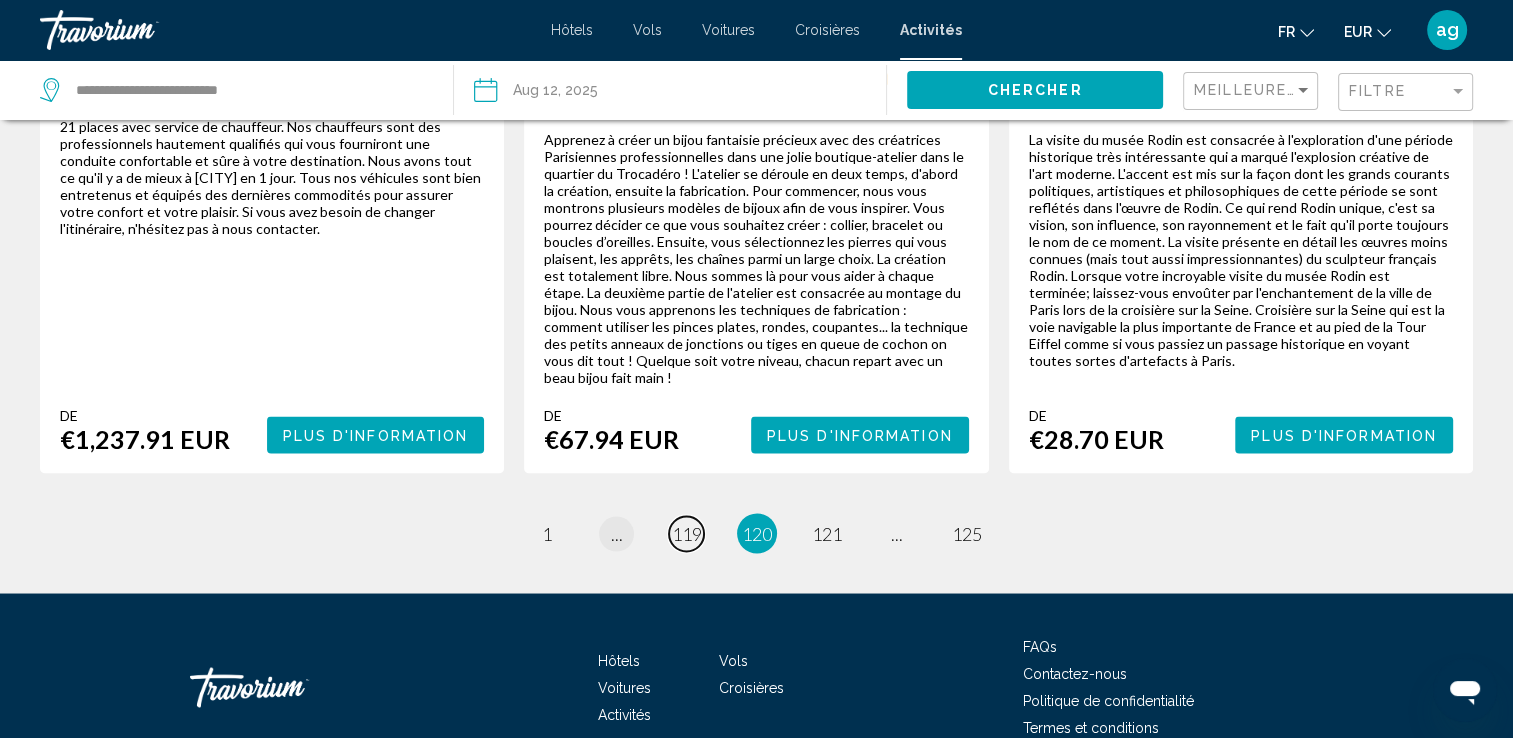 drag, startPoint x: 686, startPoint y: 442, endPoint x: 619, endPoint y: 426, distance: 68.88396 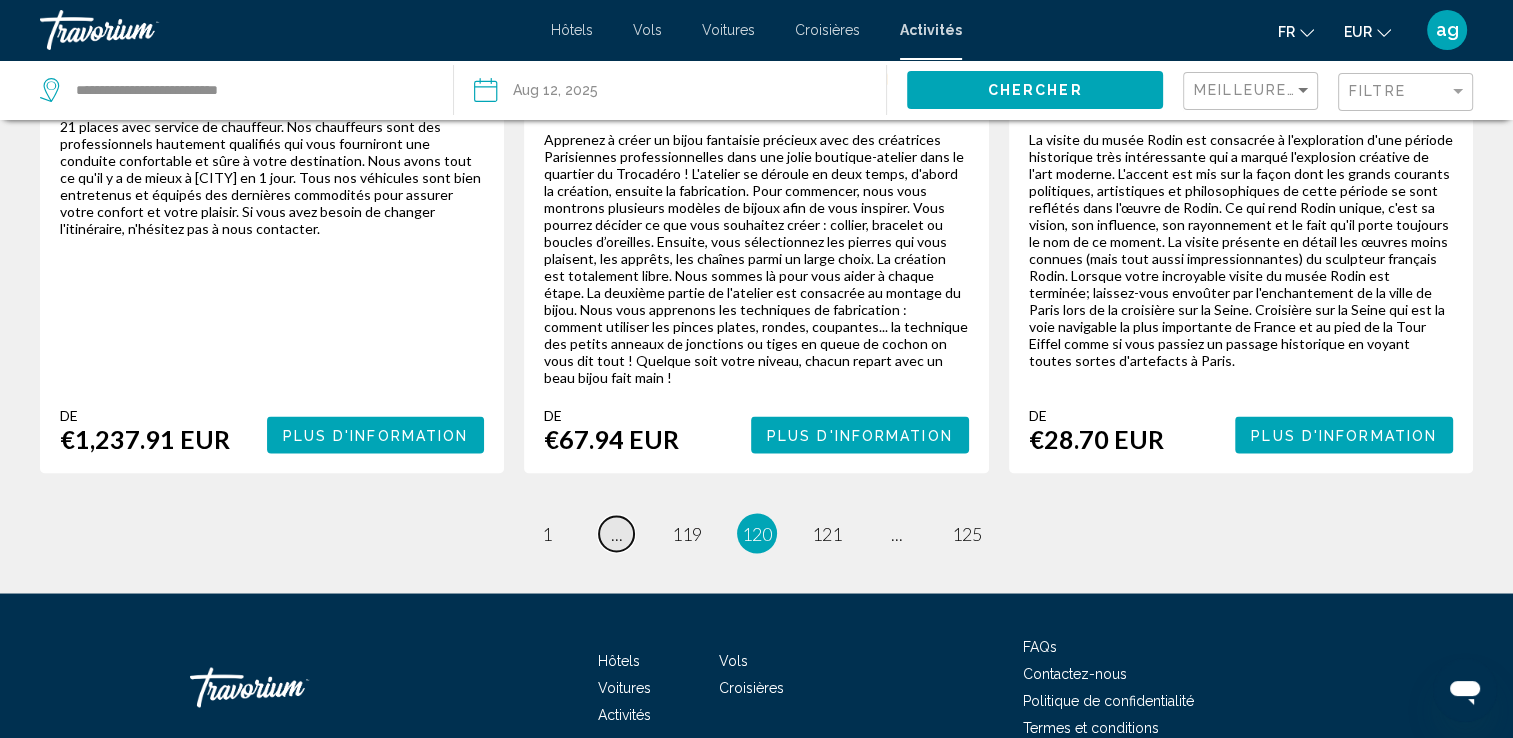 click on "..." at bounding box center (617, 533) 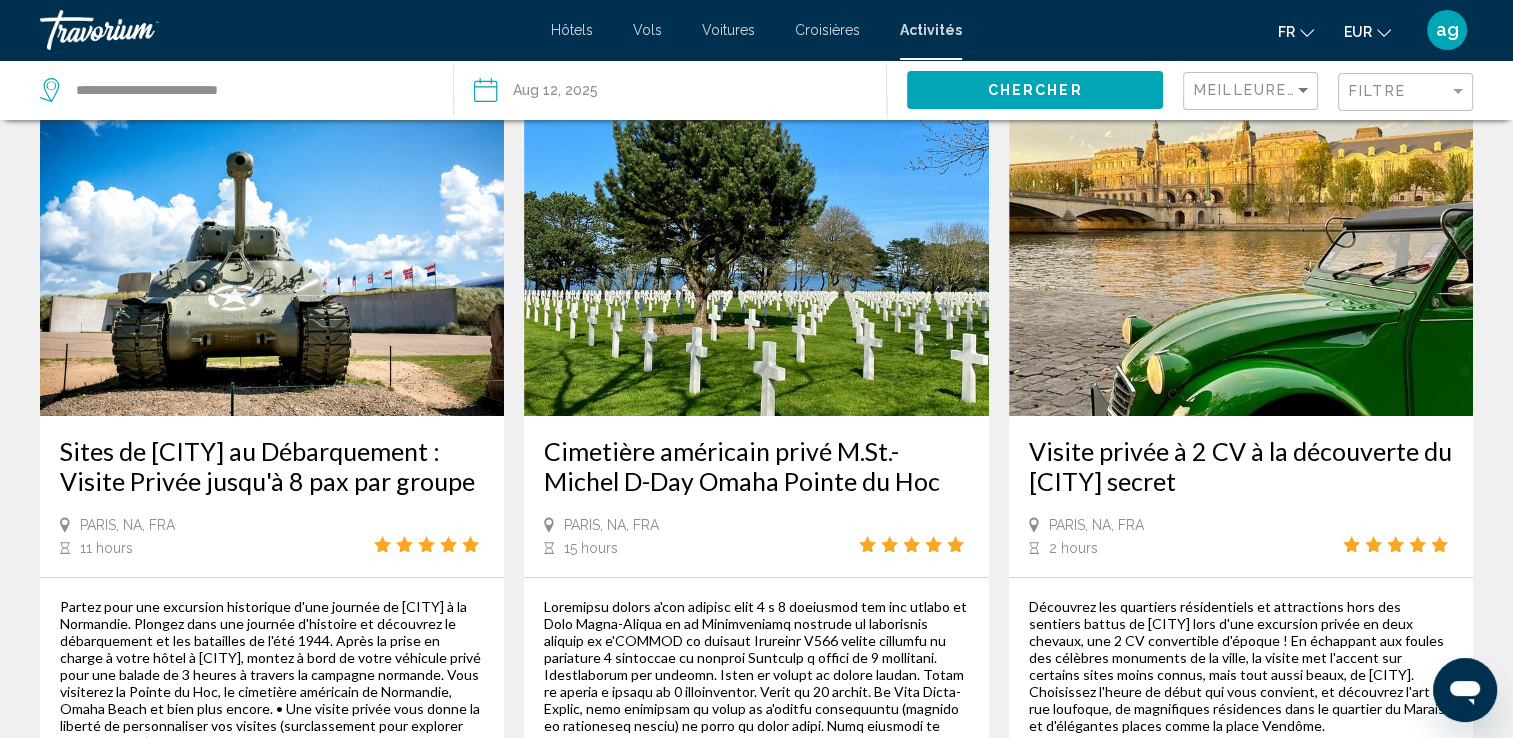 scroll, scrollTop: 0, scrollLeft: 0, axis: both 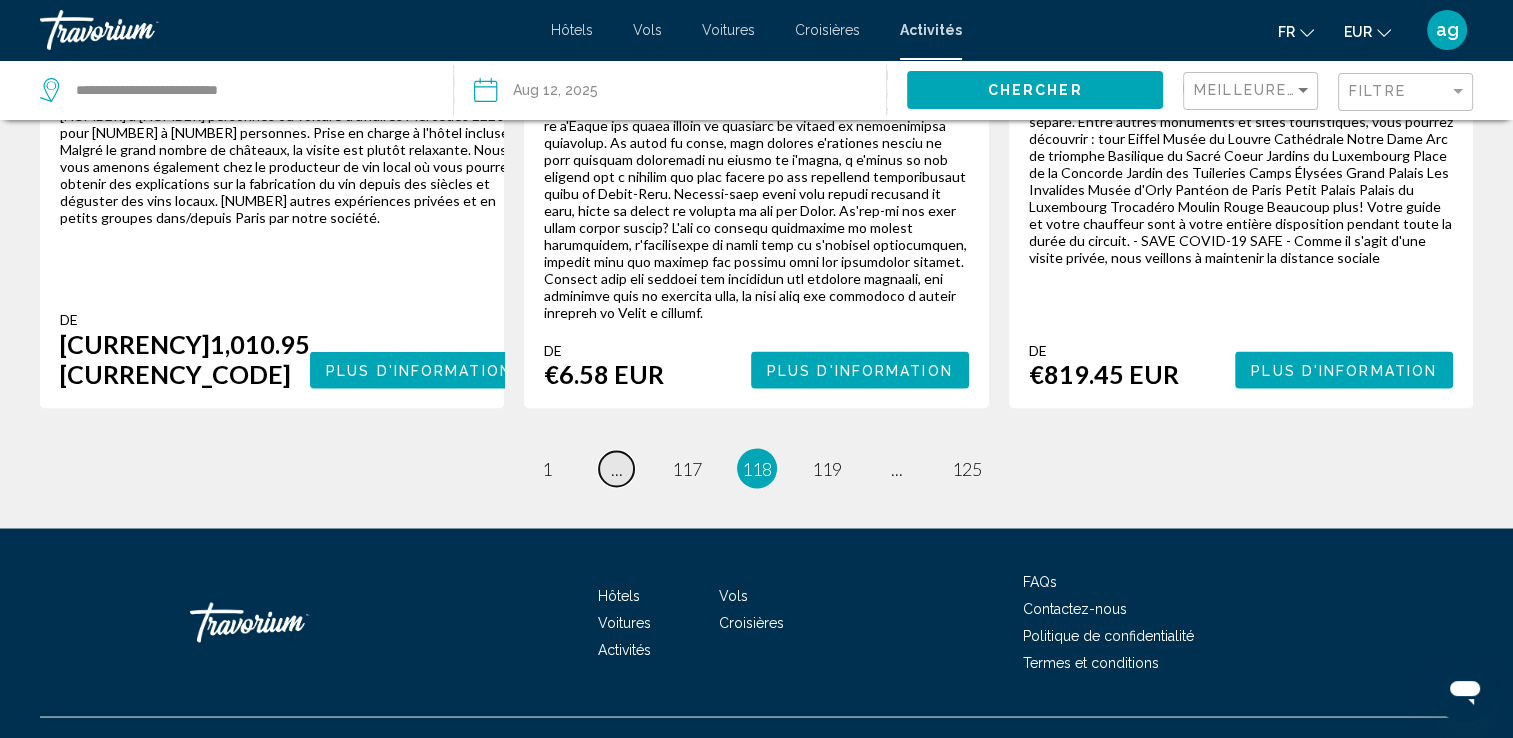 click on "..." at bounding box center (617, 468) 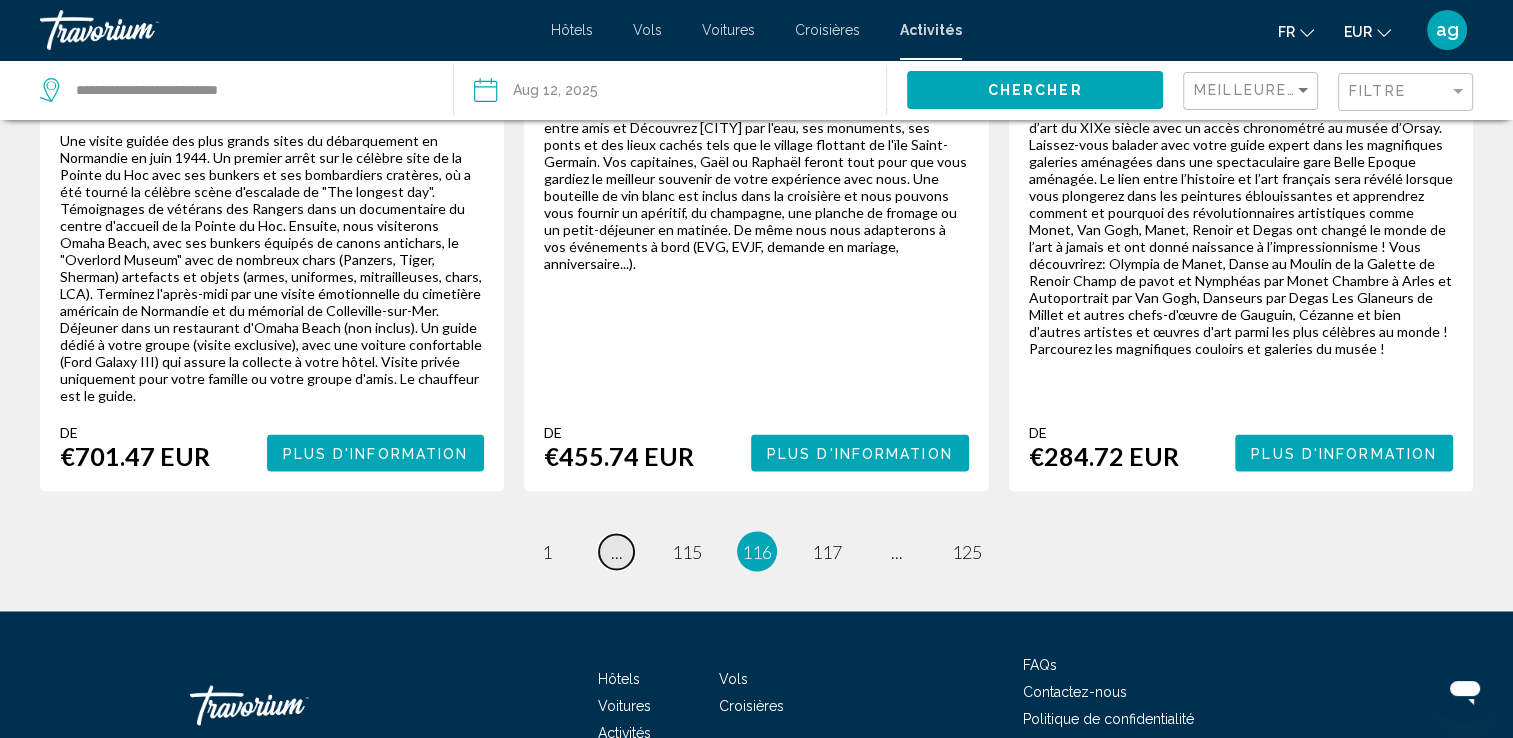 scroll, scrollTop: 3280, scrollLeft: 0, axis: vertical 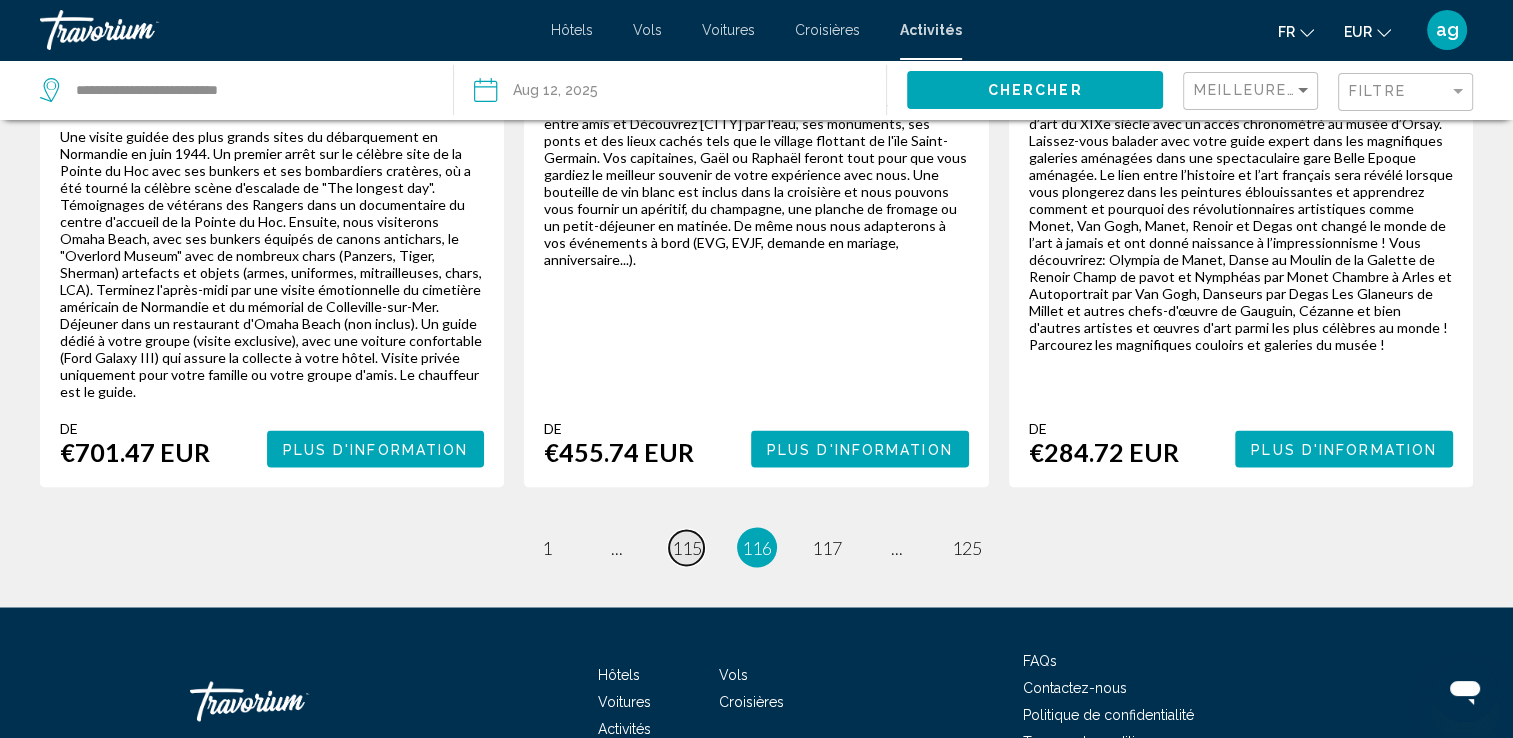 click on "115" at bounding box center [687, 547] 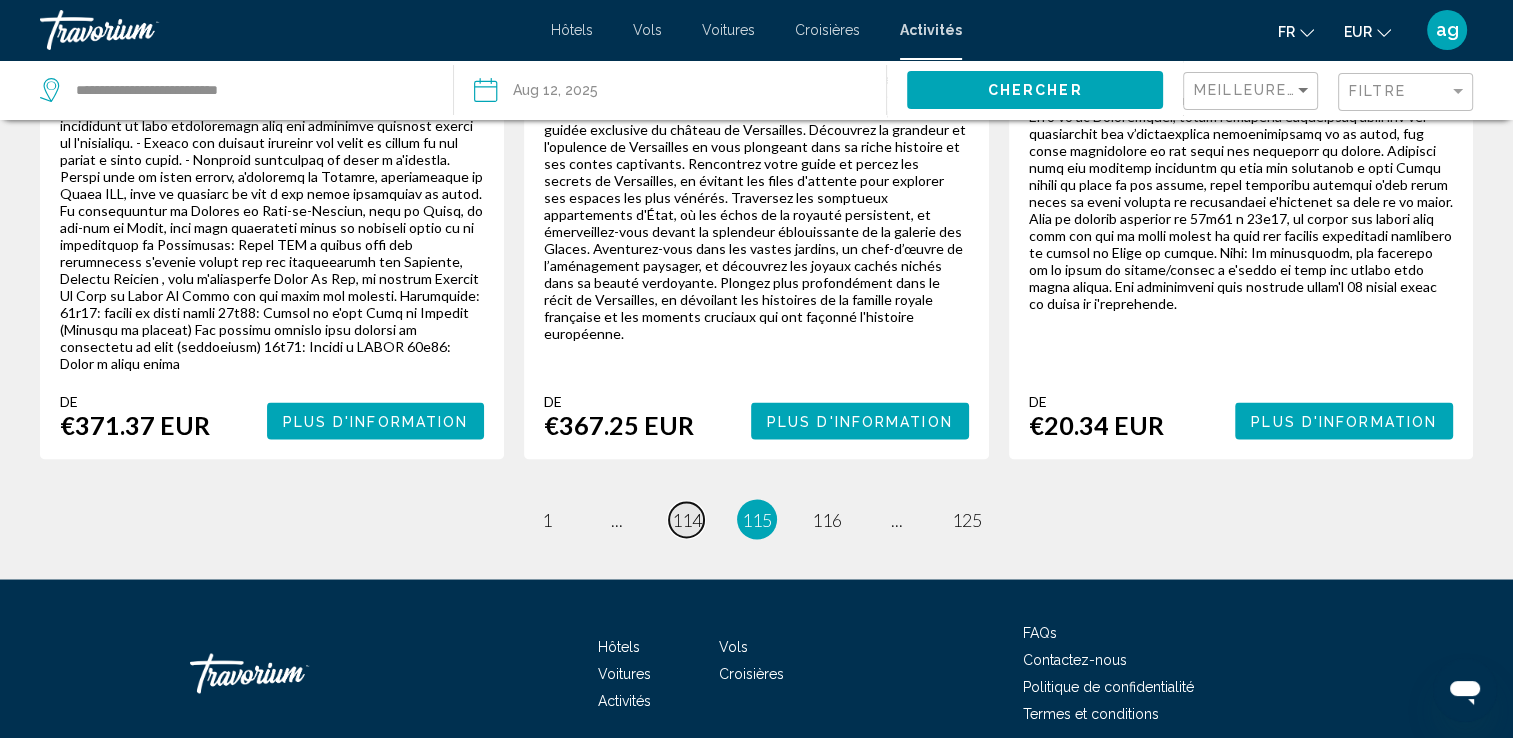 scroll, scrollTop: 3429, scrollLeft: 0, axis: vertical 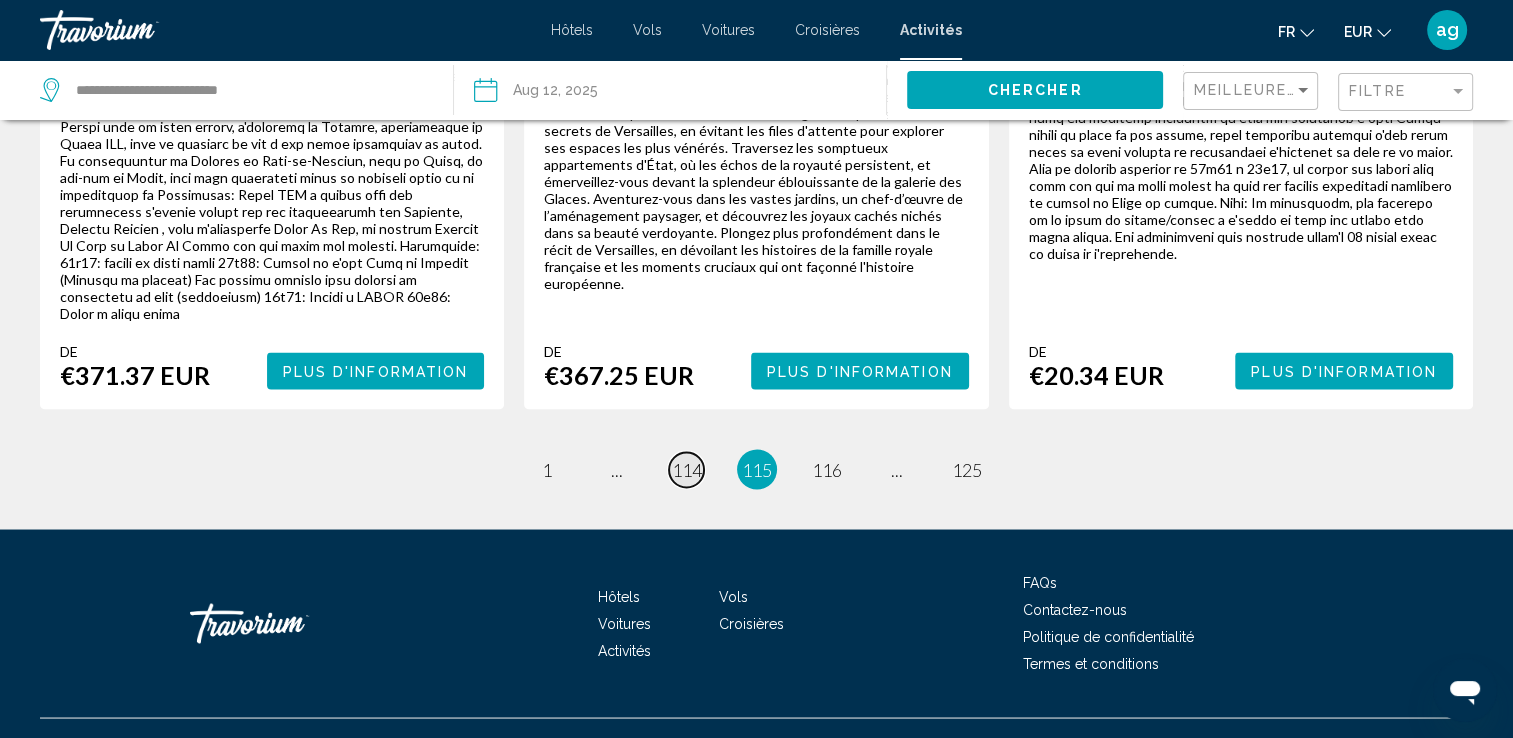 click on "114" at bounding box center (687, 469) 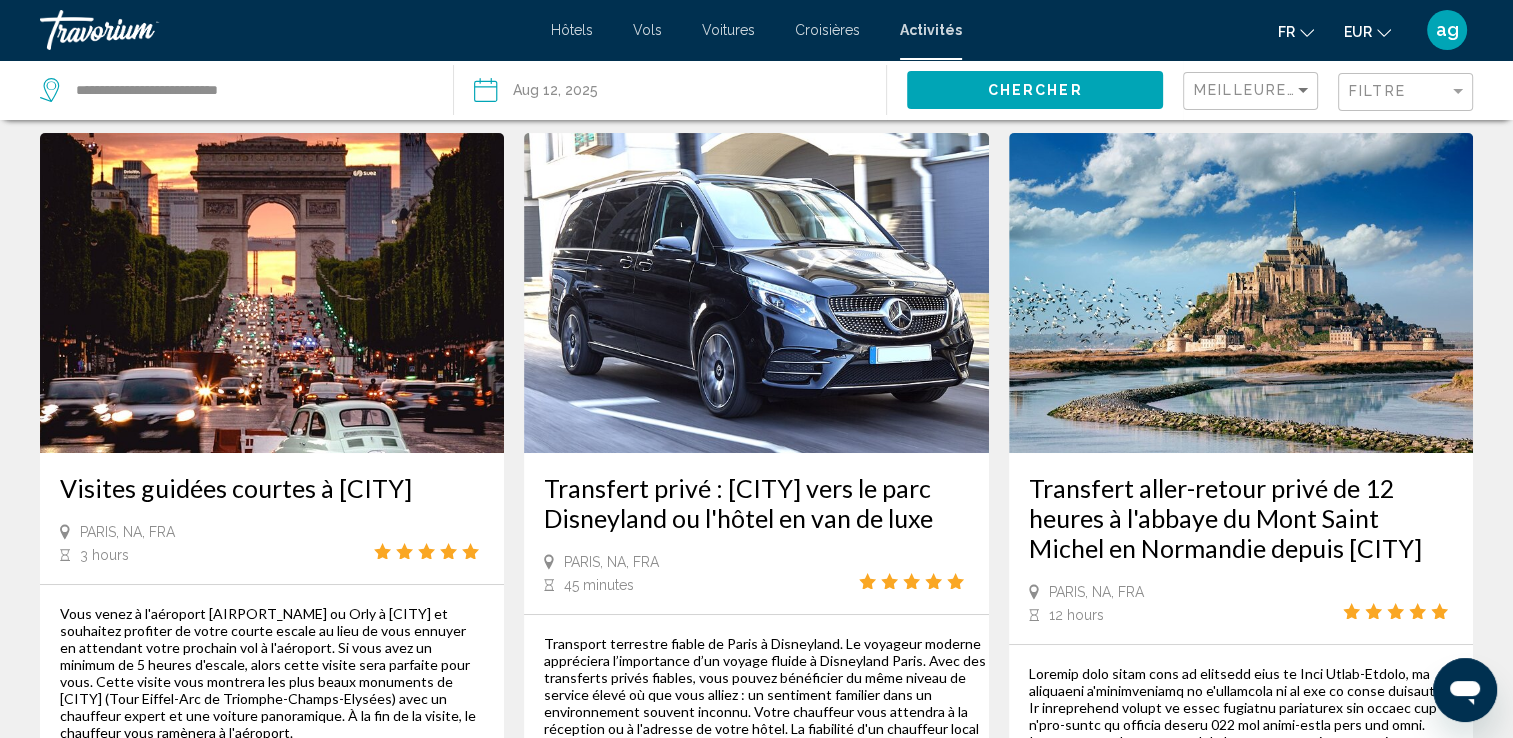 scroll, scrollTop: 0, scrollLeft: 0, axis: both 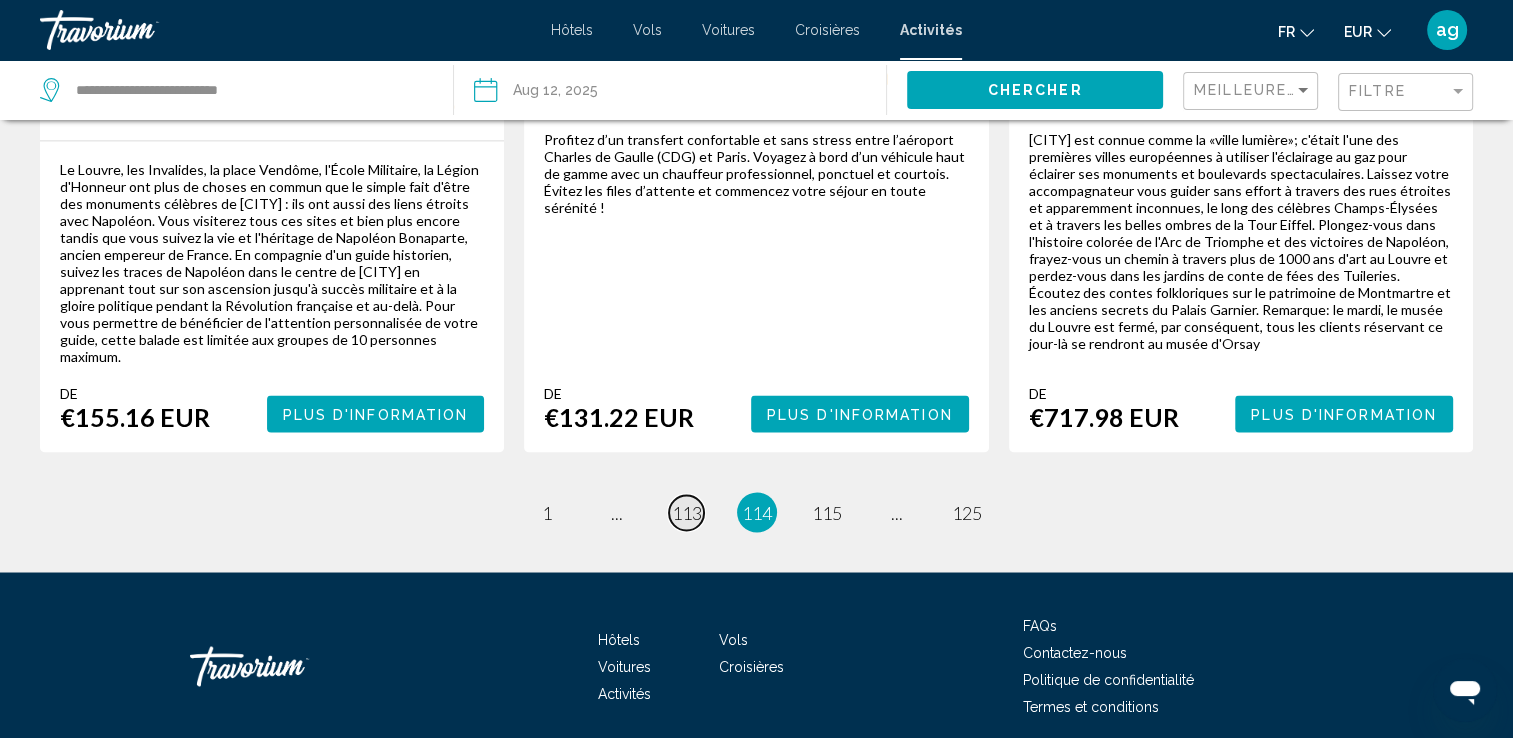 click on "113" at bounding box center (687, 512) 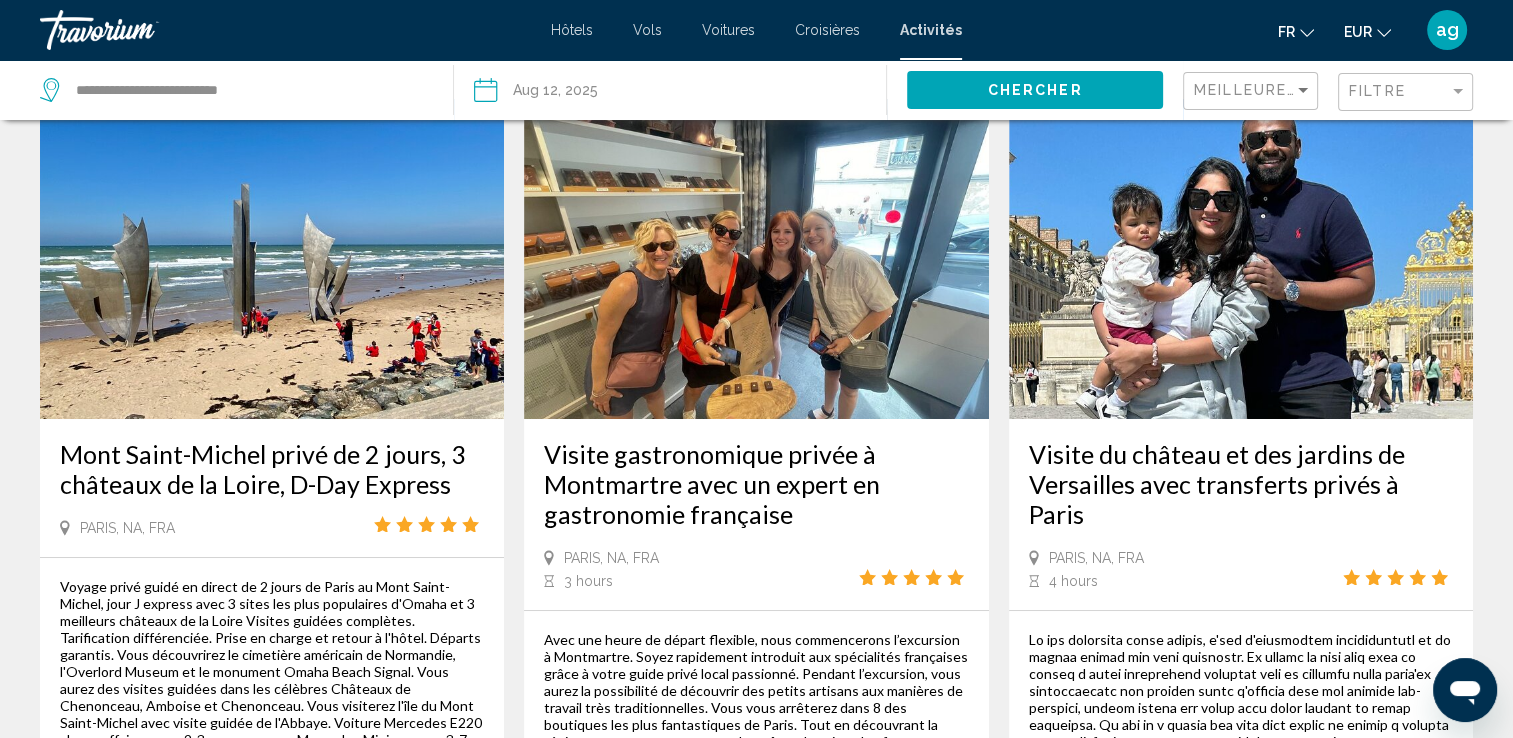 scroll, scrollTop: 0, scrollLeft: 0, axis: both 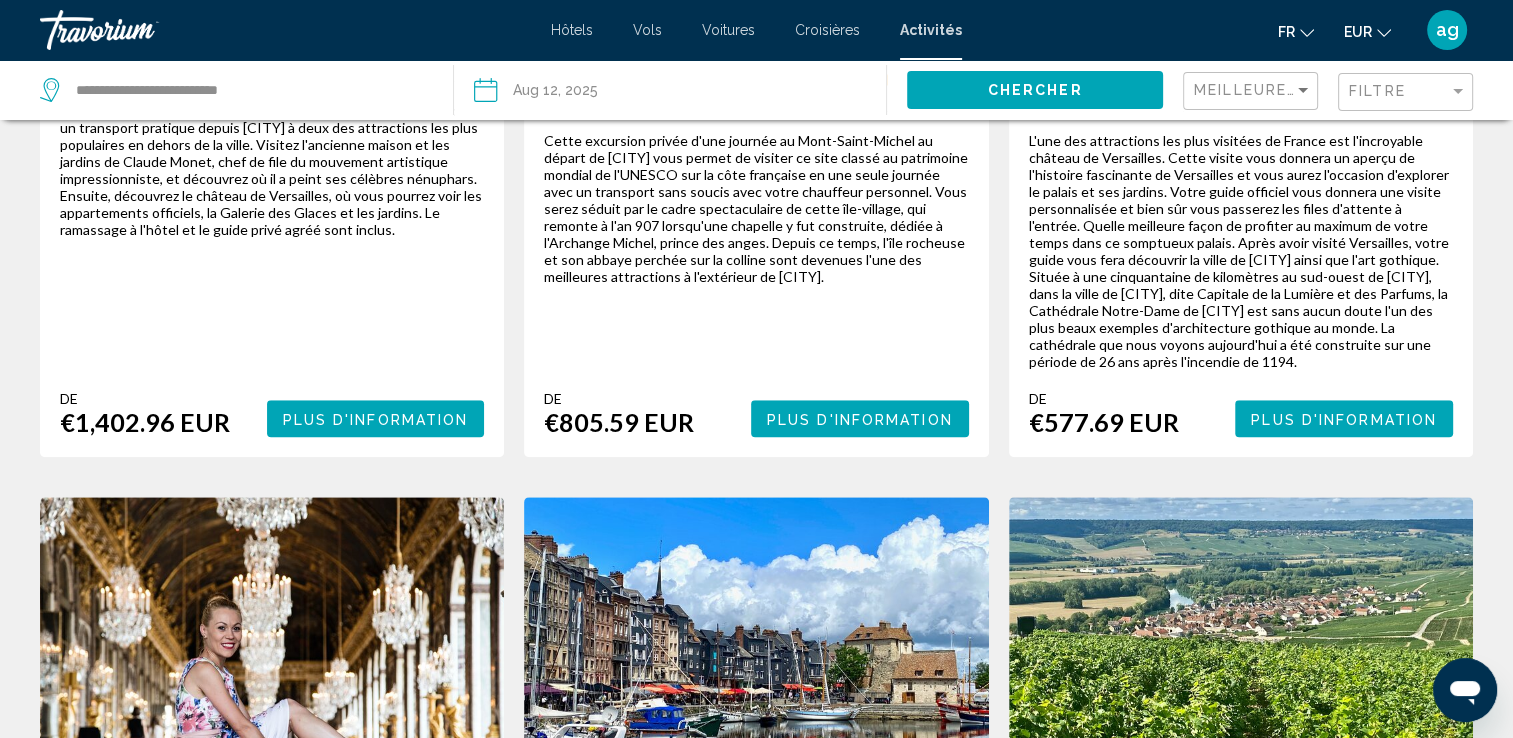 click on "Mont Saint-Michel privé de 2 jours, 3 châteaux de la Loire, D-Day Express
[CITY], NA, [COUNTRY]
De  €1,052.22 EUR  Plus d'information  Visite gastronomique privée à Montmartre avec un expert en gastronomie française
[CITY], NA, [COUNTRY]
3 hours
De  €165.05 EUR  Plus d'information  Visite du château et des jardins de Versailles avec transferts privés à Paris
[CITY], NA, [COUNTRY]
4 hours
De  €279.76 EUR  Plus d'information  Excursion privée d'une journée à Chartres et Versailles
[CITY], NA, [COUNTRY]
De De" at bounding box center (756, 490) 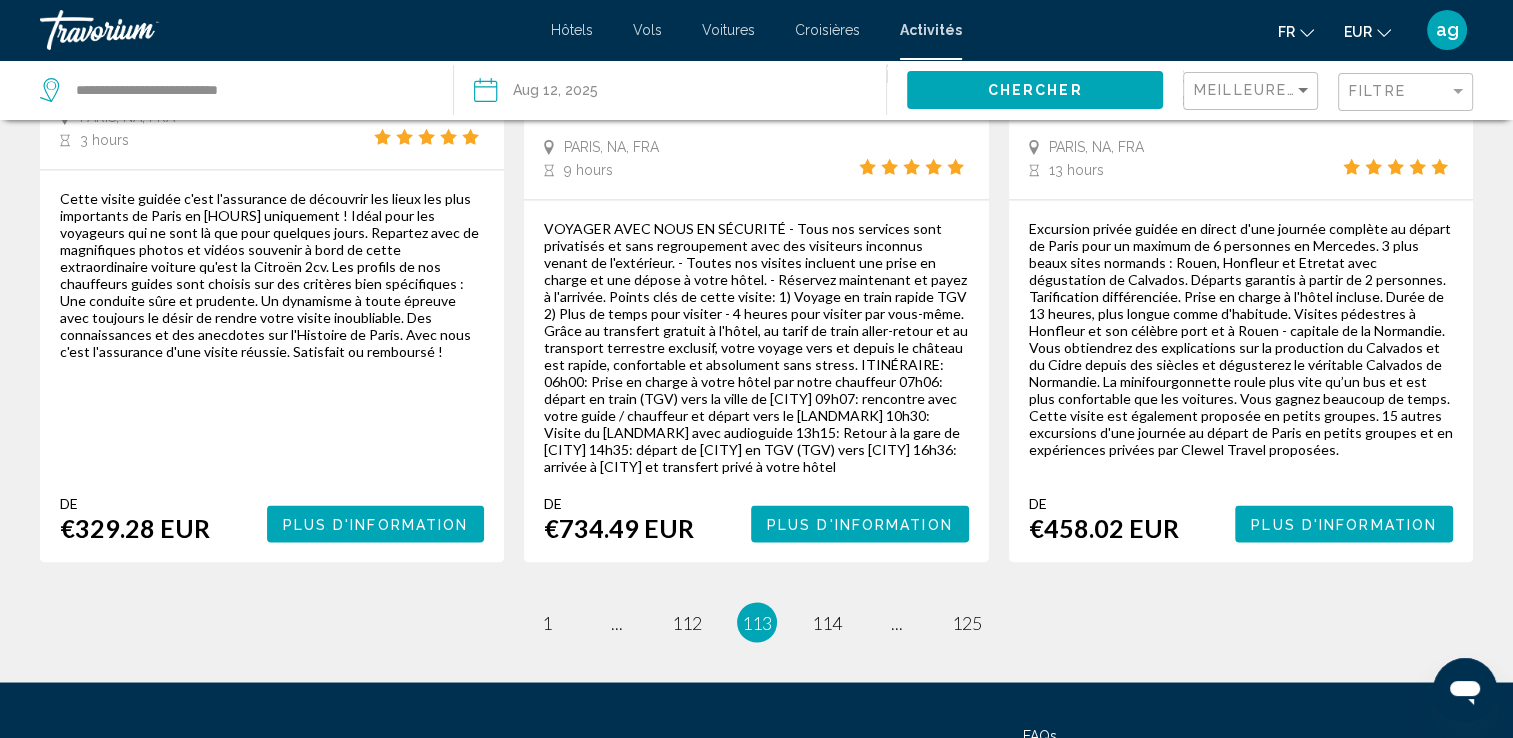 scroll, scrollTop: 3392, scrollLeft: 0, axis: vertical 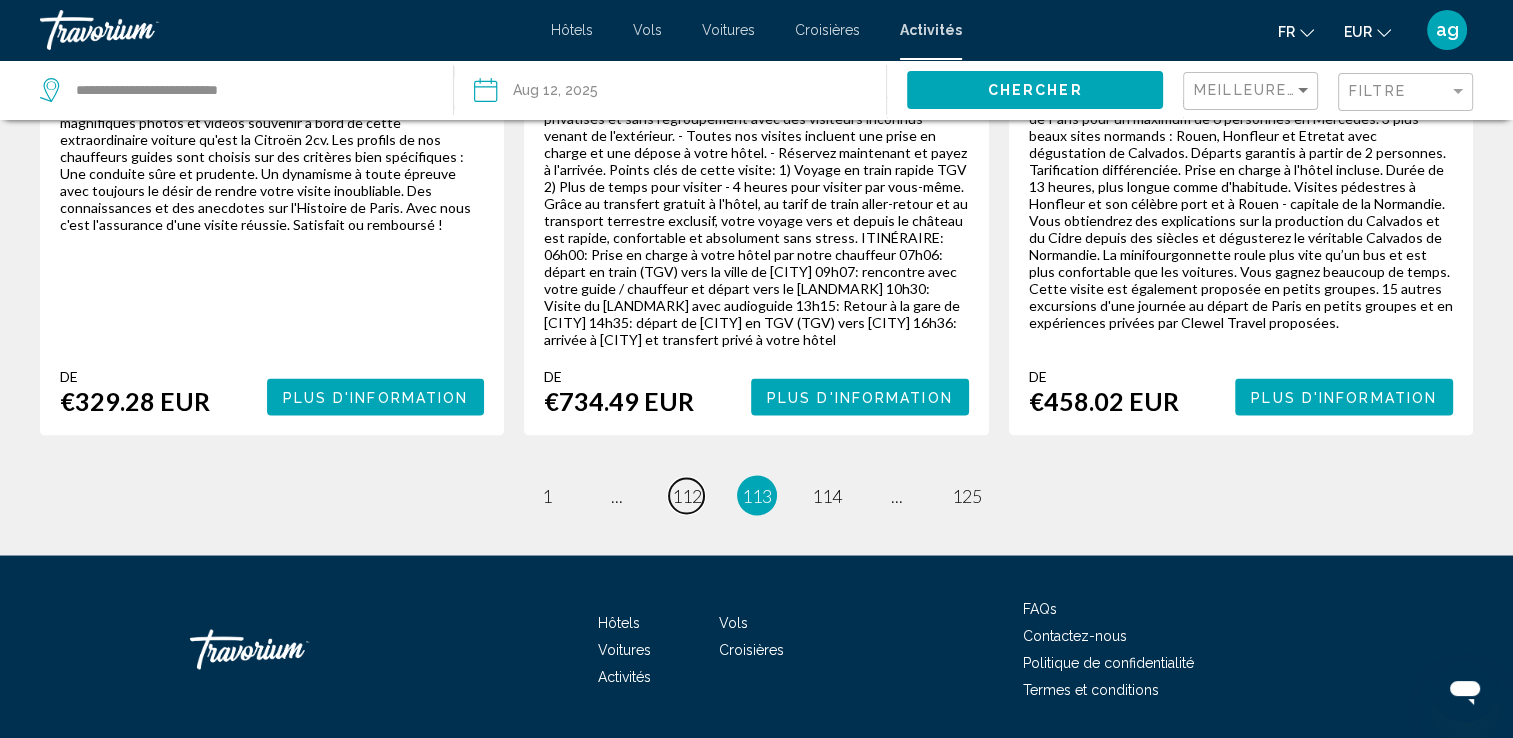 click on "112" at bounding box center [687, 495] 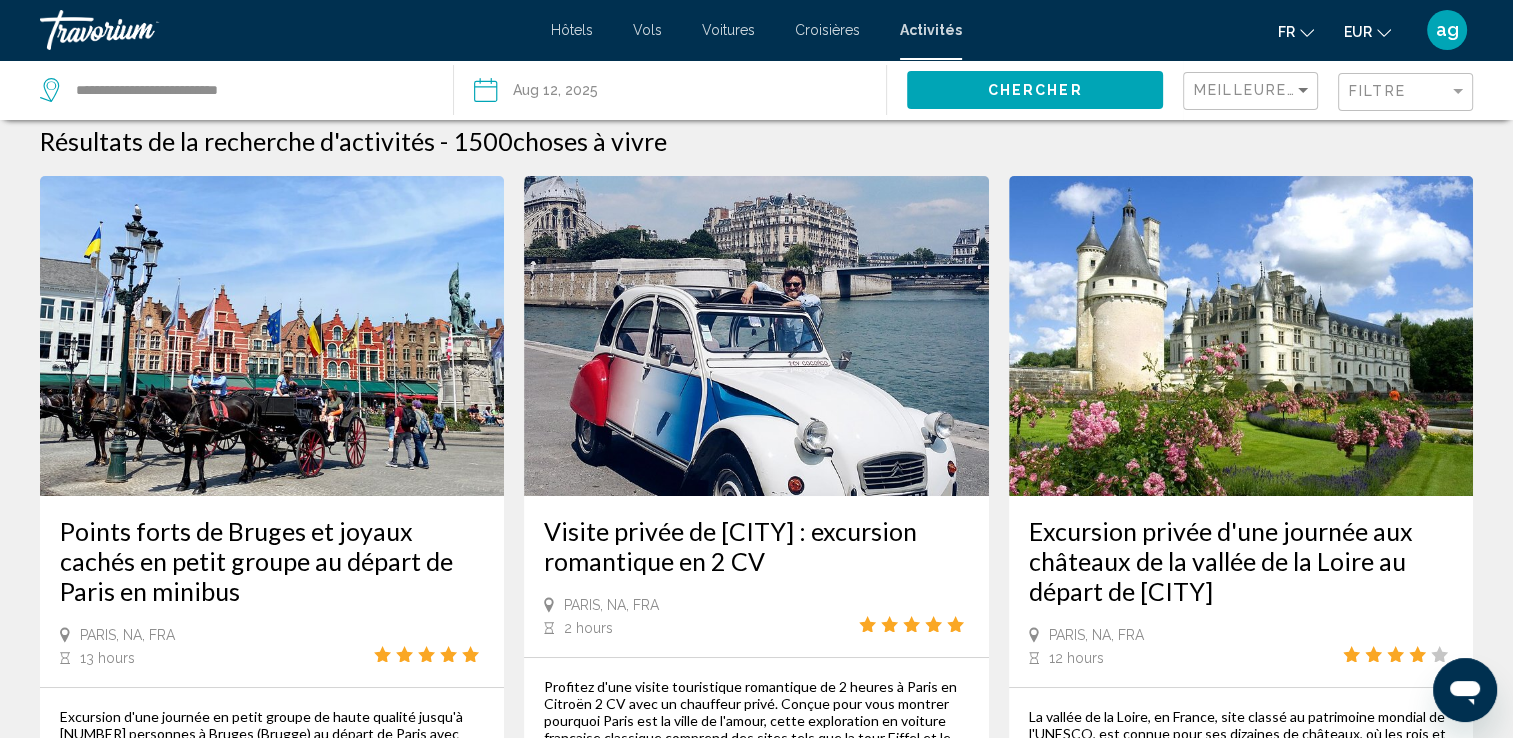 scroll, scrollTop: 0, scrollLeft: 0, axis: both 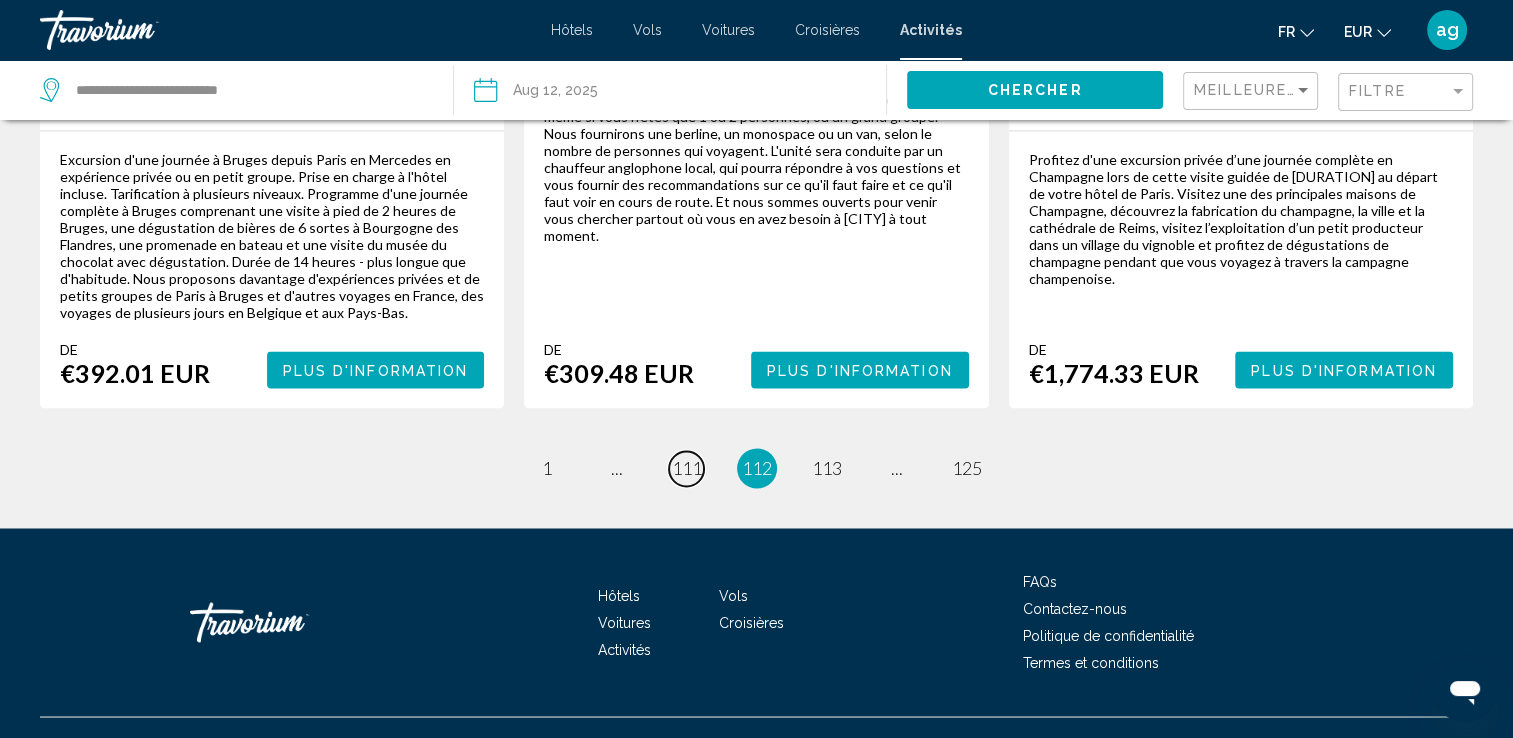 click on "111" at bounding box center [687, 468] 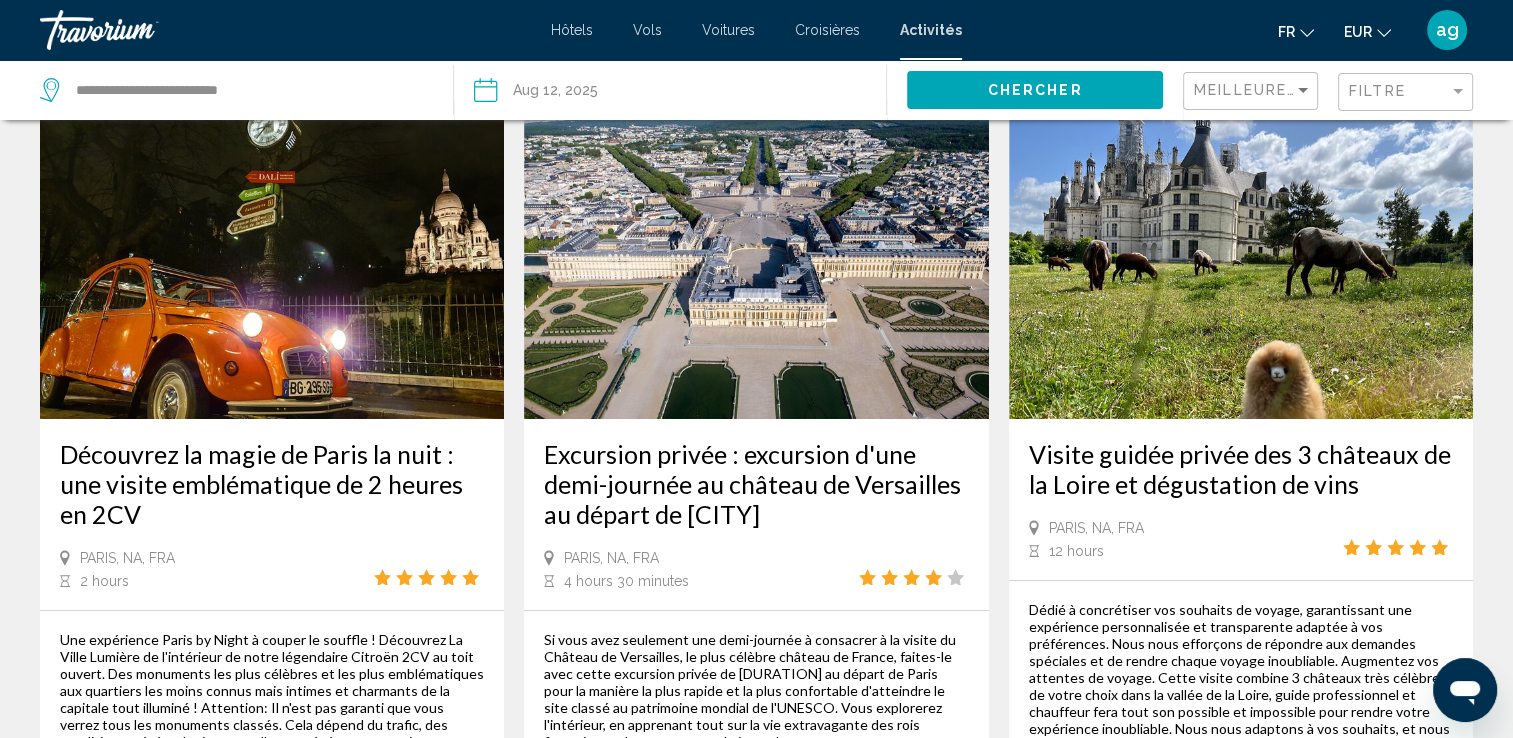 scroll, scrollTop: 0, scrollLeft: 0, axis: both 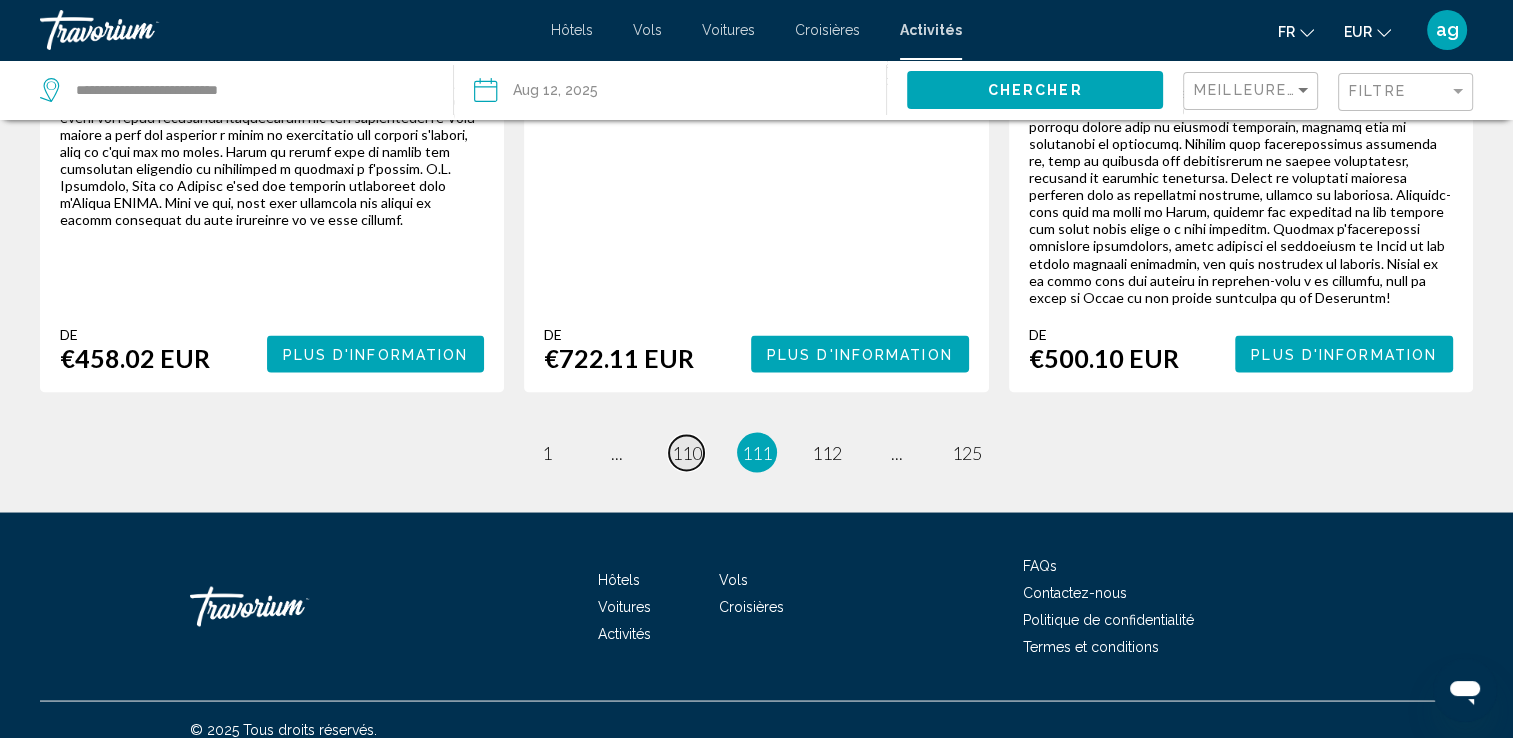 click on "page  110" at bounding box center (686, 452) 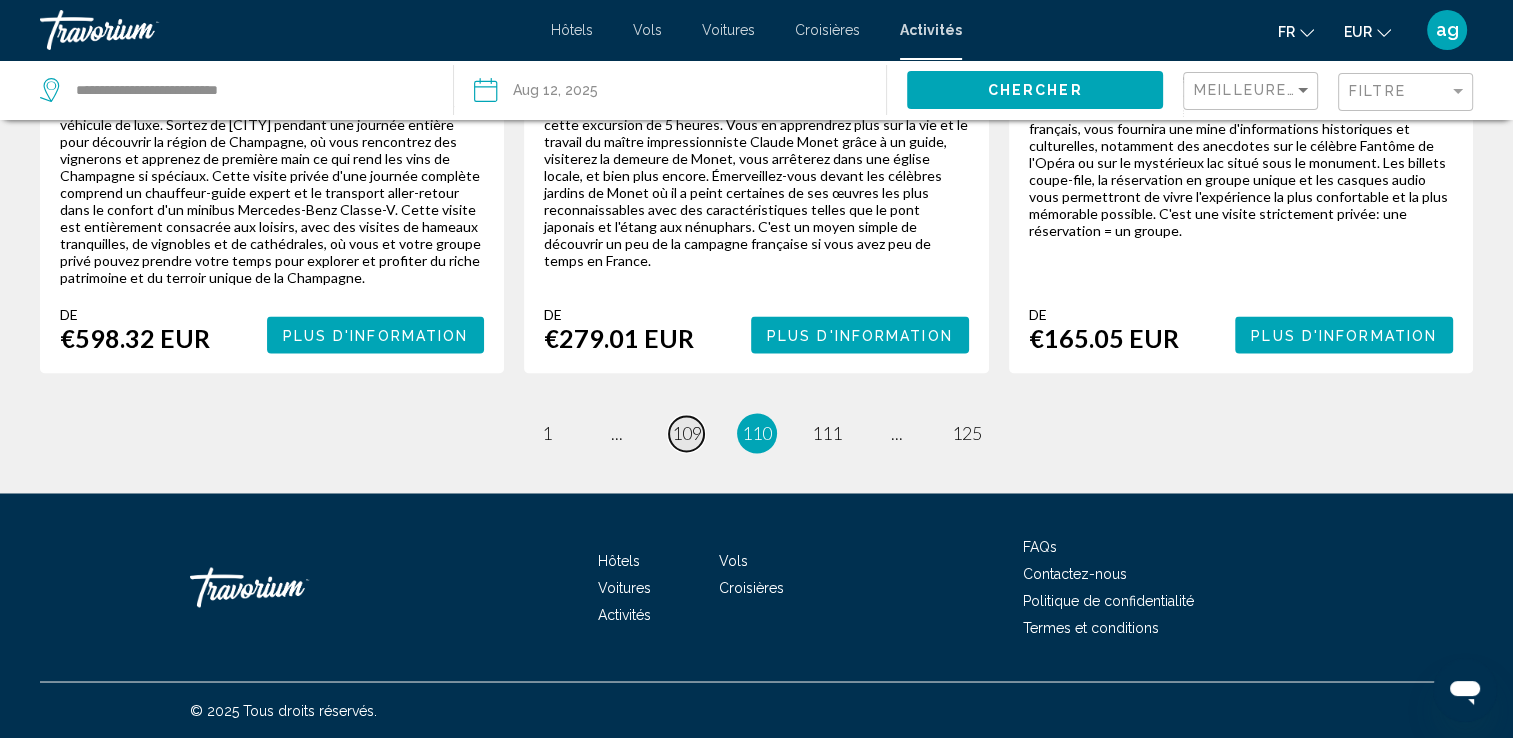 scroll, scrollTop: 3256, scrollLeft: 0, axis: vertical 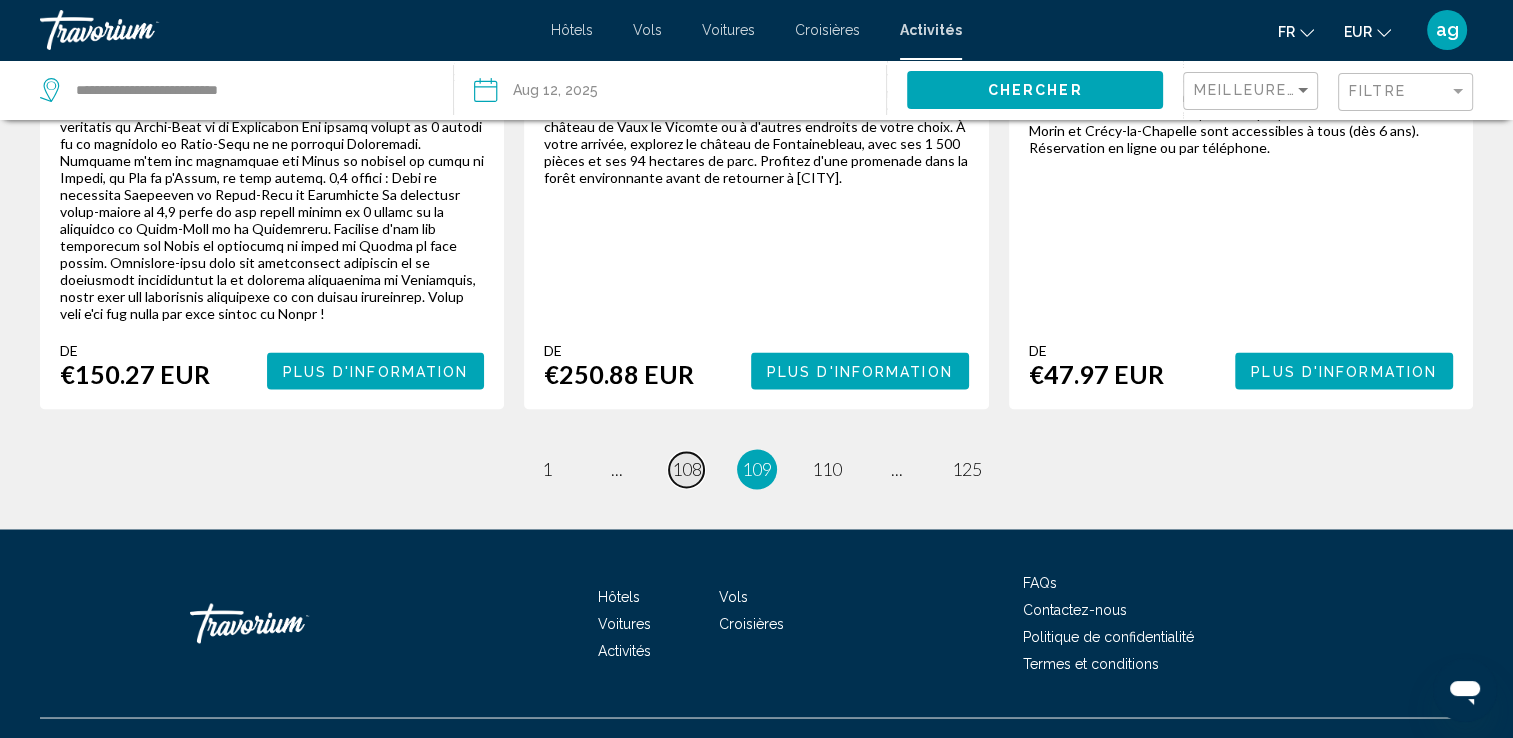 click on "page [NUMBER]" at bounding box center [686, 469] 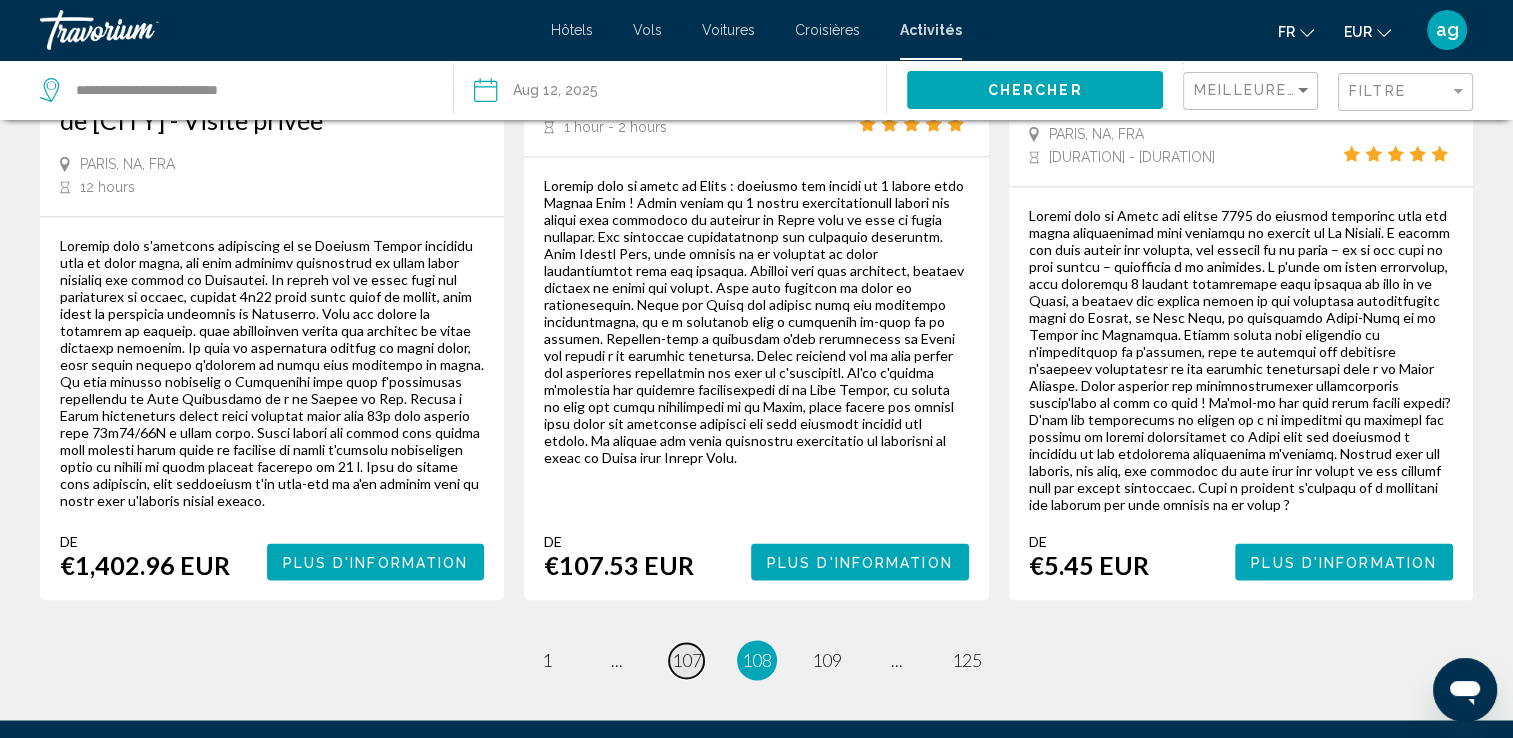 scroll, scrollTop: 3120, scrollLeft: 0, axis: vertical 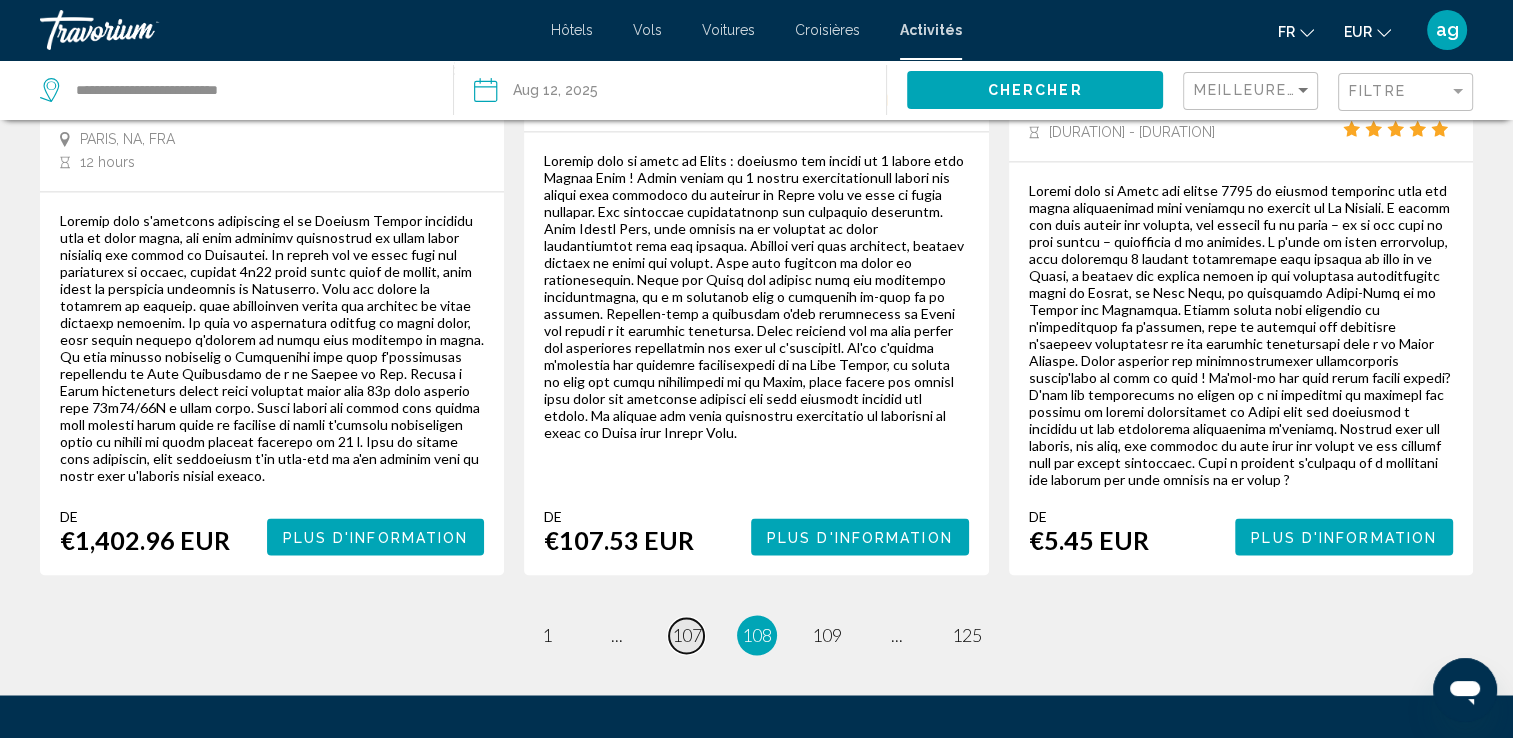 click on "107" at bounding box center [687, 635] 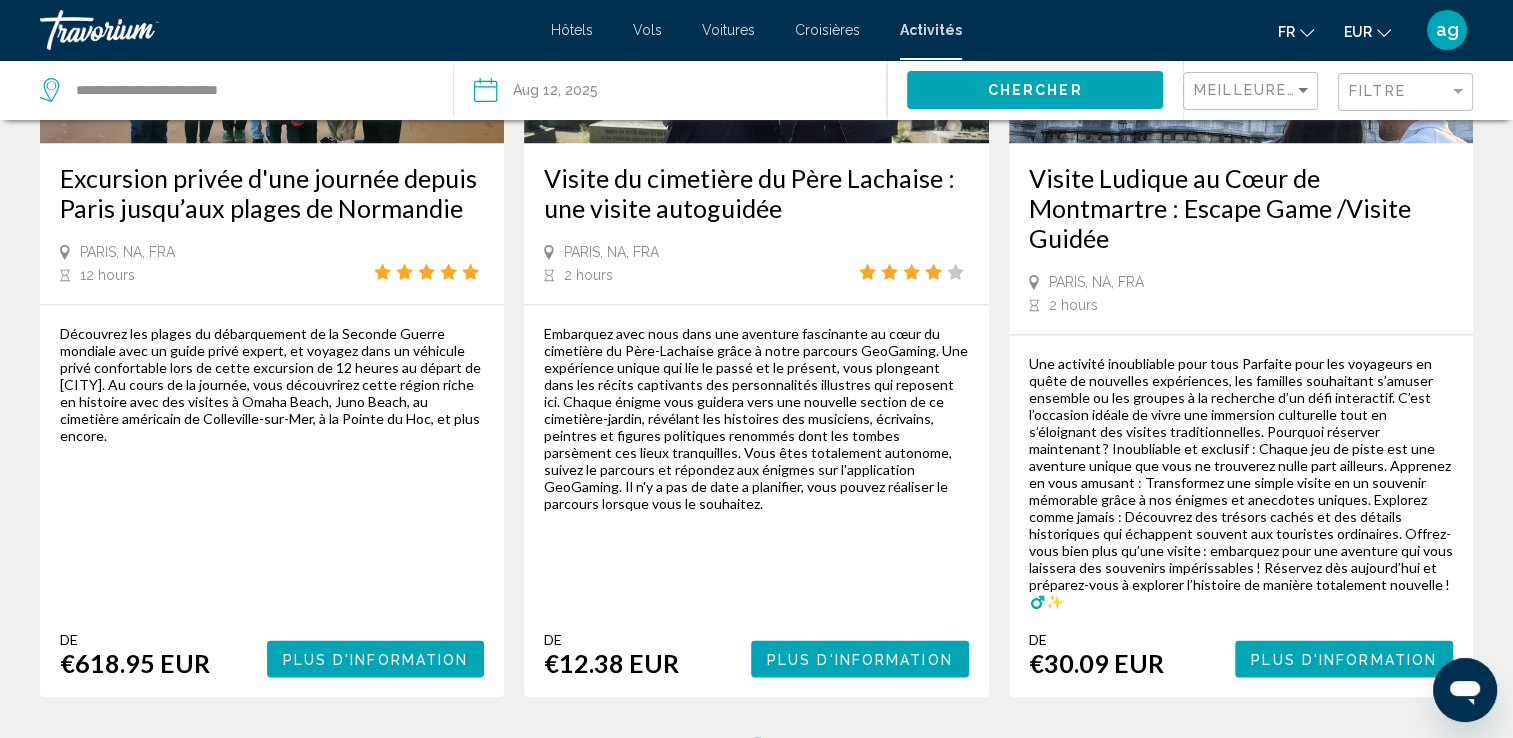 scroll, scrollTop: 3200, scrollLeft: 0, axis: vertical 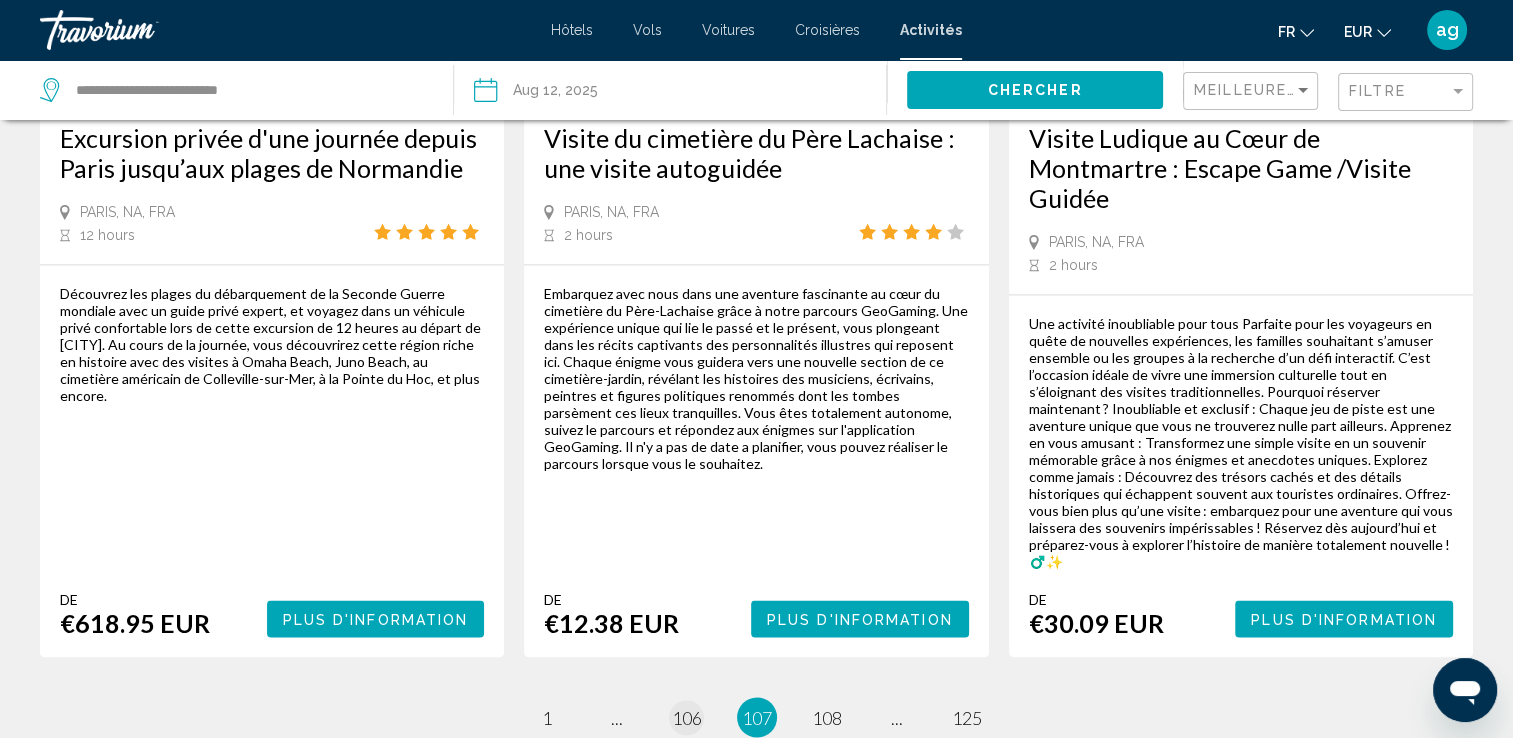 click on "Dégustations de vins de Chablis Délices par Maison Regnard & J.M. Brocard
[CITY], [STATE], [COUNTRY]
11 hours 30 minutes Excursion d'une journée en petit groupe au départ de [CITY] pour 2 à 7 personnes dans 3 vignobles de Chablis avec dégustations de 15 vins au total, dont Grand Cru et 1er Cru et 2 visites guidées de vignobles.
Départs garantis. Tarification fatiguée. Prise en charge à l'hôtel disponible.
Jean-Marc Brocard Domaine du Pays de Chablis avec Visite Guidée et Dégustation de 5 vins de Chablis avec fromage et Visite de Cave.
Dégustation de vins à Chablis par l'un des vignerons locaux : Domaine Baptiste ou Domaine Céline et Frédéric Gueguen avec 5 vins de Chablis.
Visite de la Maison Régnard Chablis - l'une des plus anciennes et des plus prestigieuses Maisons de Bourgogne fondée en 1860 par Monsieur Regnard avec 5 dégustations de vins et explications sur les vins par le sommelier local.
Durée de 11 heures.
De  €259.96 EUR
De" at bounding box center (756, -1157) 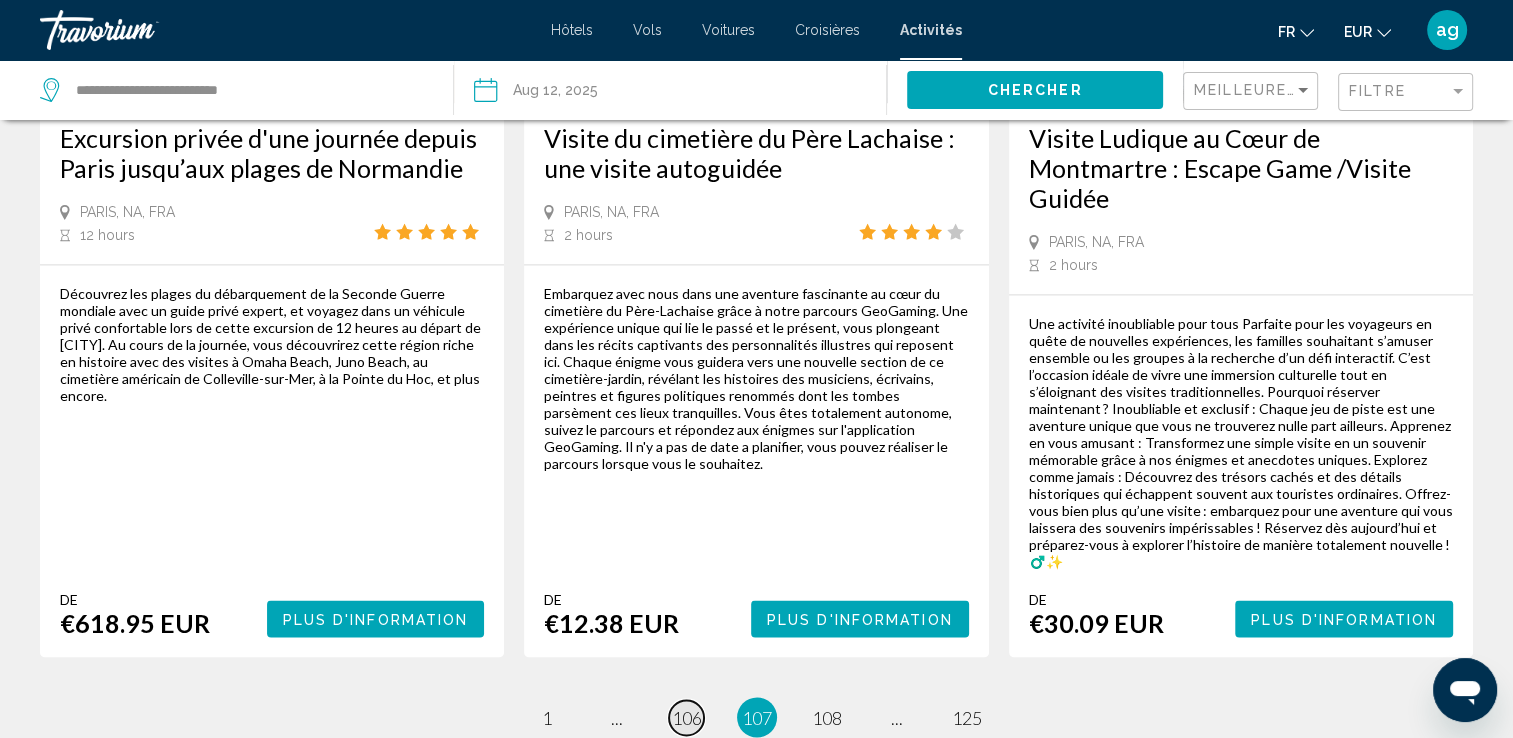 click on "106" at bounding box center (687, 717) 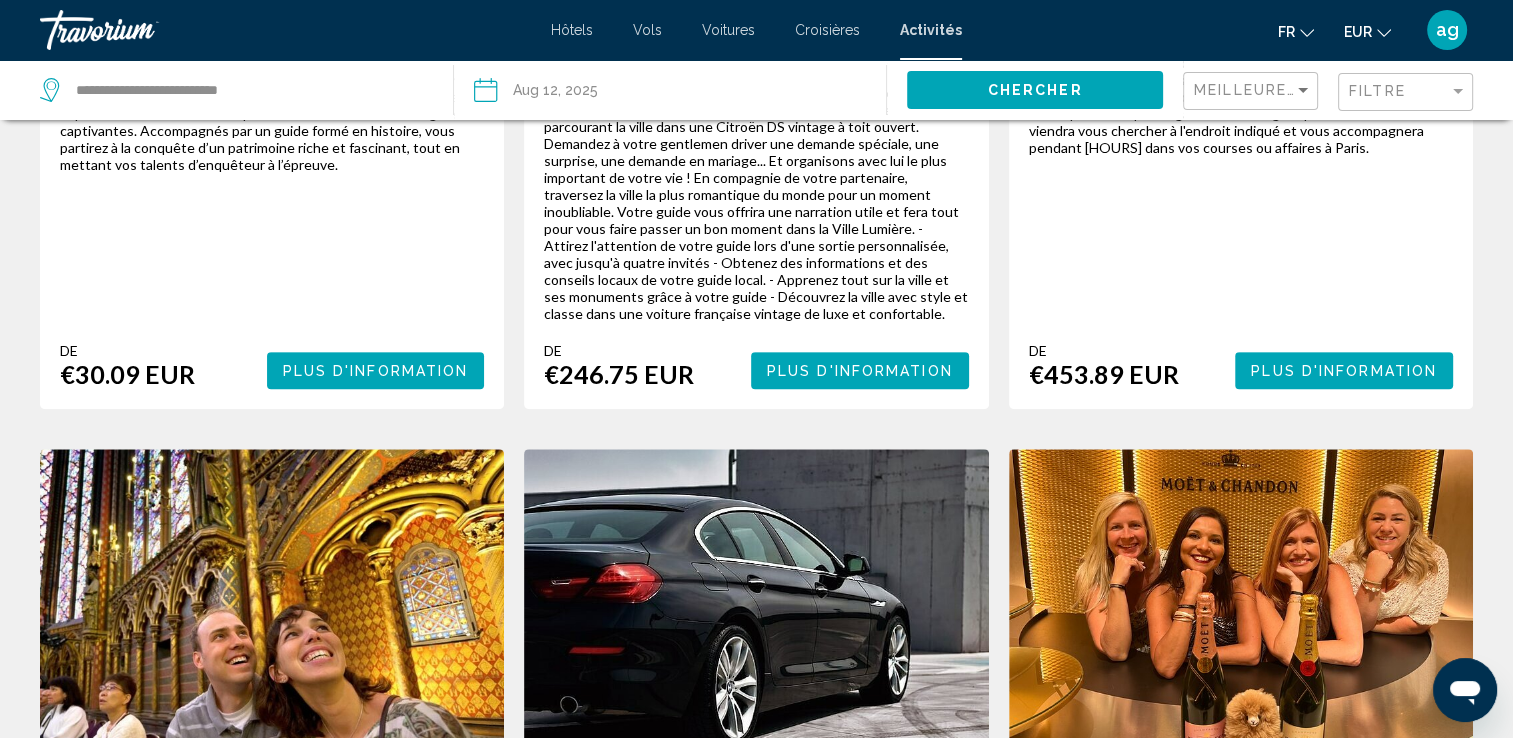 scroll, scrollTop: 0, scrollLeft: 0, axis: both 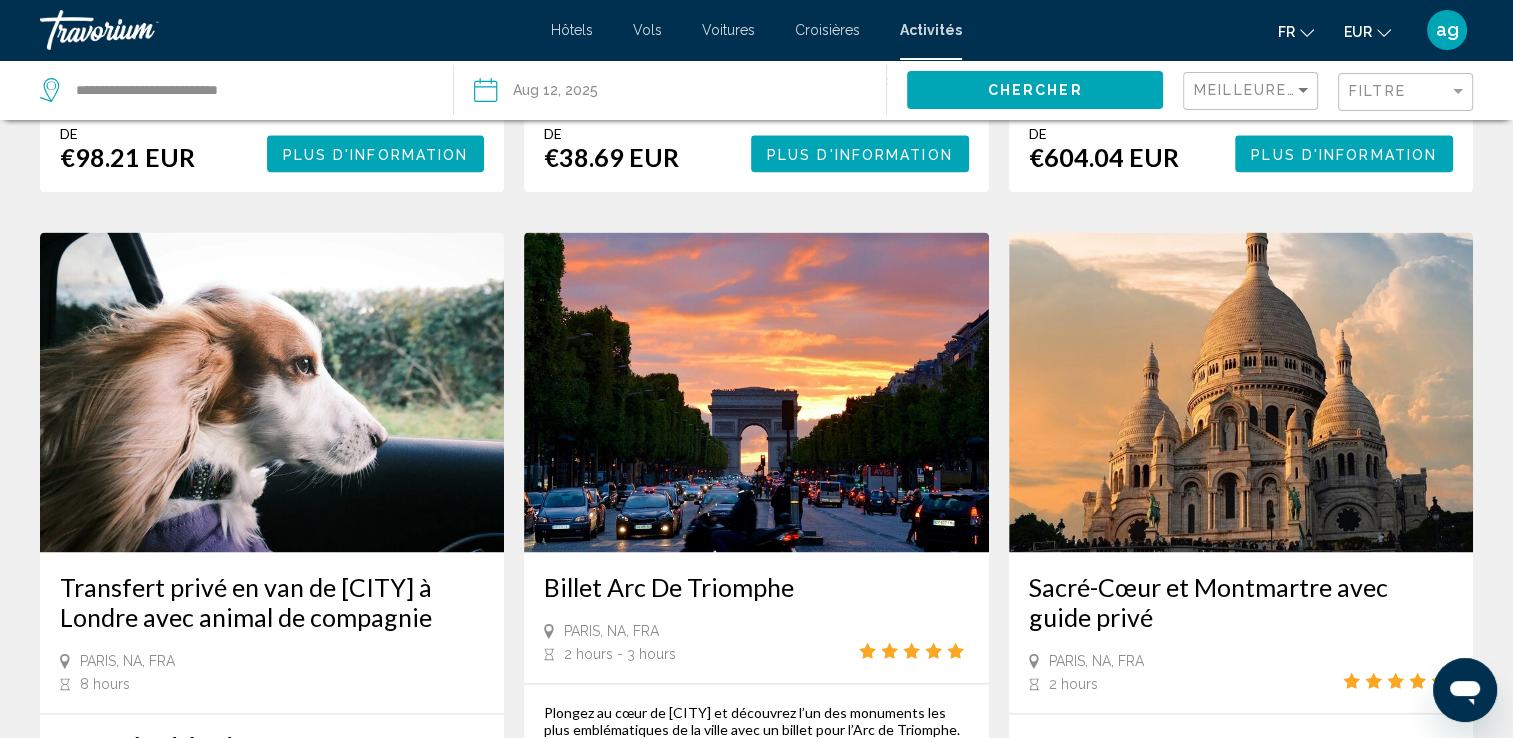 click on "Billet Arc De Triomphe
[CITY], NA, FRA
[DURATION] - [DURATION]" at bounding box center [756, 617] 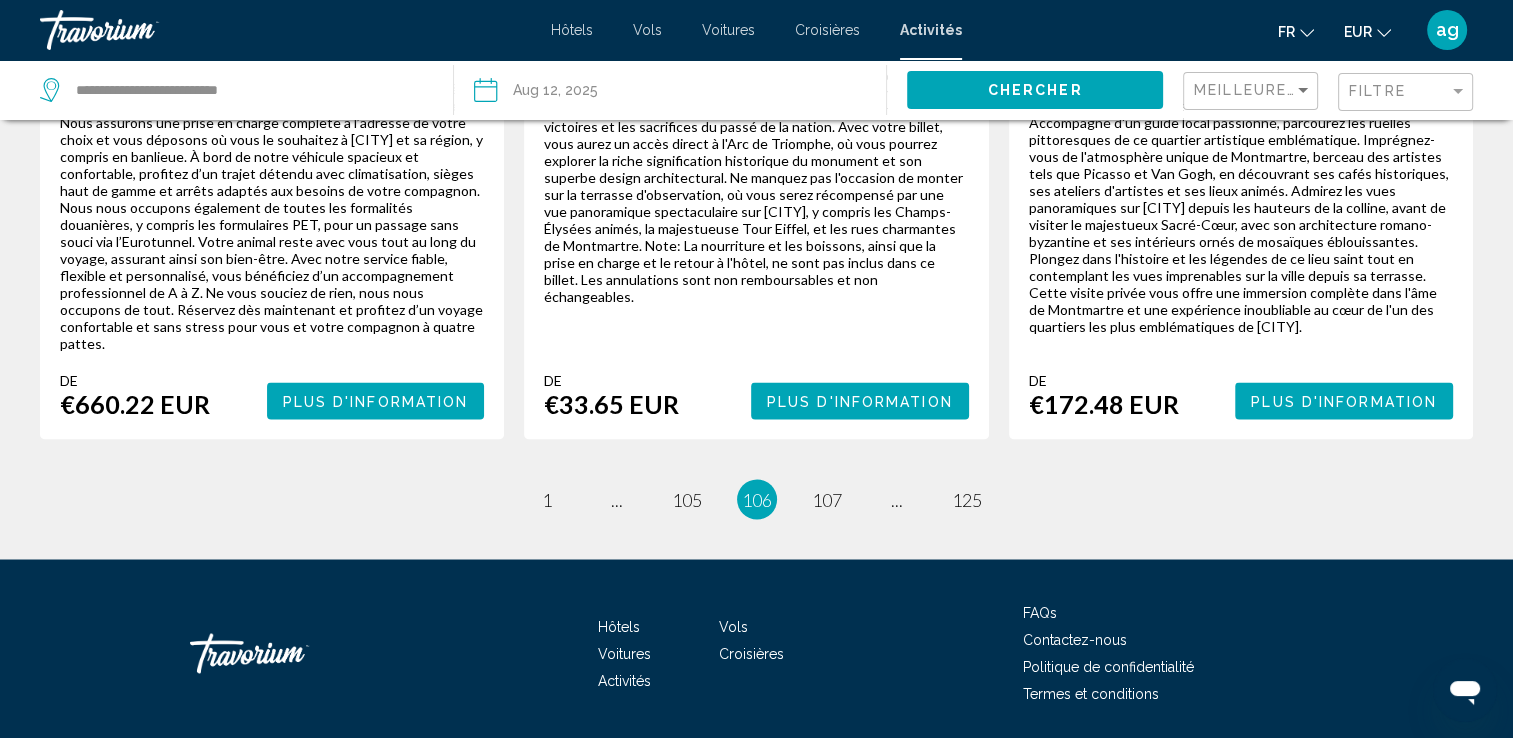 scroll, scrollTop: 3308, scrollLeft: 0, axis: vertical 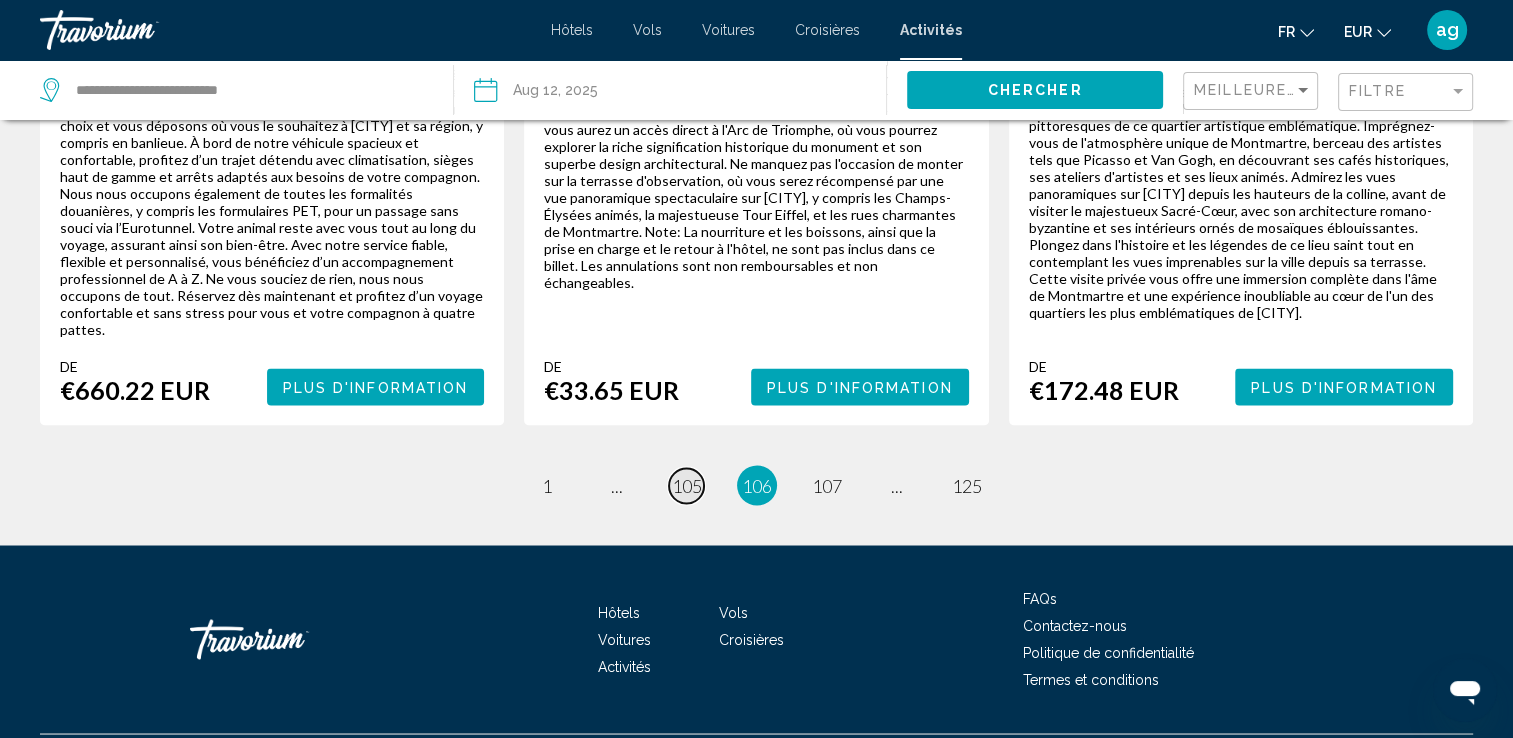 click on "105" at bounding box center [687, 485] 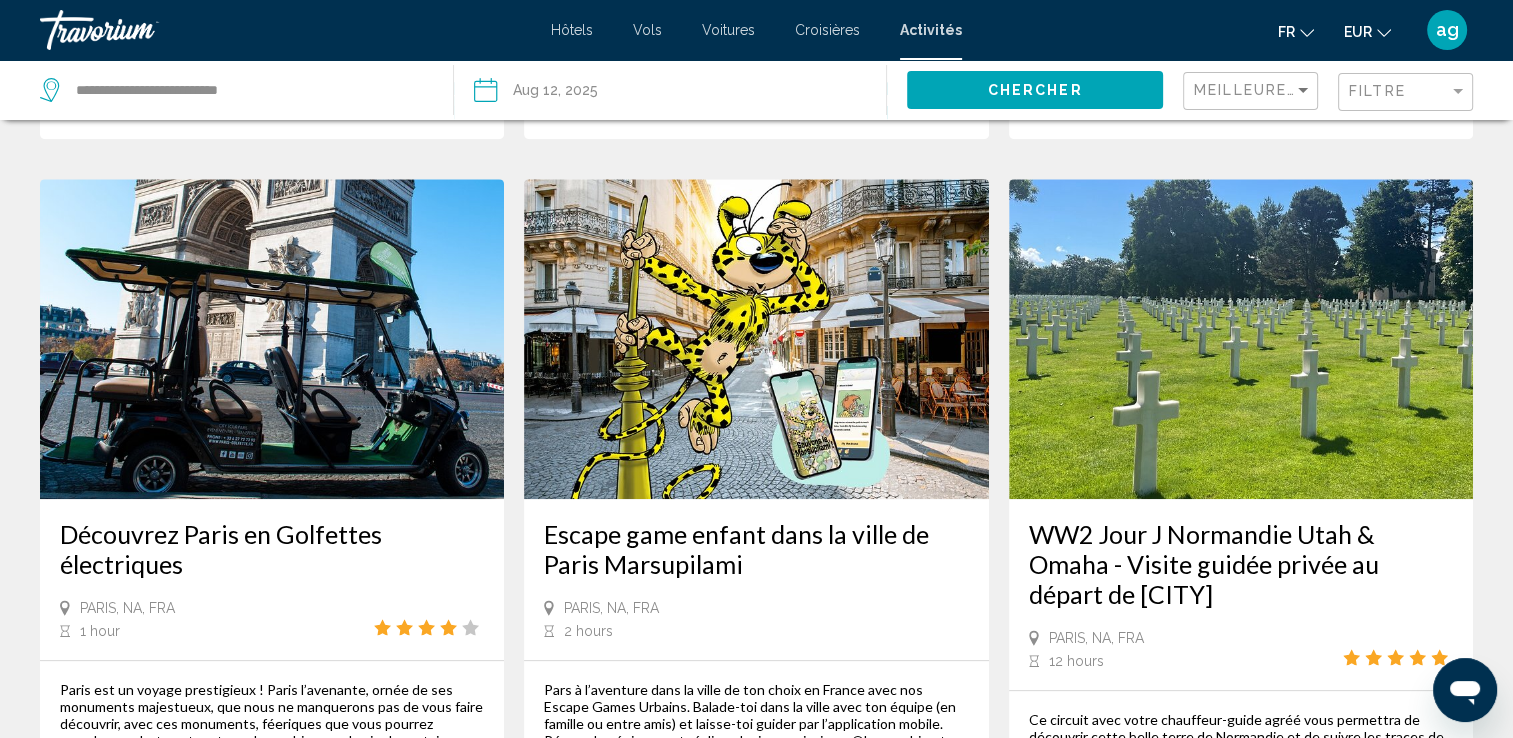scroll, scrollTop: 880, scrollLeft: 0, axis: vertical 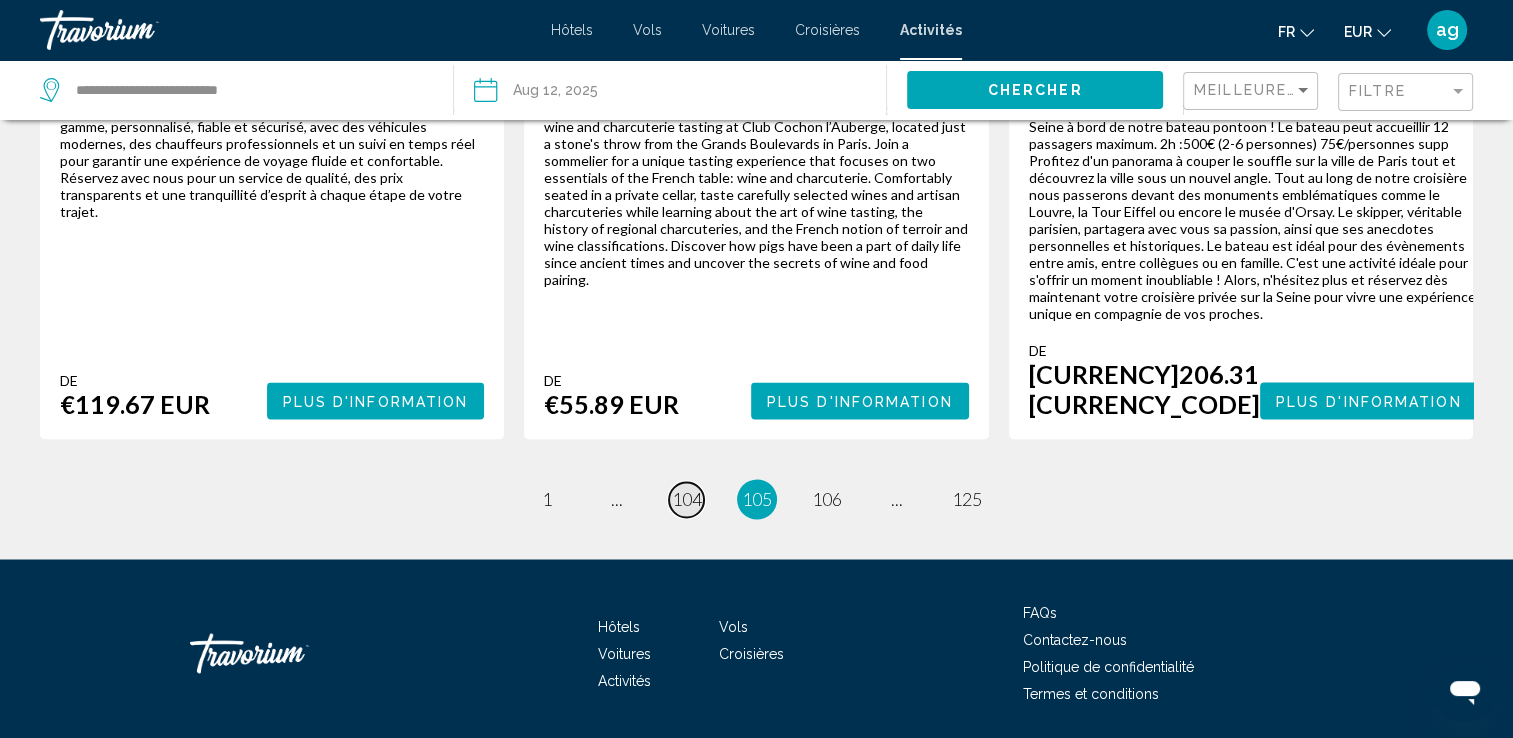 click on "104" at bounding box center [687, 499] 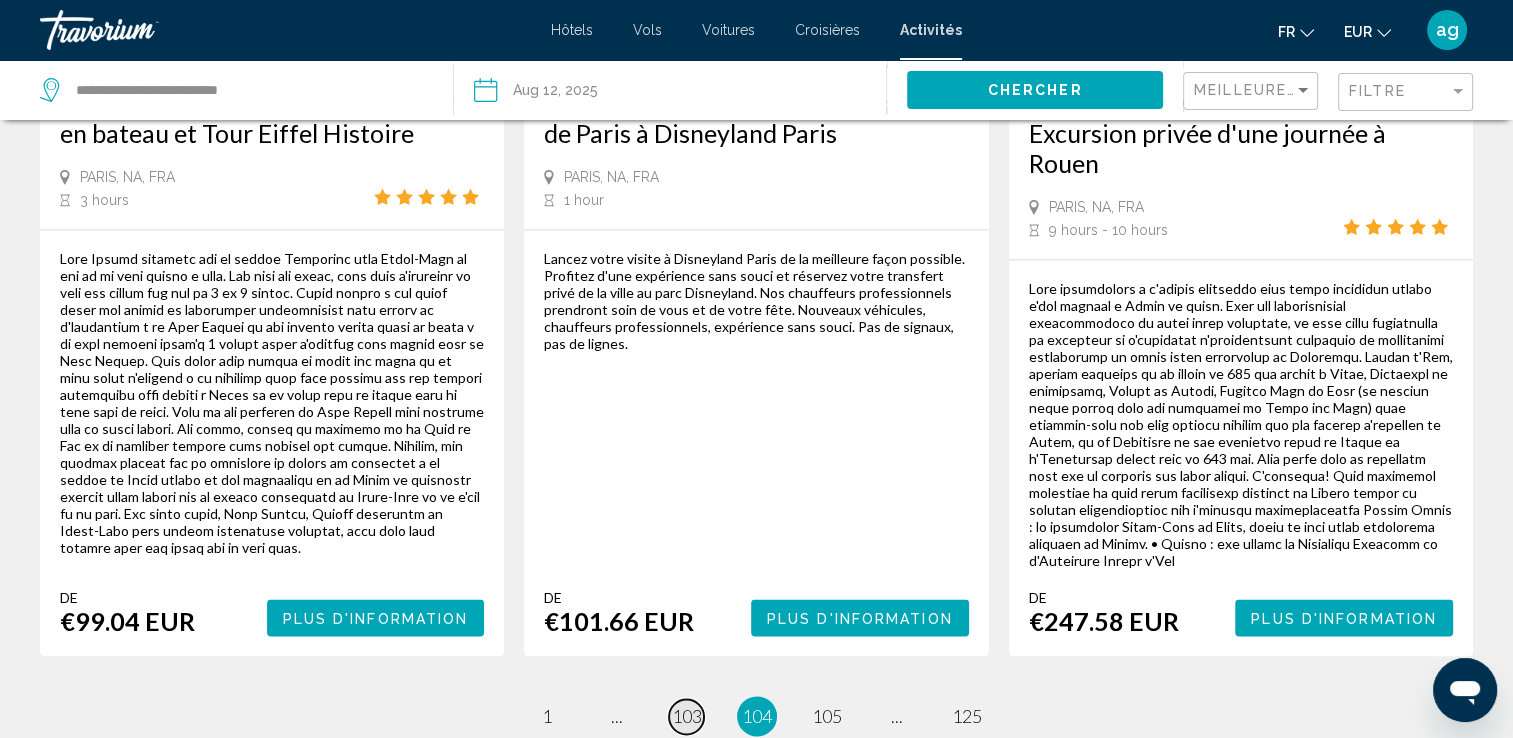 scroll, scrollTop: 3040, scrollLeft: 0, axis: vertical 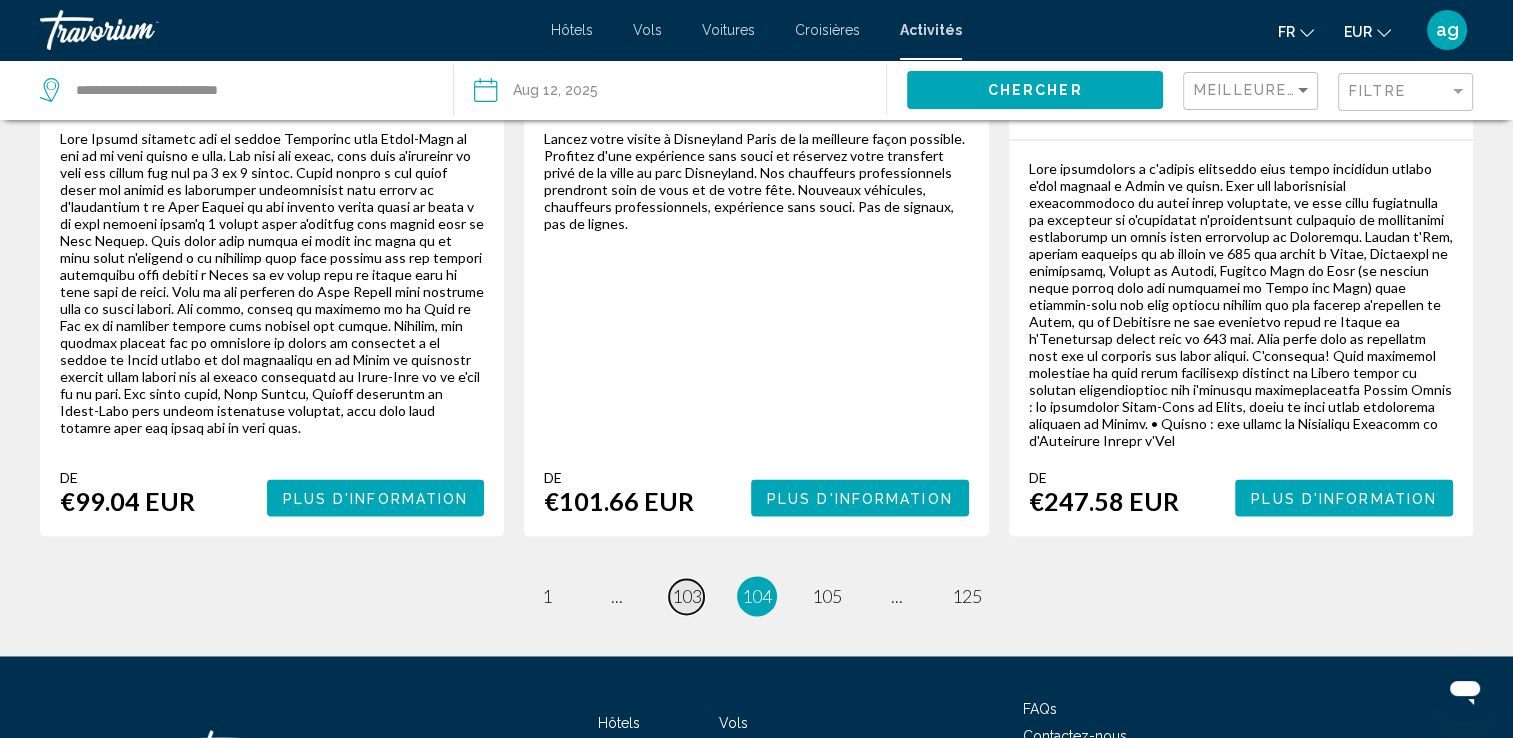 click on "103" at bounding box center (687, 596) 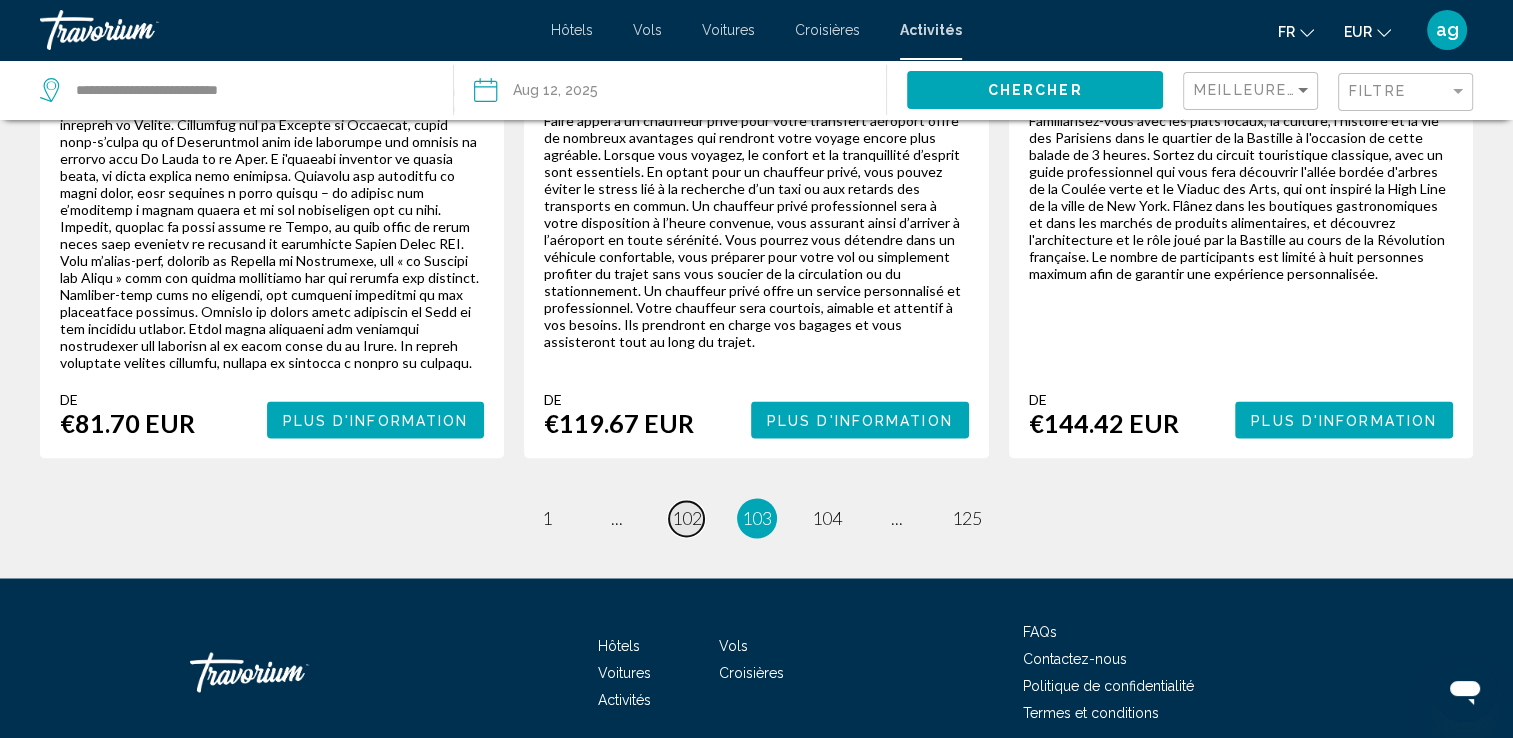 scroll, scrollTop: 3280, scrollLeft: 0, axis: vertical 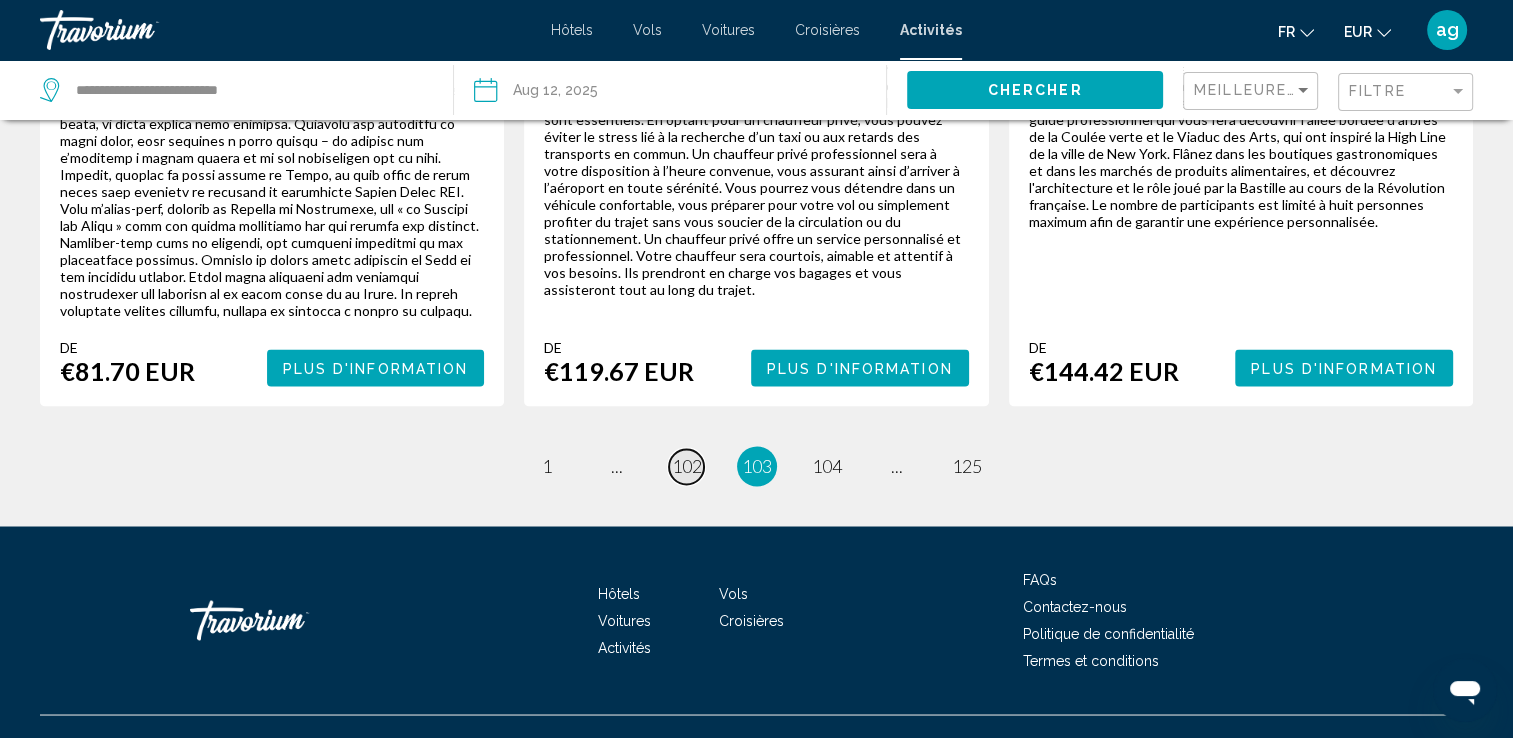 click on "page  102" at bounding box center (686, 466) 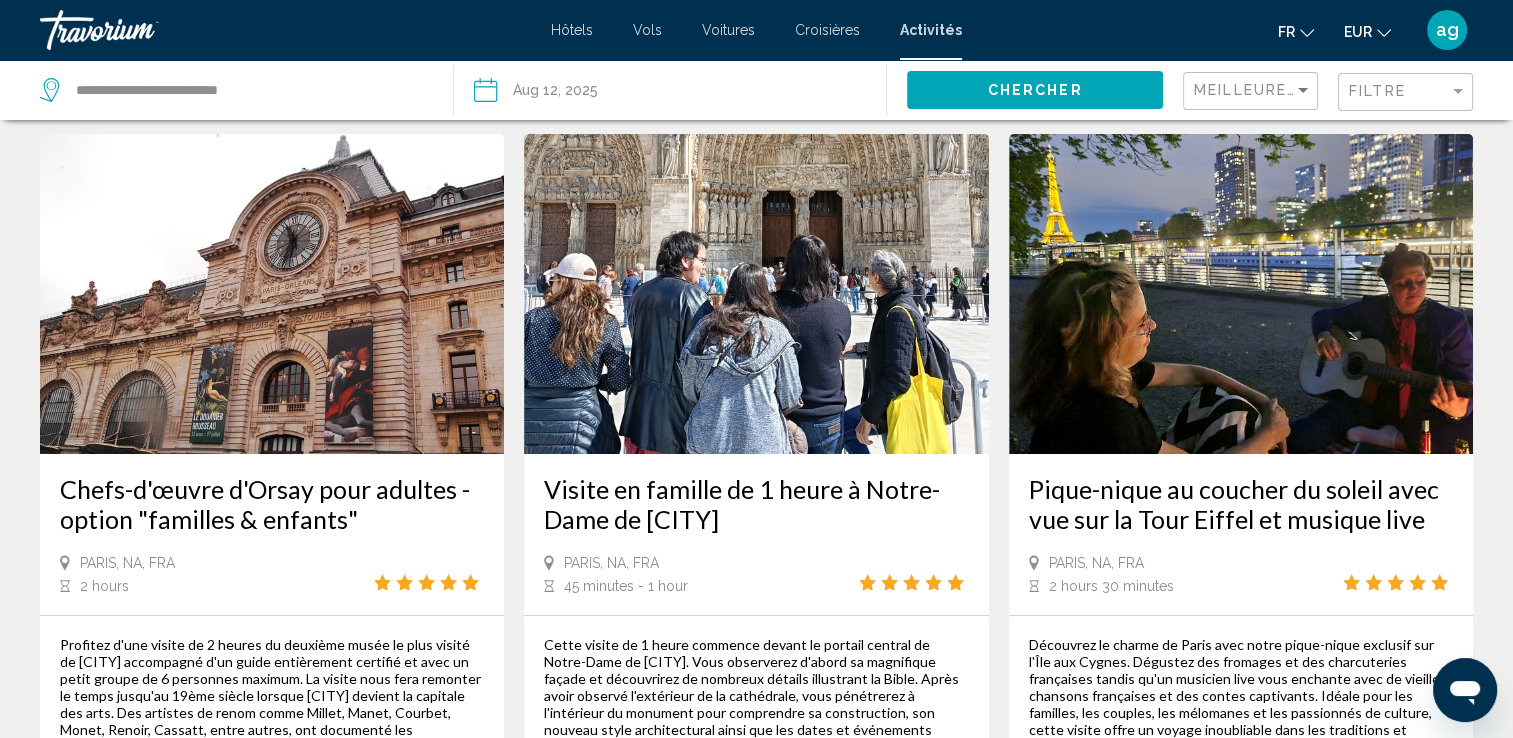 scroll, scrollTop: 0, scrollLeft: 0, axis: both 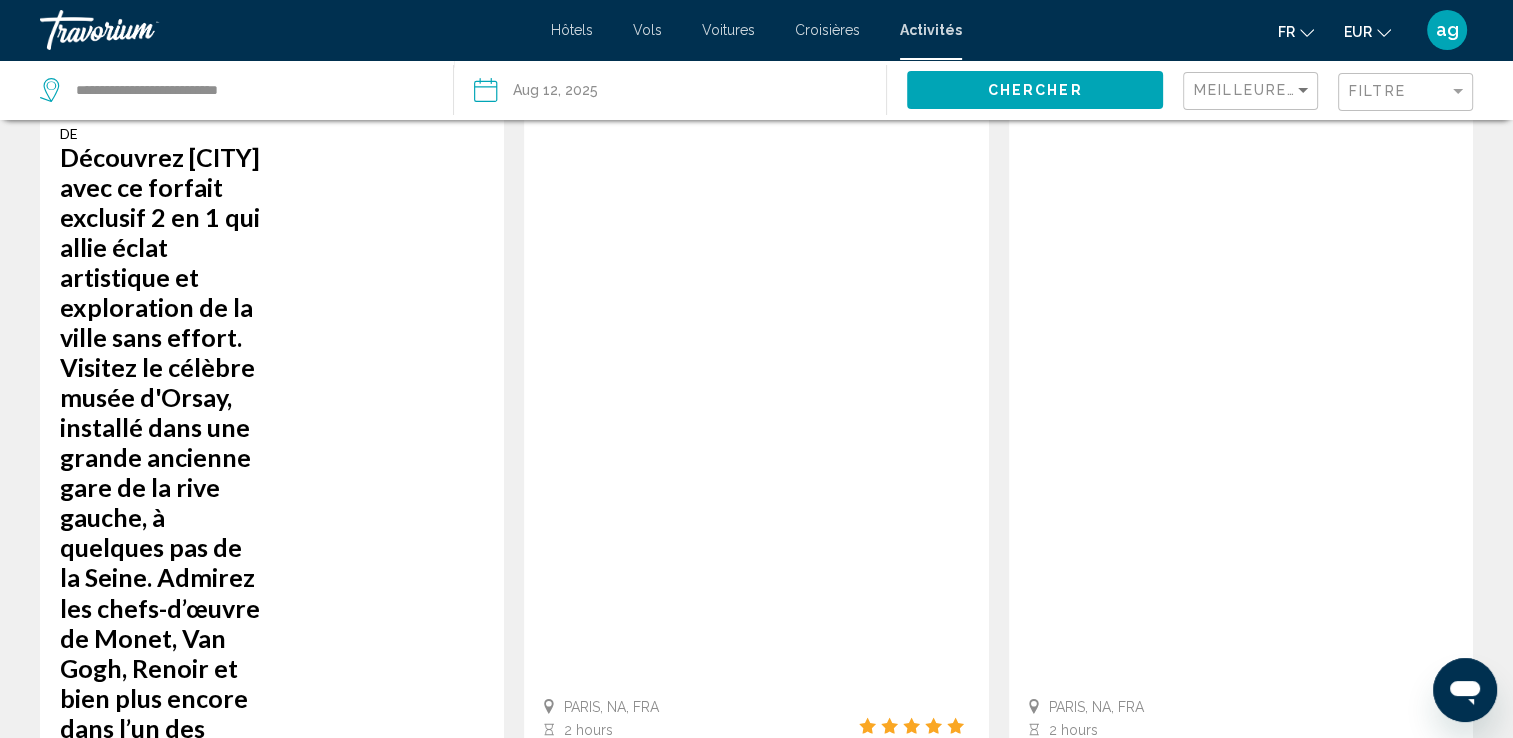 click on "101" at bounding box center [687, 2052] 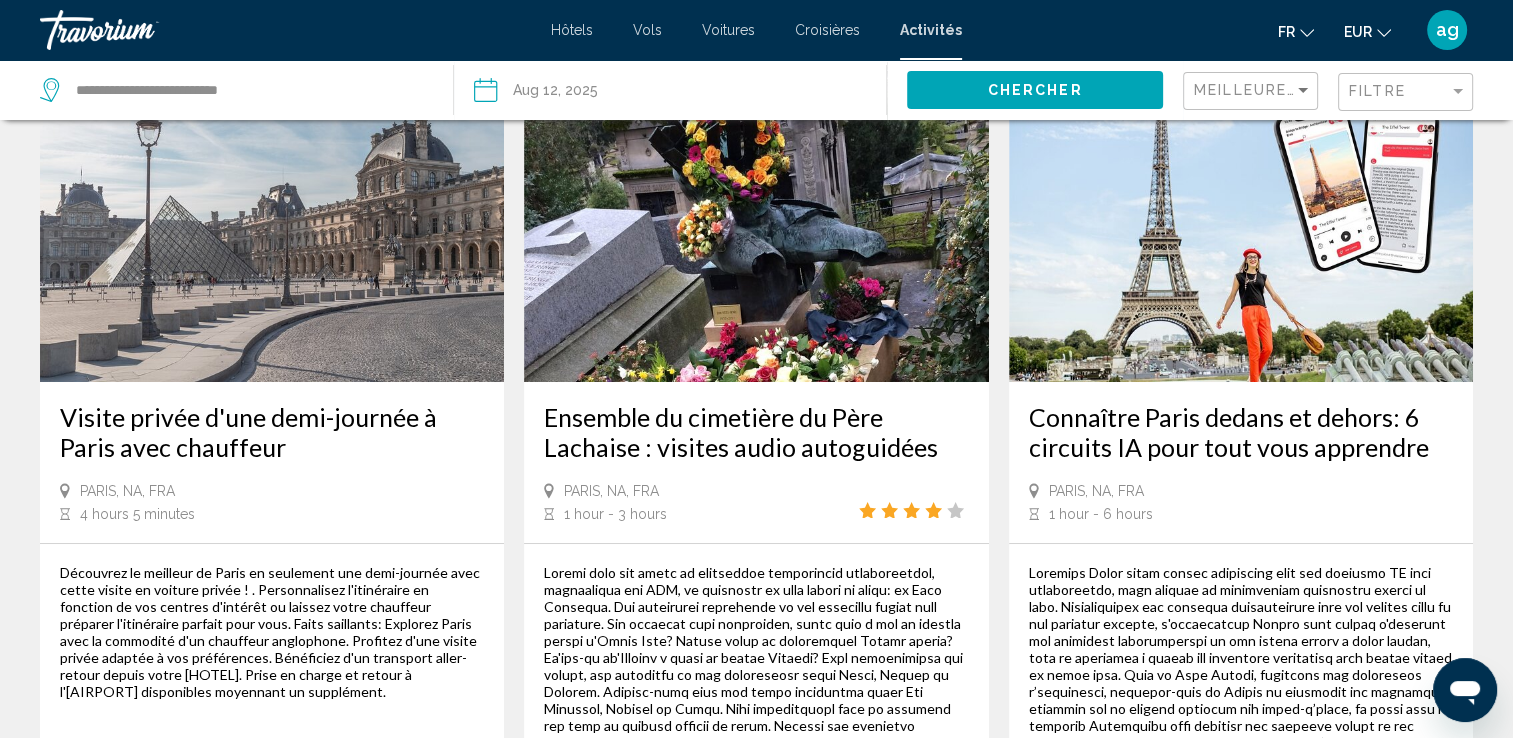 scroll, scrollTop: 0, scrollLeft: 0, axis: both 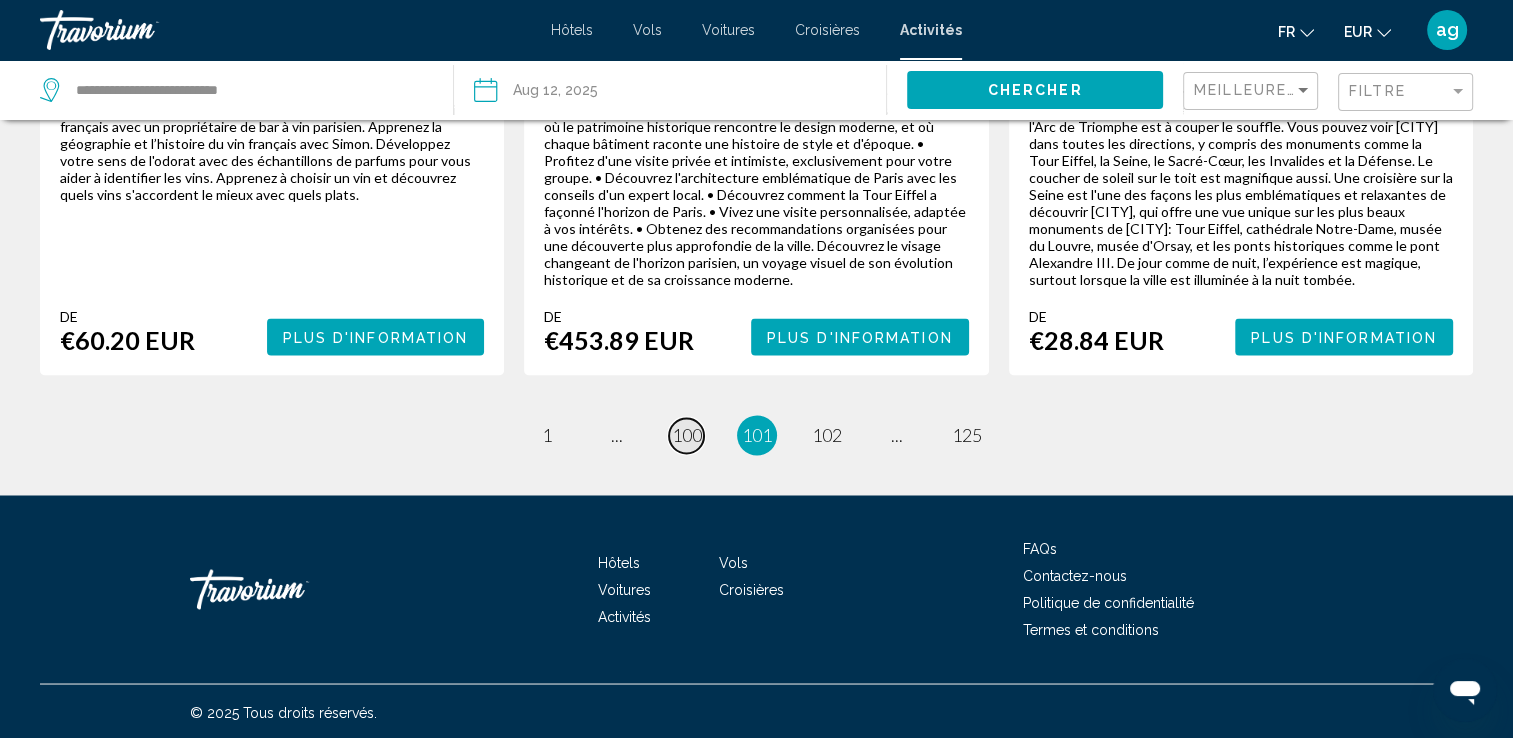 click on "100" at bounding box center [687, 435] 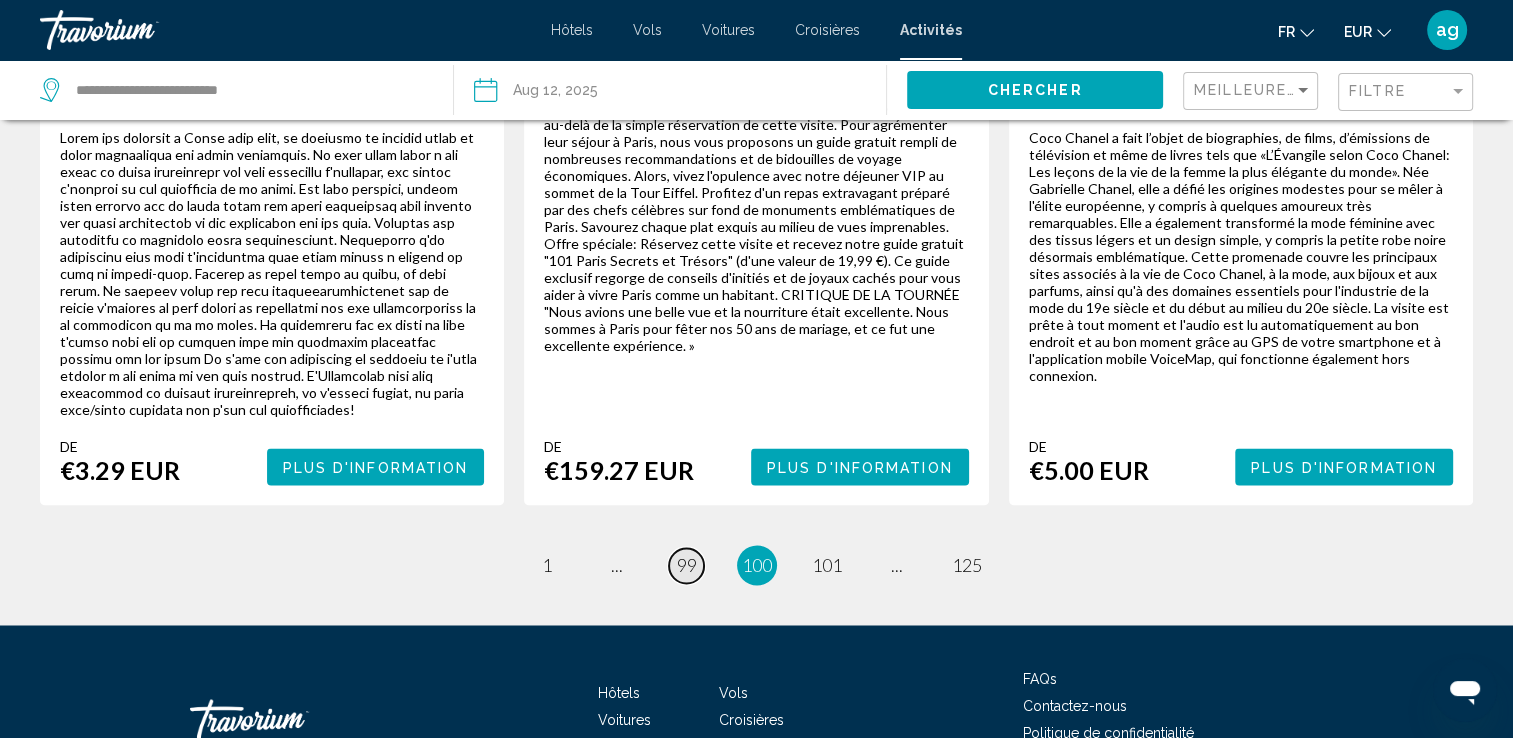 scroll, scrollTop: 3244, scrollLeft: 0, axis: vertical 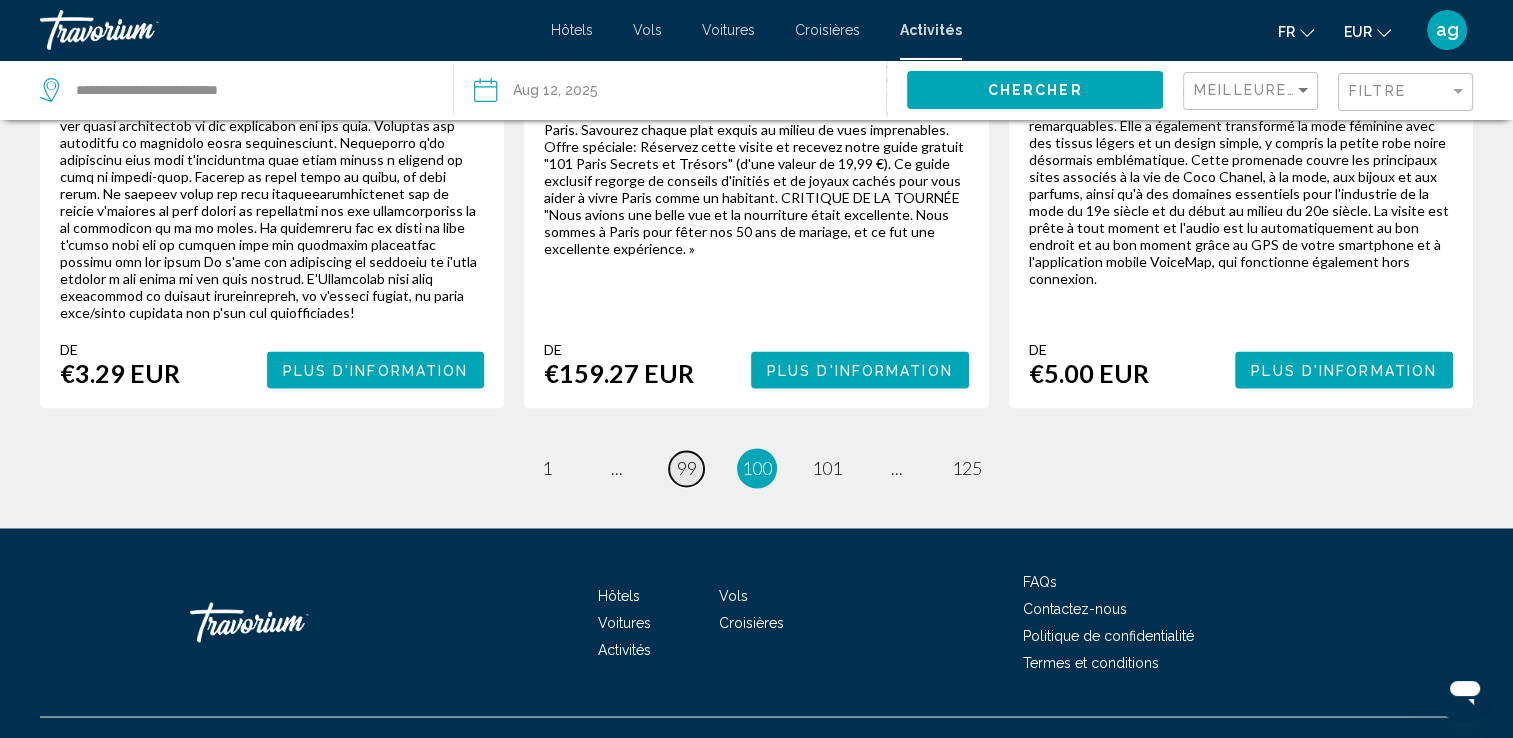 click on "99" at bounding box center (687, 468) 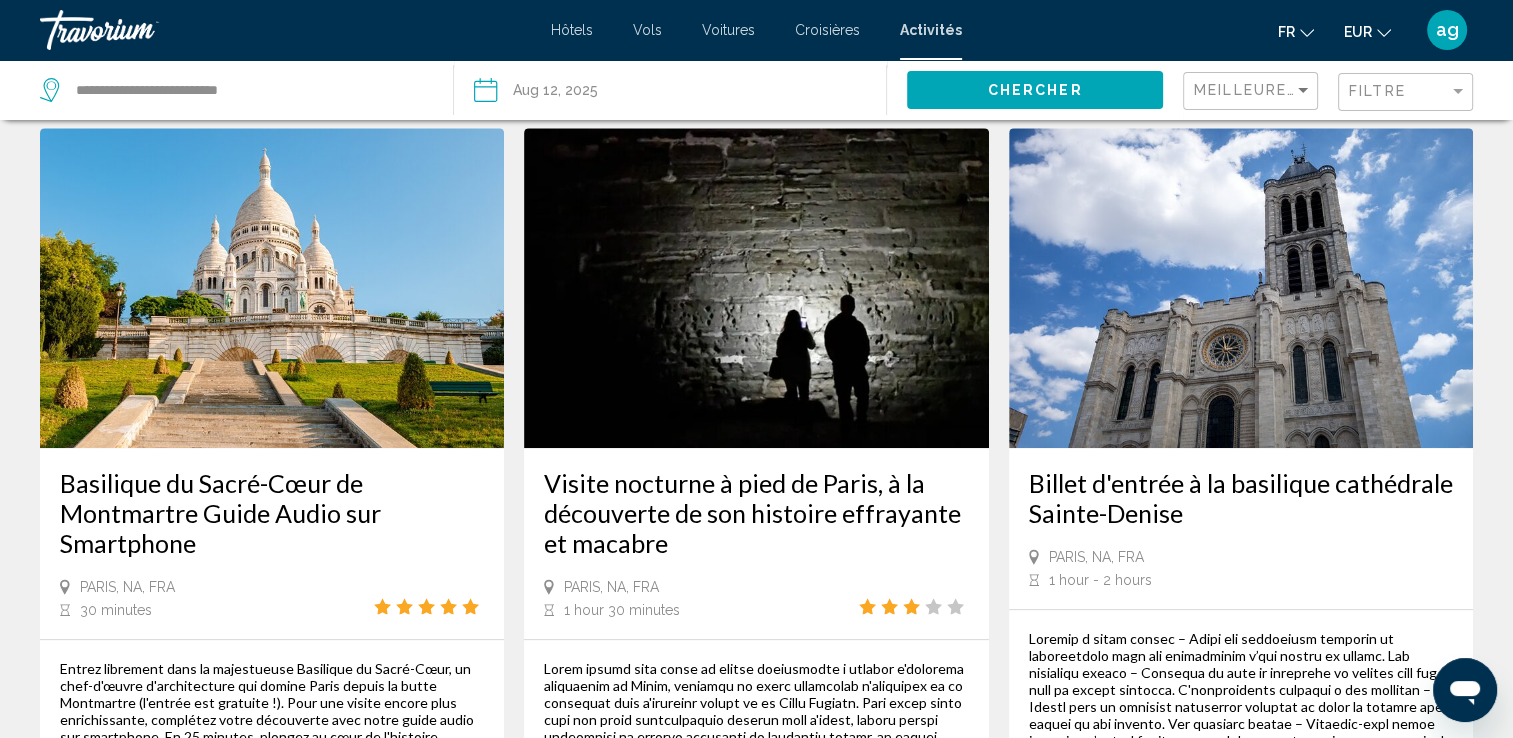 scroll, scrollTop: 1200, scrollLeft: 0, axis: vertical 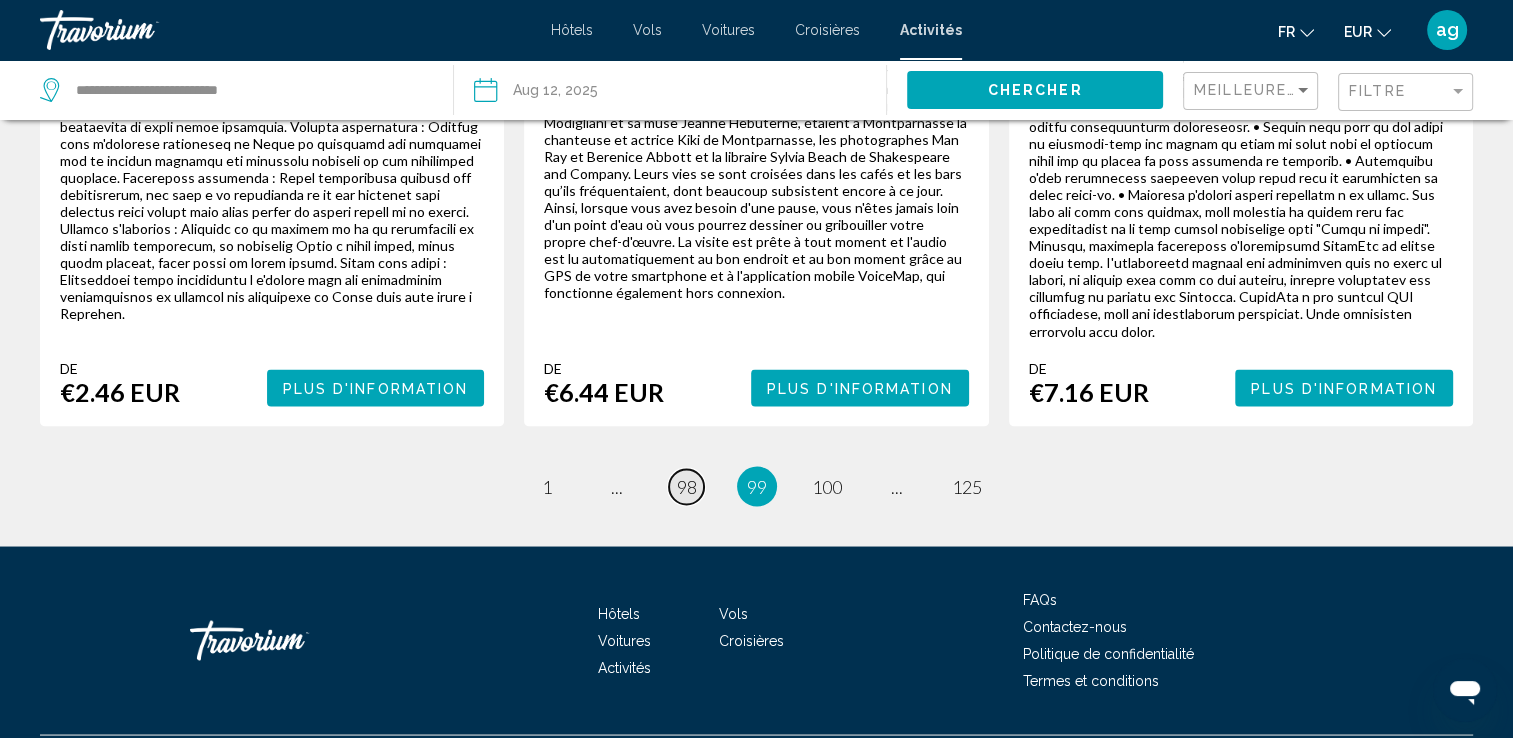 click on "98" at bounding box center [687, 486] 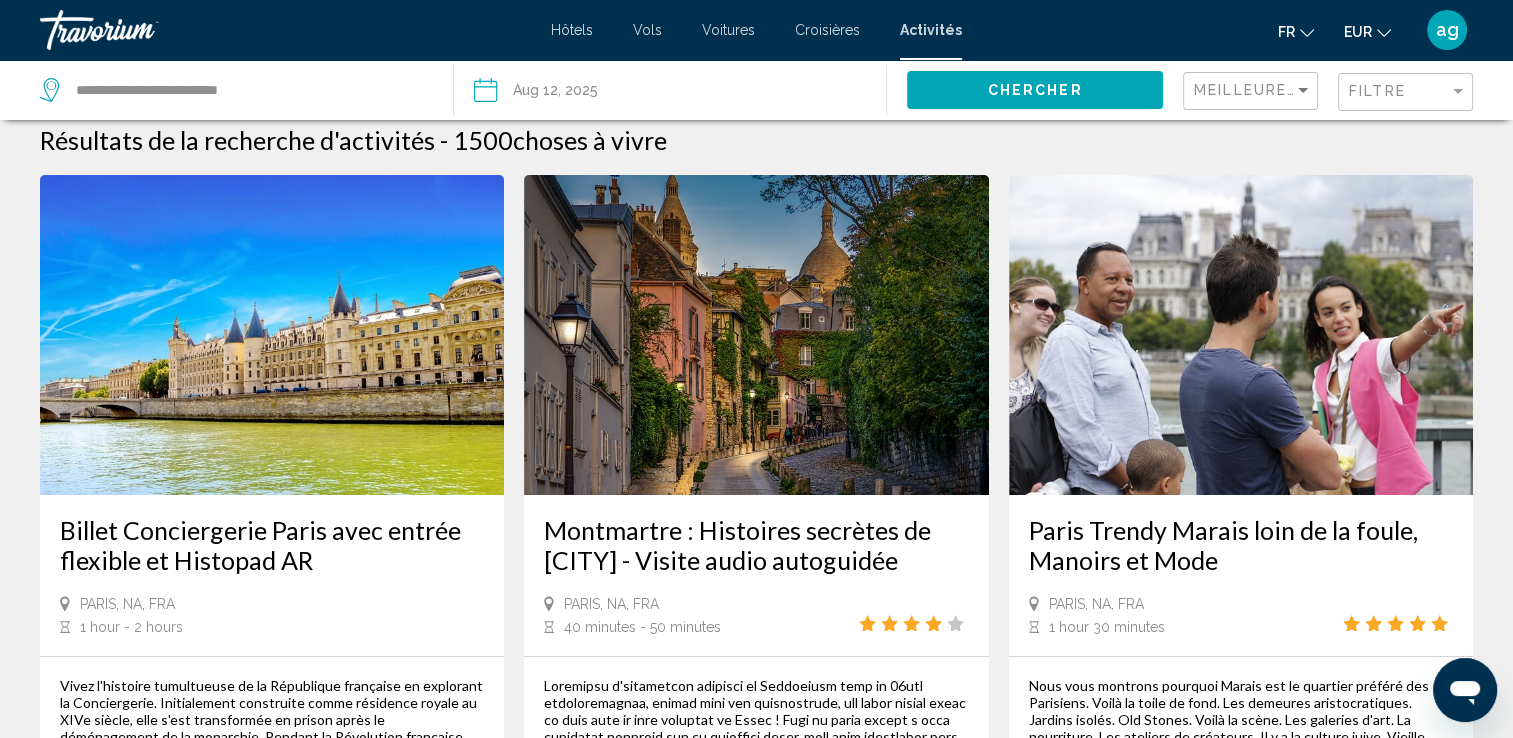 scroll, scrollTop: 0, scrollLeft: 0, axis: both 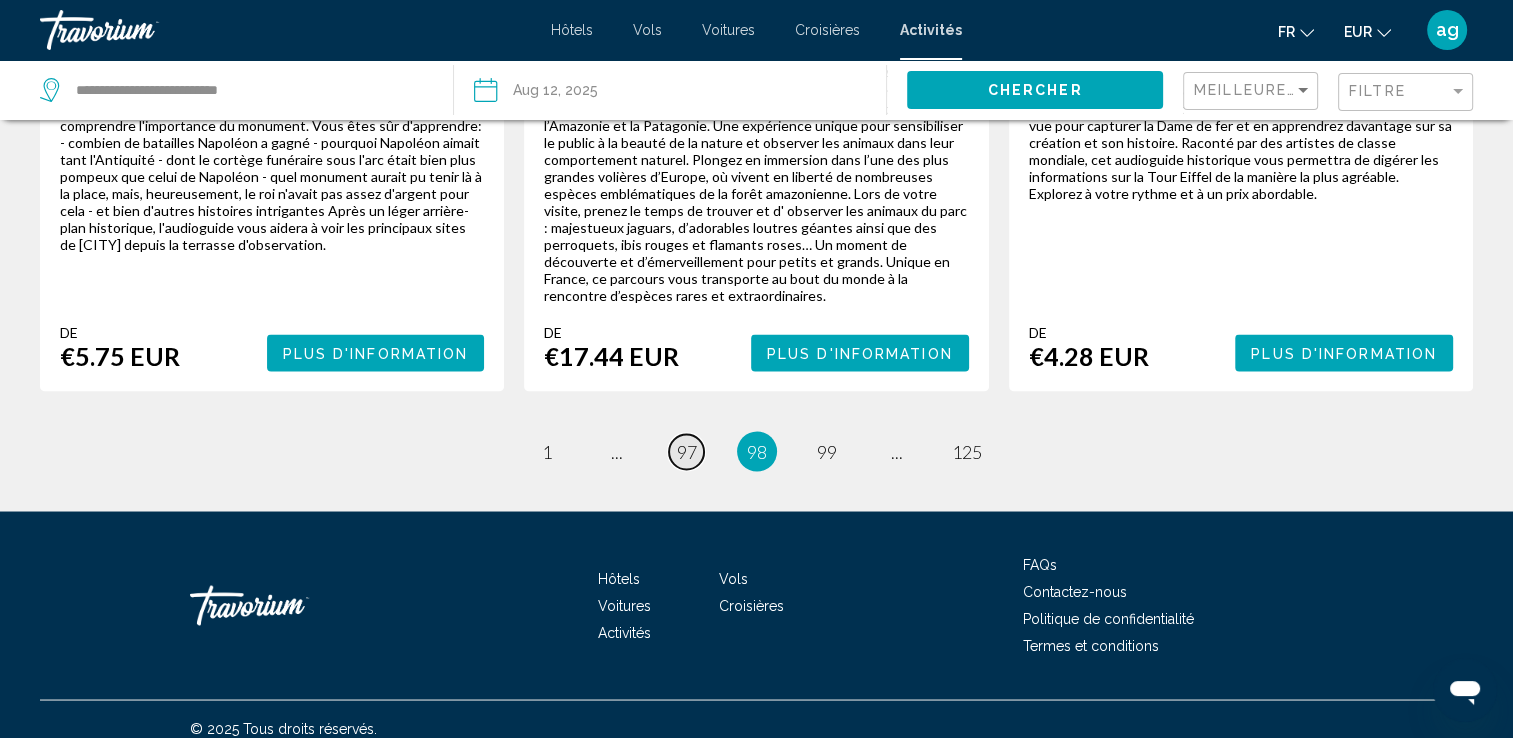 click on "97" at bounding box center (687, 451) 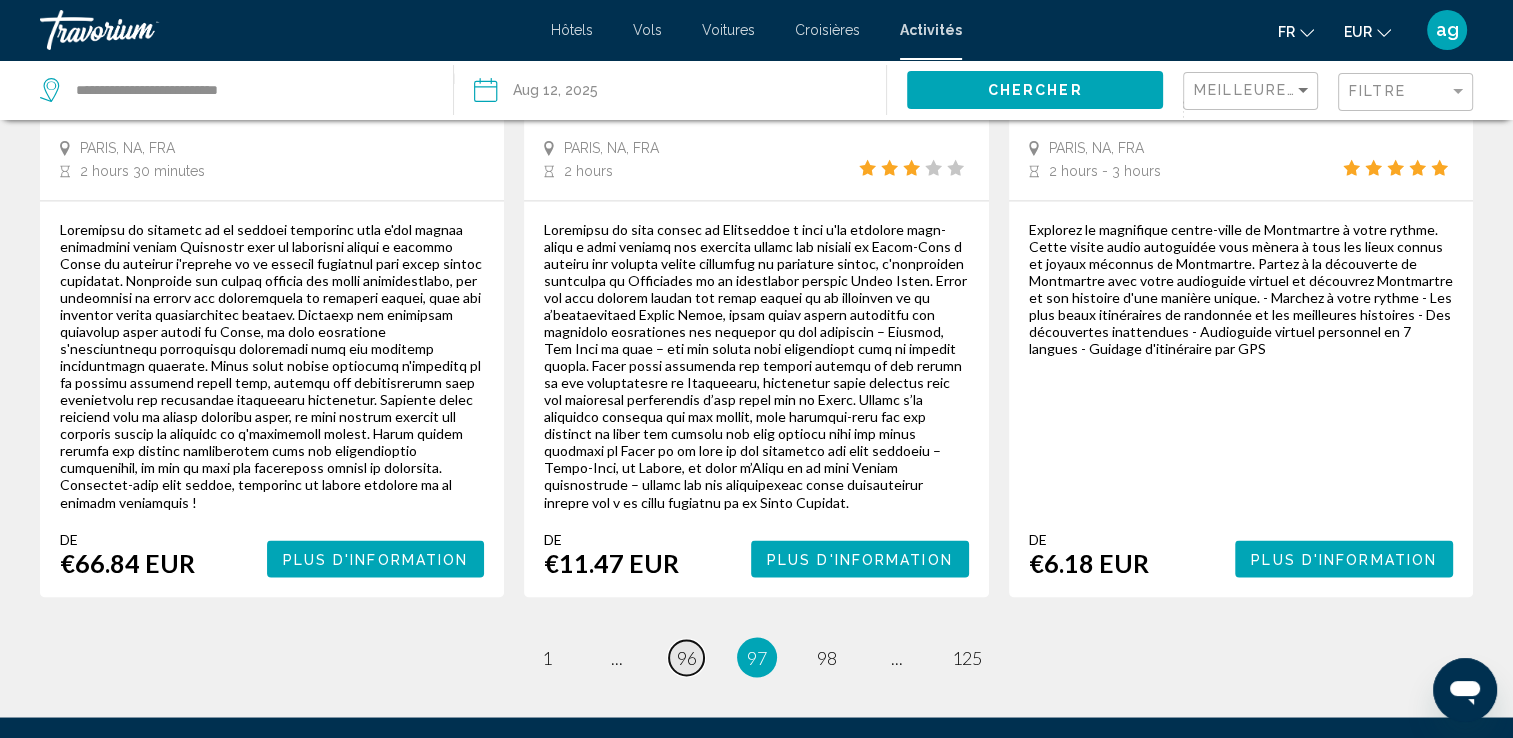 scroll, scrollTop: 3280, scrollLeft: 0, axis: vertical 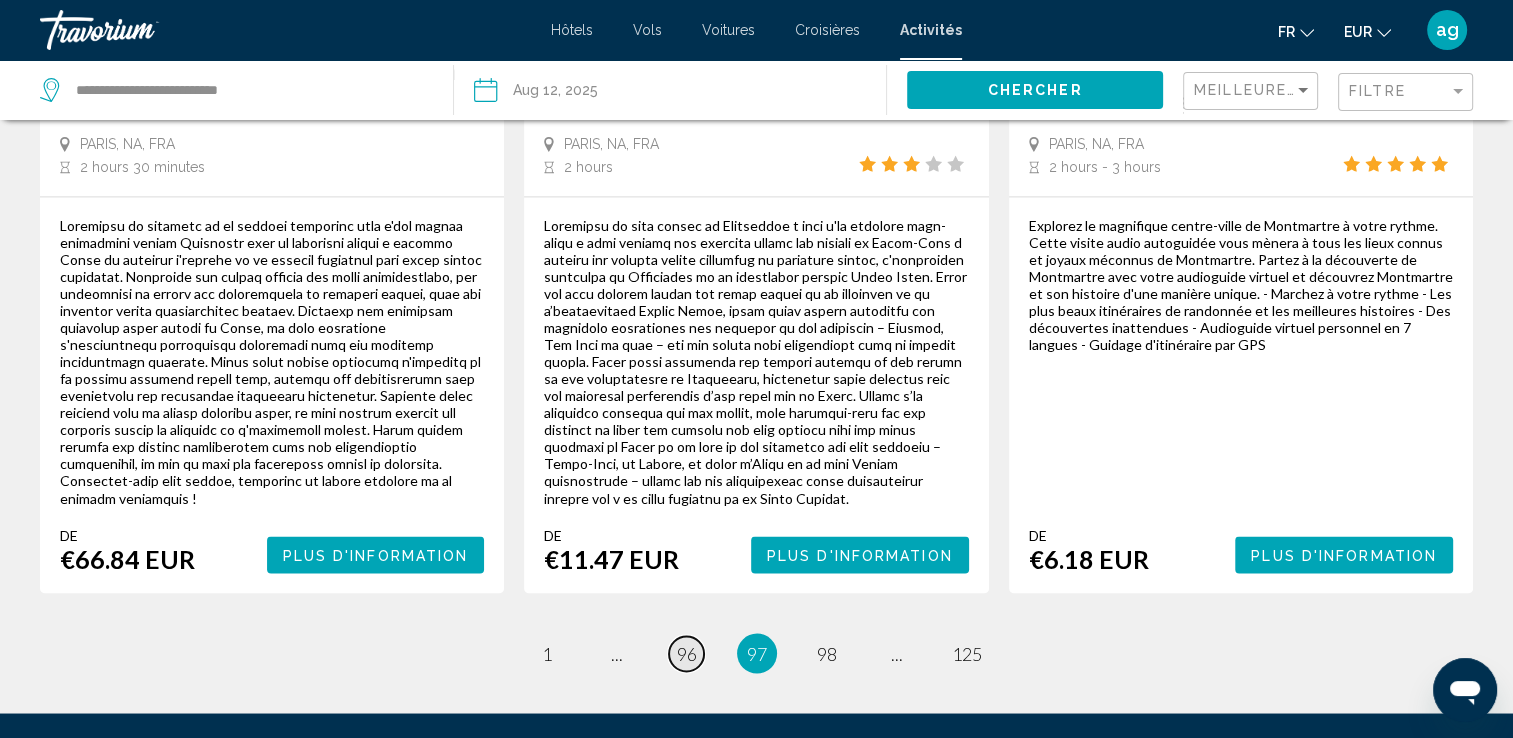 click on "96" at bounding box center [687, 653] 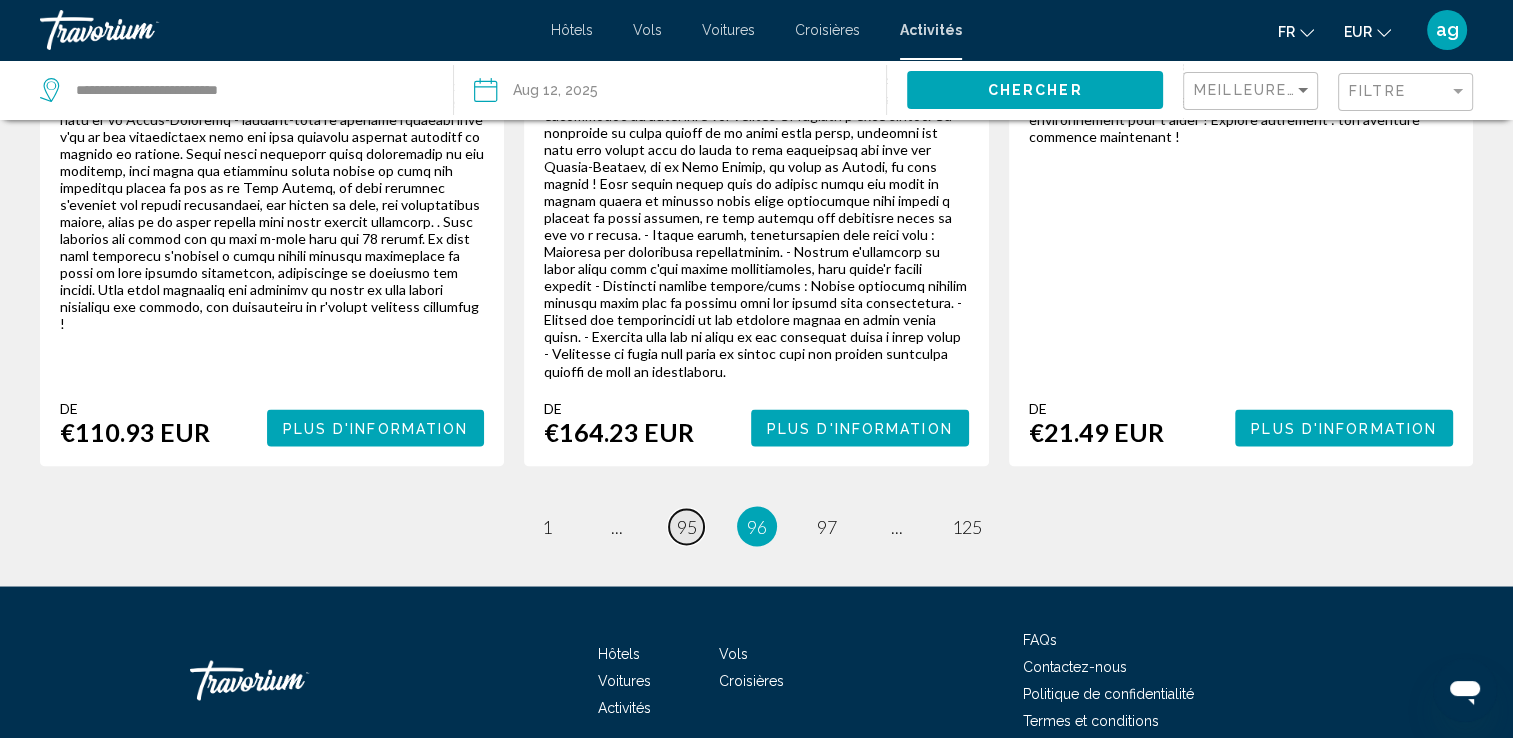 scroll, scrollTop: 3420, scrollLeft: 0, axis: vertical 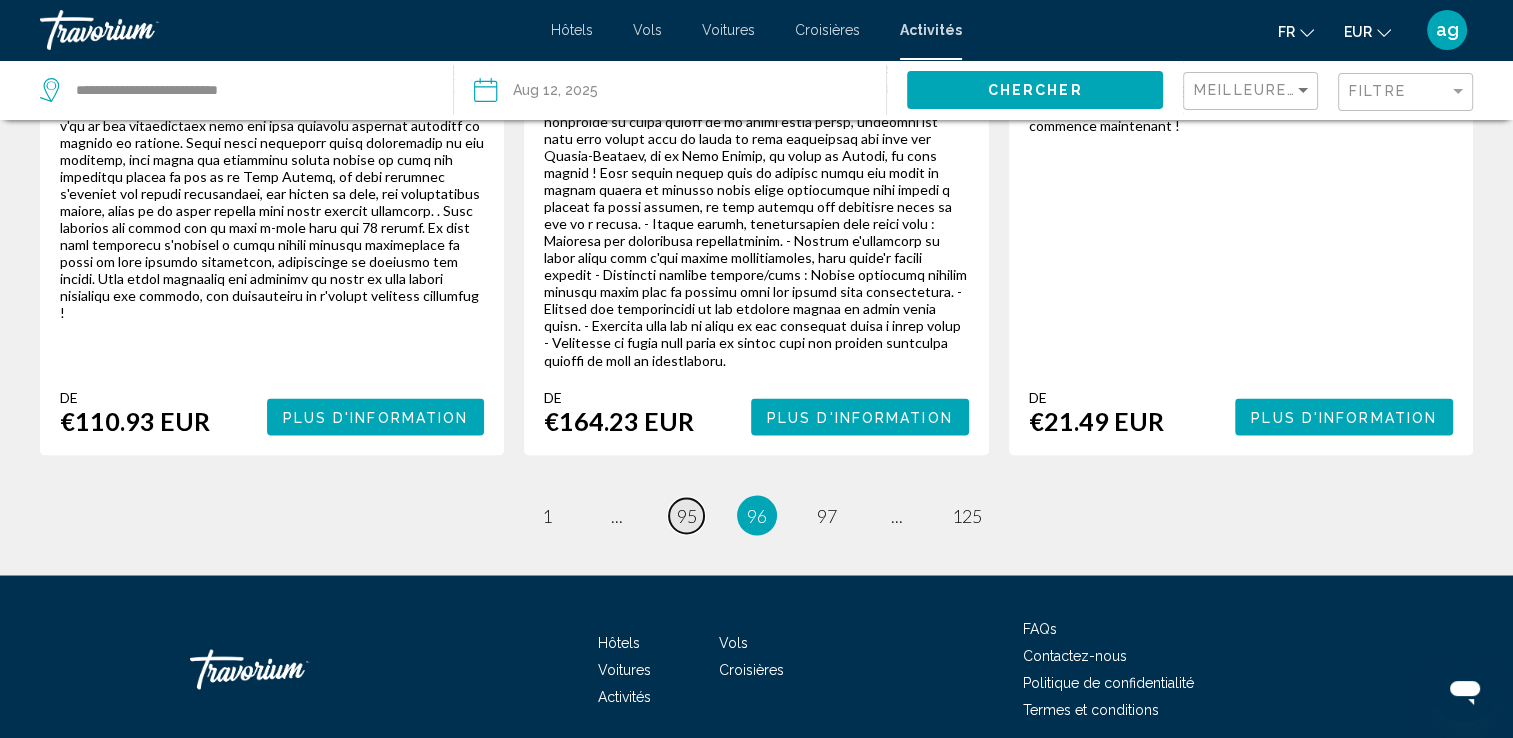 click on "page [NUMBER]" at bounding box center (686, 515) 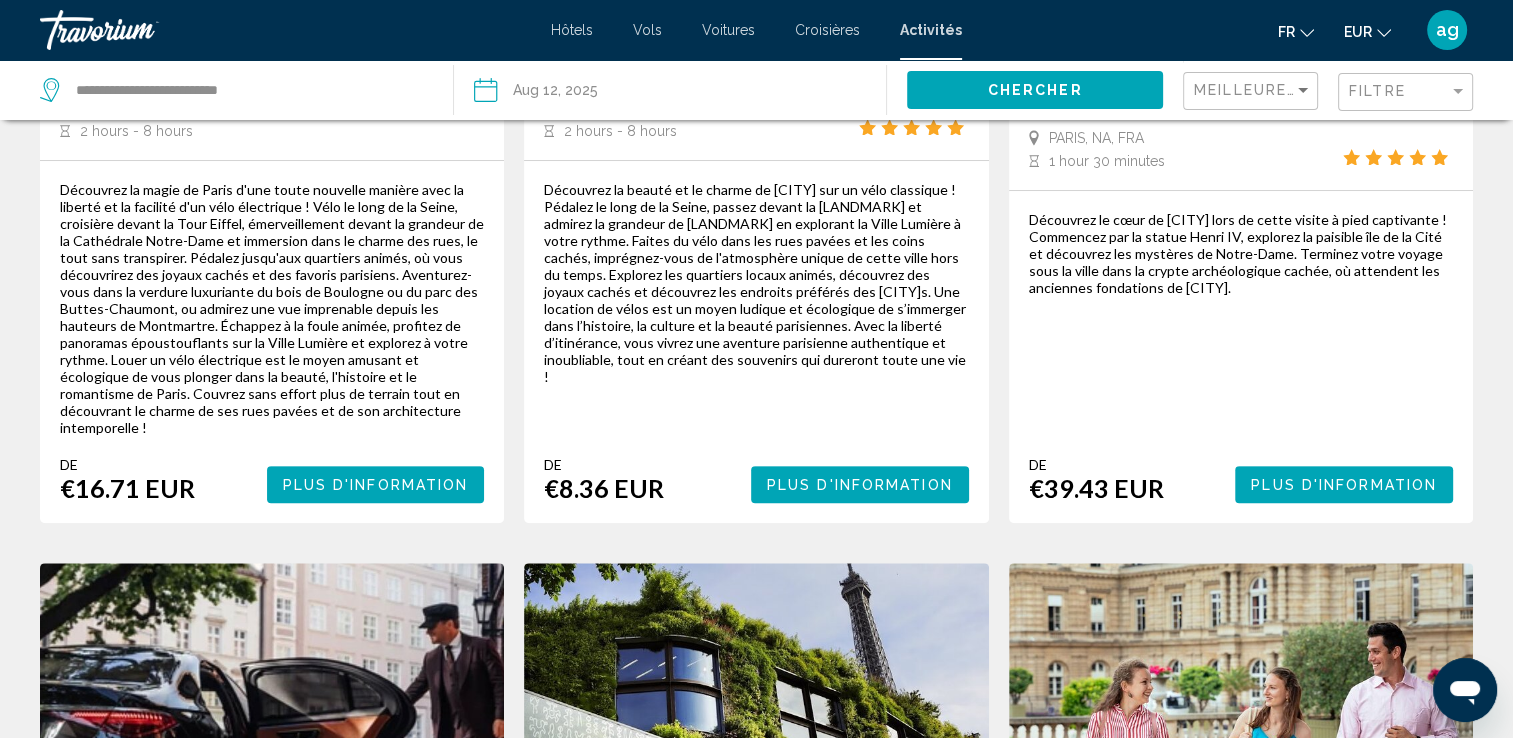 scroll, scrollTop: 0, scrollLeft: 0, axis: both 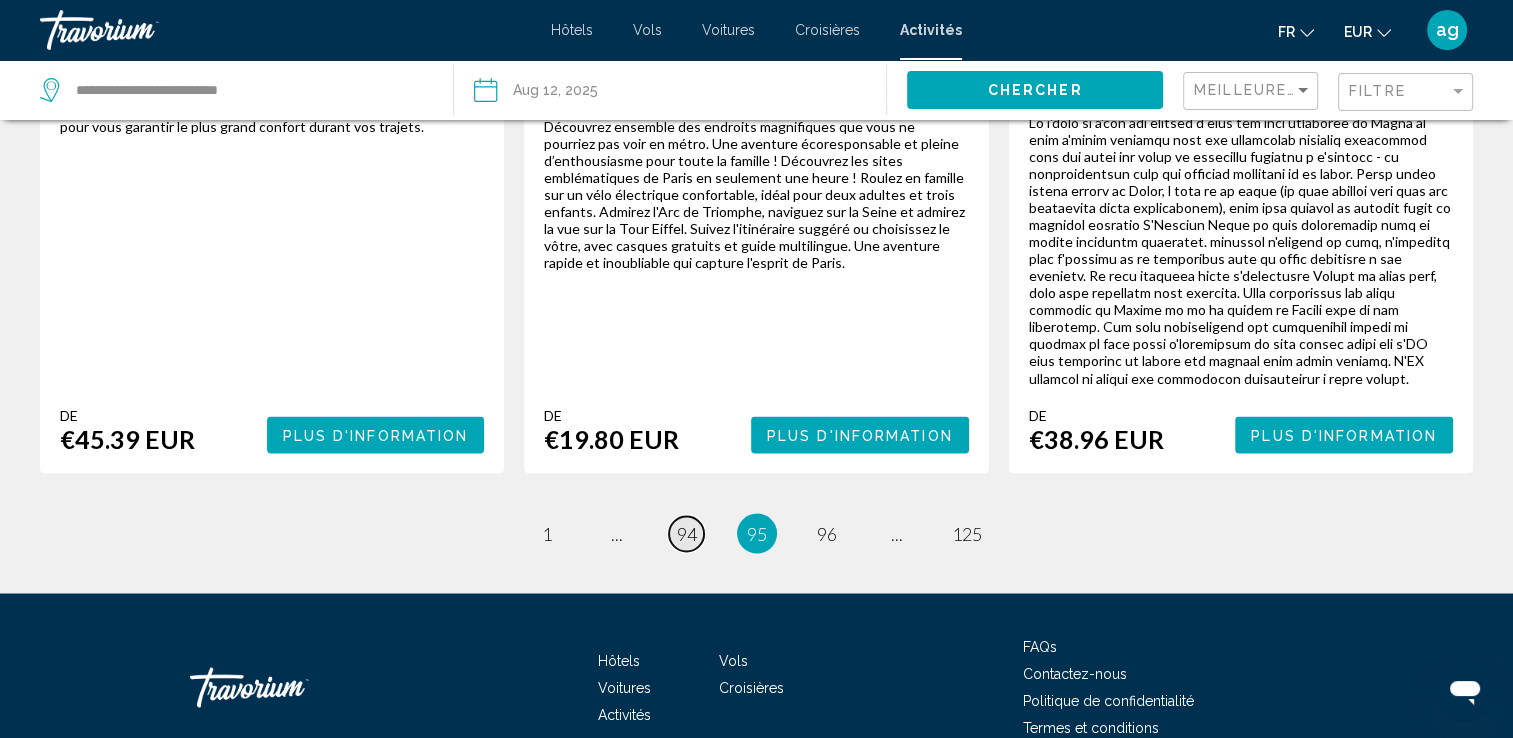 click on "page  94" at bounding box center [686, 533] 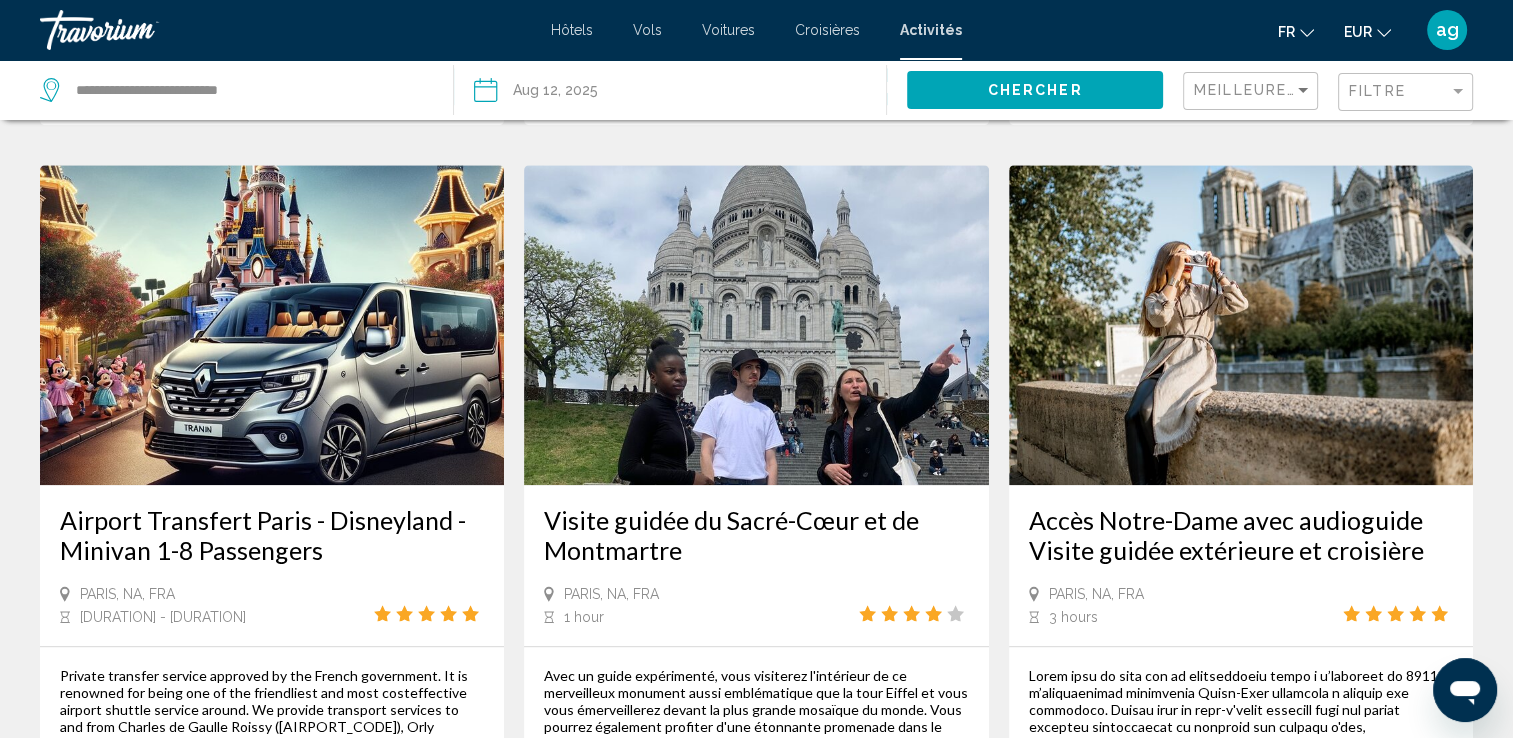 scroll, scrollTop: 2000, scrollLeft: 0, axis: vertical 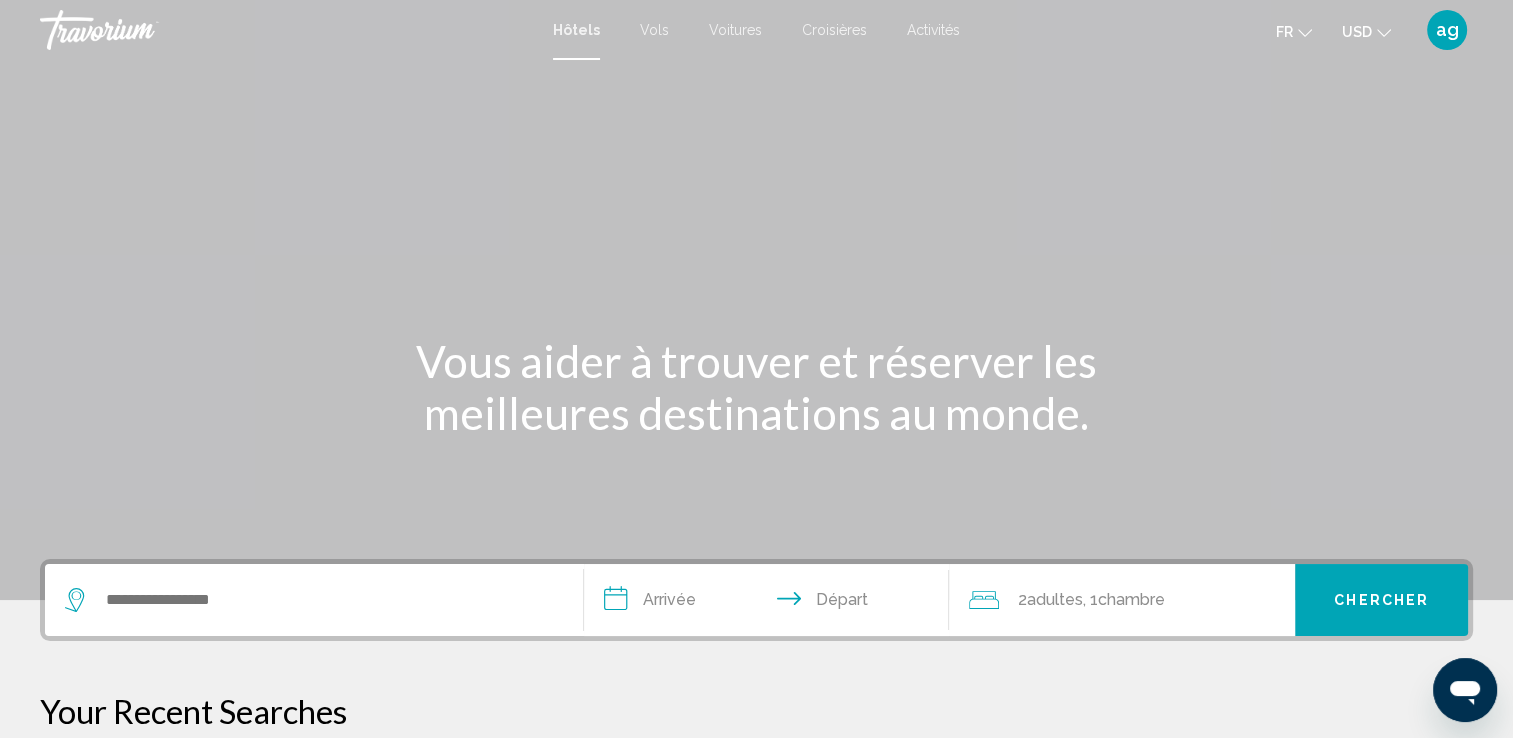 click on "ag" at bounding box center [1447, 30] 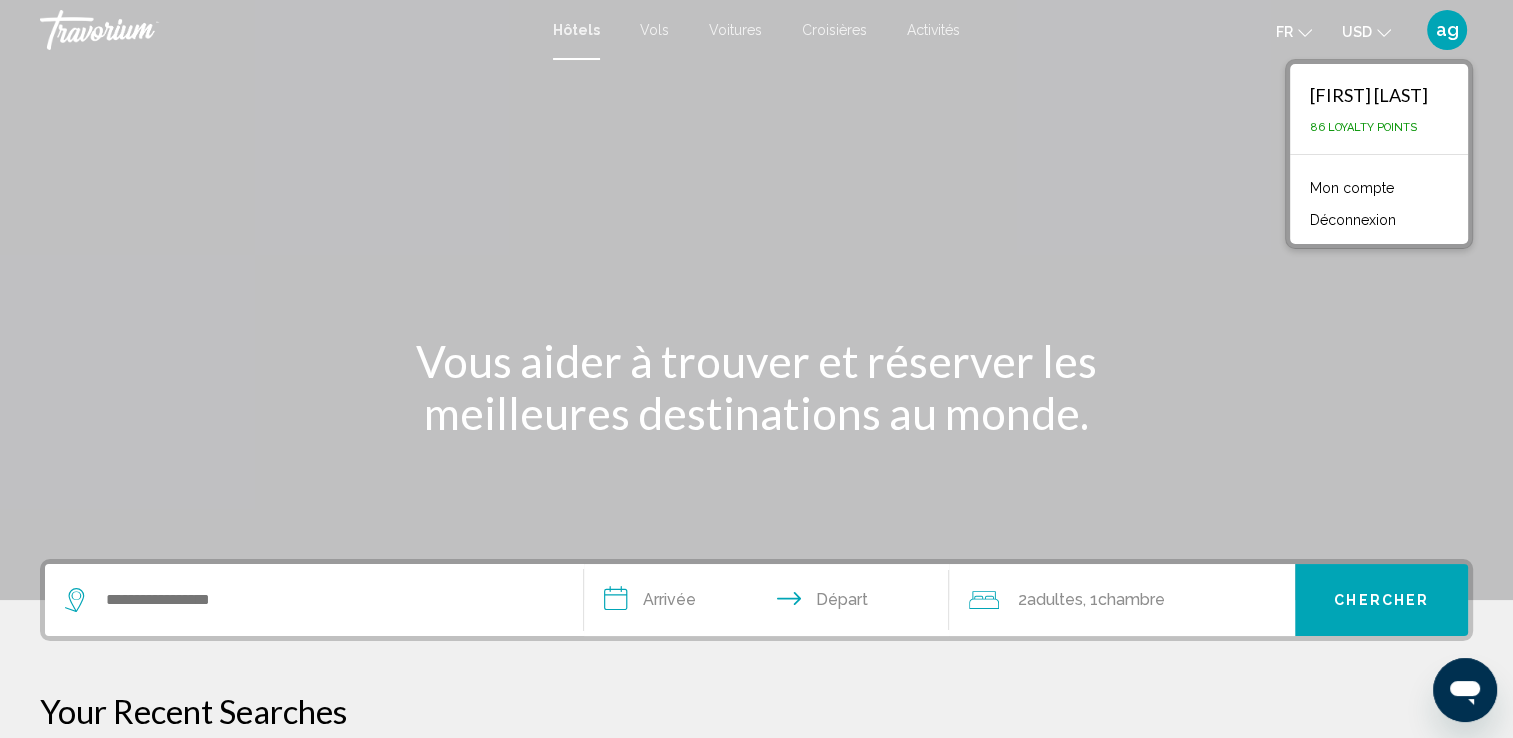 click on "Mon compte" at bounding box center (1352, 188) 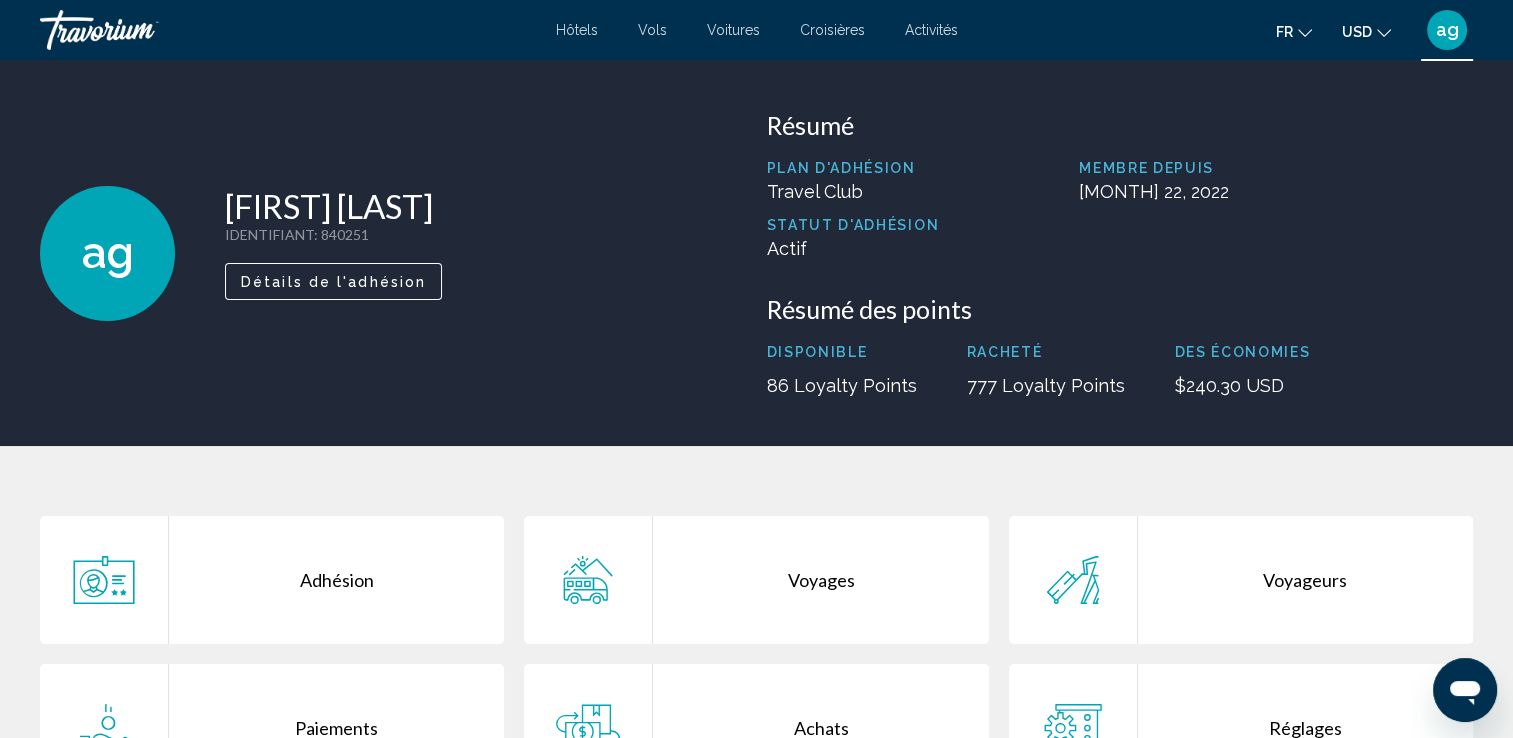 click on "Voyages" at bounding box center [820, 580] 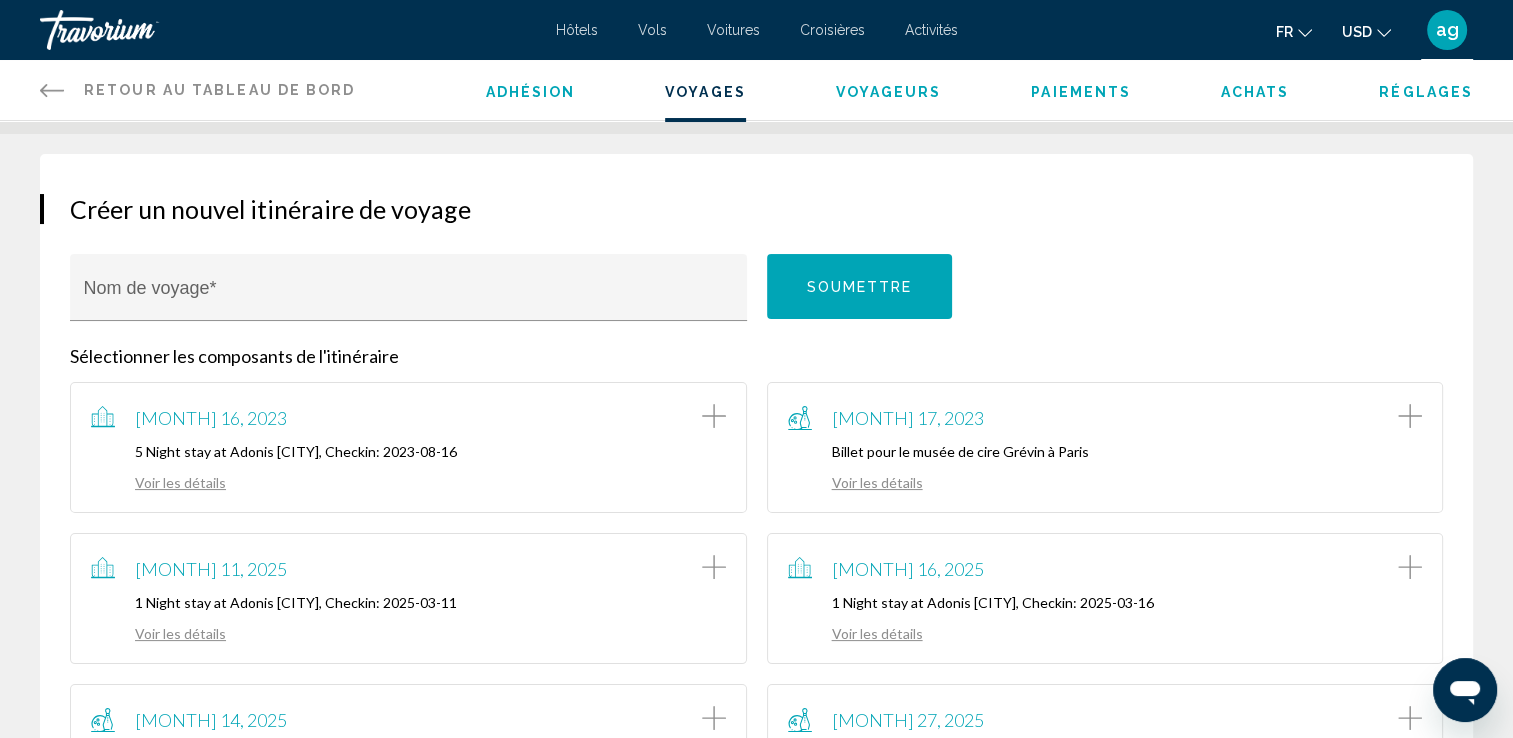 scroll, scrollTop: 186, scrollLeft: 0, axis: vertical 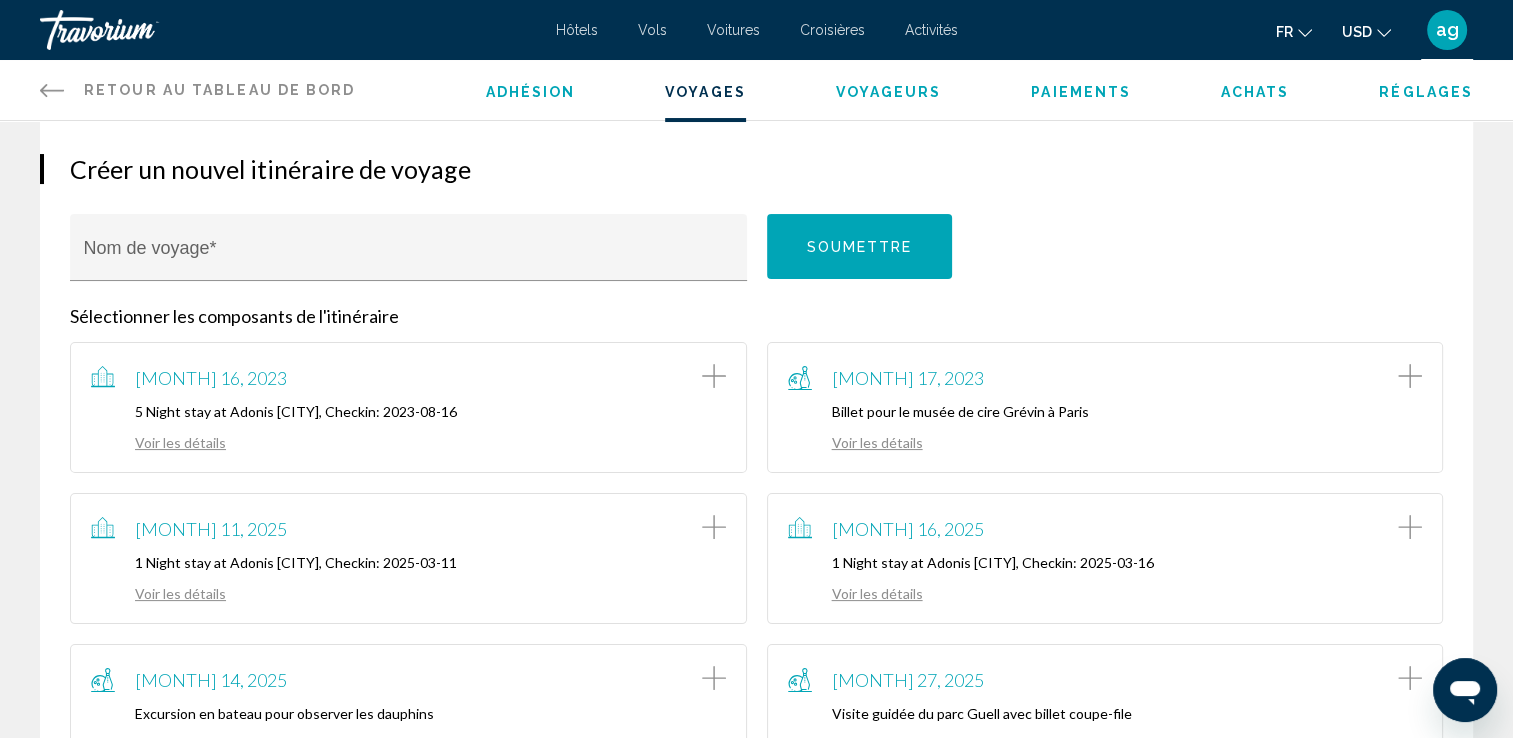 click on "Voir les détails" at bounding box center (855, 442) 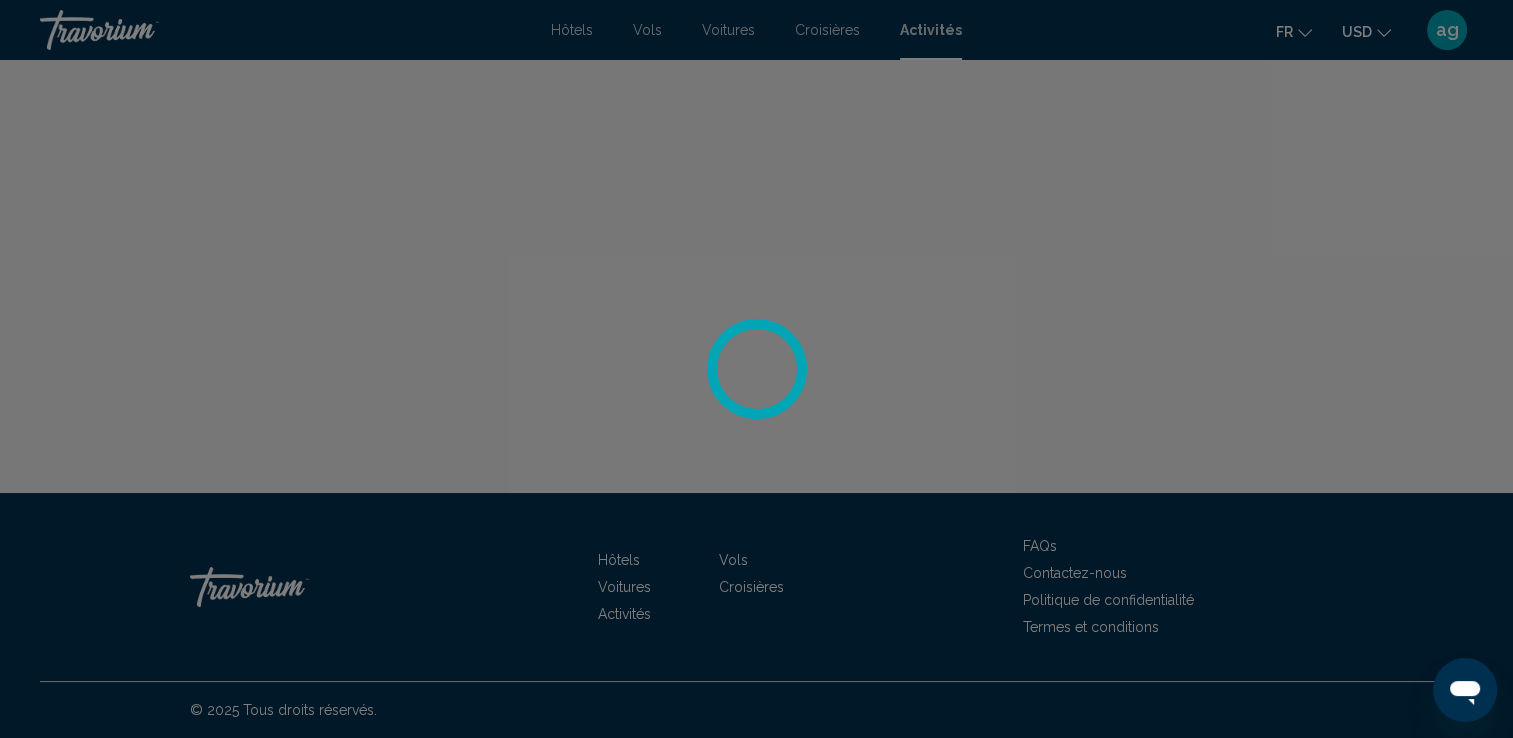 scroll, scrollTop: 0, scrollLeft: 0, axis: both 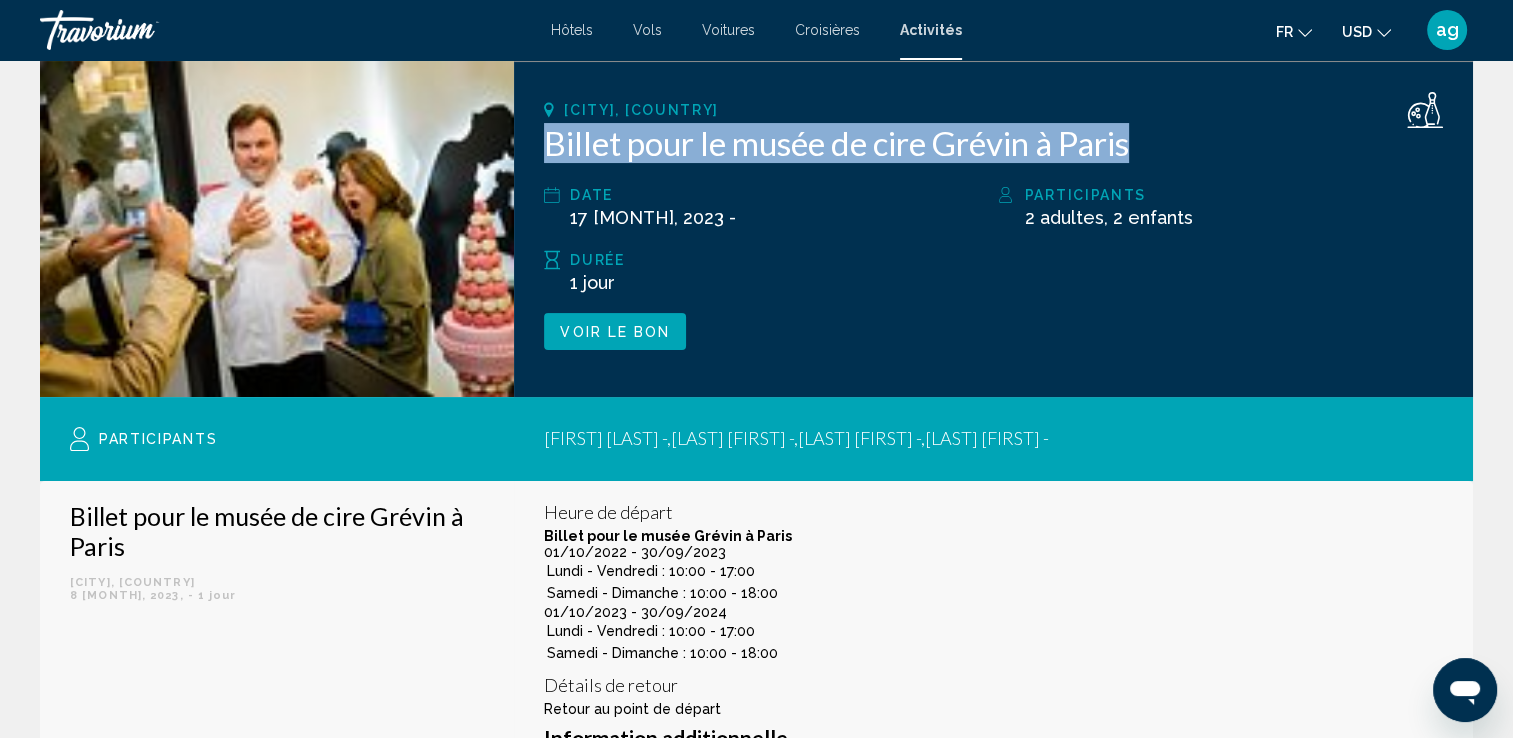 drag, startPoint x: 1146, startPoint y: 151, endPoint x: 544, endPoint y: 137, distance: 602.1628 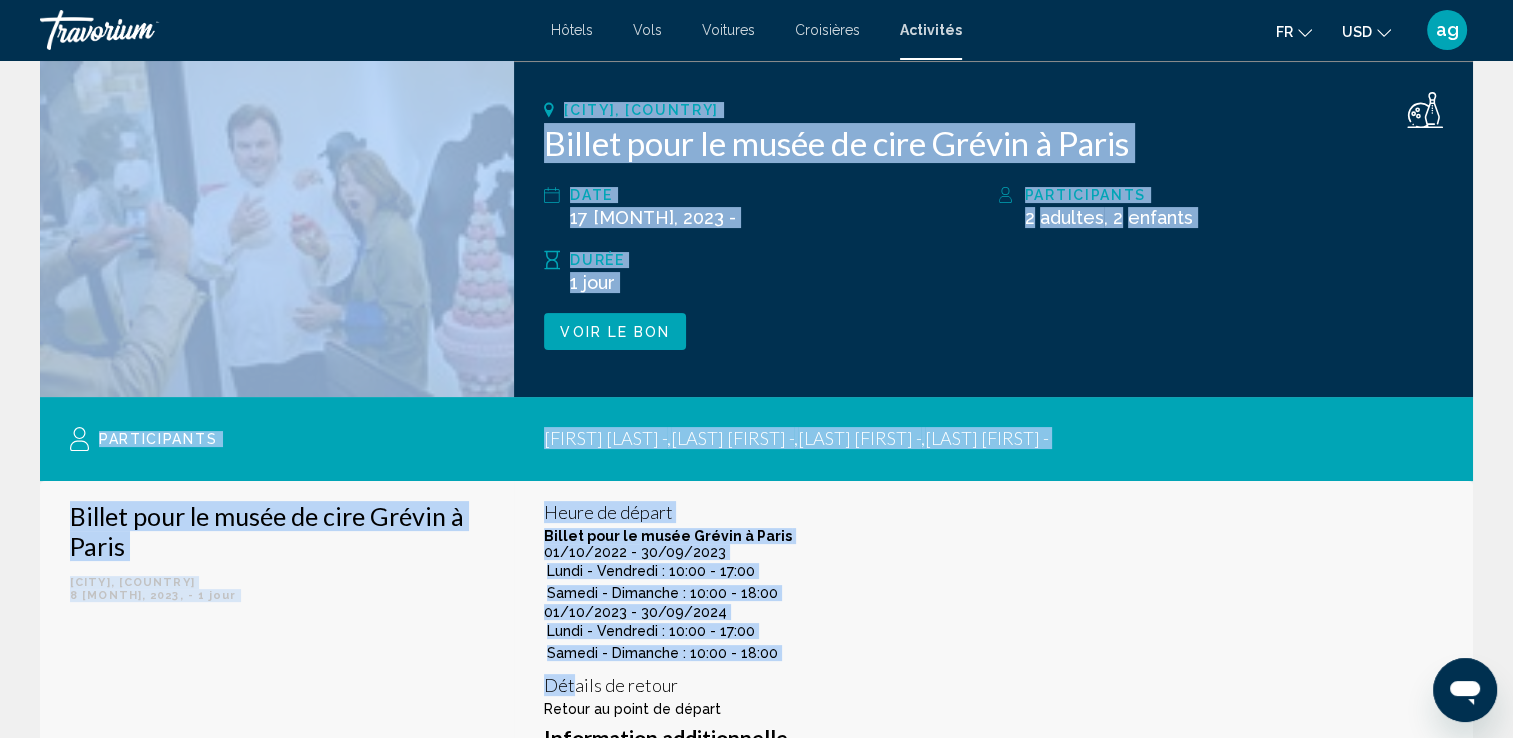 drag, startPoint x: 577, startPoint y: 662, endPoint x: 472, endPoint y: 203, distance: 470.85666 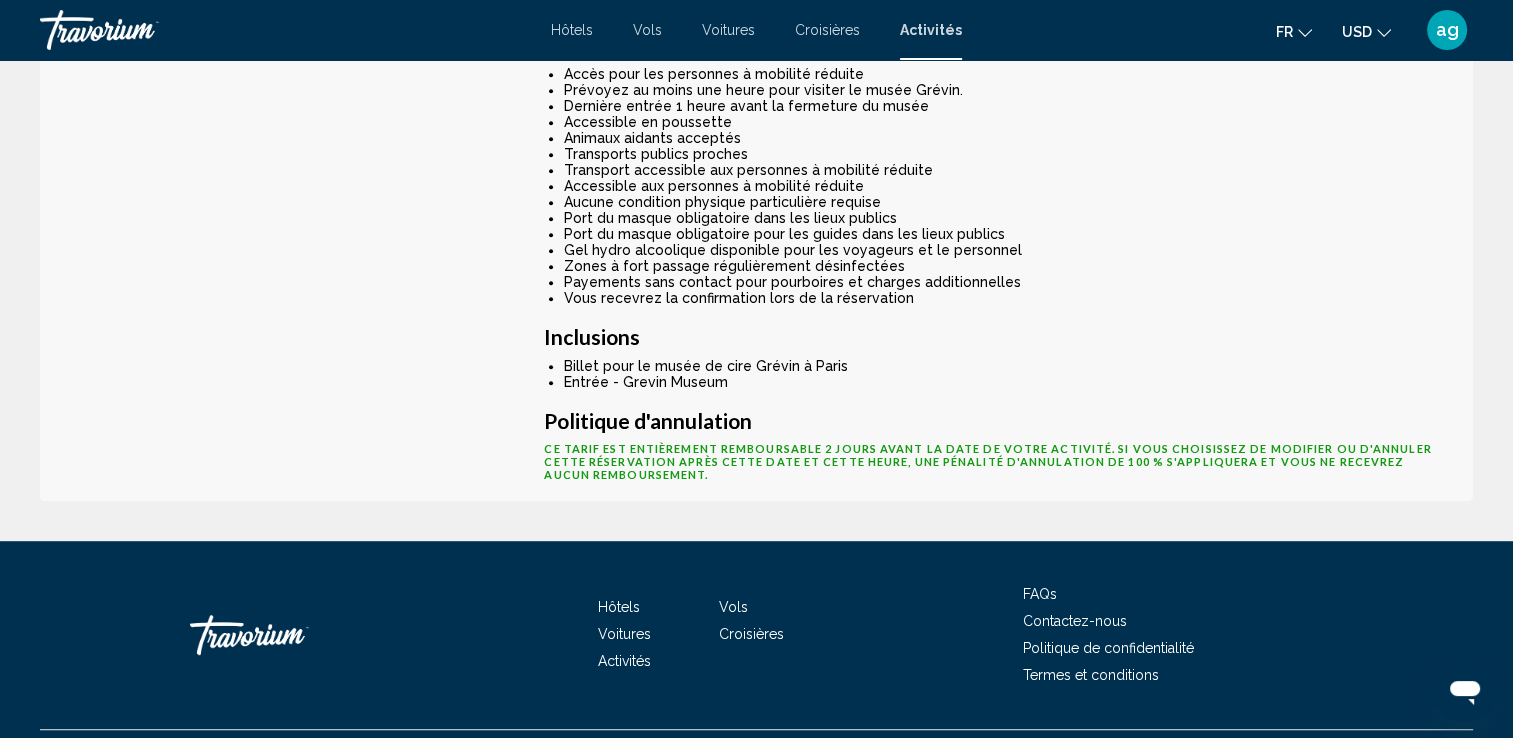 scroll, scrollTop: 1029, scrollLeft: 0, axis: vertical 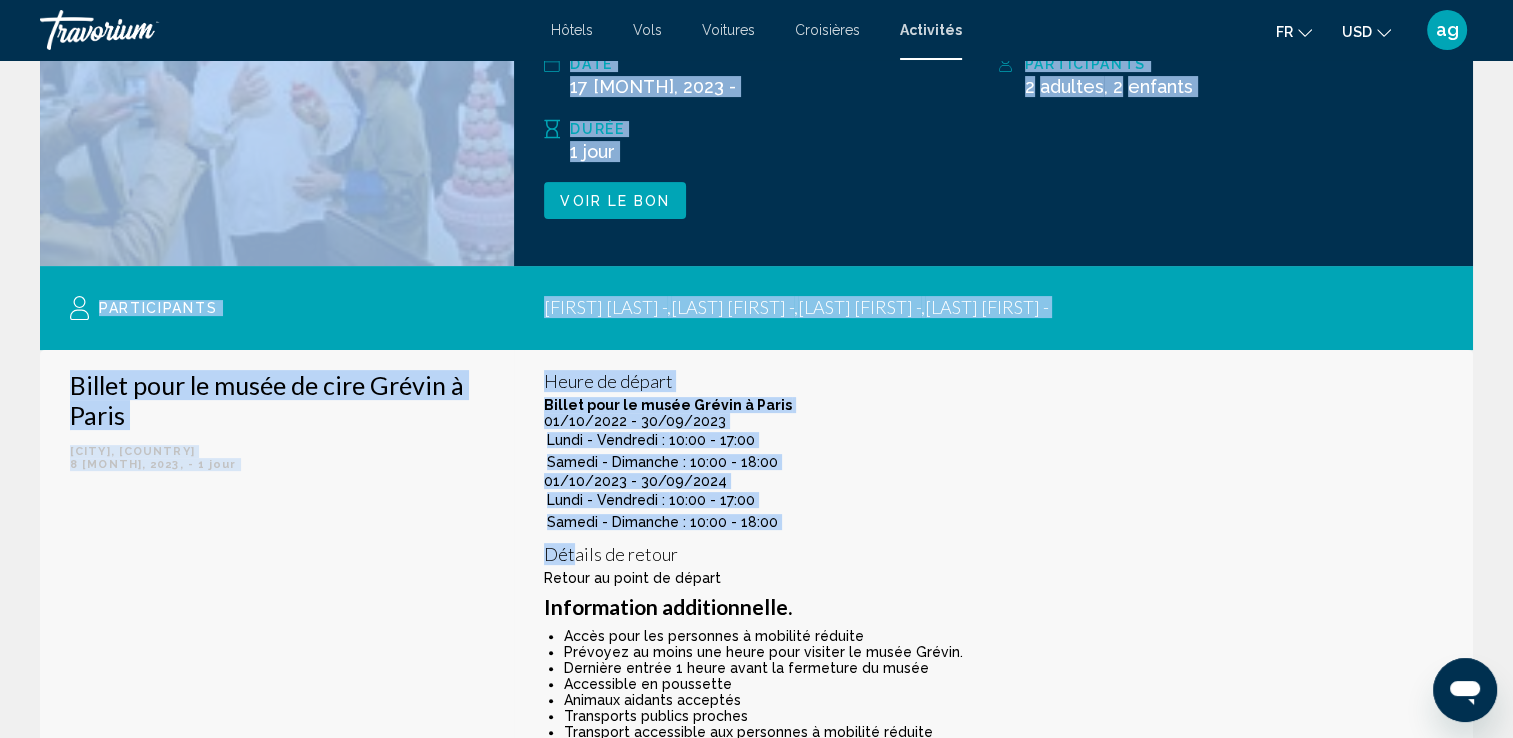 click on "Billet pour le musée Grévin à Paris 01/10/2022 - 30/09/2023 Lundi - Vendredi :  10:00 - 17:00 Samedi - Dimanche :  10:00 - 18:00 01/10/2023 - 30/09/2024 Lundi - Vendredi :  10:00 - 17:00 Samedi - Dimanche :  10:00 - 18:00" 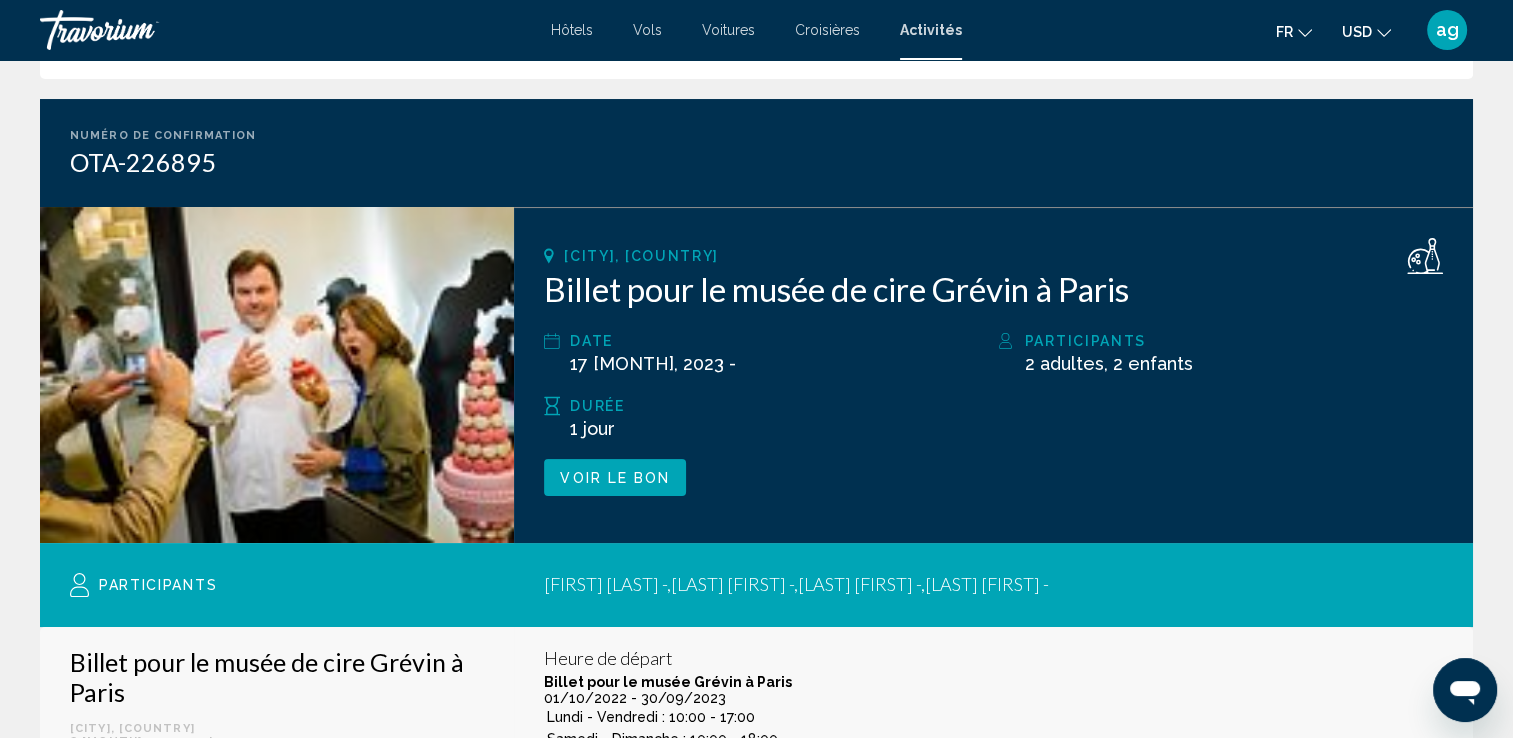 scroll, scrollTop: 80, scrollLeft: 0, axis: vertical 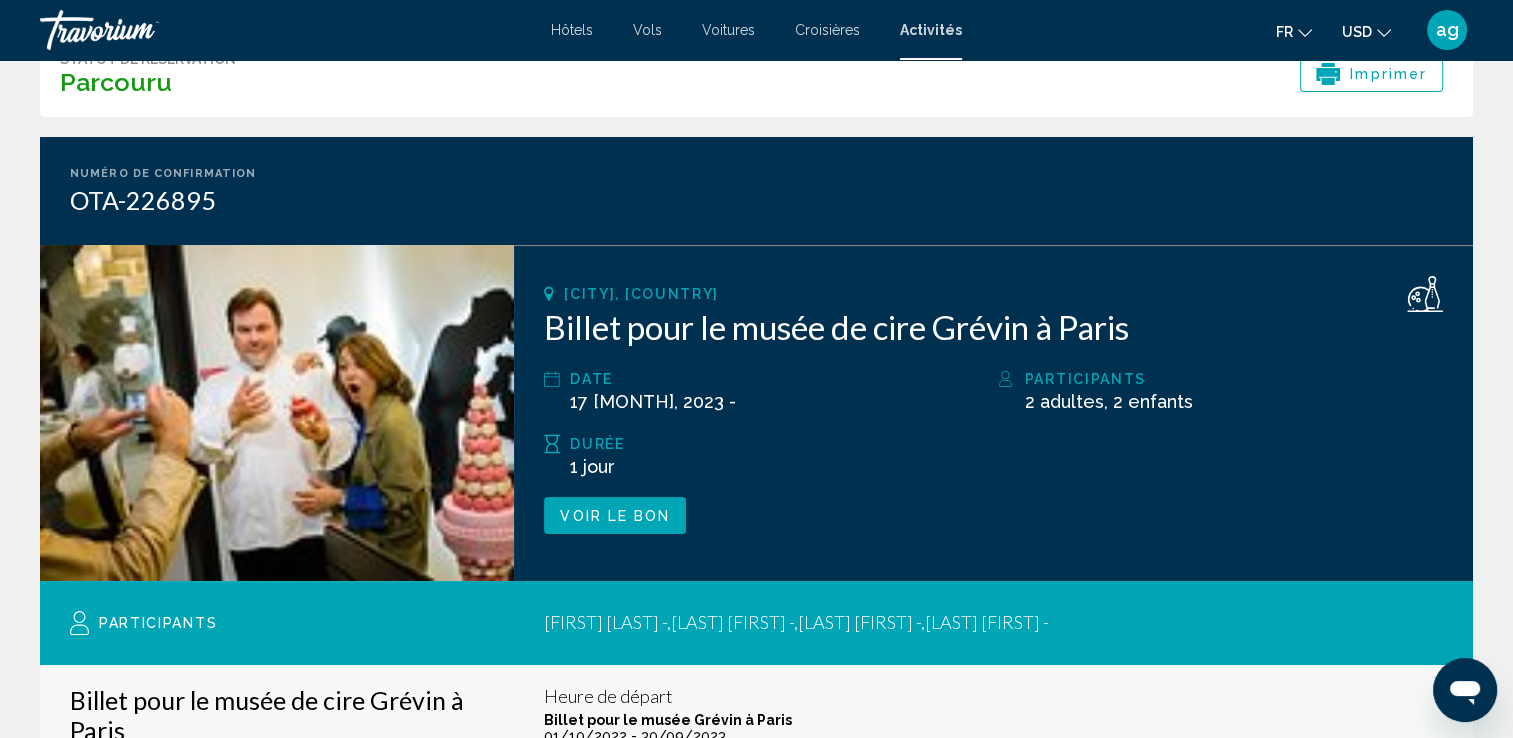 click on "Voir le bon" 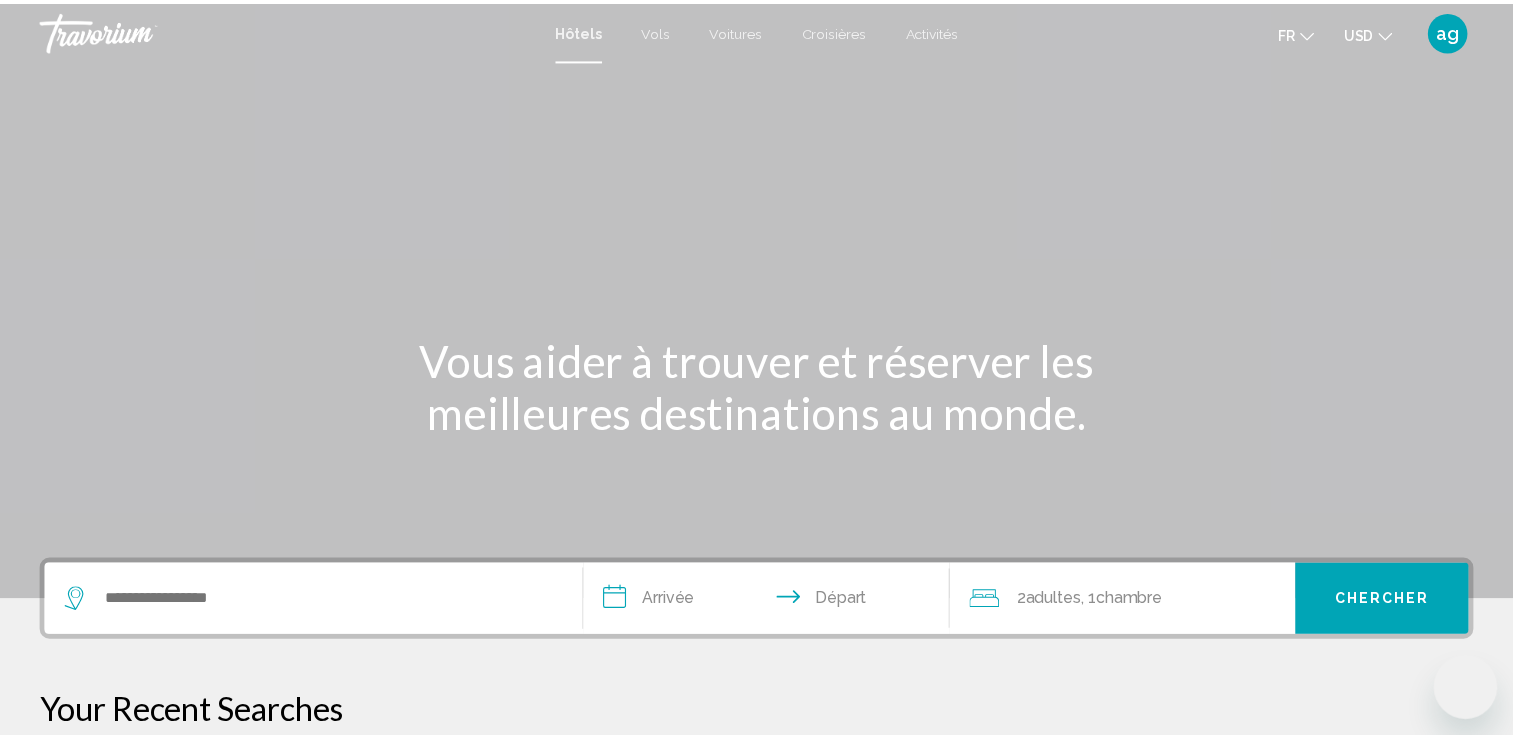 scroll, scrollTop: 0, scrollLeft: 0, axis: both 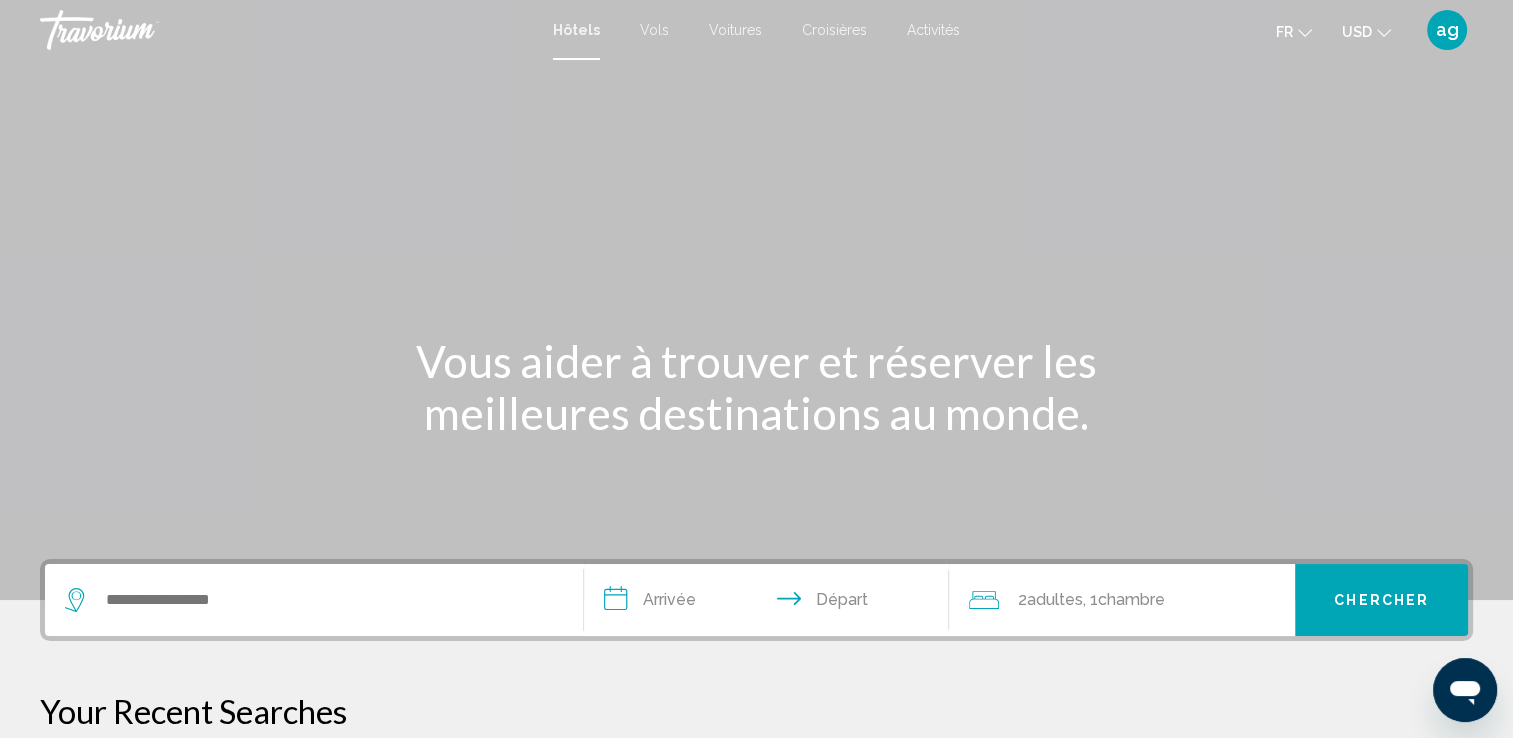 click on "Hôtels Vols Voitures Croisières Activités Hôtels Vols Voitures Croisières Activités fr
English Español Français Italiano Português русский USD
USD ($) MXN (Mex$) CAD (Can$) GBP (£) EUR (€) AUD (A$) NZD (NZ$) CNY (CN¥) ag Se connecter" at bounding box center (756, 30) 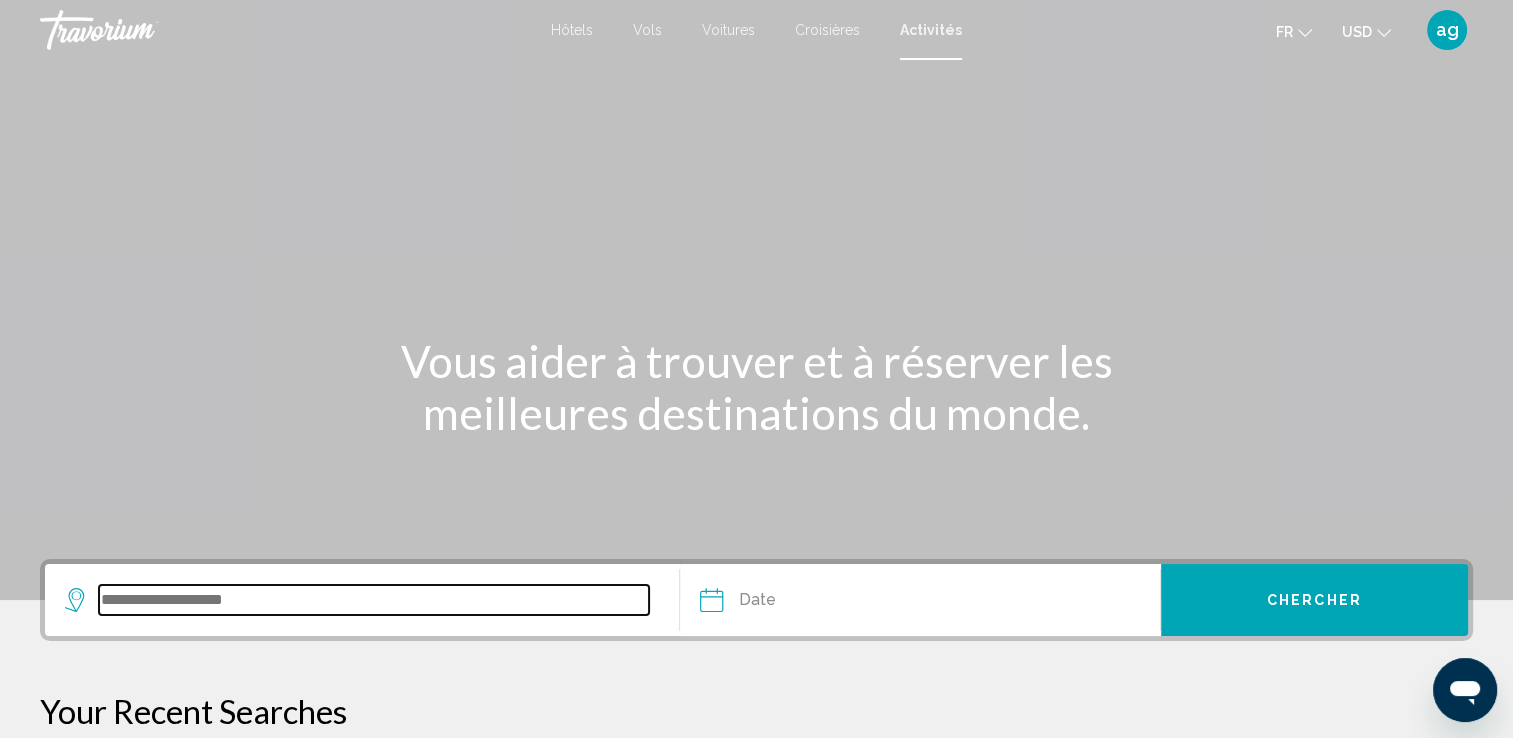 click at bounding box center [374, 600] 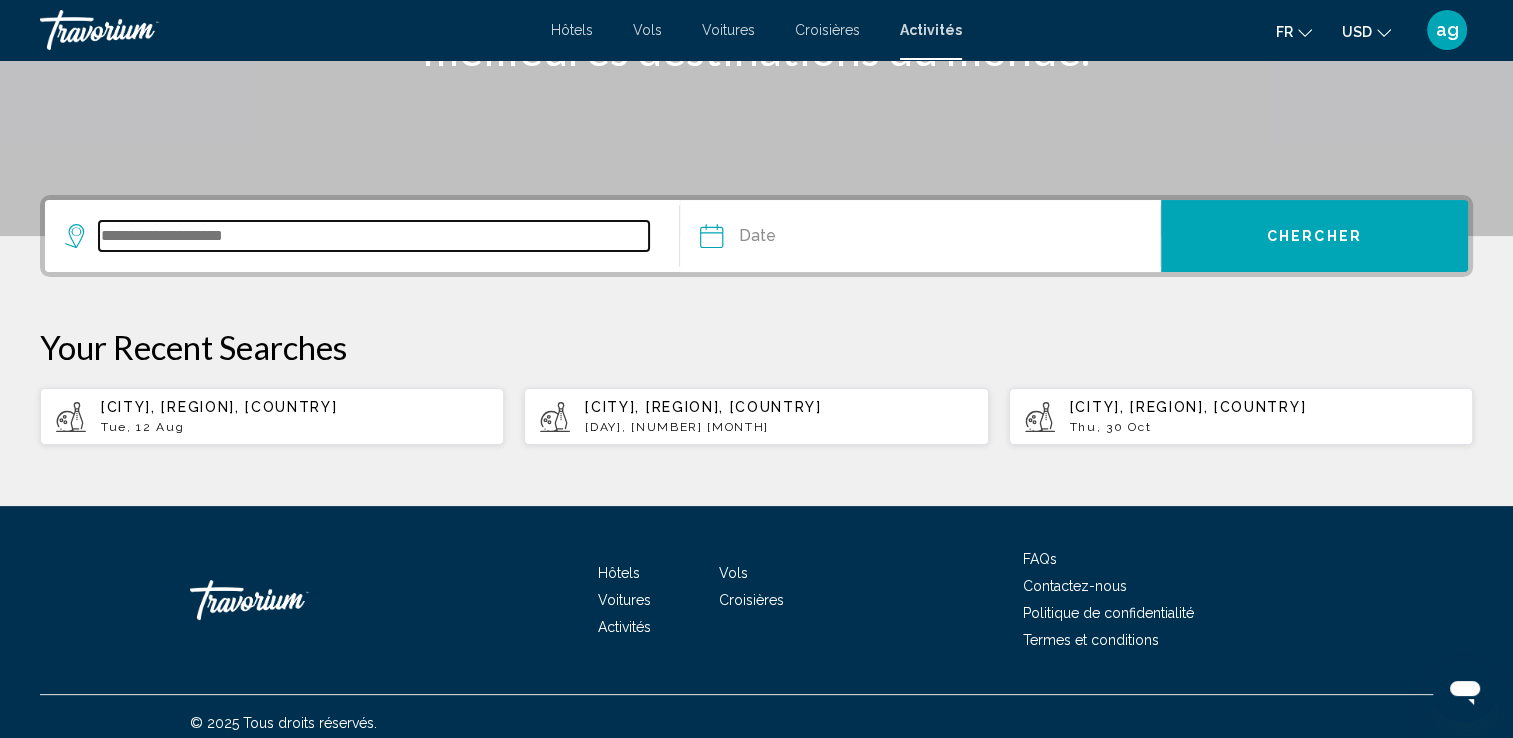 scroll, scrollTop: 376, scrollLeft: 0, axis: vertical 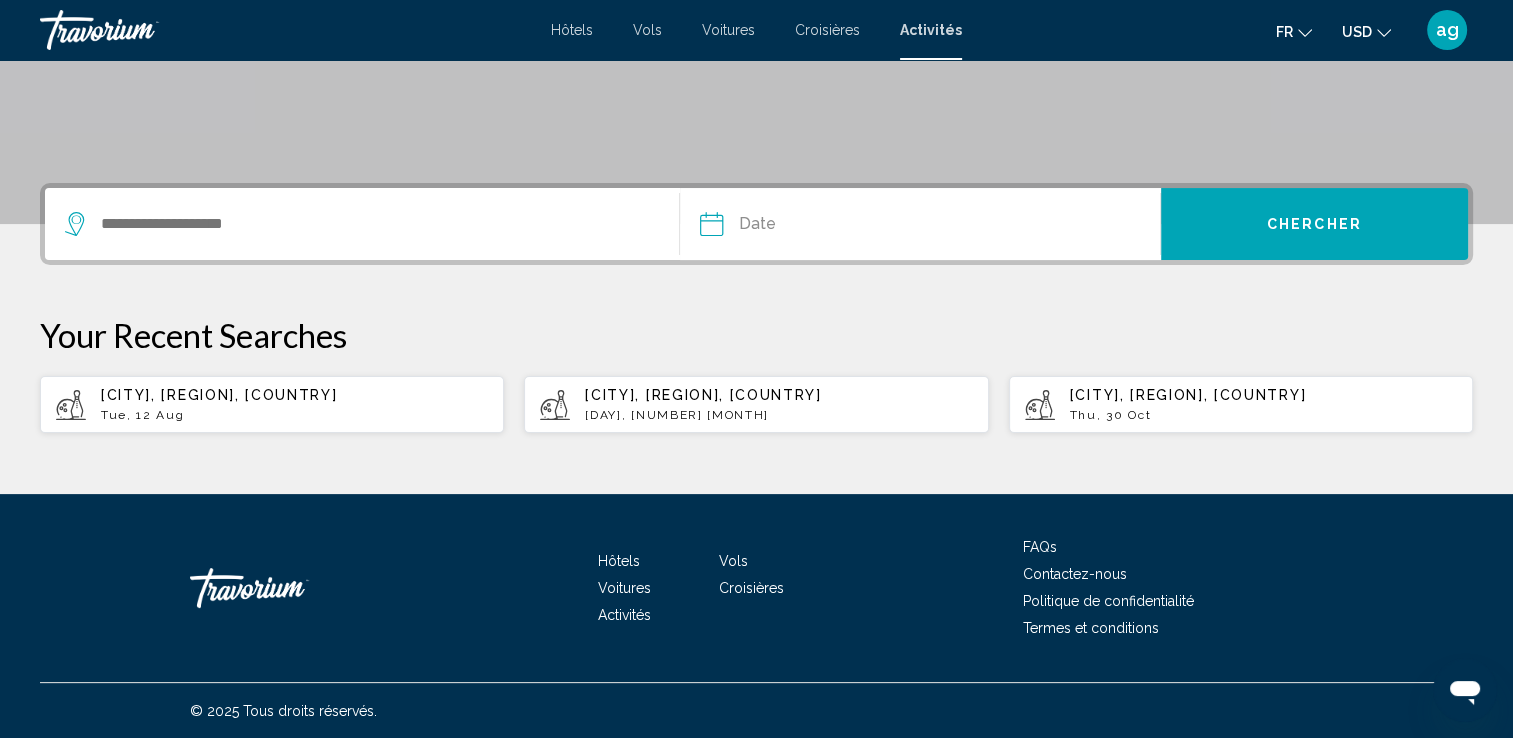 click on "[CITY], [REGION], [COUNTRY]" at bounding box center [219, 395] 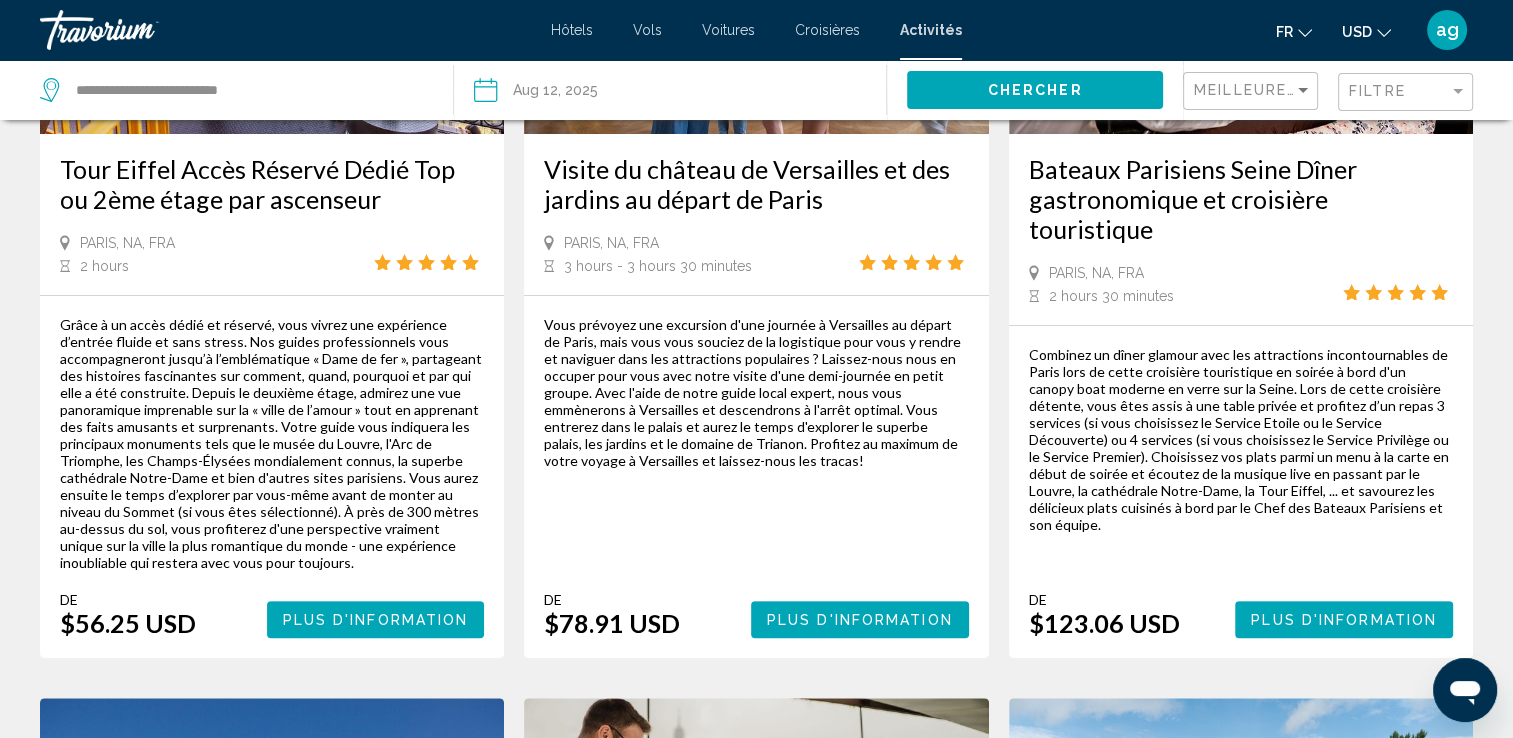 scroll, scrollTop: 0, scrollLeft: 0, axis: both 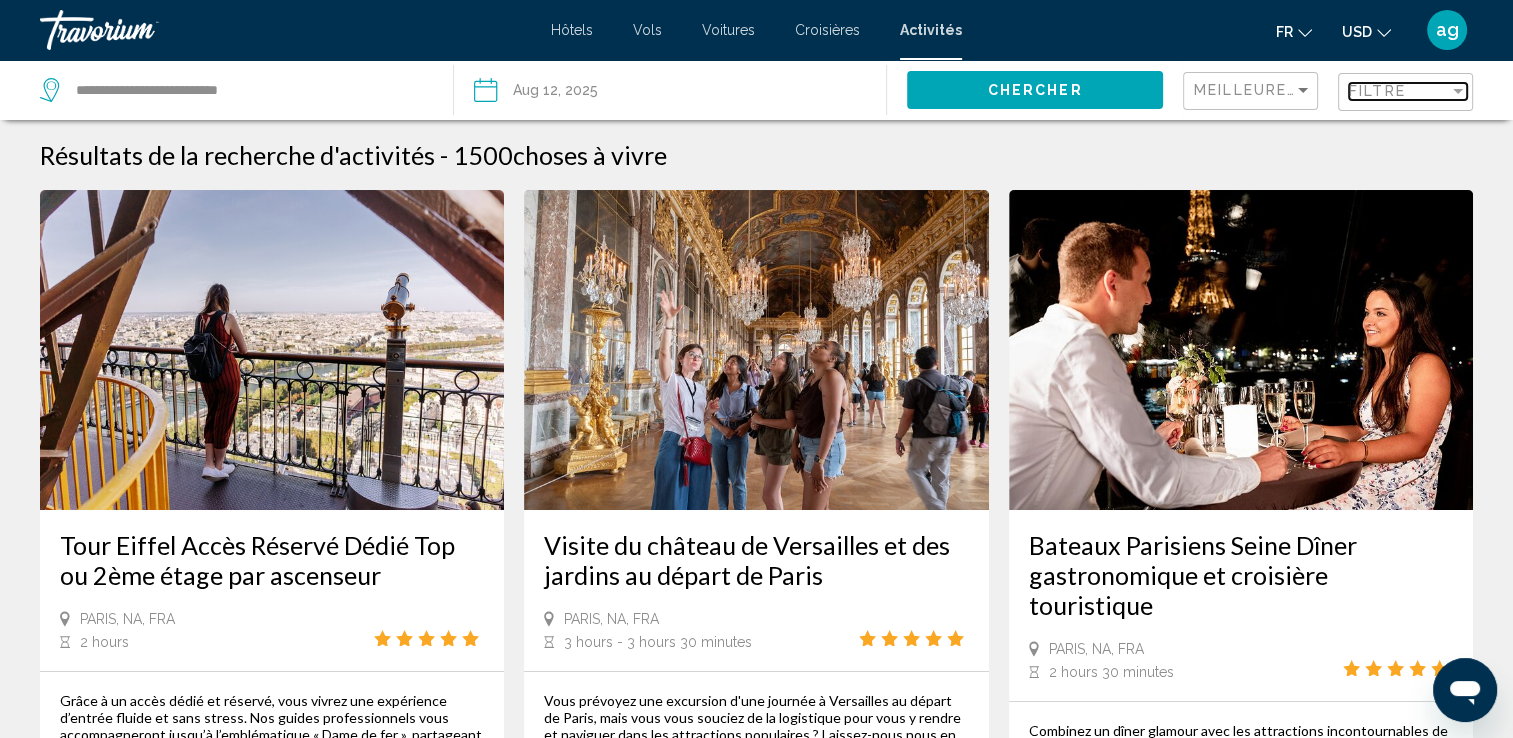 click on "Filtre" at bounding box center [1377, 91] 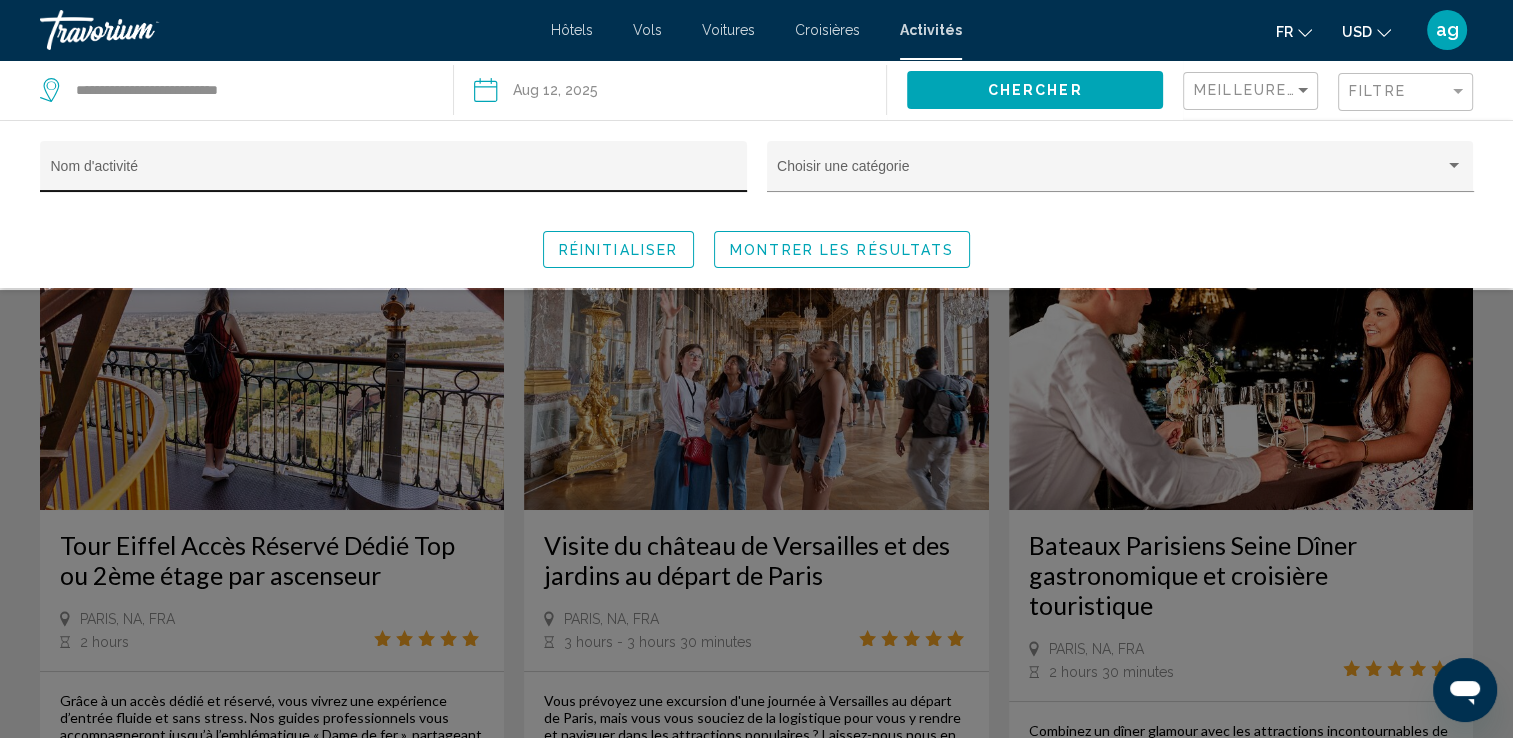 drag, startPoint x: 505, startPoint y: 162, endPoint x: 156, endPoint y: 159, distance: 349.0129 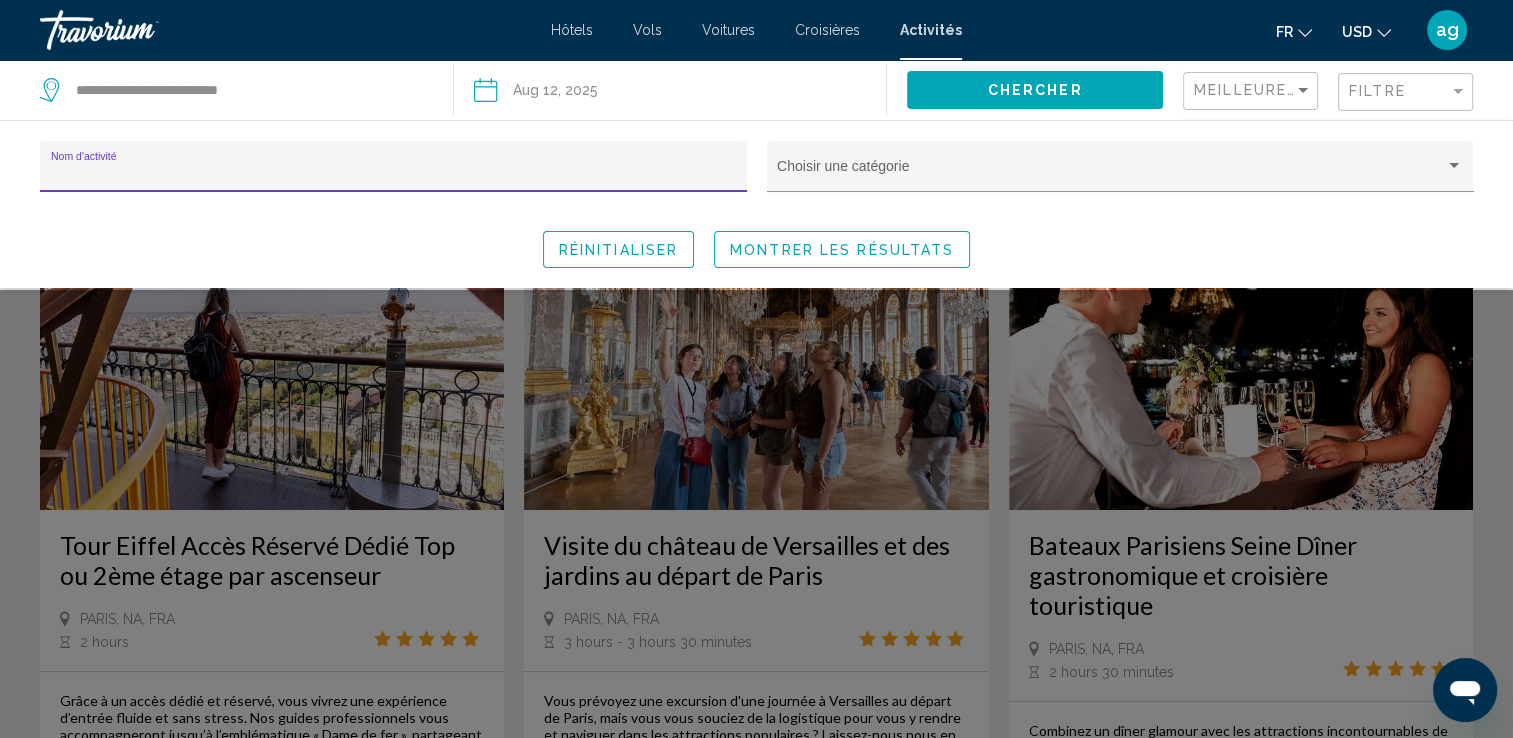 click on "Nom d'activité" at bounding box center (394, 174) 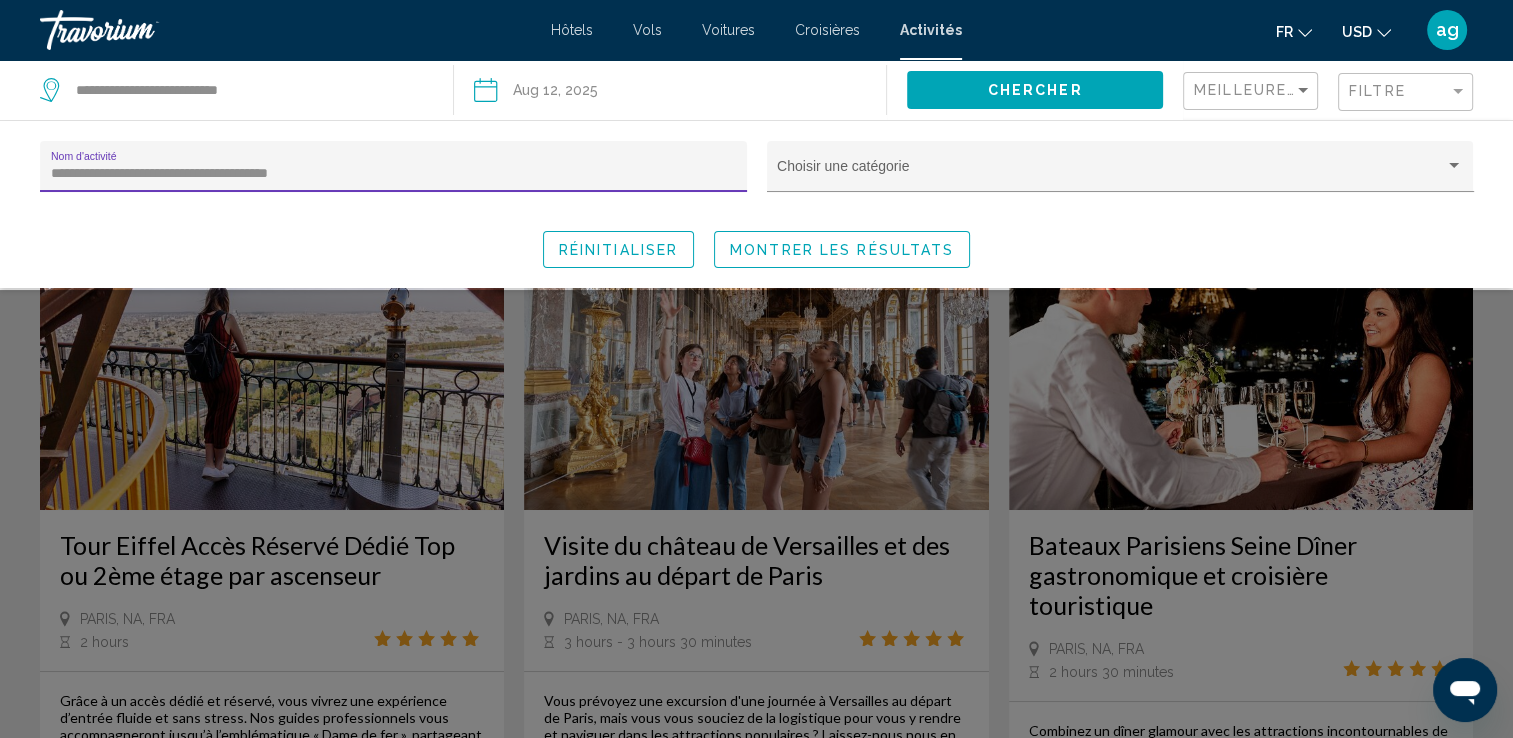 type on "**********" 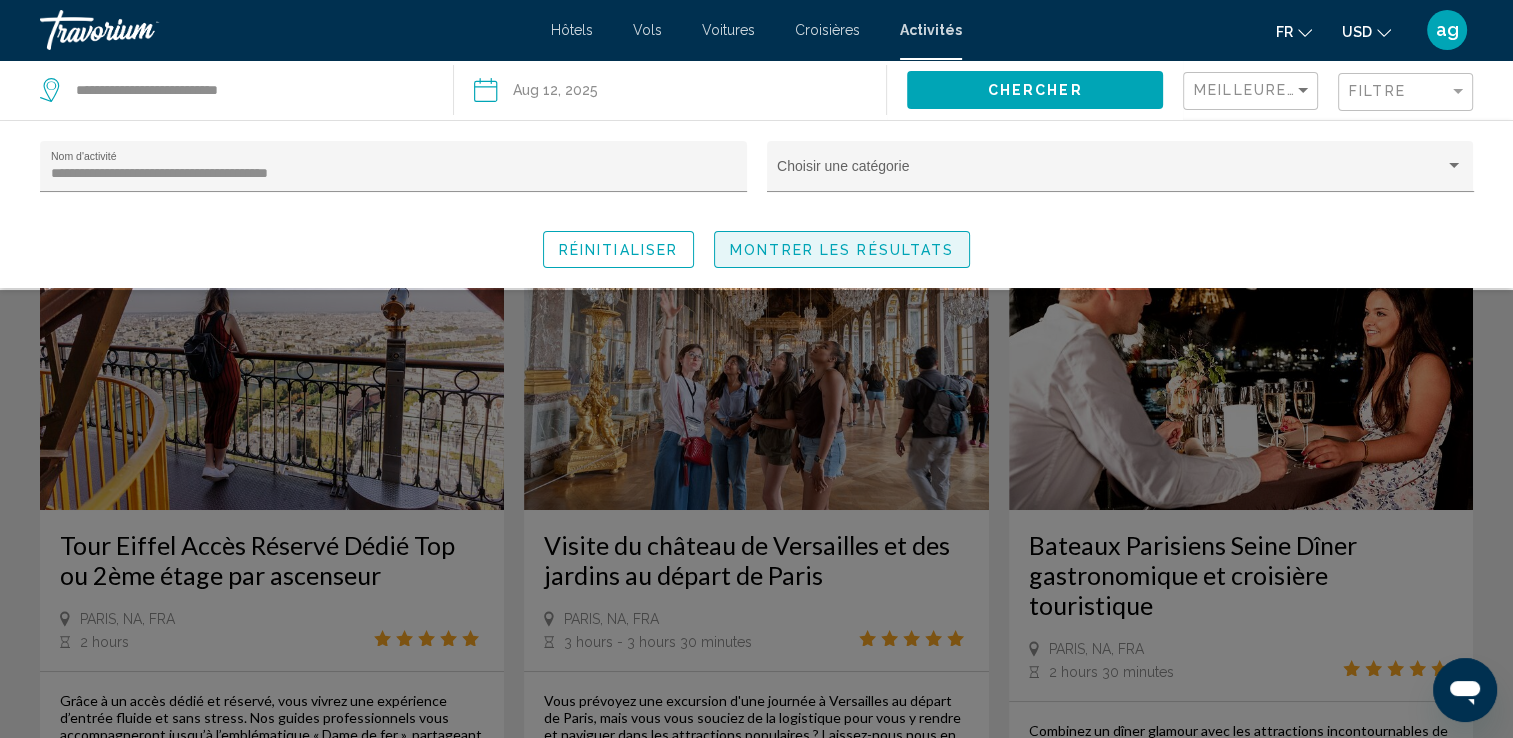 click on "Montrer les résultats" 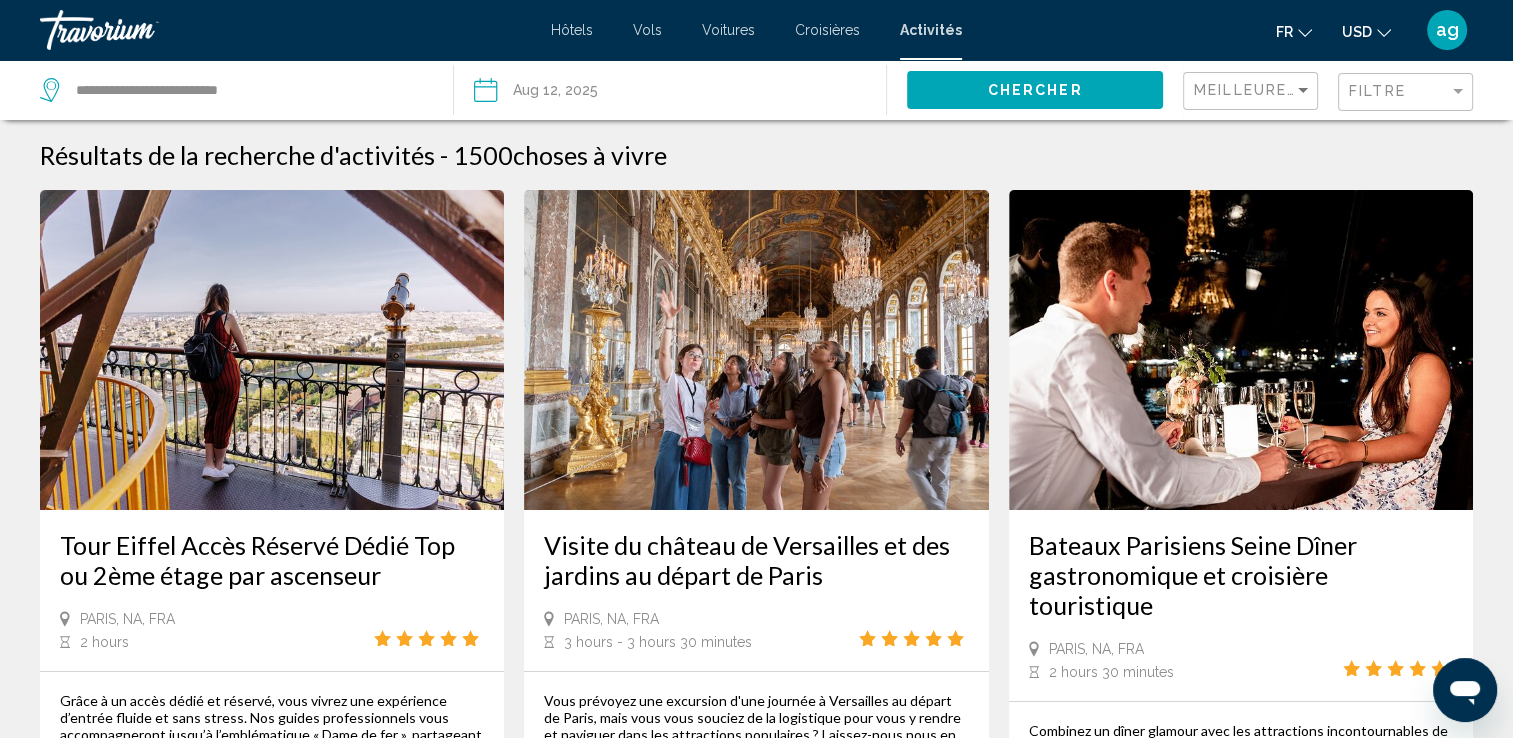 click on "Filtre" 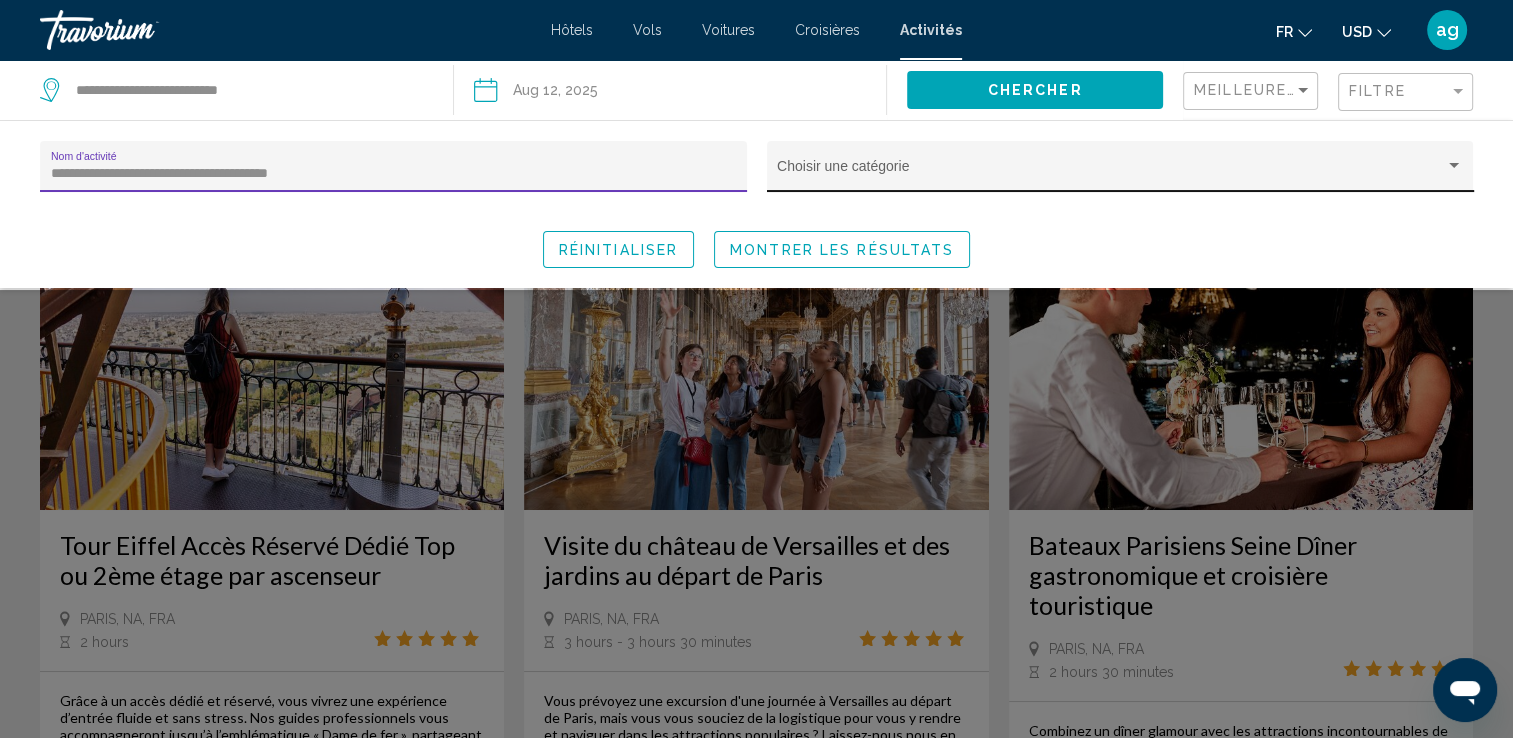 click at bounding box center [1111, 174] 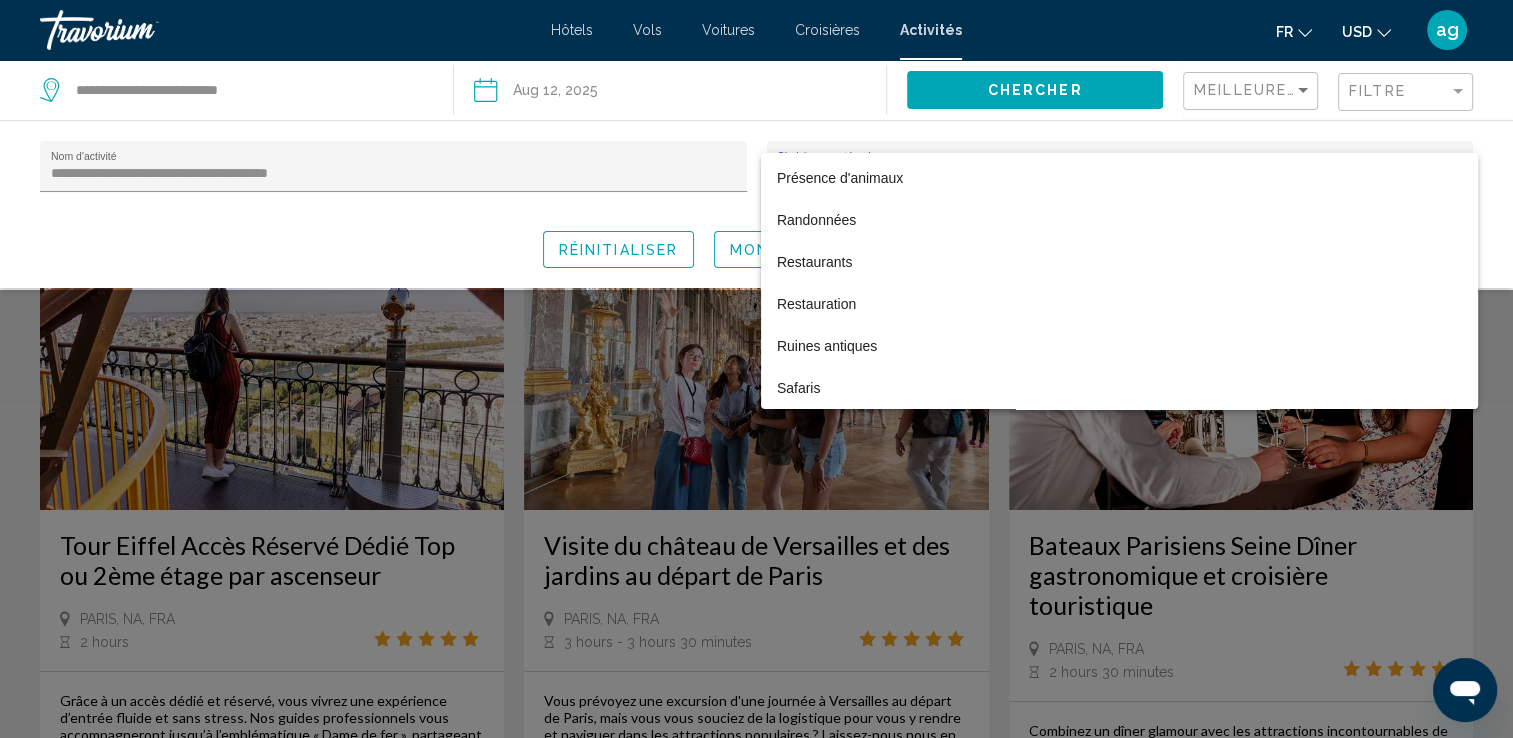 scroll, scrollTop: 3318, scrollLeft: 0, axis: vertical 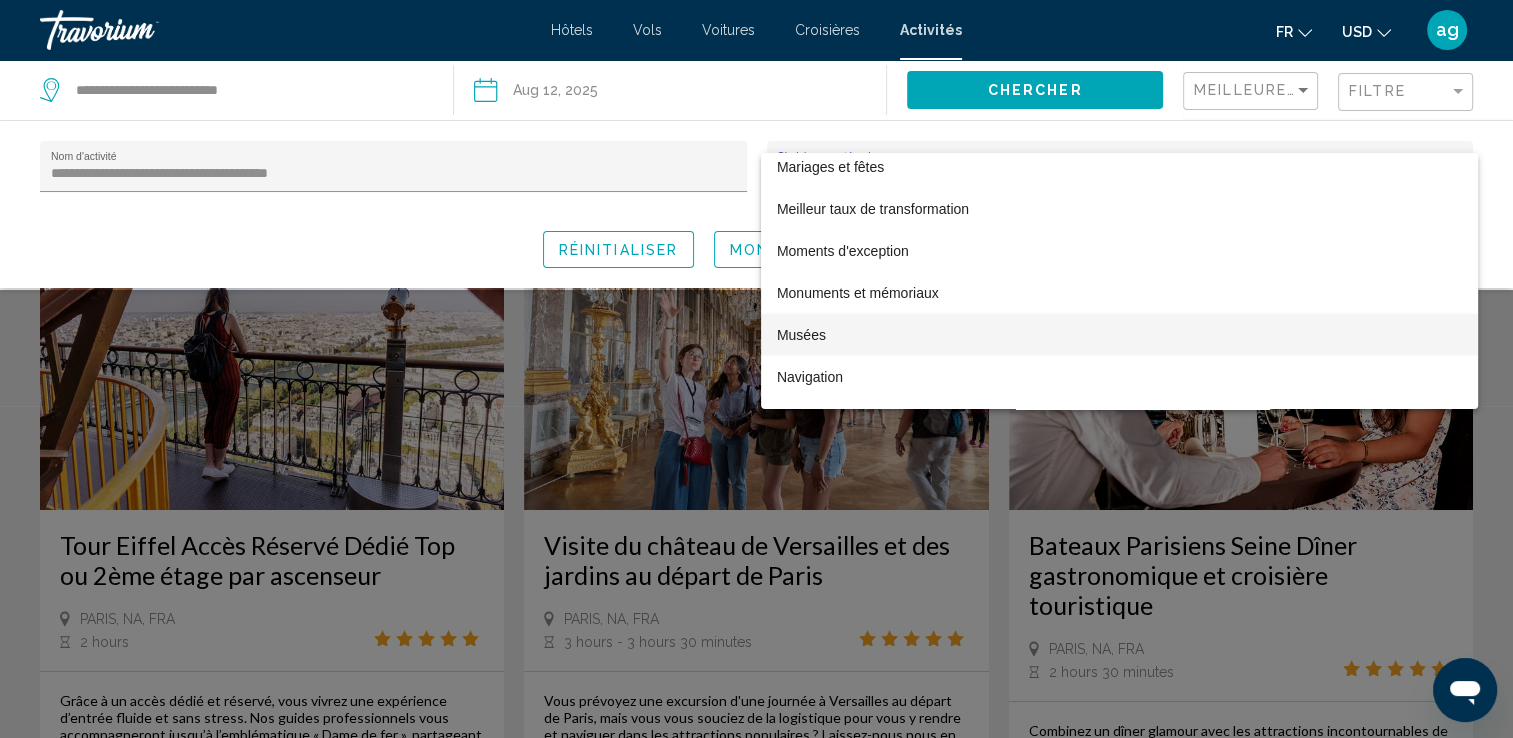 click on "Musées" at bounding box center (1119, 335) 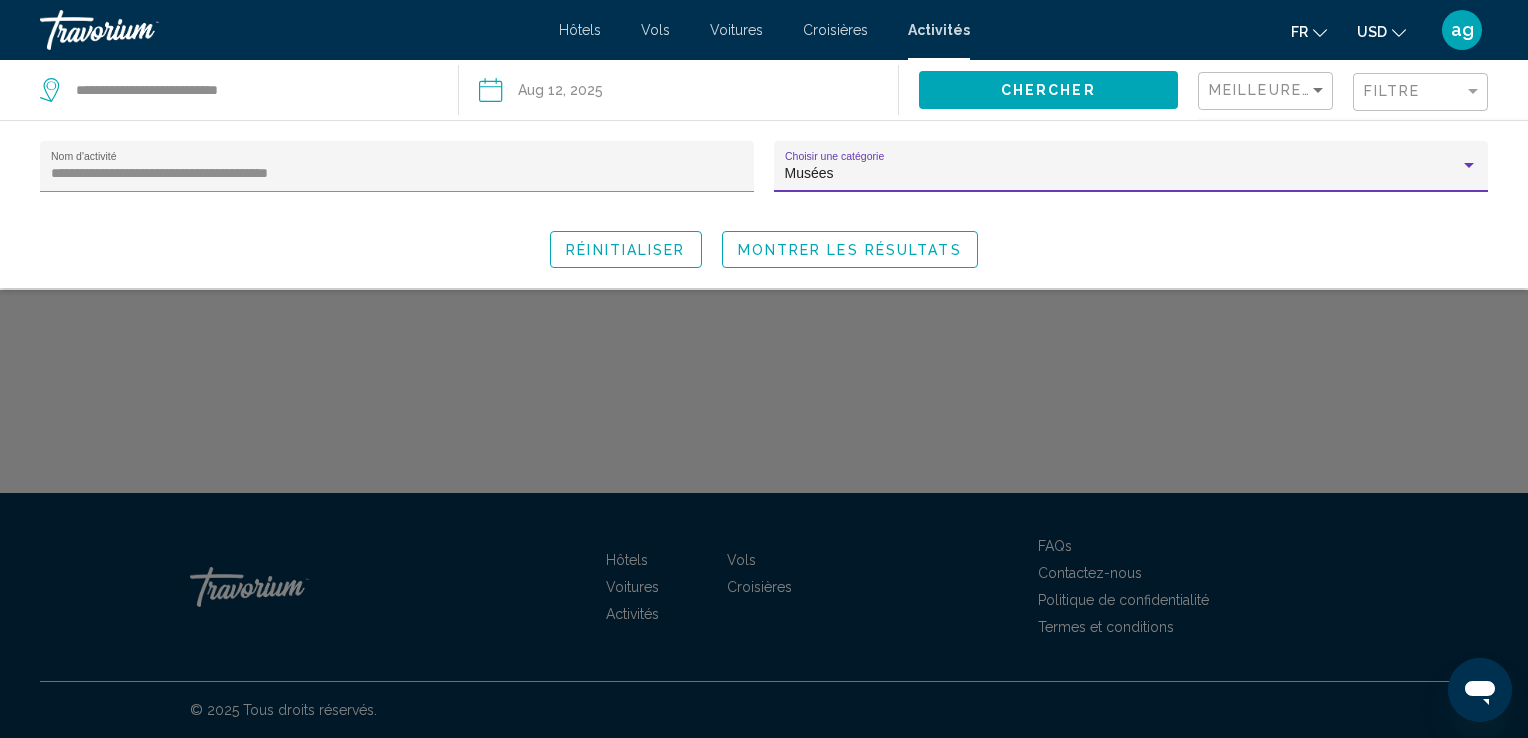 click on "Montrer les résultats" 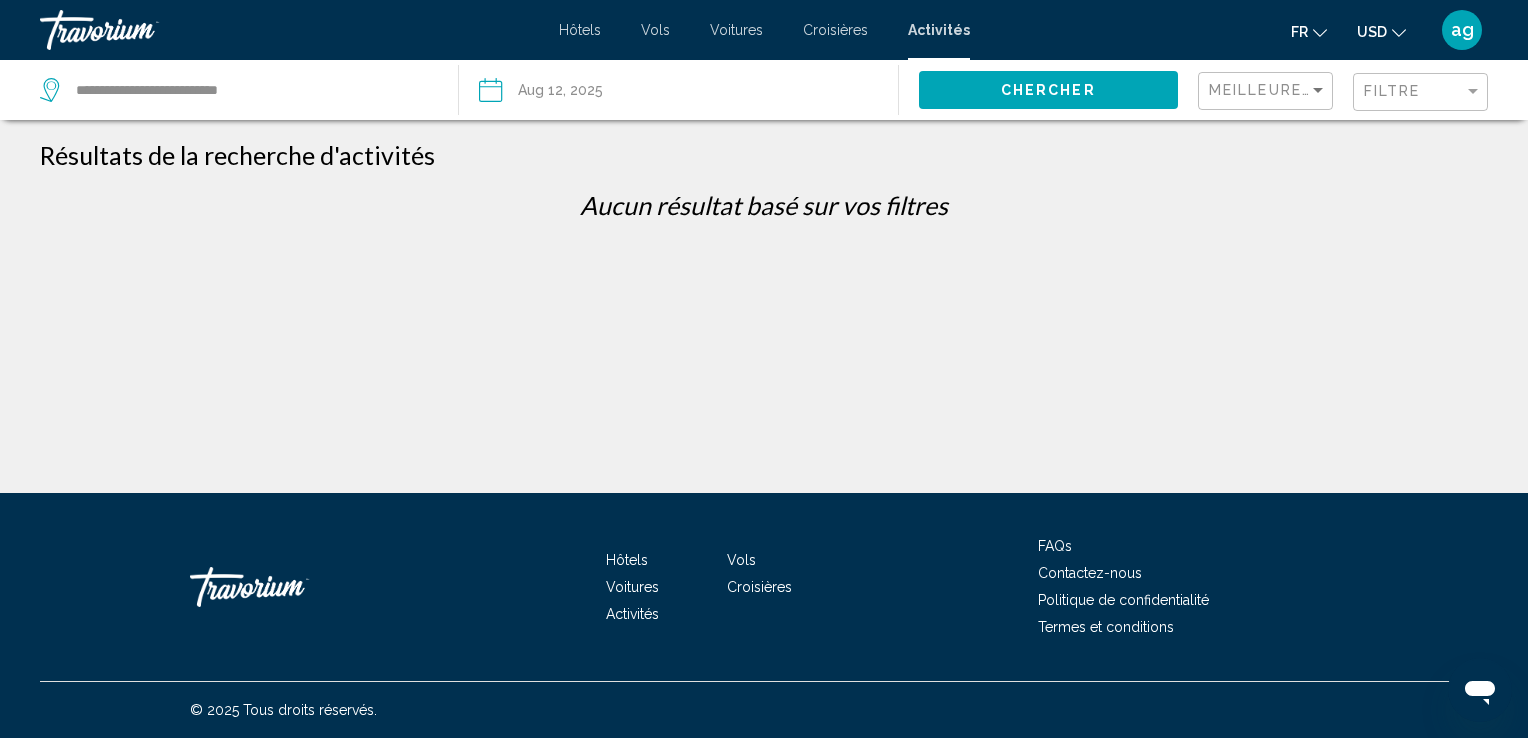 click on "Filtre" 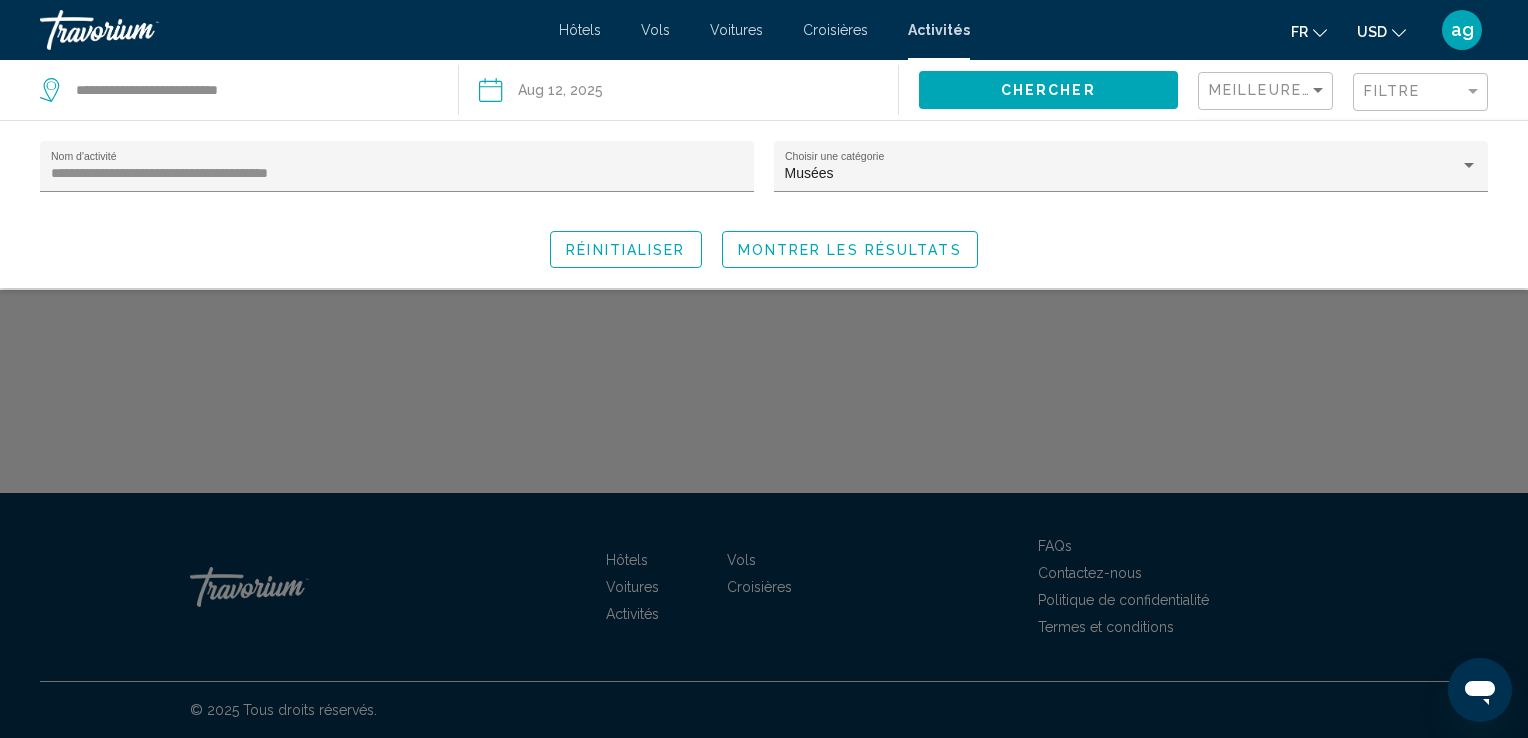 drag, startPoint x: 1361, startPoint y: 90, endPoint x: 425, endPoint y: 284, distance: 955.8933 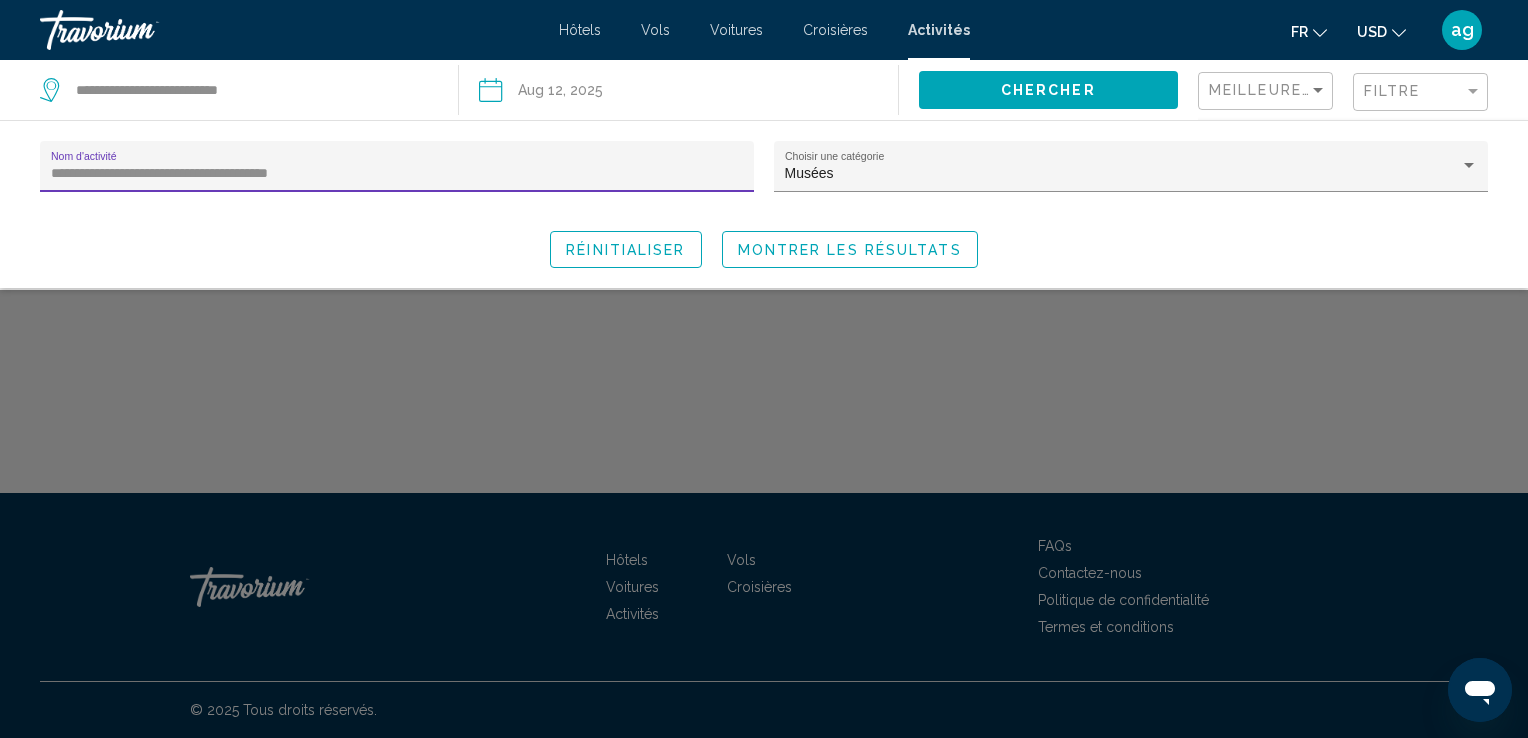 drag, startPoint x: 316, startPoint y: 174, endPoint x: 266, endPoint y: 170, distance: 50.159744 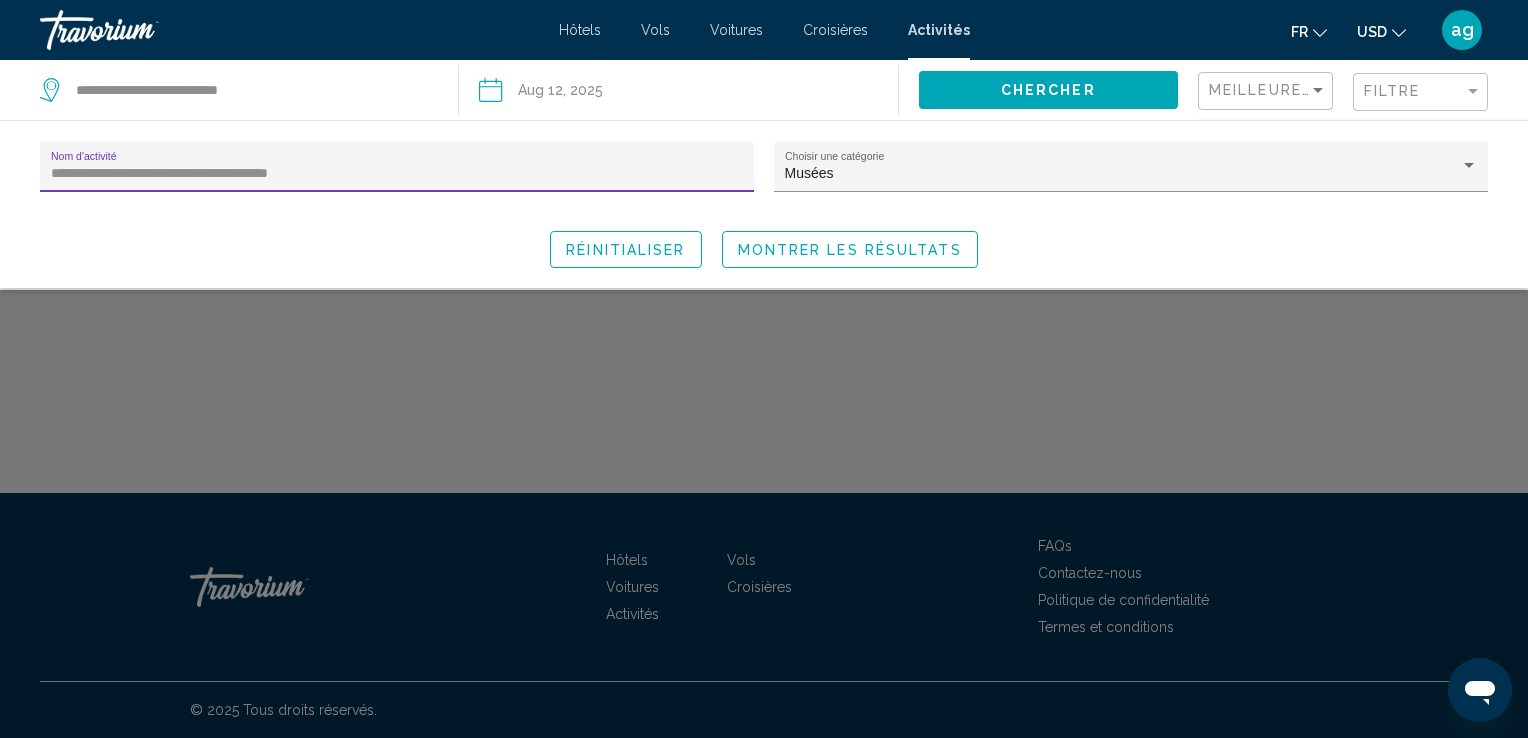 click on "**********" at bounding box center (397, 174) 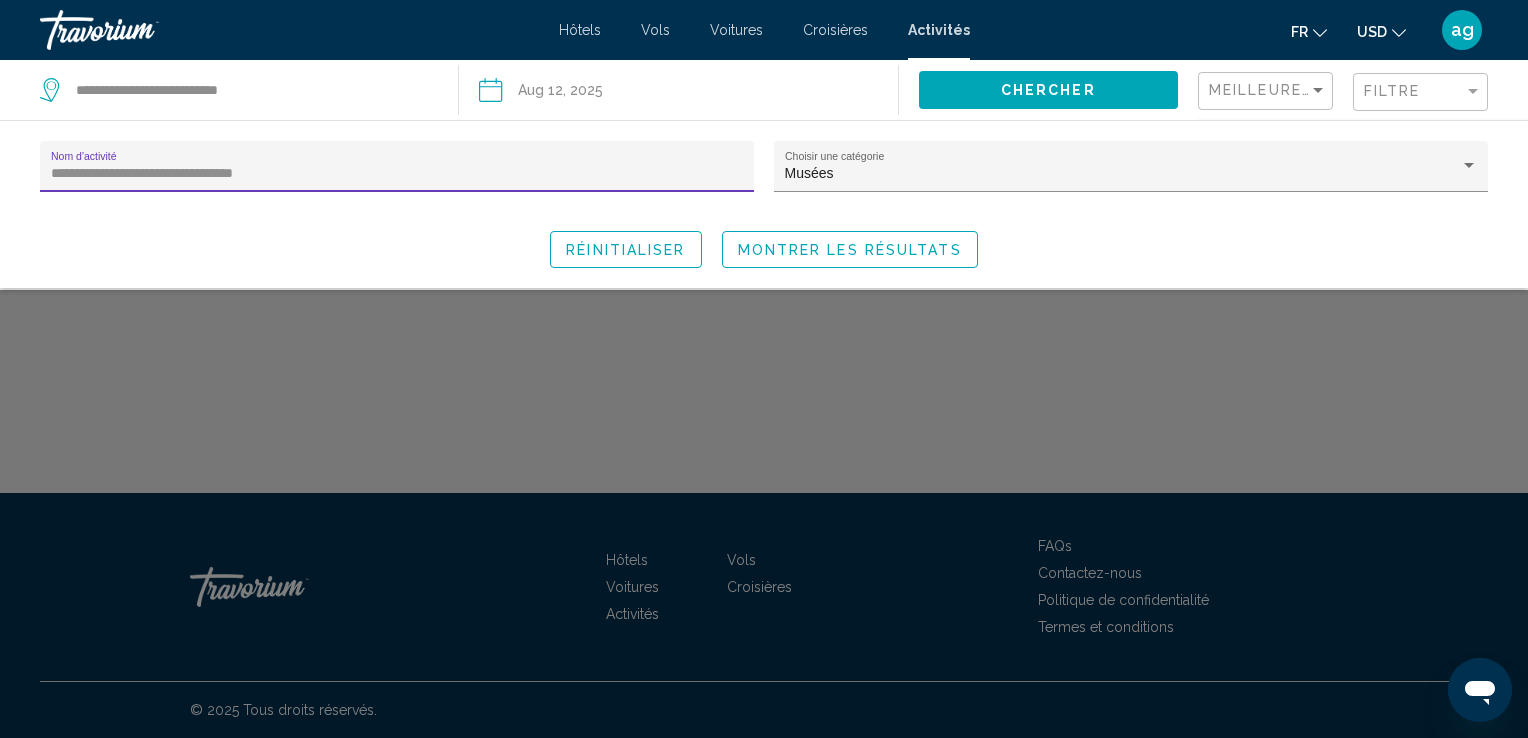 drag, startPoint x: 127, startPoint y: 170, endPoint x: 40, endPoint y: 171, distance: 87.005745 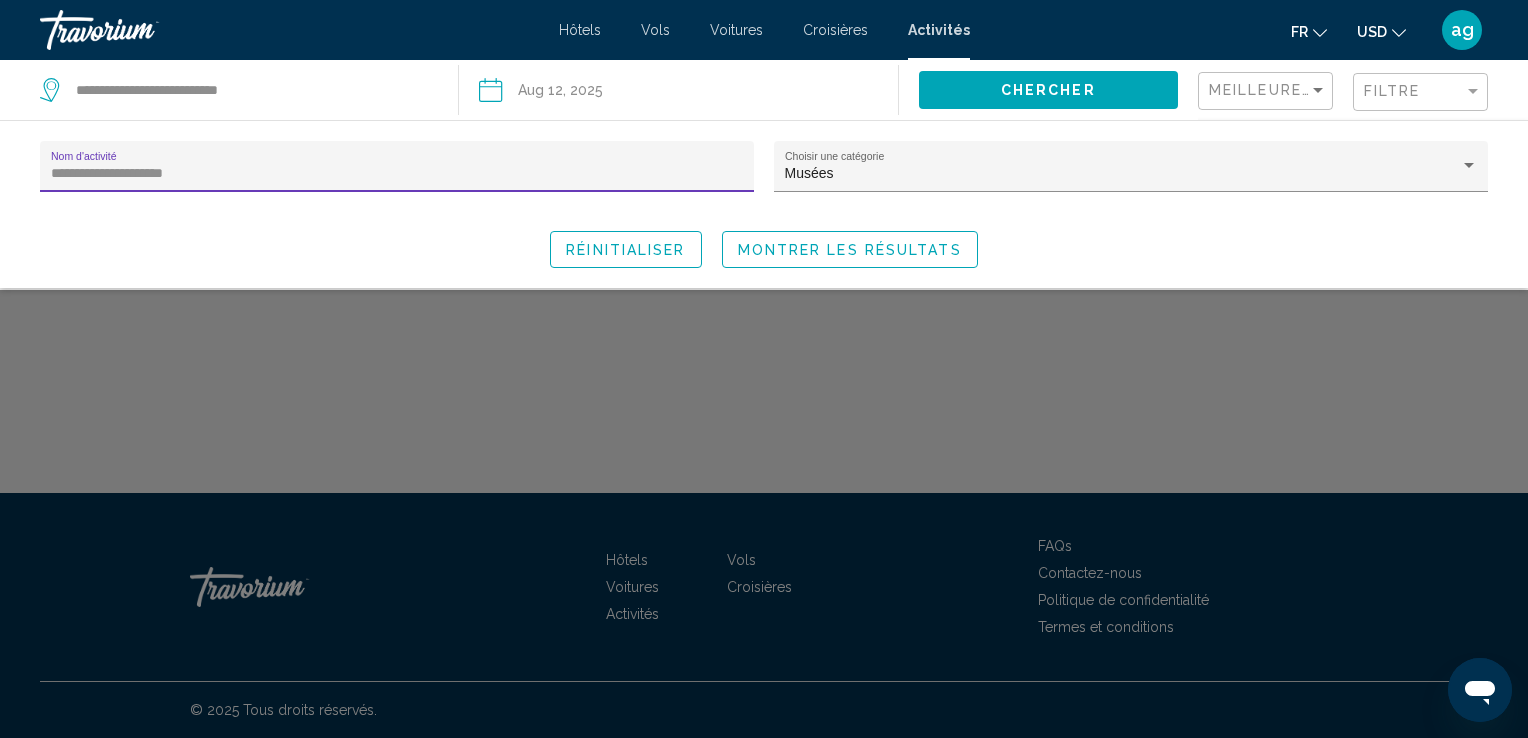 type on "**********" 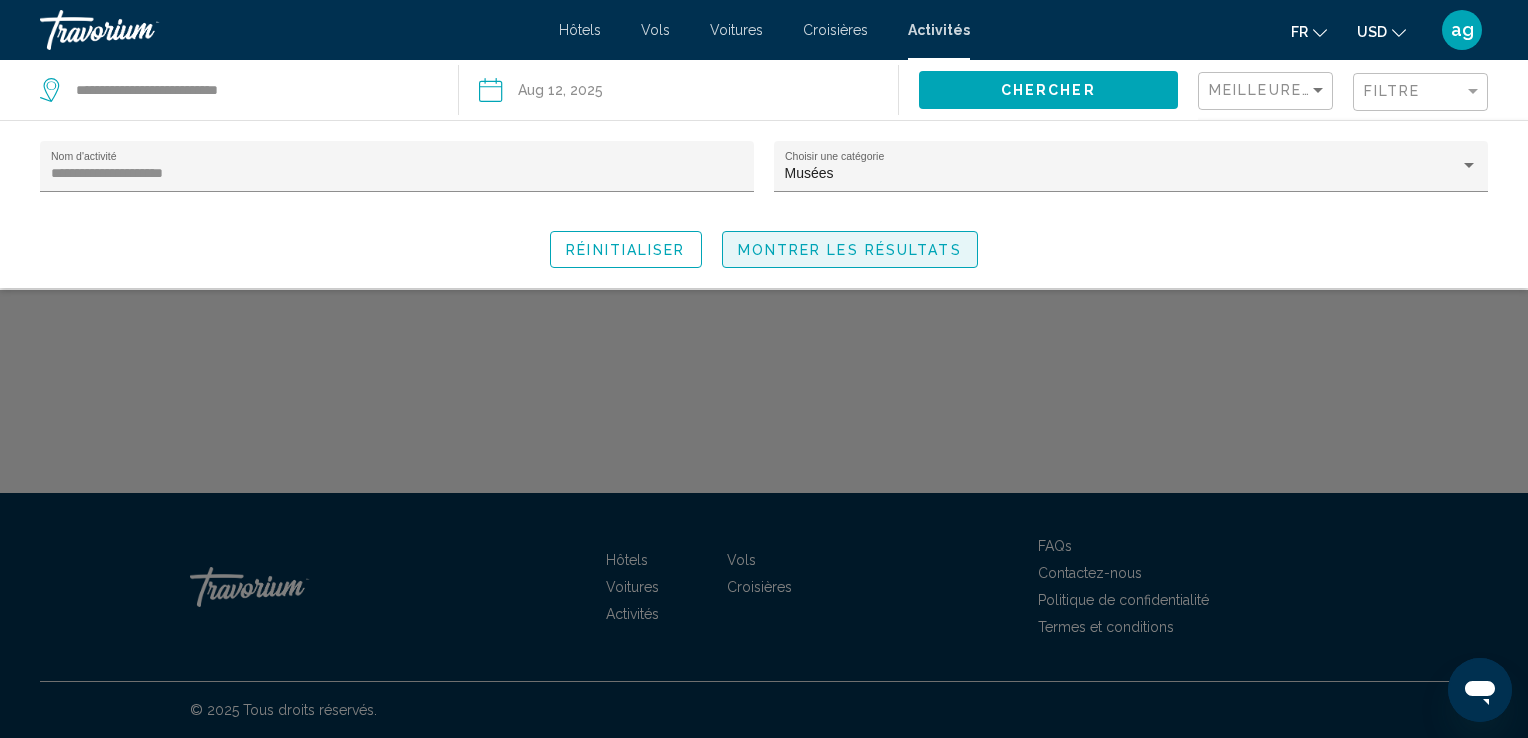 click on "Montrer les résultats" 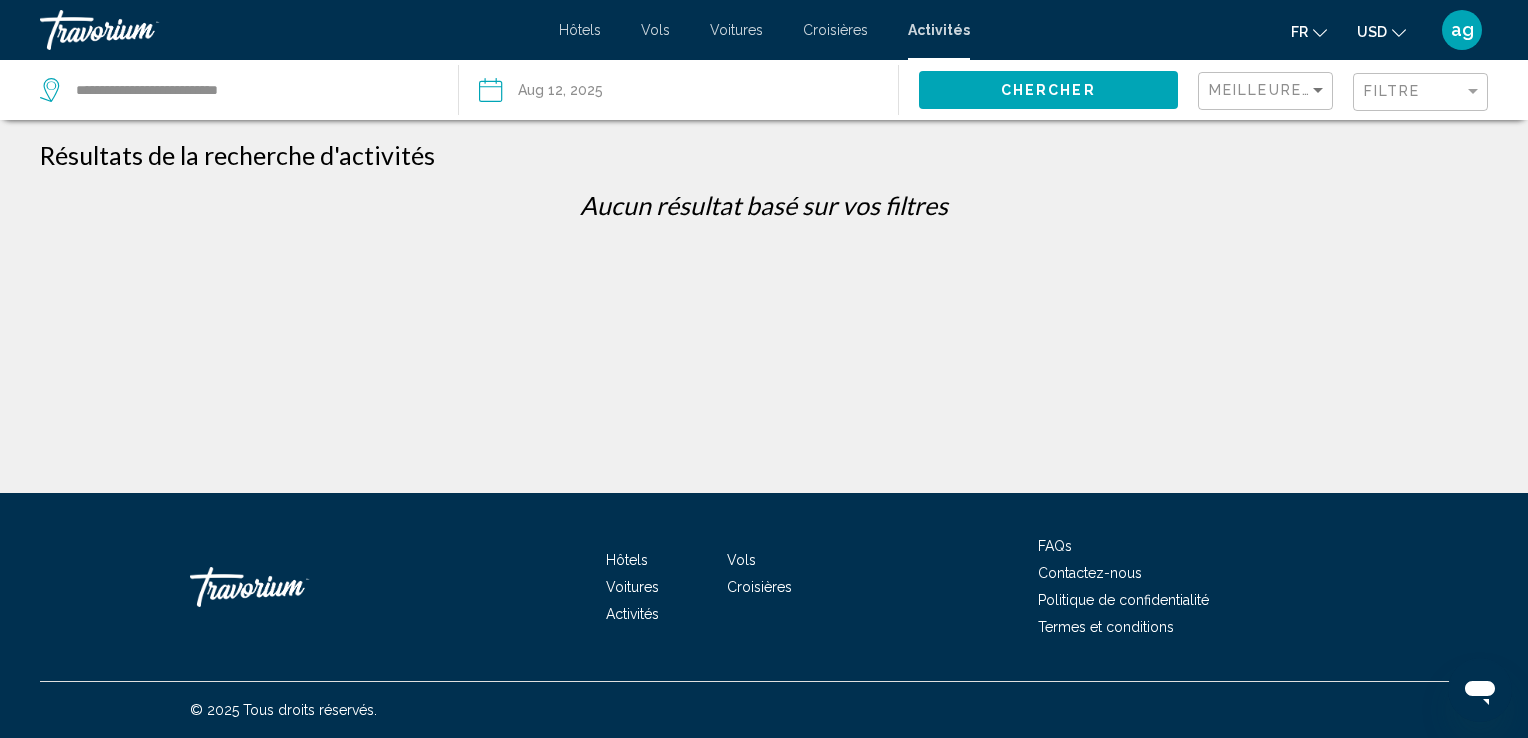 click on "Activités" at bounding box center (939, 30) 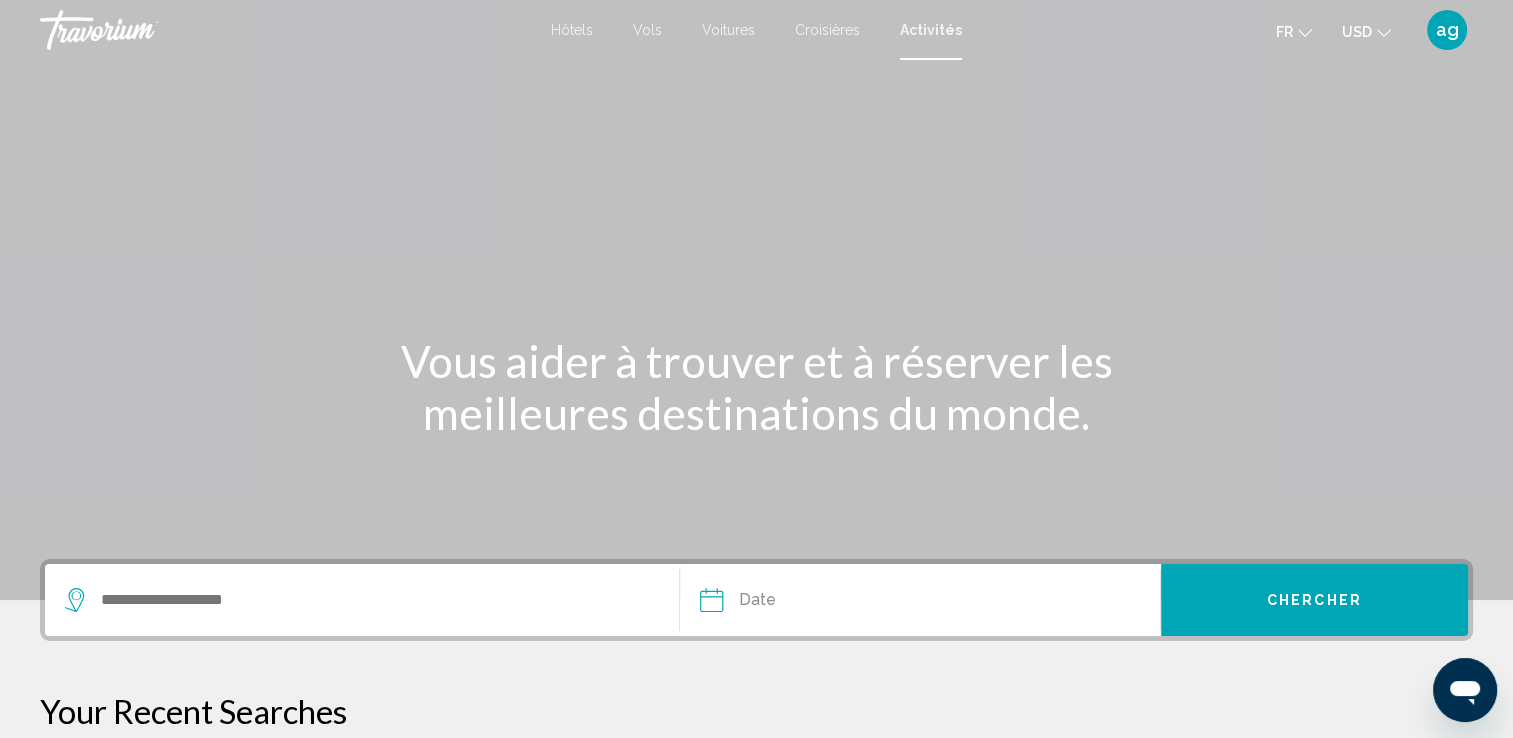 click at bounding box center (362, 600) 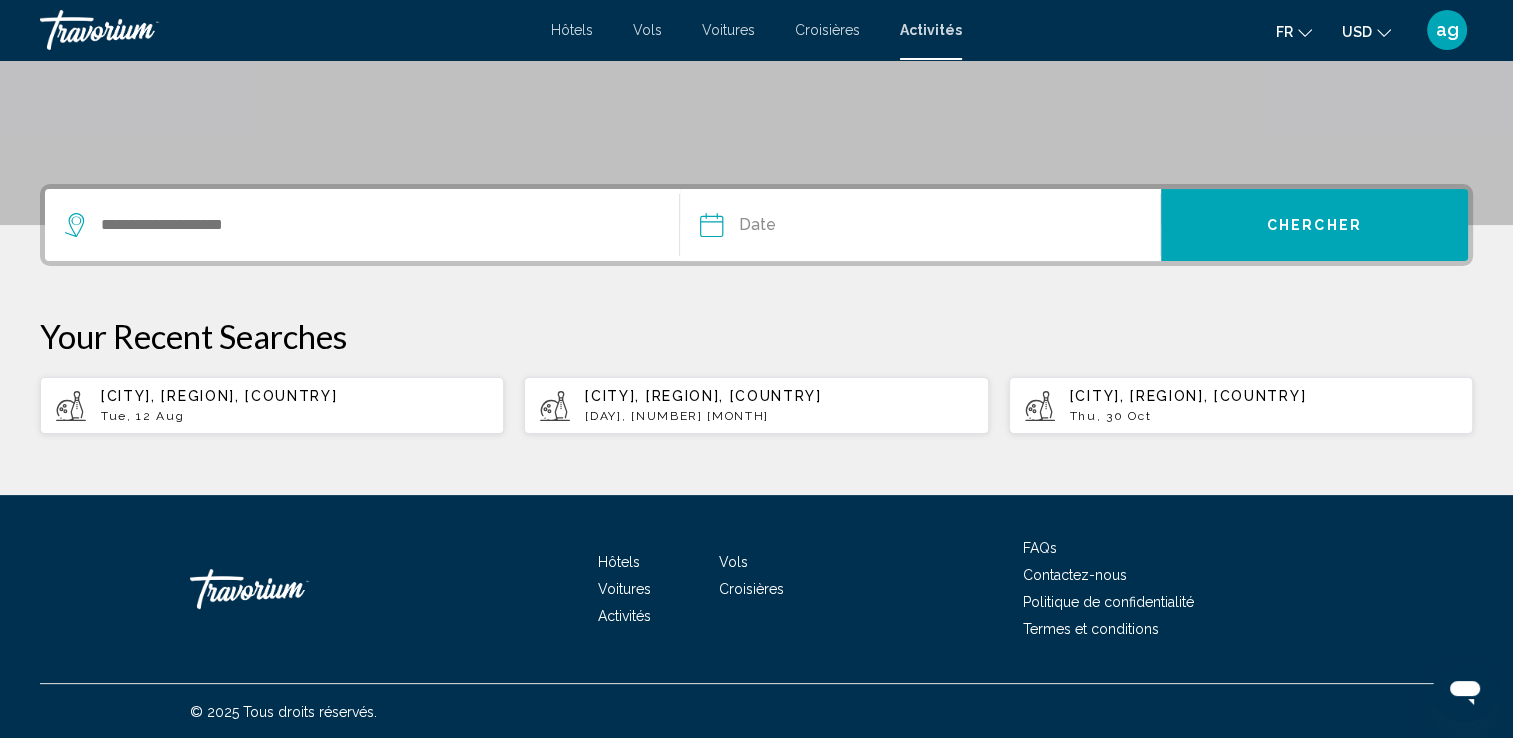 scroll, scrollTop: 376, scrollLeft: 0, axis: vertical 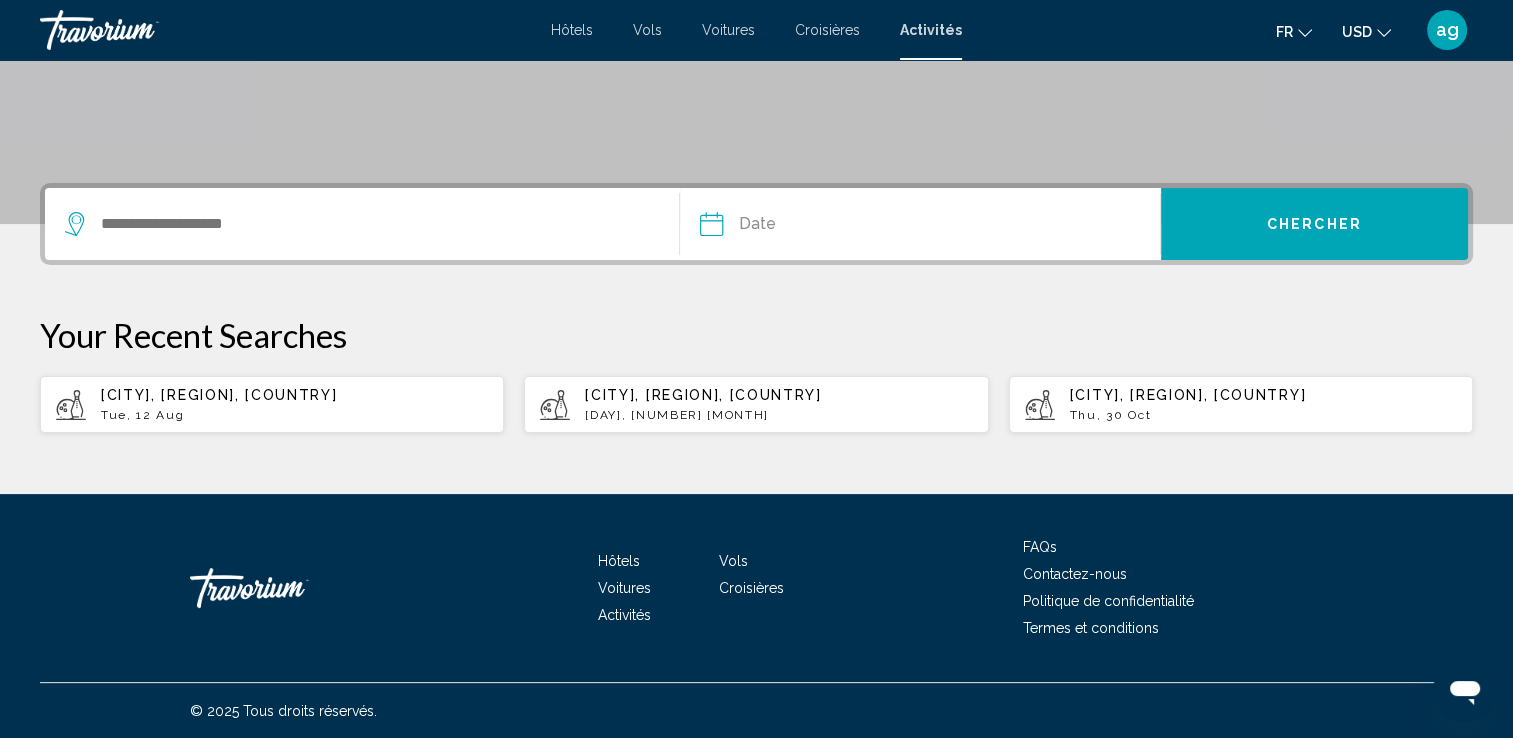 click on "Paris, Île-de-France, France" at bounding box center [219, 395] 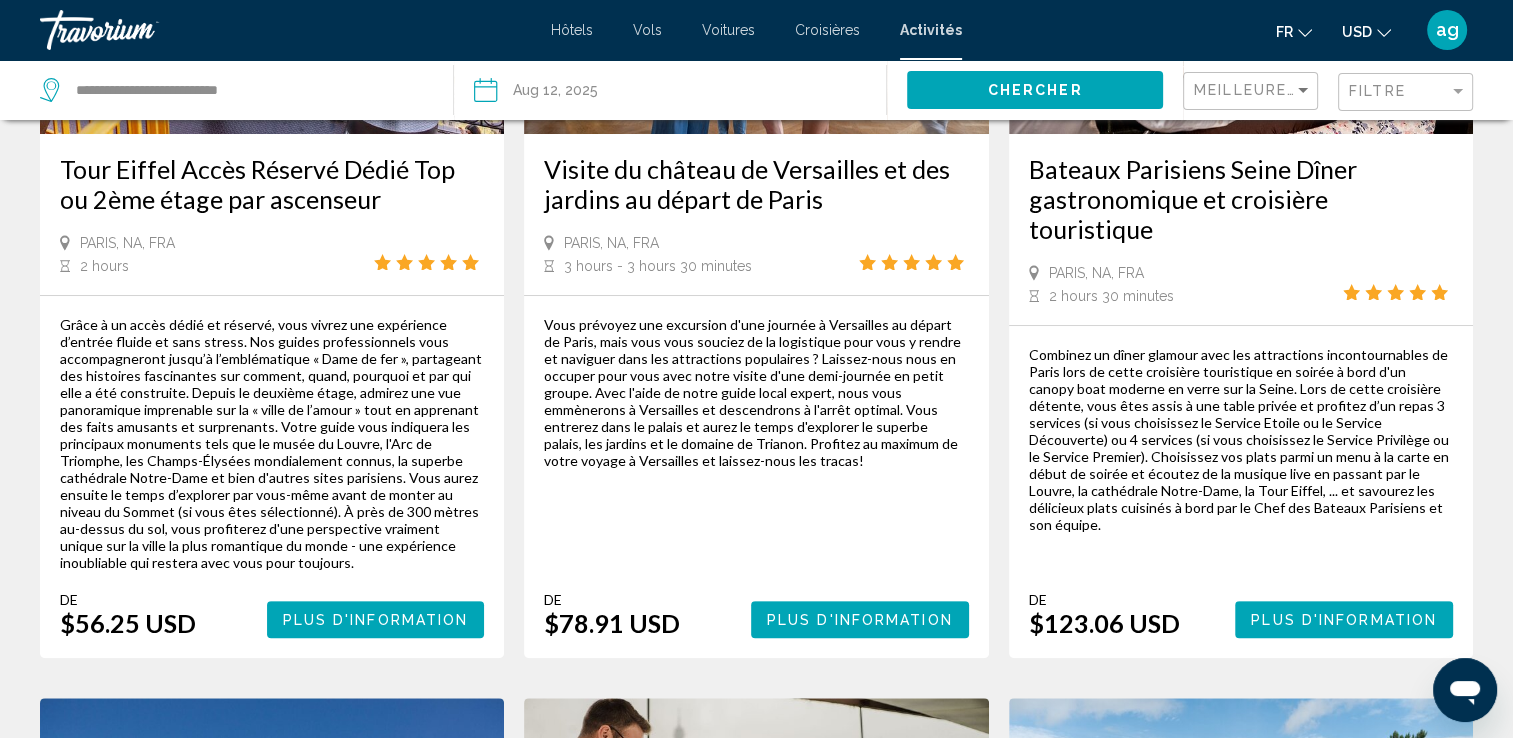 scroll, scrollTop: 0, scrollLeft: 0, axis: both 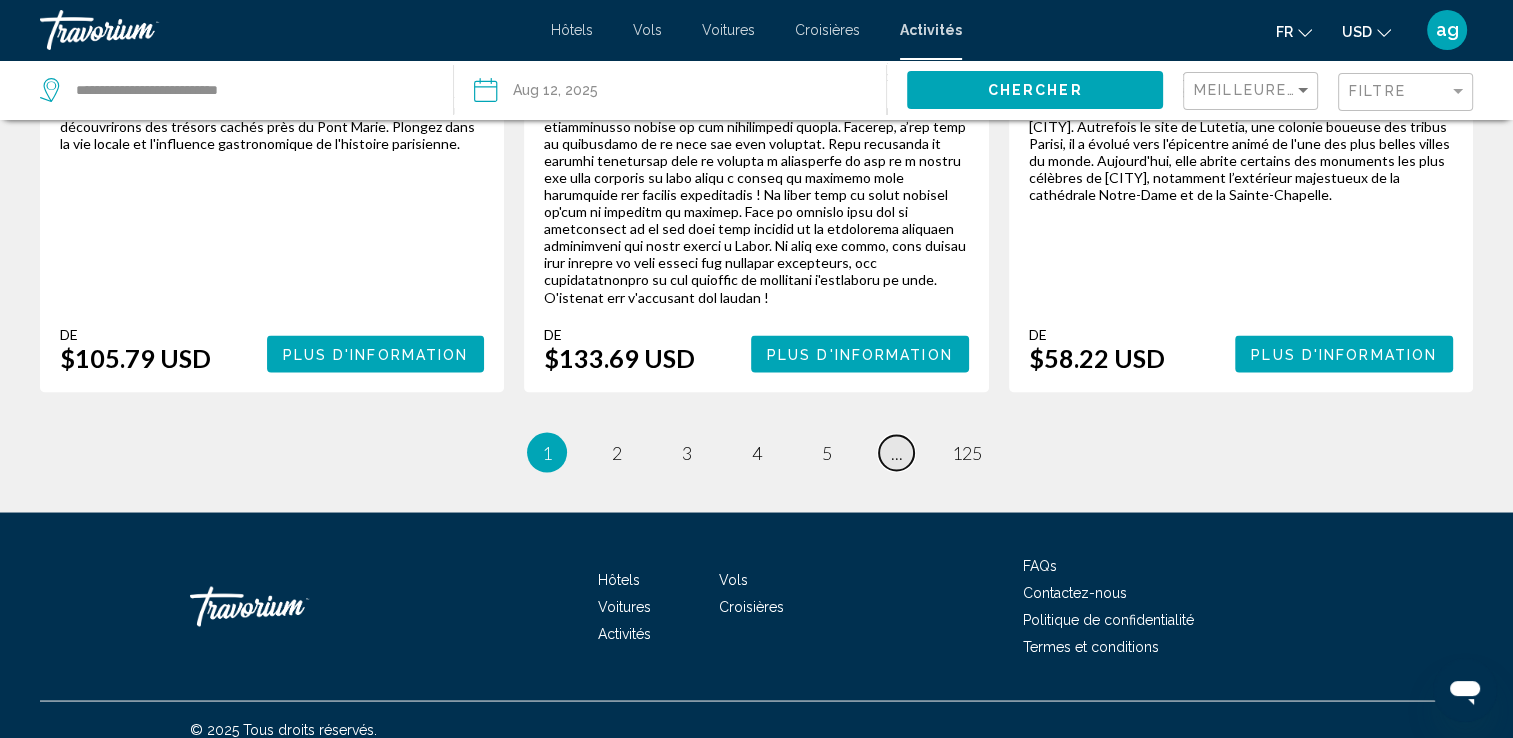 click on "..." at bounding box center (897, 452) 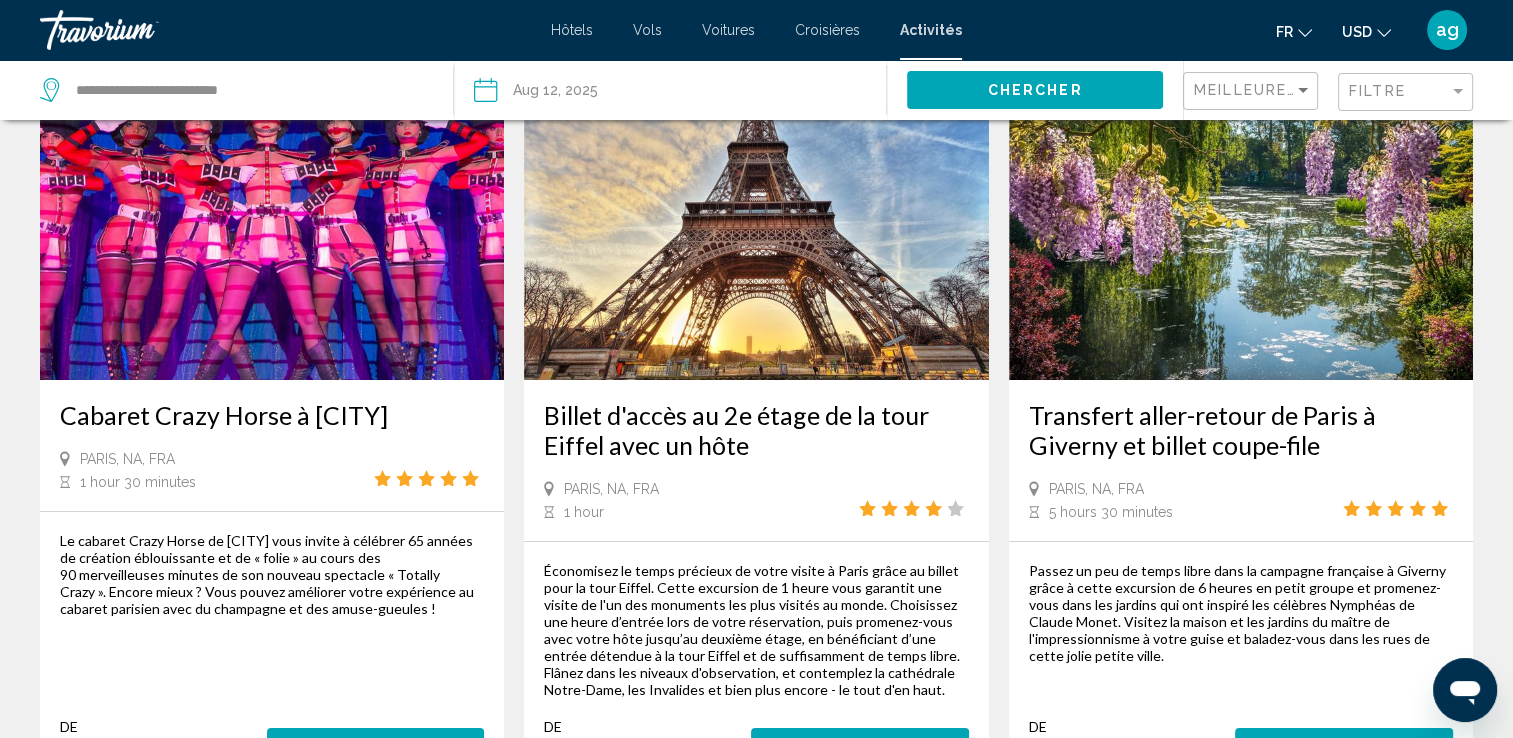 scroll, scrollTop: 0, scrollLeft: 0, axis: both 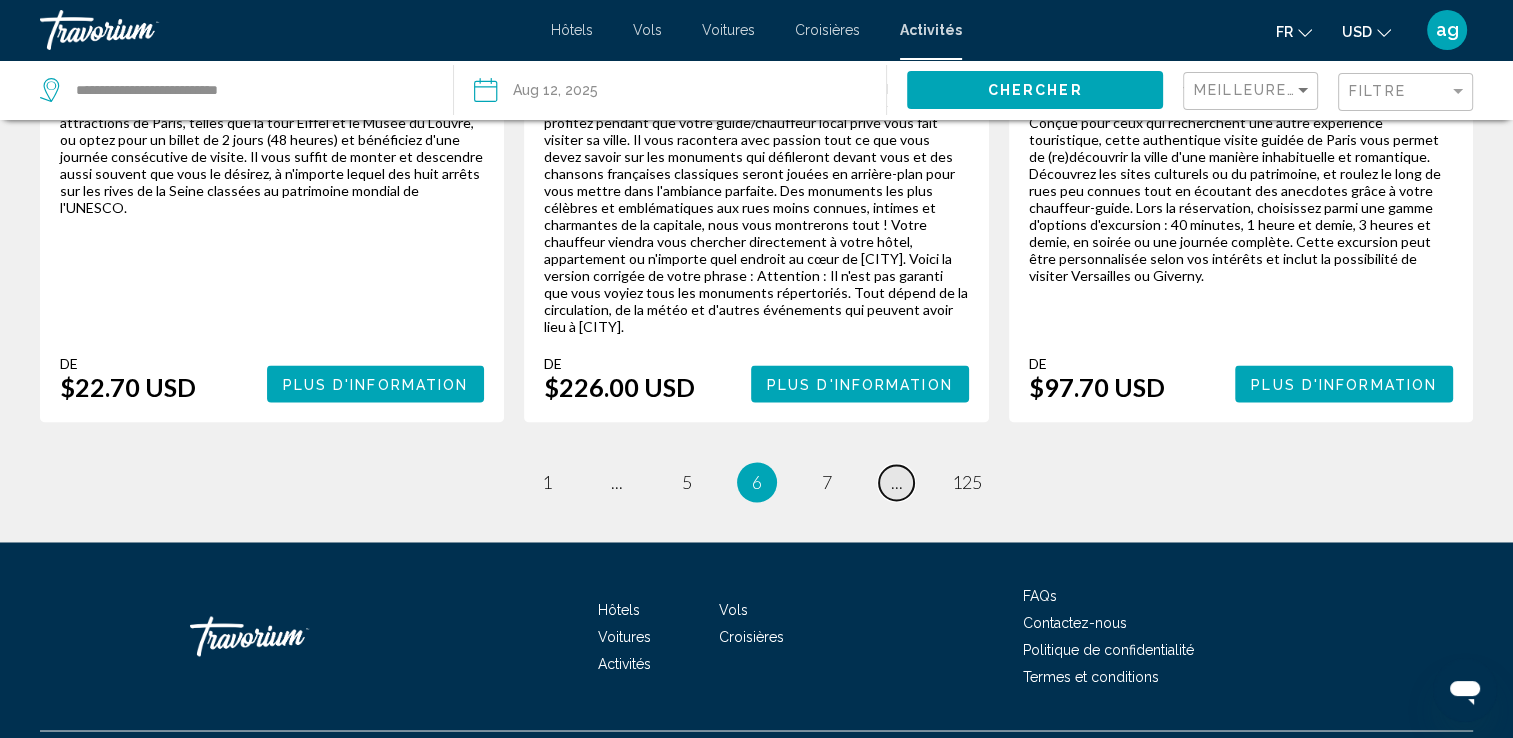 click on "..." at bounding box center [897, 482] 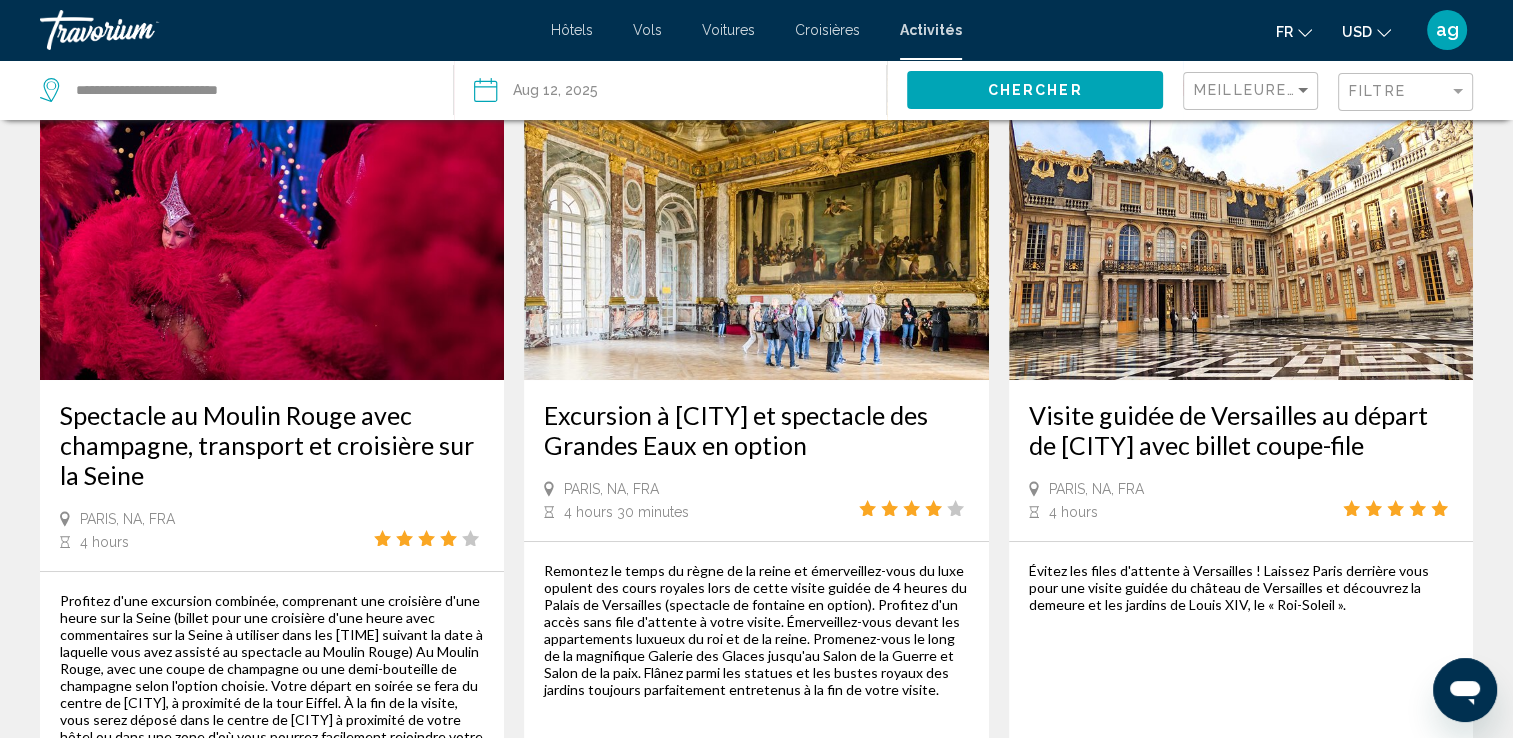 scroll, scrollTop: 0, scrollLeft: 0, axis: both 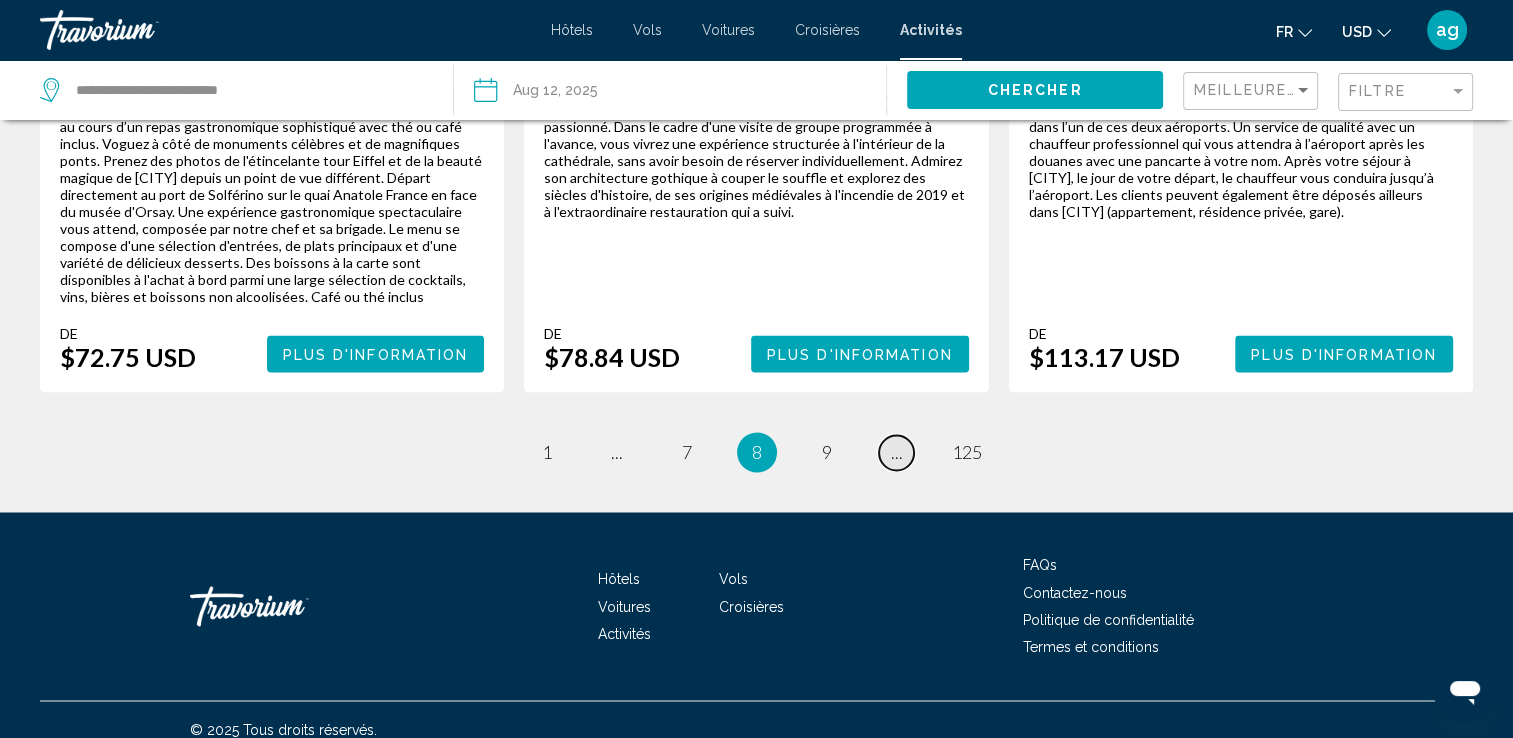 click on "..." at bounding box center (897, 452) 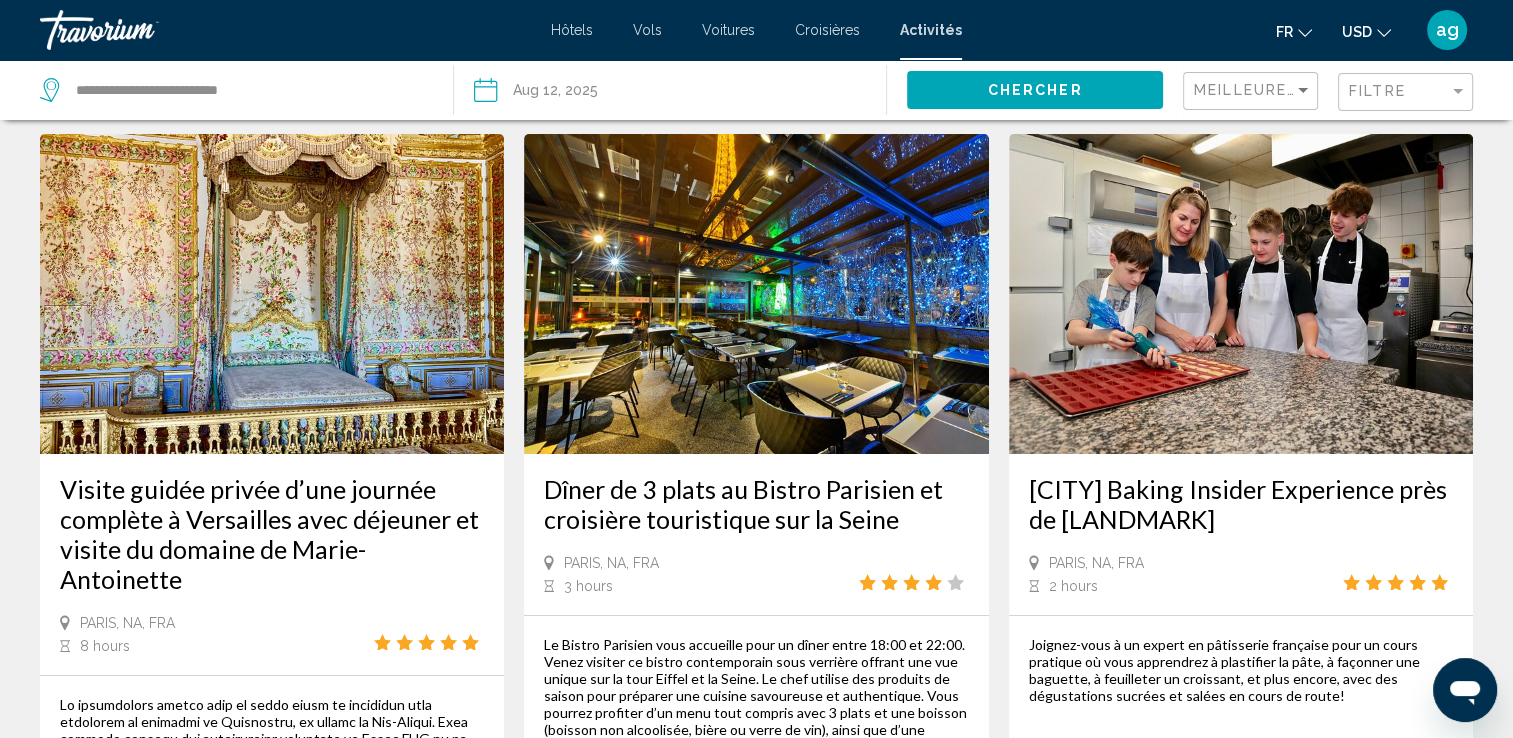 scroll, scrollTop: 0, scrollLeft: 0, axis: both 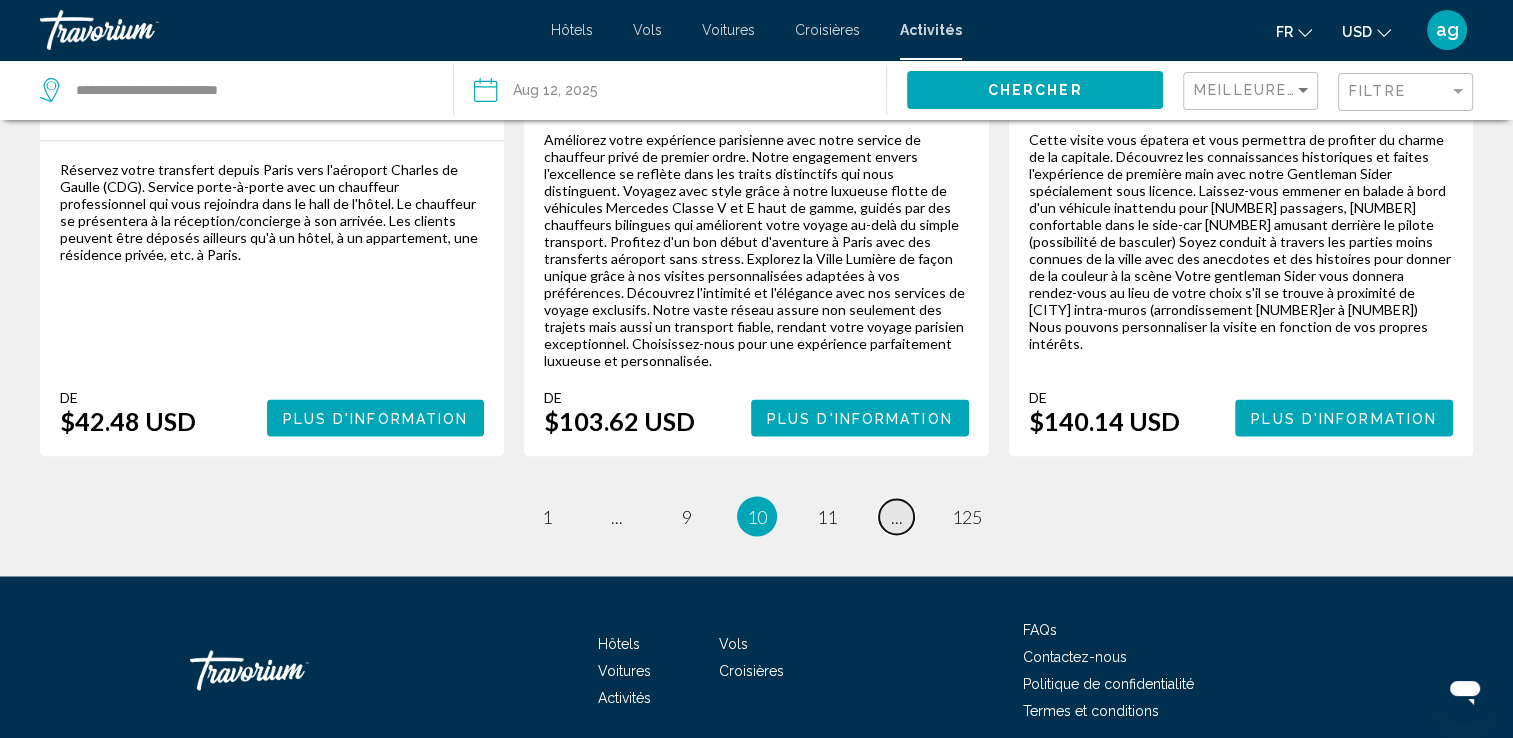 click on "..." at bounding box center [897, 516] 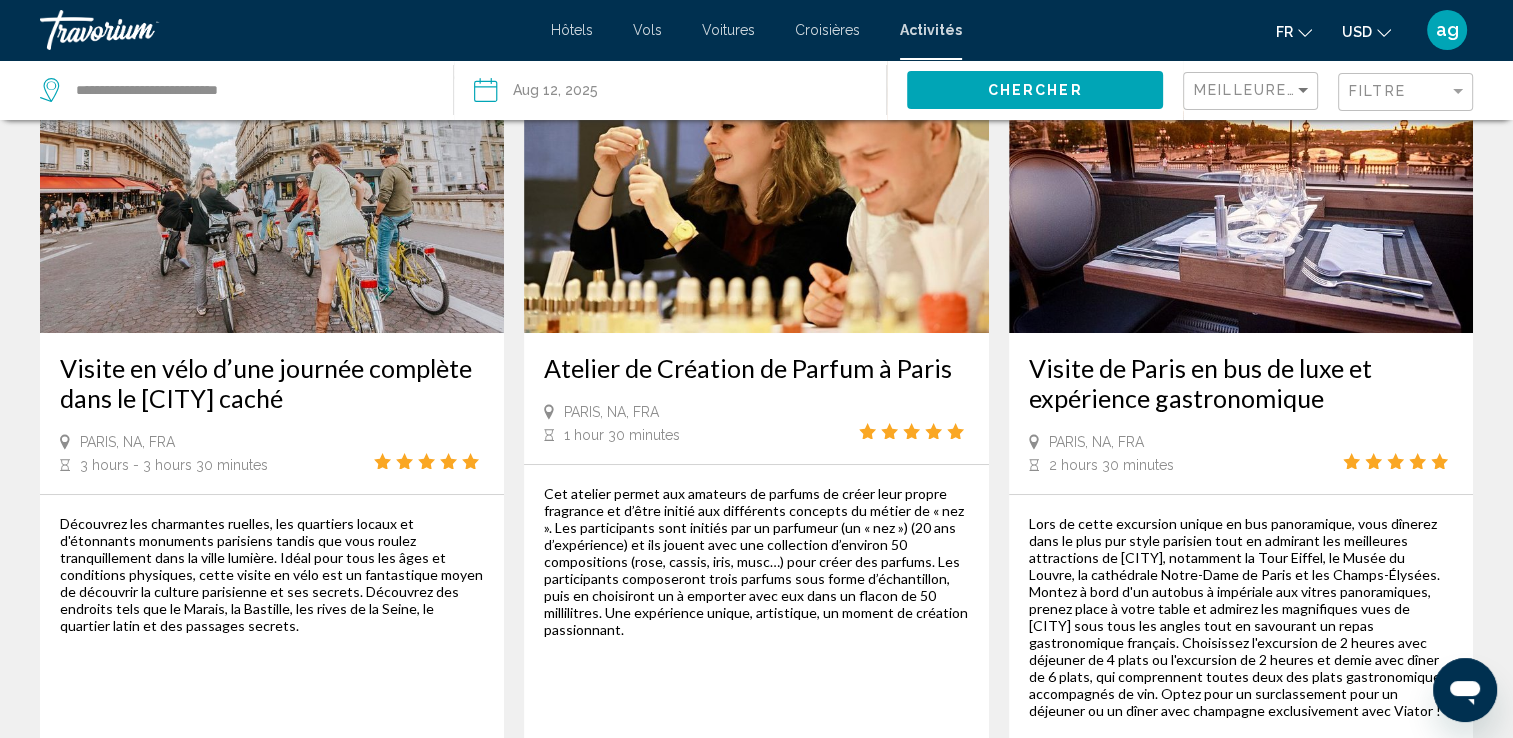 scroll, scrollTop: 0, scrollLeft: 0, axis: both 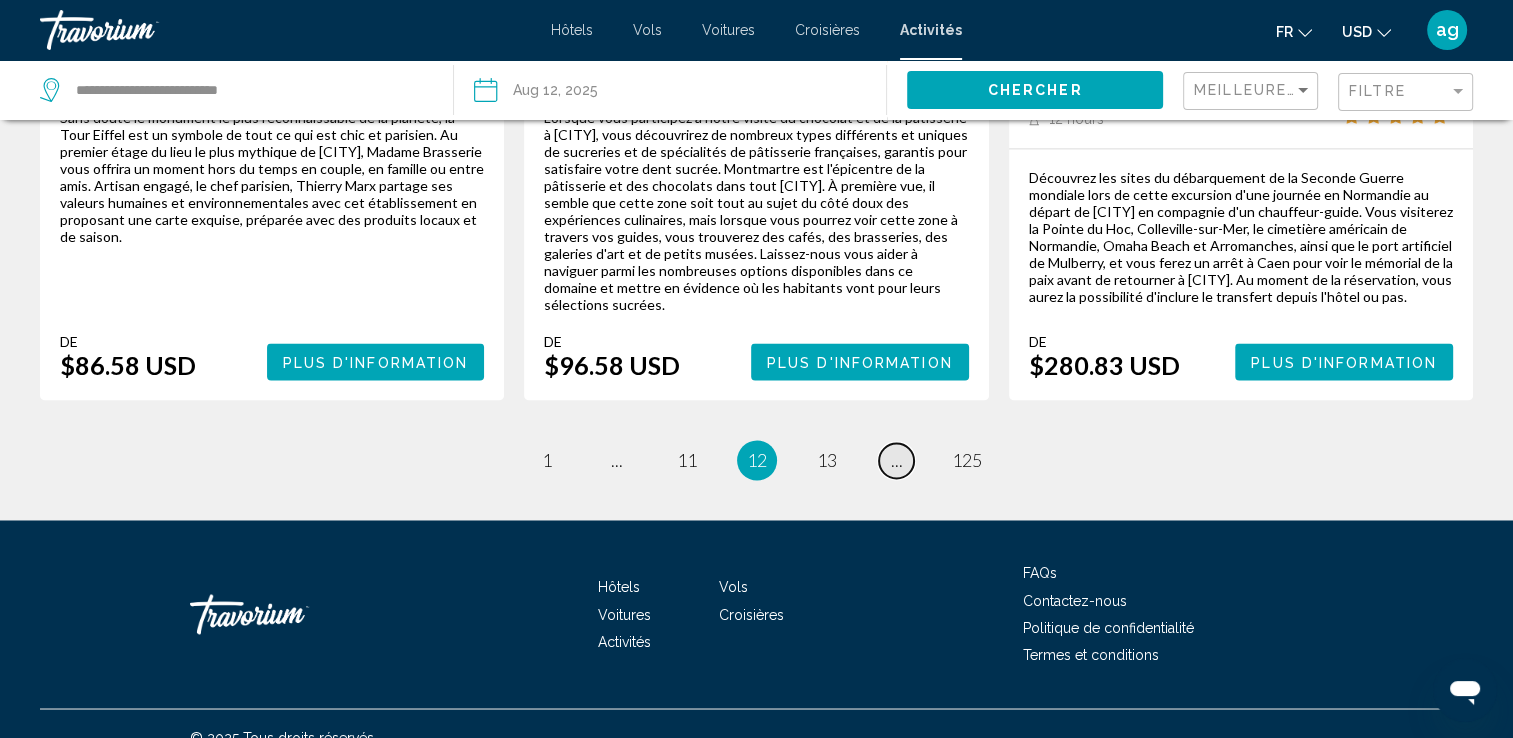 click on "..." at bounding box center (897, 460) 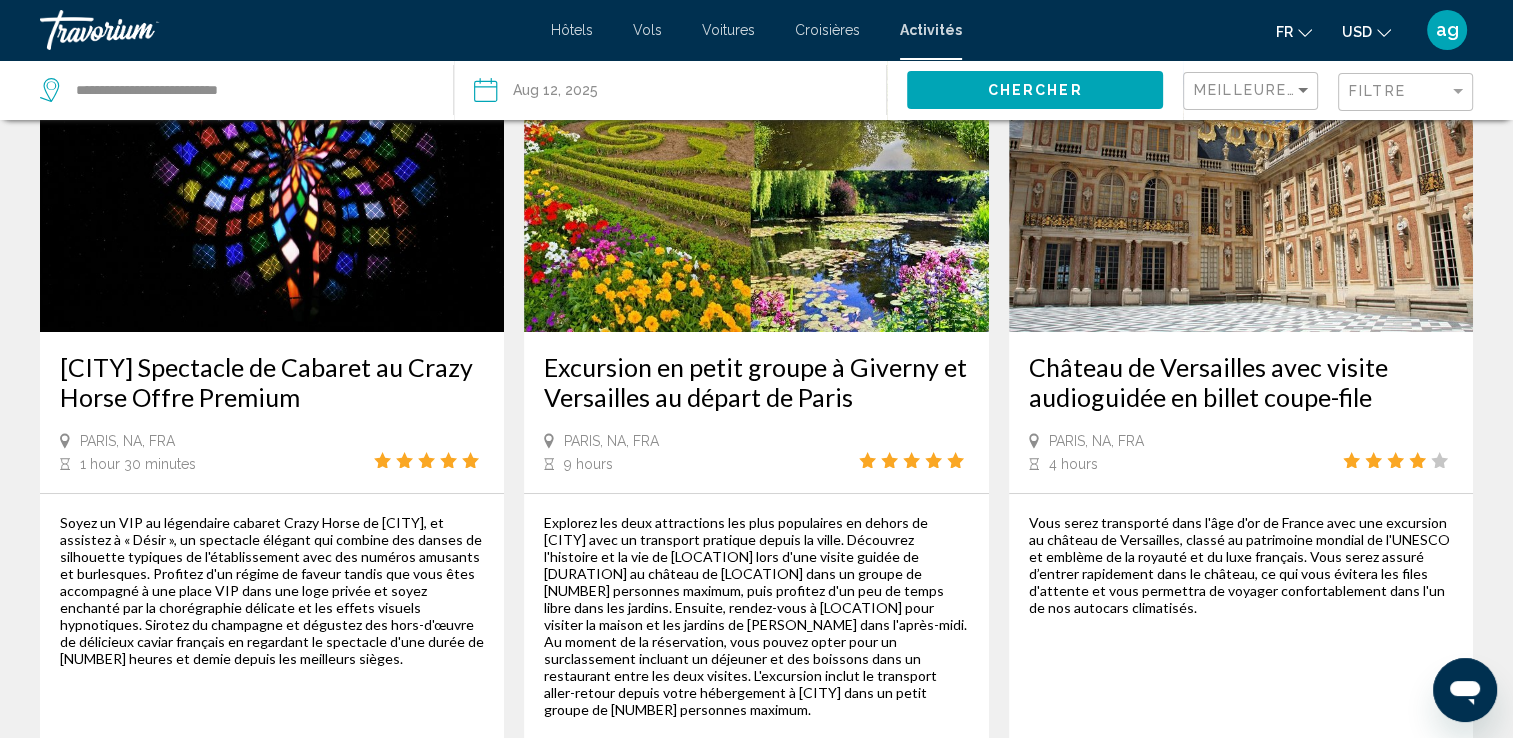 scroll, scrollTop: 0, scrollLeft: 0, axis: both 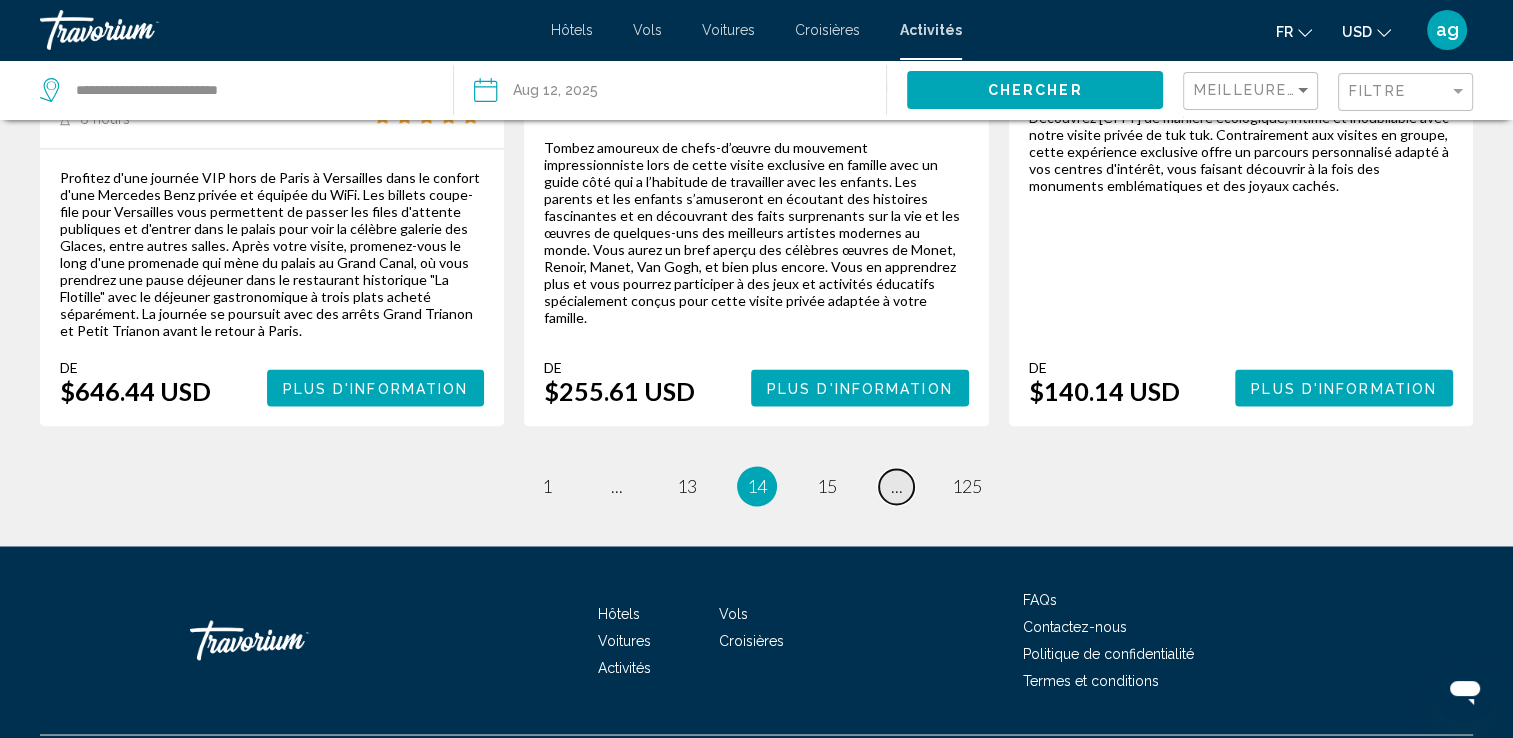 click on "..." at bounding box center [897, 486] 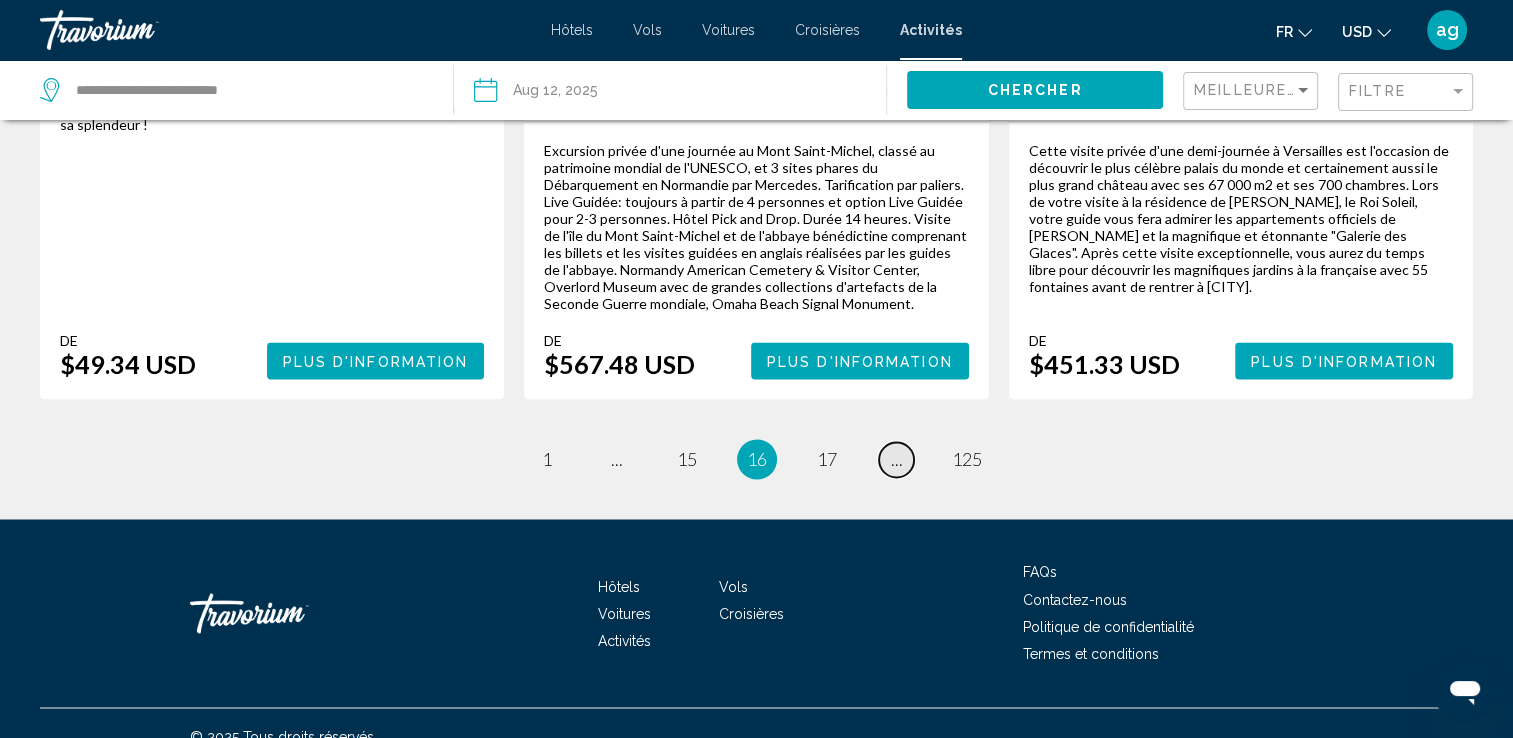 scroll, scrollTop: 3236, scrollLeft: 0, axis: vertical 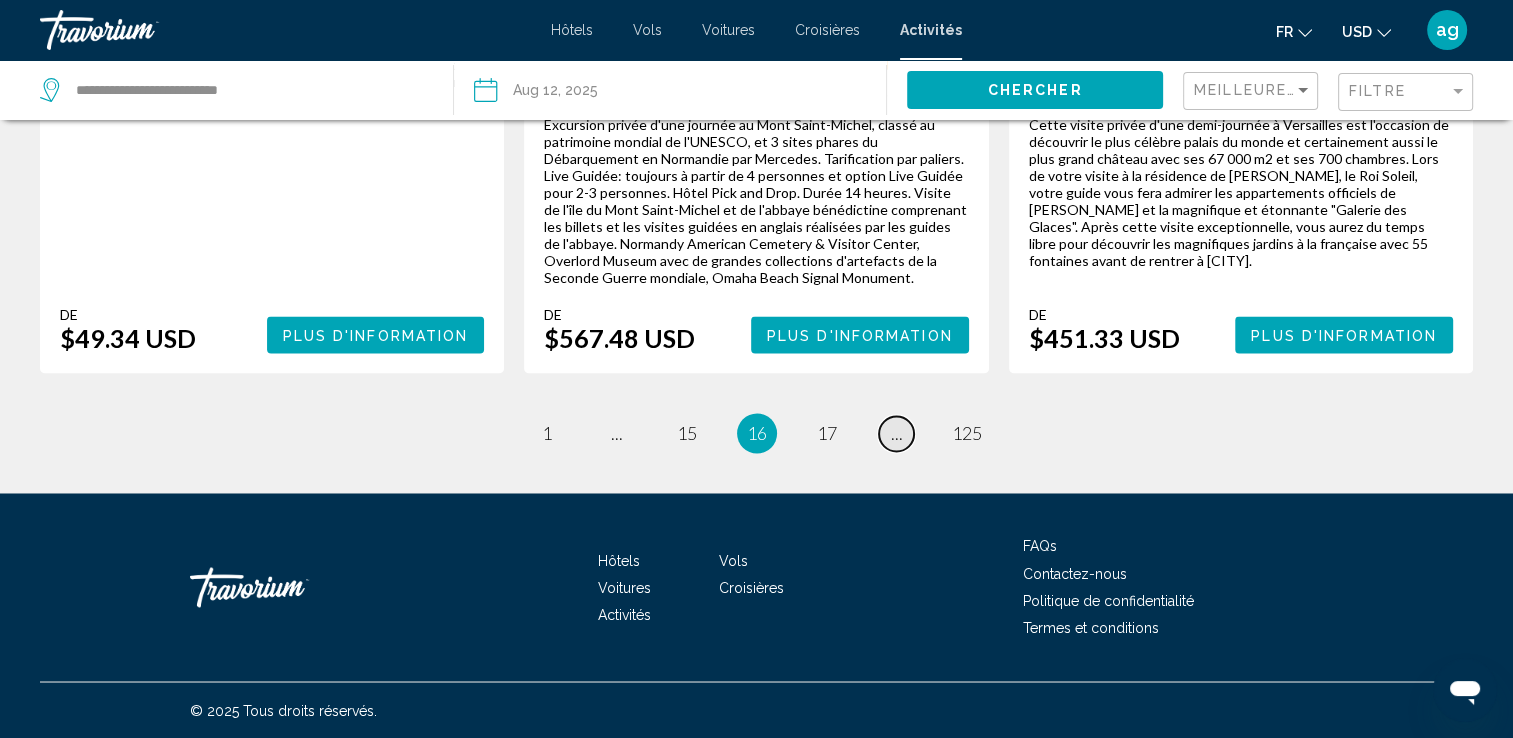 click on "page  ..." at bounding box center [896, 433] 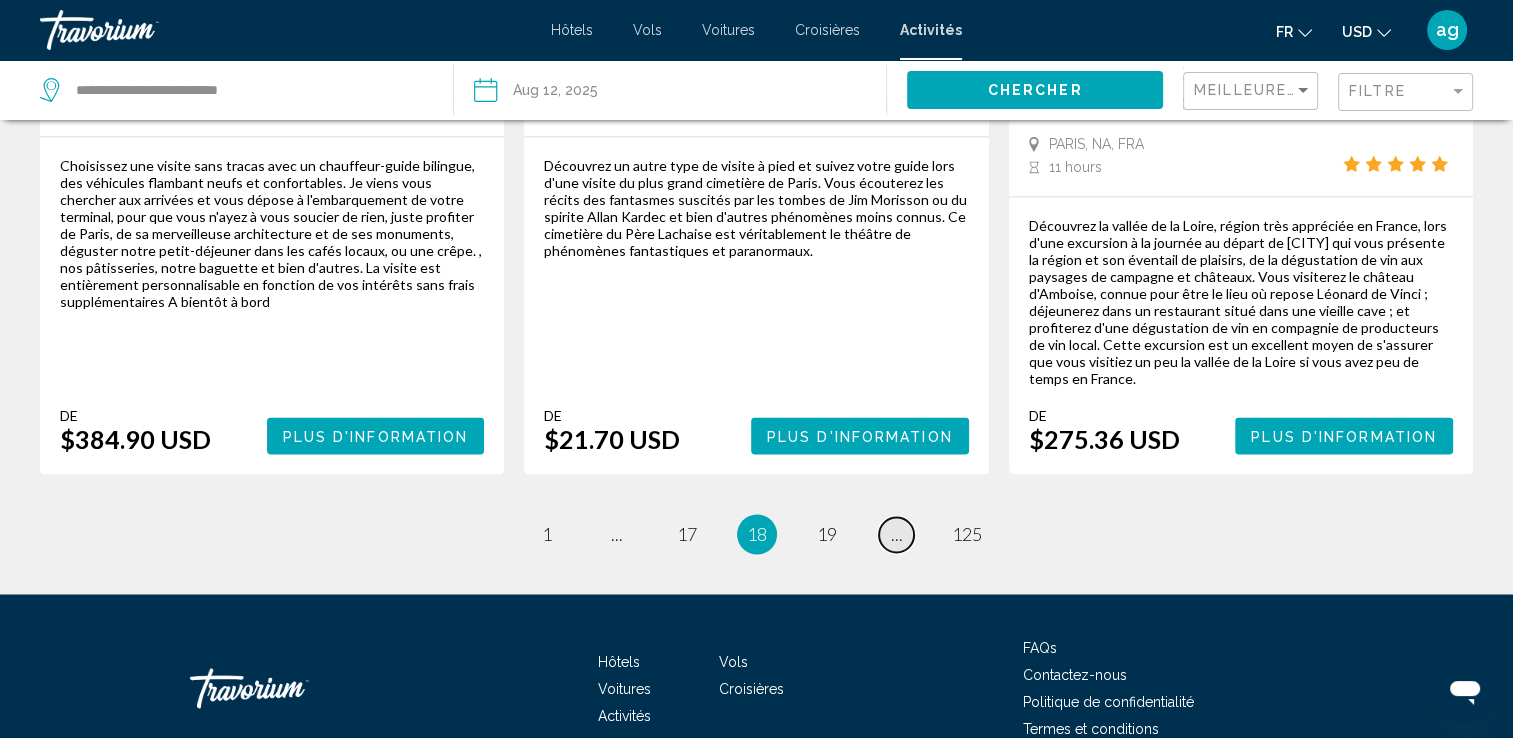 scroll, scrollTop: 3240, scrollLeft: 0, axis: vertical 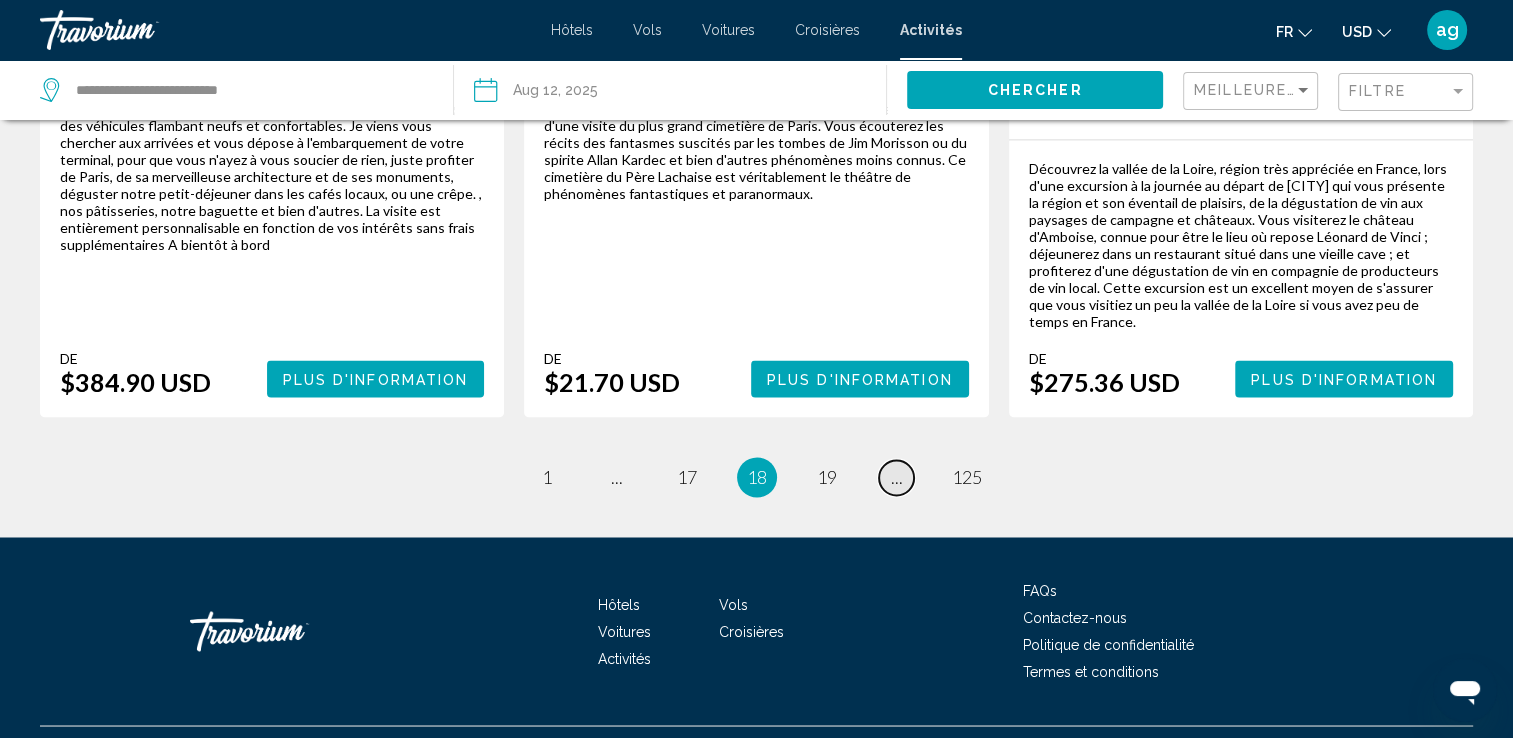 click on "page  ..." at bounding box center [896, 477] 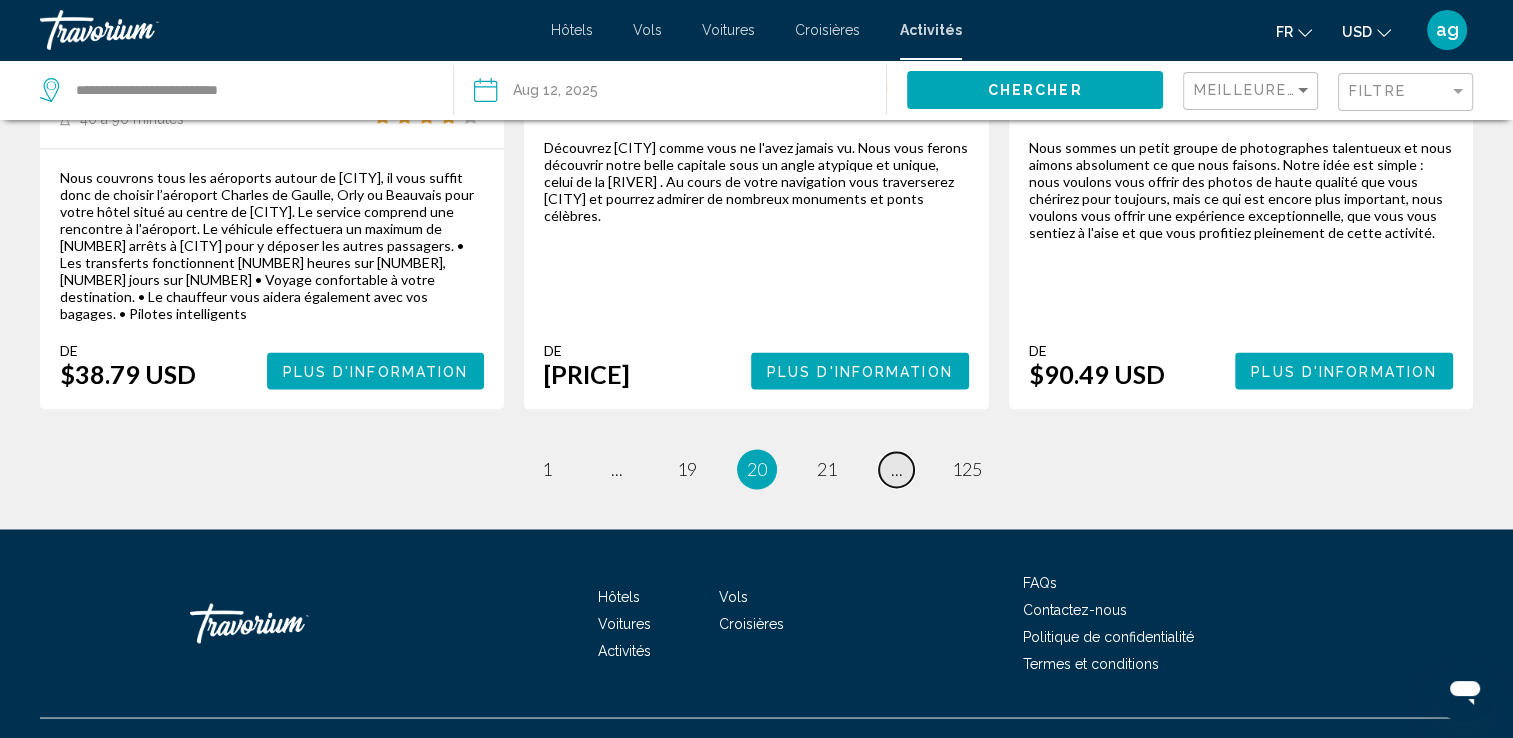 scroll, scrollTop: 3252, scrollLeft: 0, axis: vertical 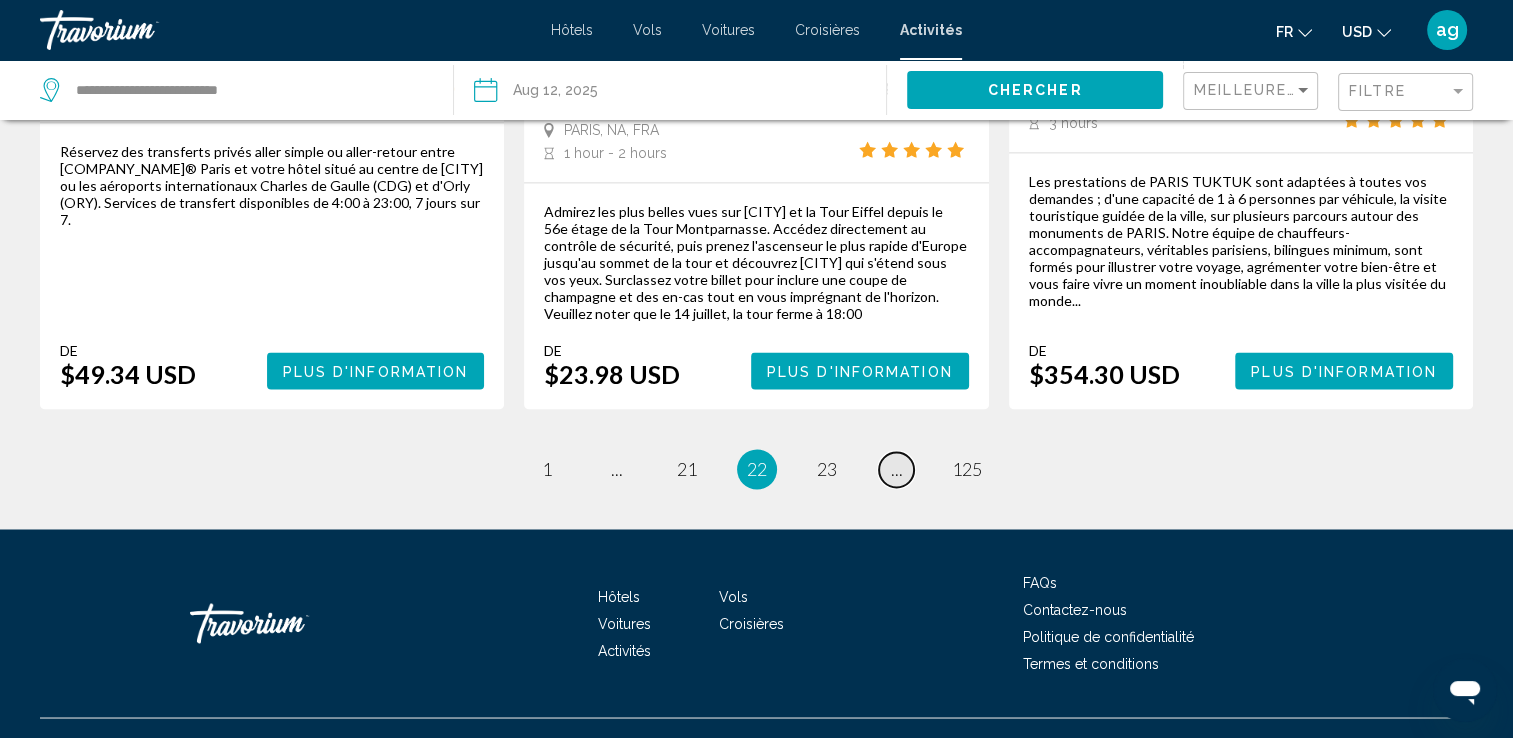 click on "..." at bounding box center [897, 469] 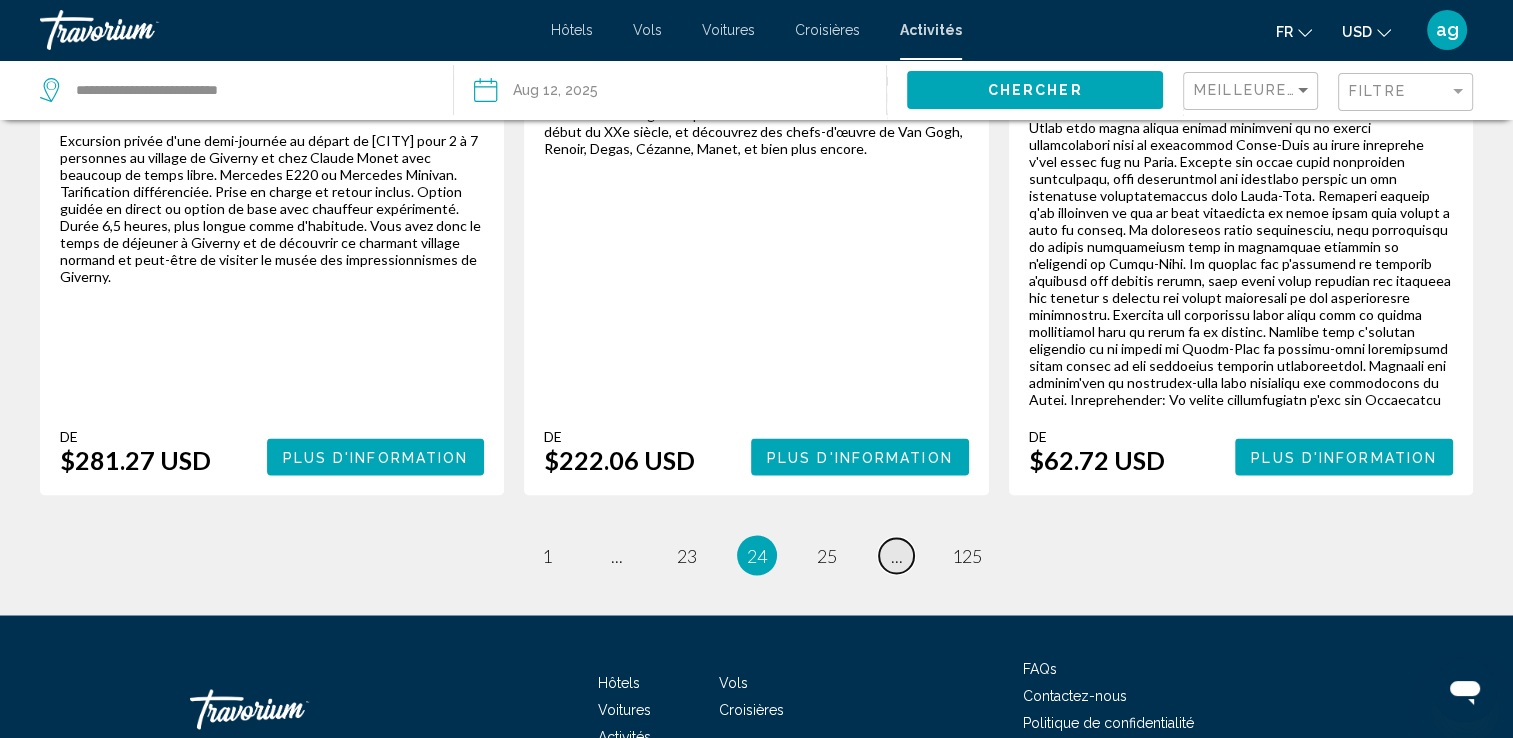 scroll, scrollTop: 3320, scrollLeft: 0, axis: vertical 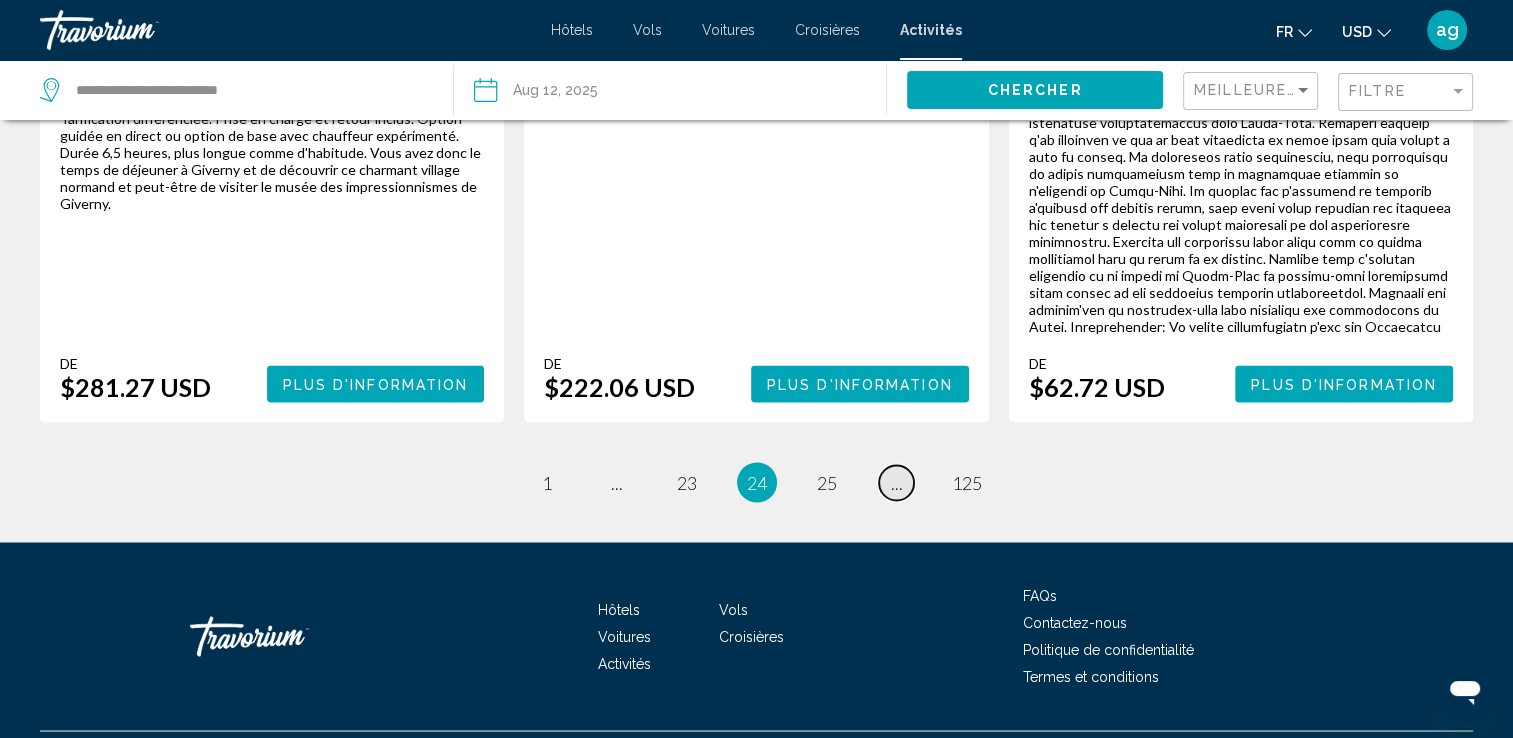click on "..." at bounding box center (897, 482) 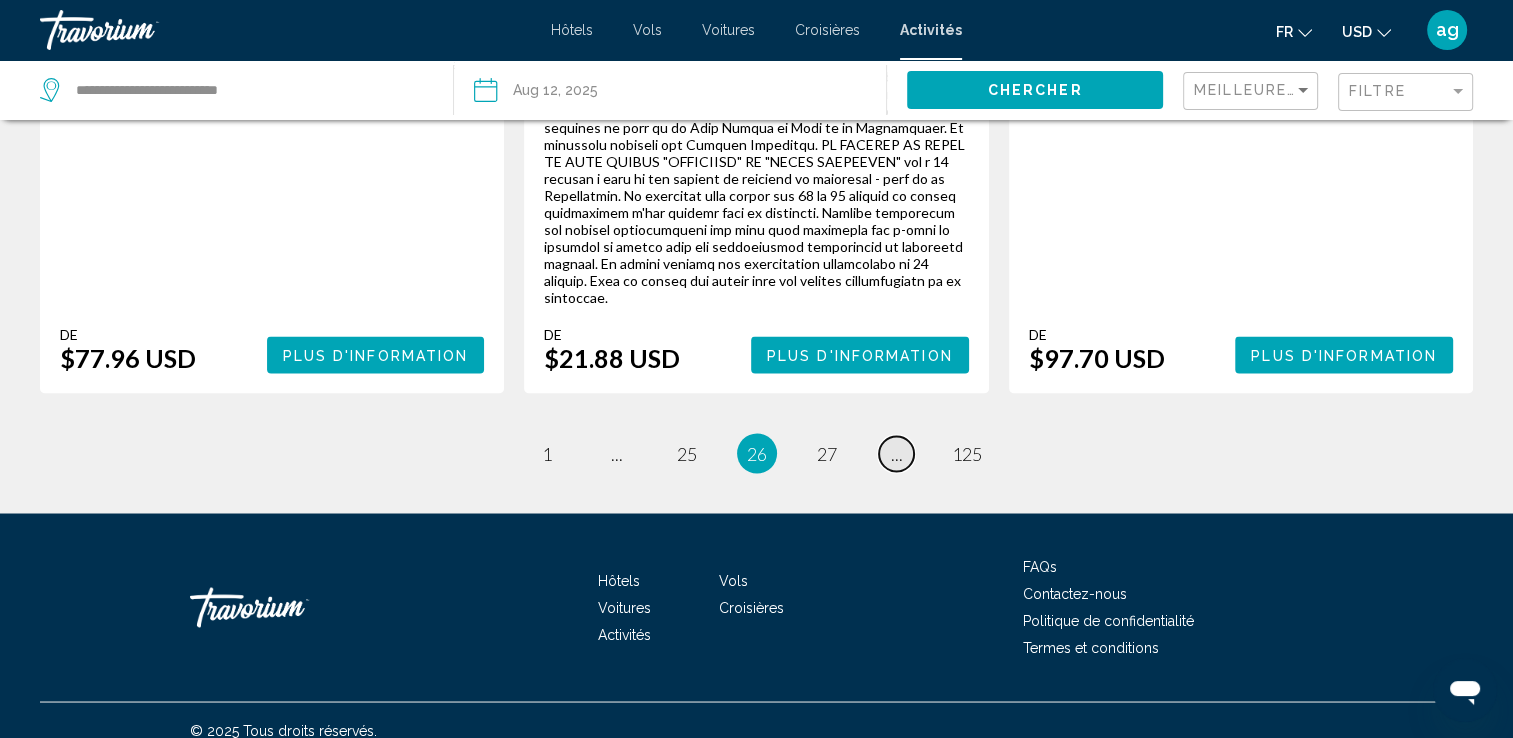 scroll, scrollTop: 3341, scrollLeft: 0, axis: vertical 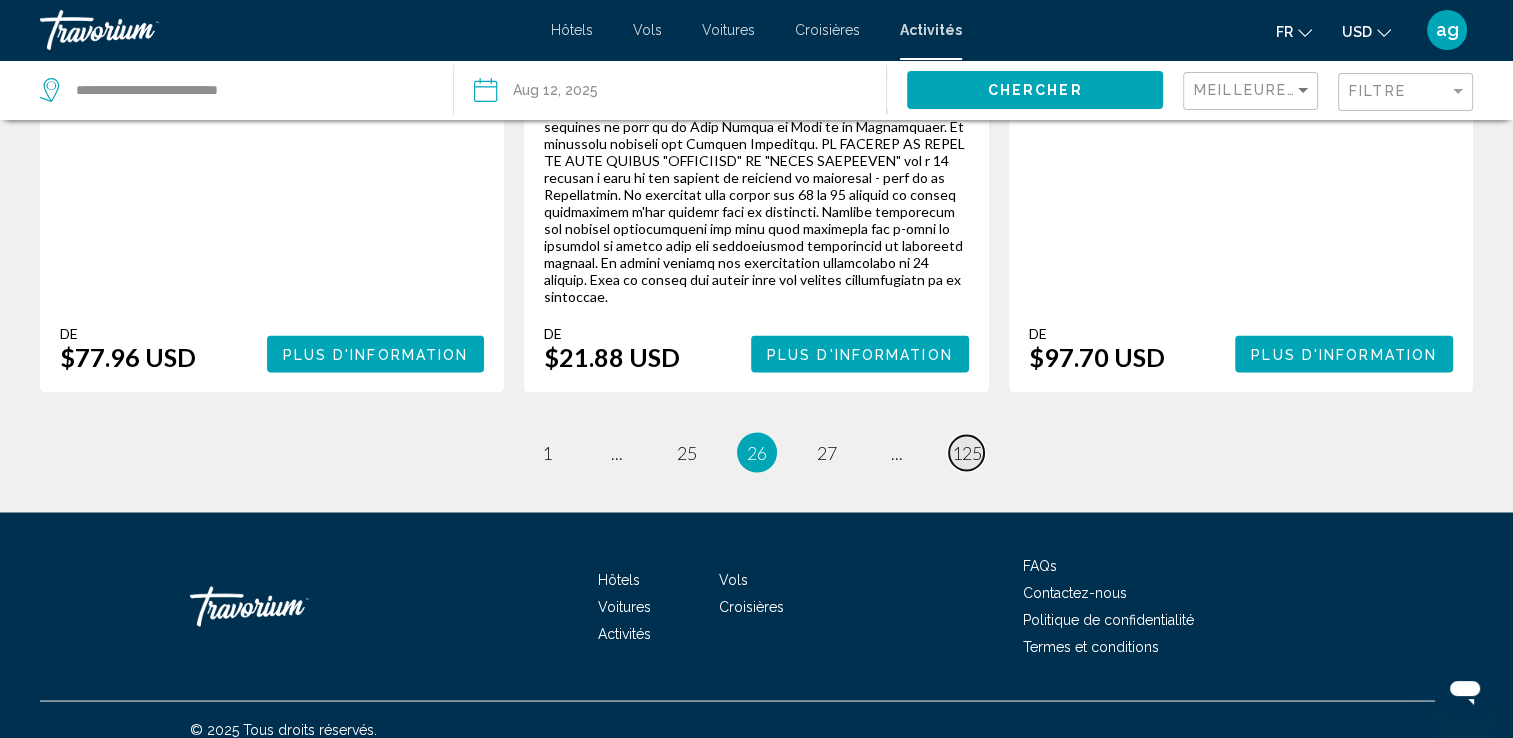 click on "125" at bounding box center [967, 452] 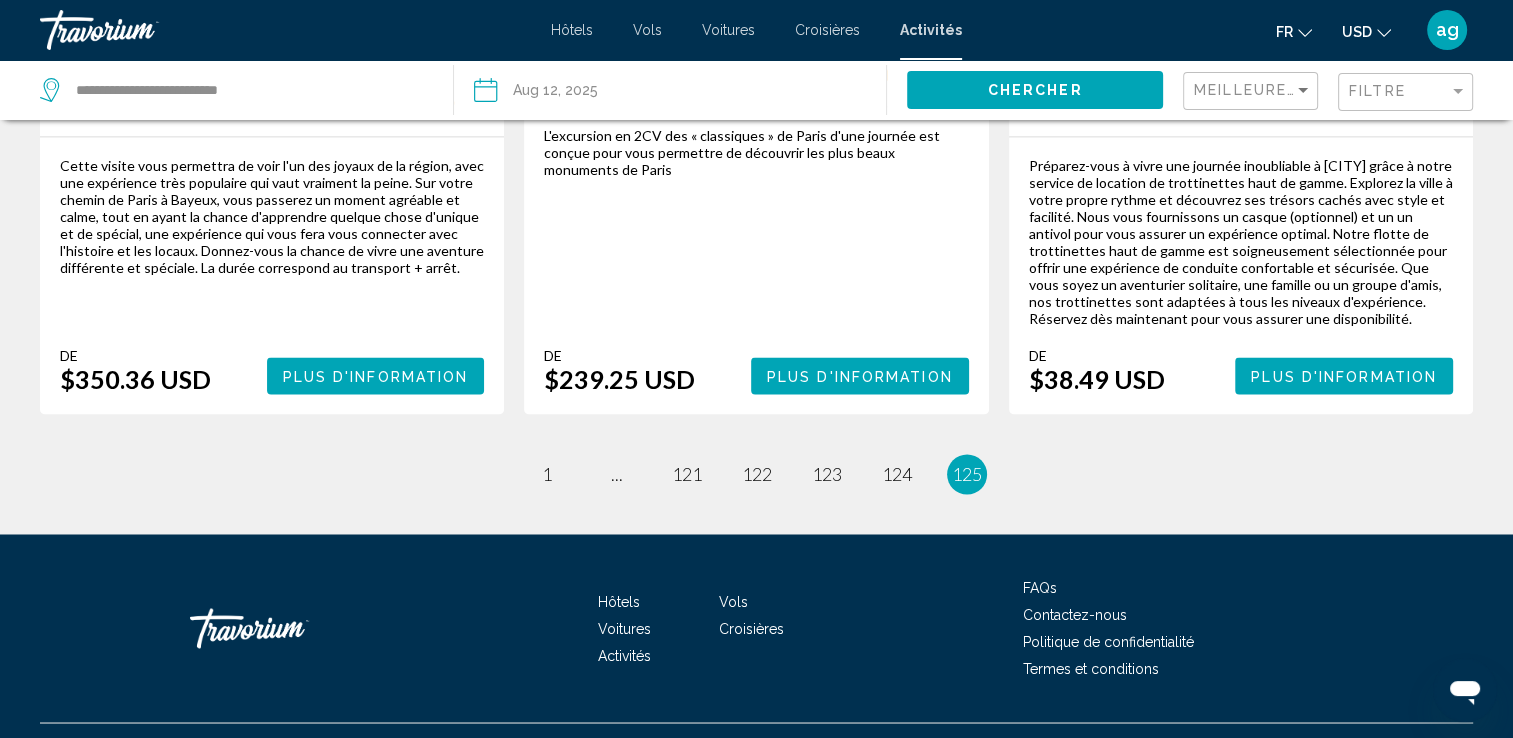 scroll, scrollTop: 3222, scrollLeft: 0, axis: vertical 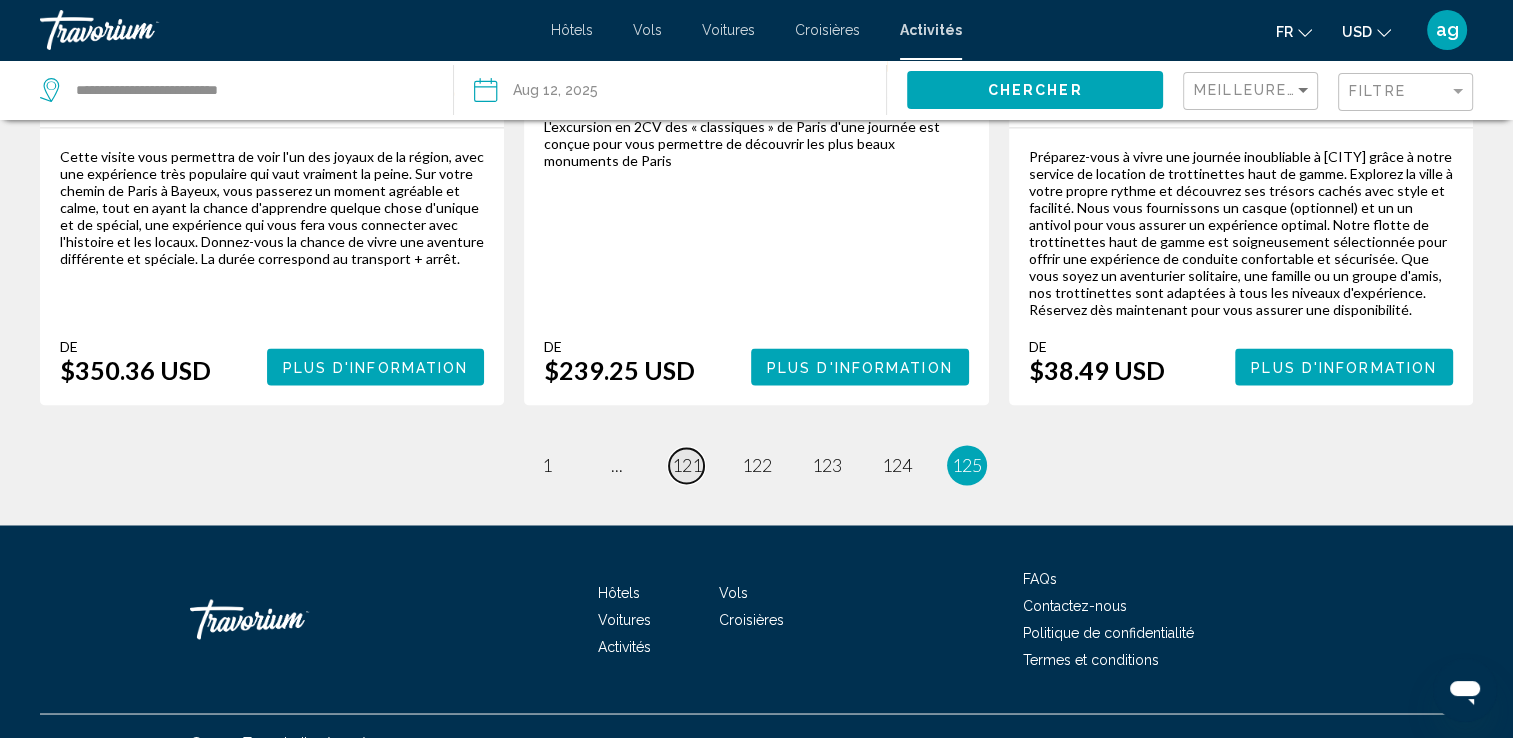 click on "121" at bounding box center (687, 465) 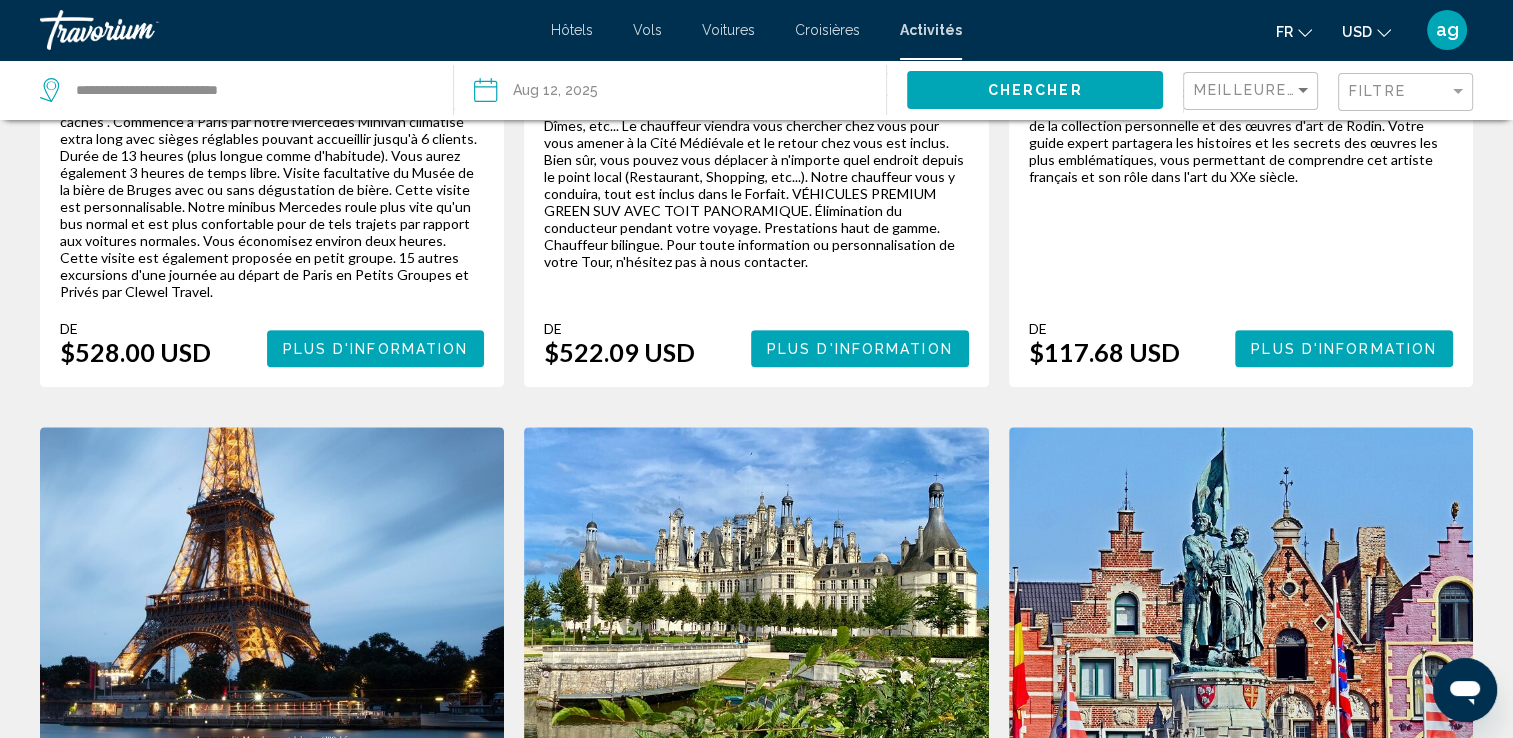 scroll, scrollTop: 0, scrollLeft: 0, axis: both 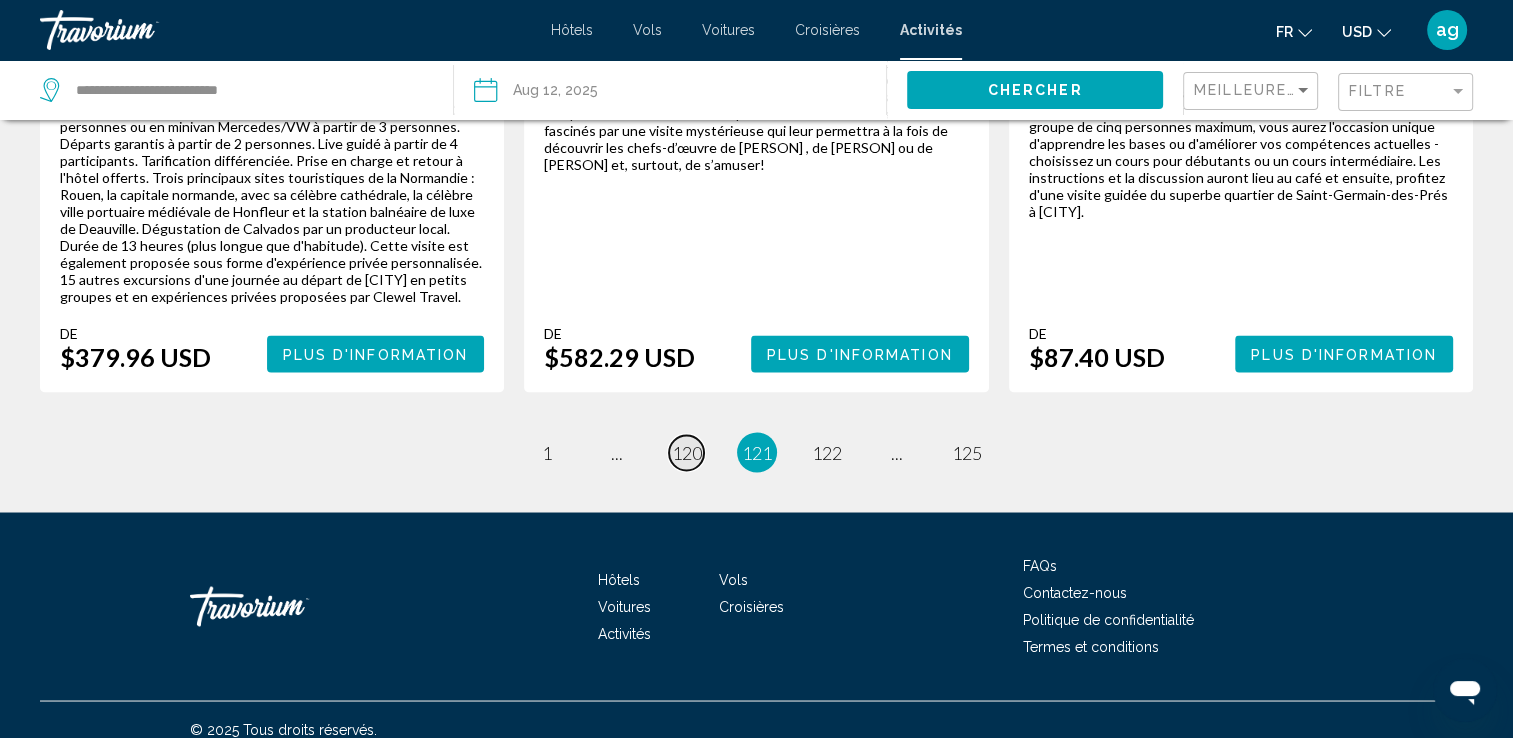 click on "120" at bounding box center (687, 452) 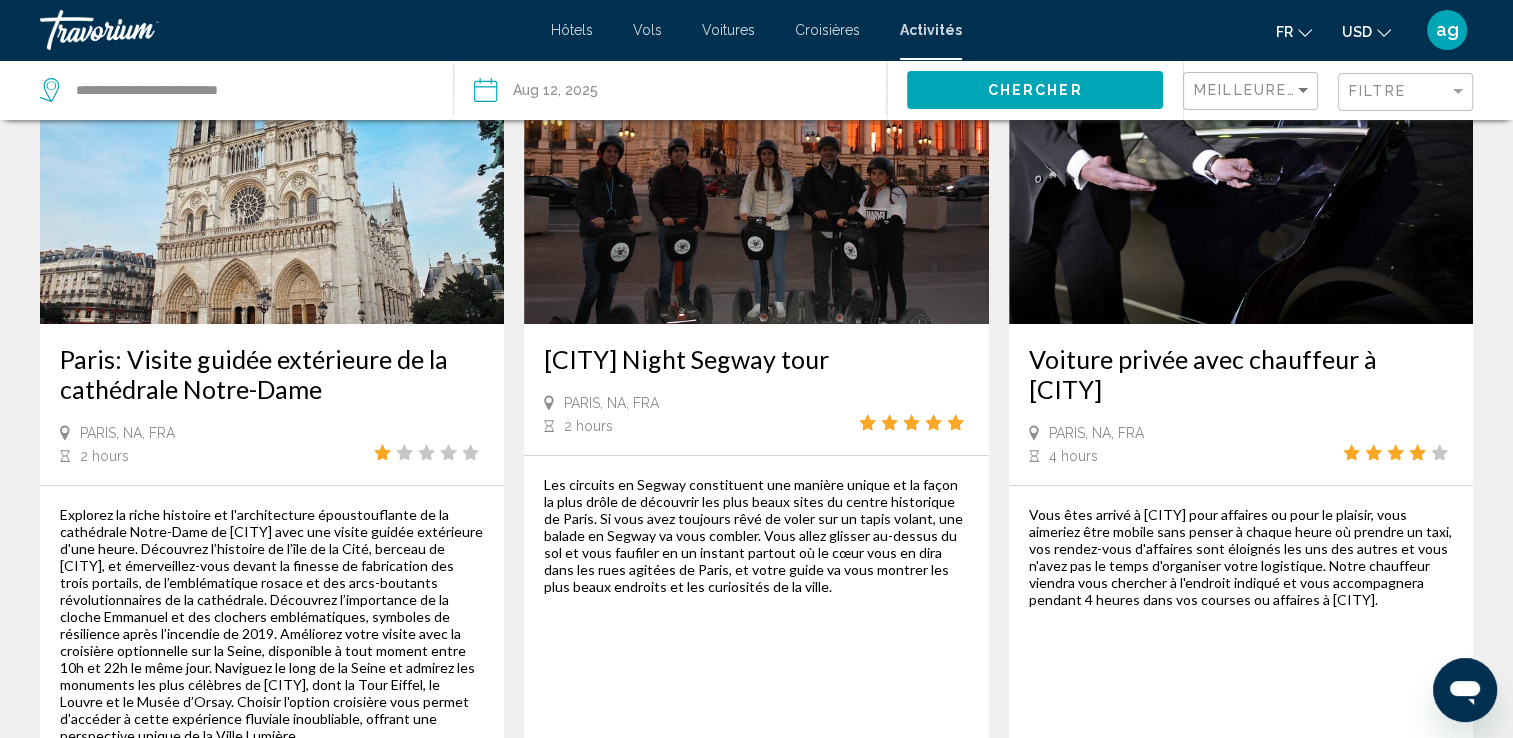 scroll, scrollTop: 0, scrollLeft: 0, axis: both 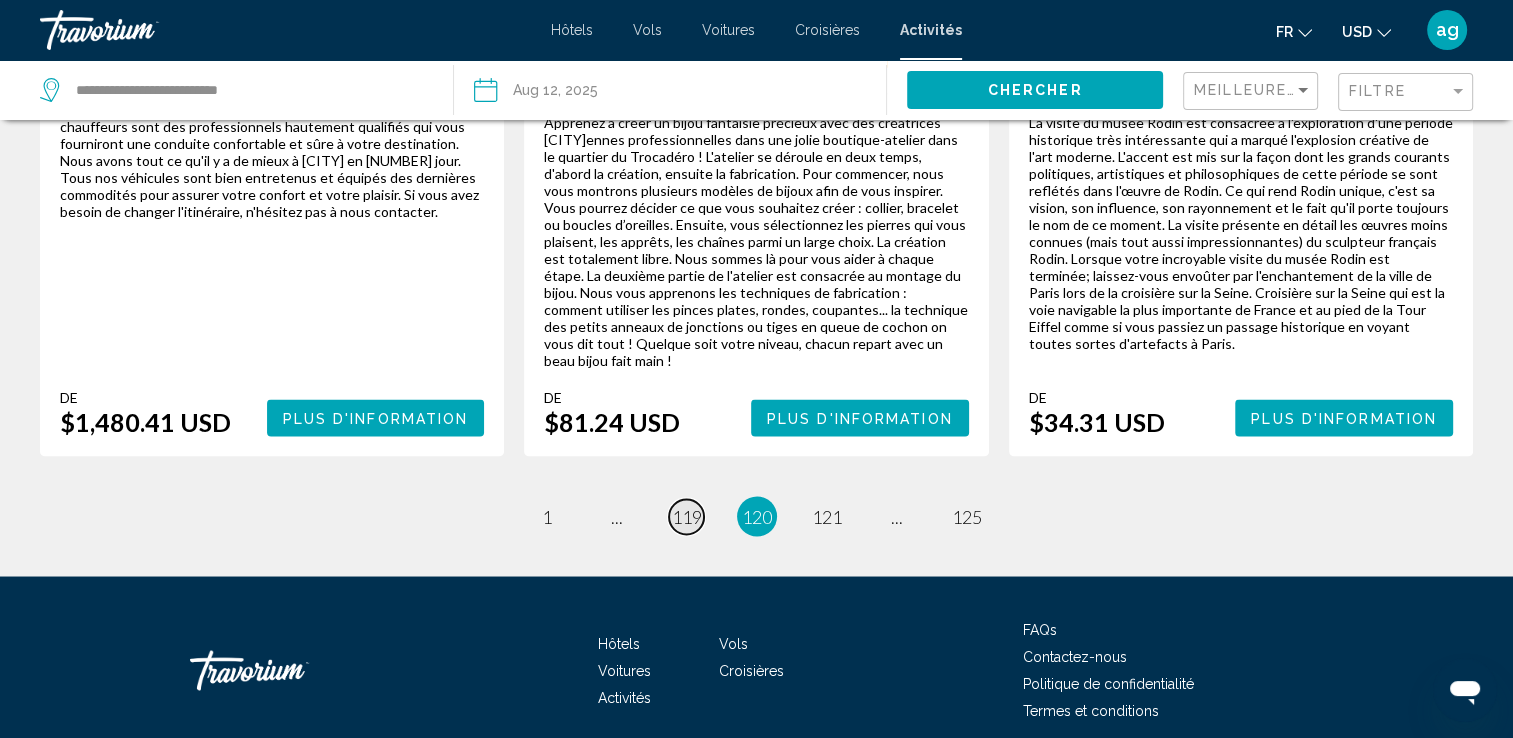 click on "119" at bounding box center [687, 516] 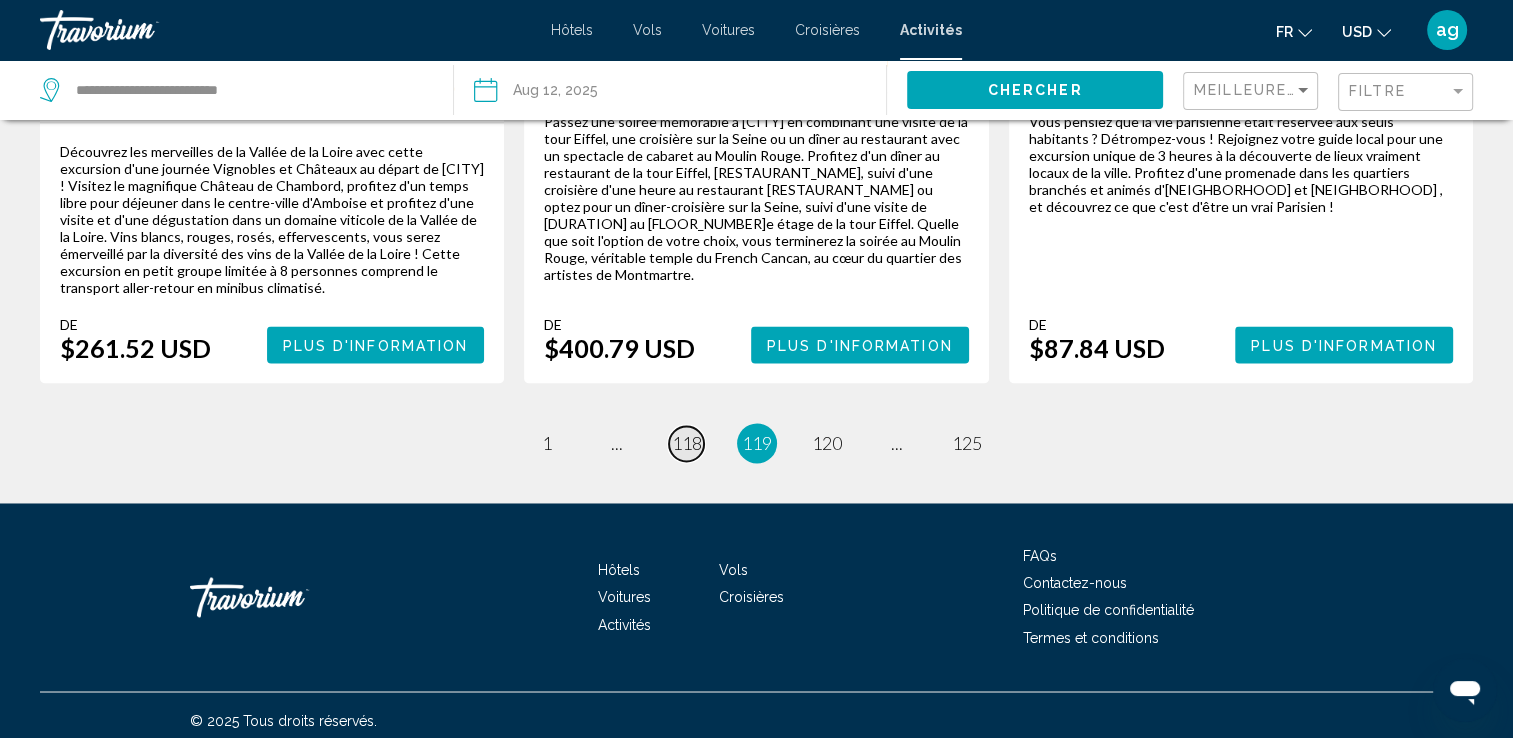 scroll, scrollTop: 3174, scrollLeft: 0, axis: vertical 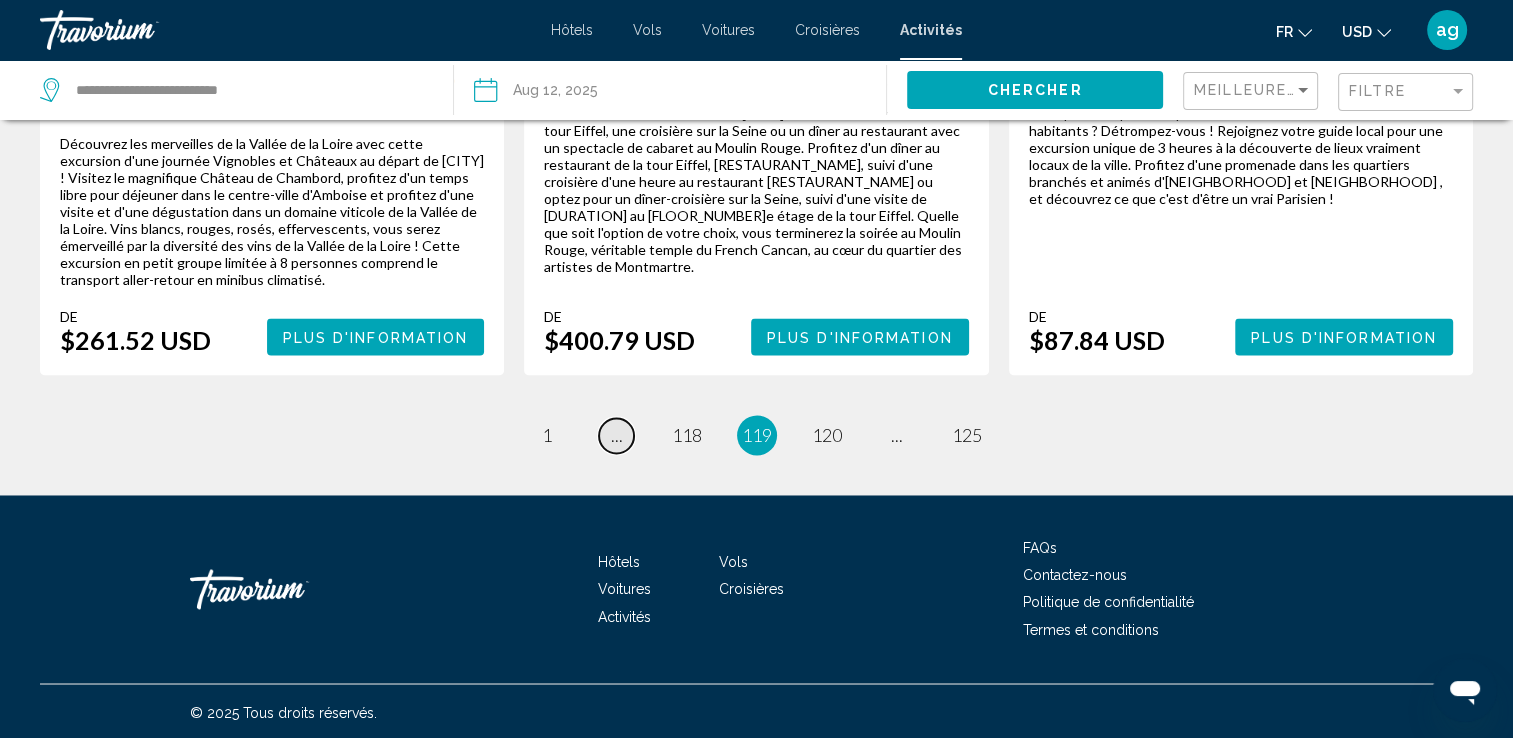click on "page  ..." at bounding box center (616, 435) 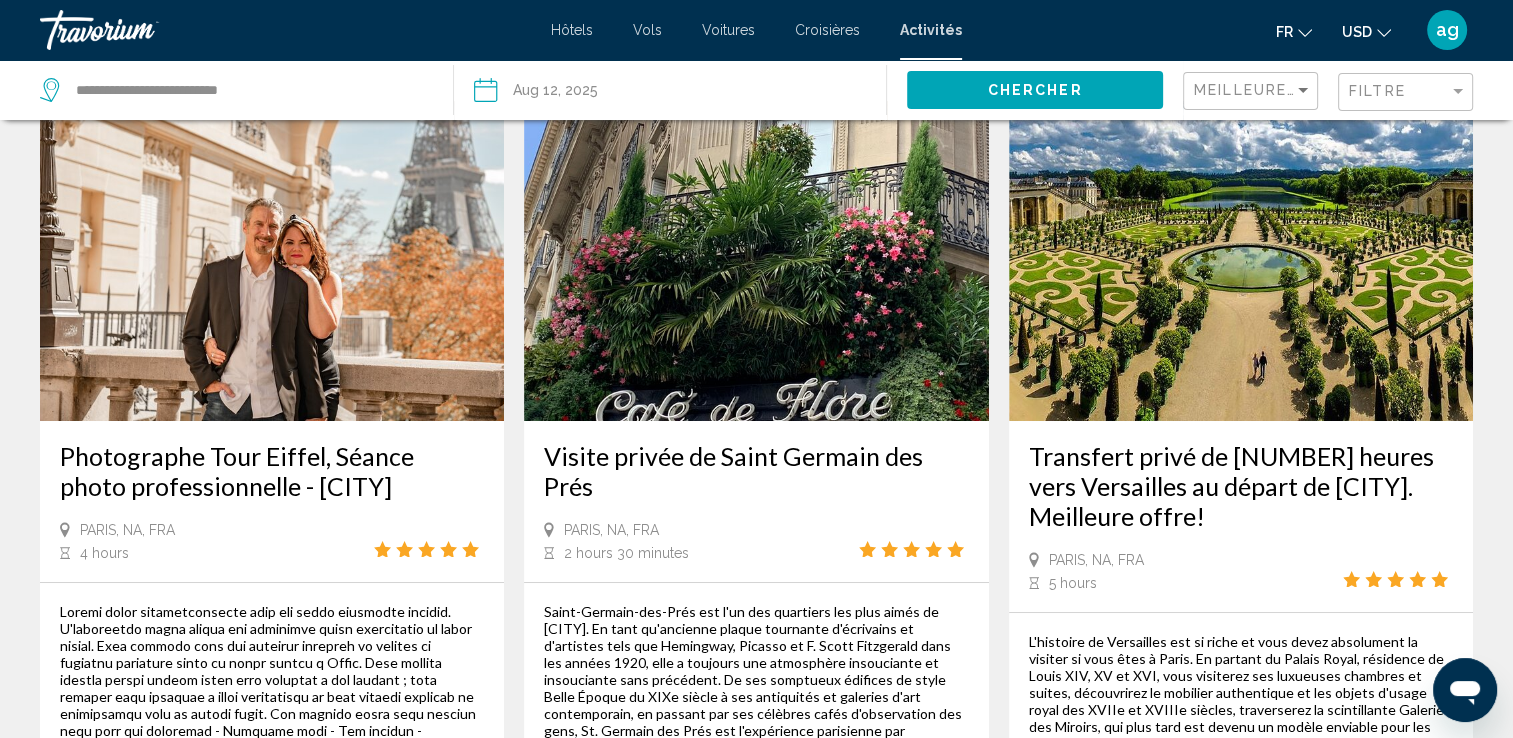 scroll, scrollTop: 0, scrollLeft: 0, axis: both 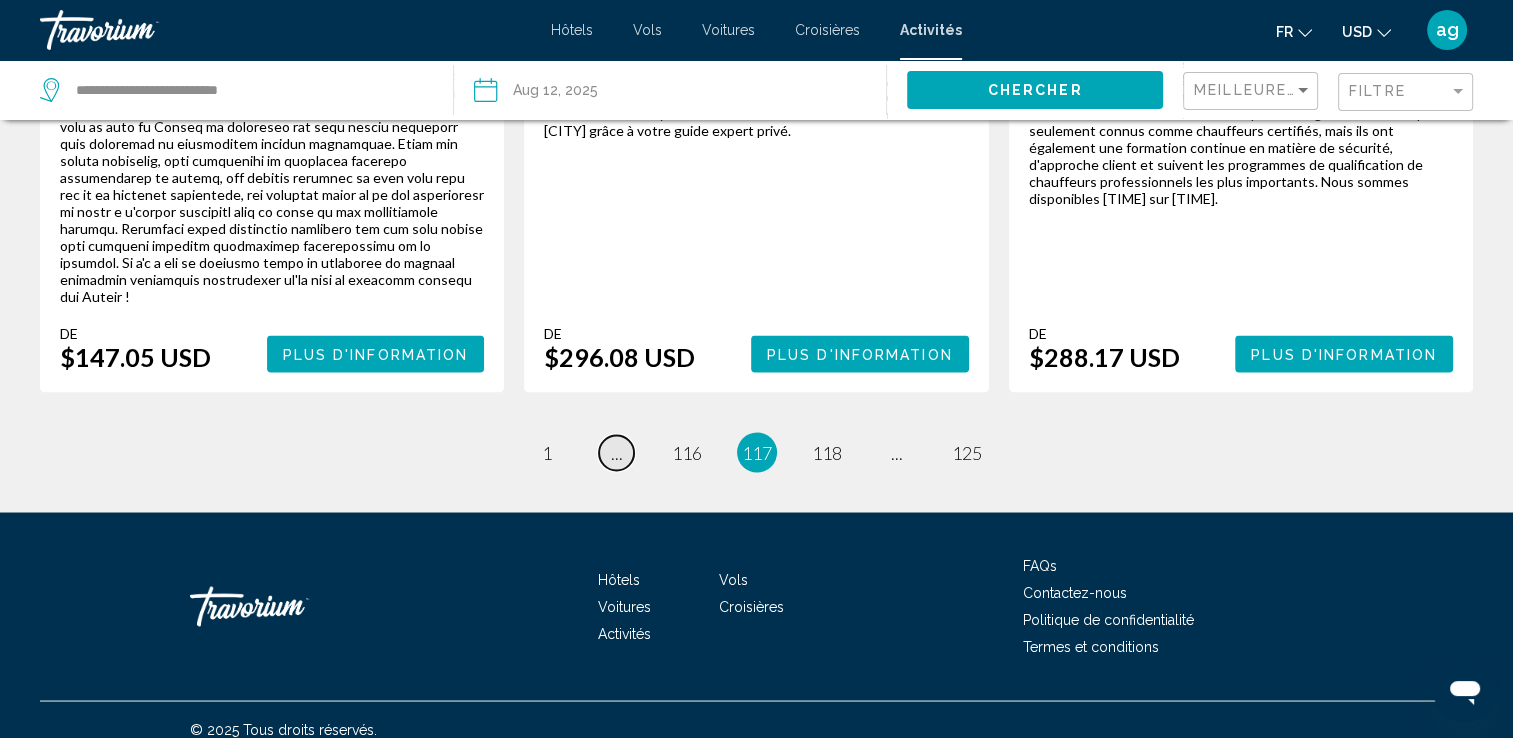 click on "page  ..." at bounding box center (616, 452) 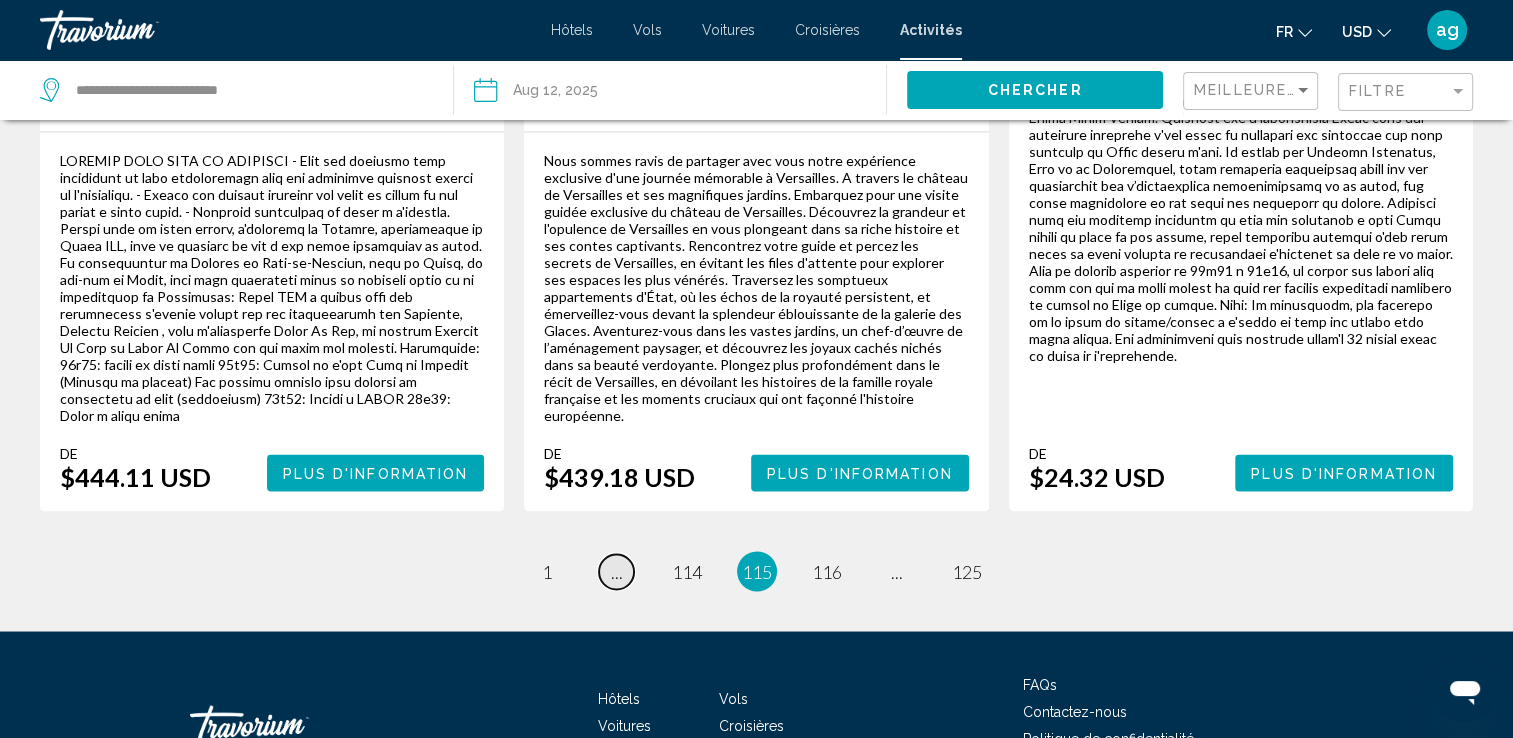 scroll, scrollTop: 3429, scrollLeft: 0, axis: vertical 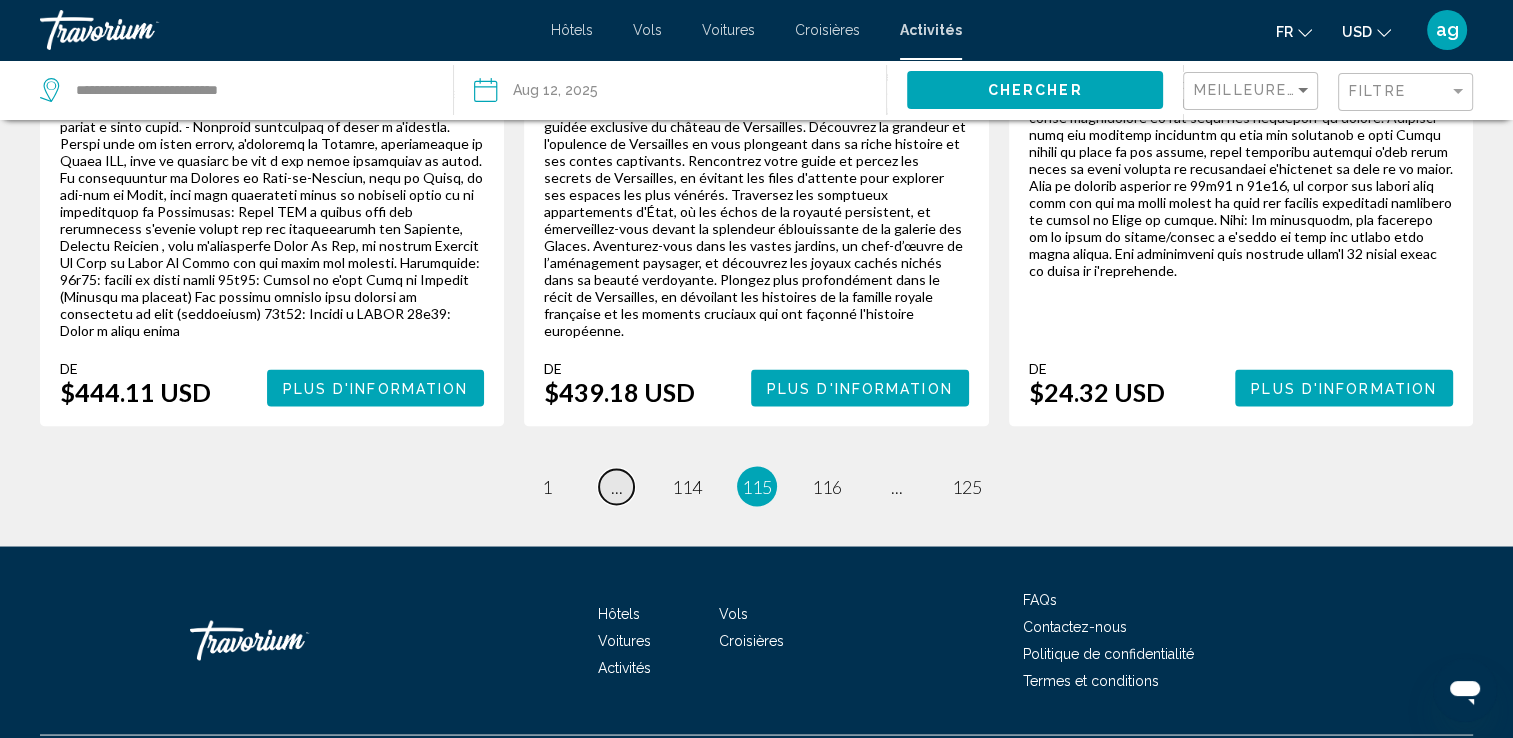 click on "page  ..." at bounding box center (616, 486) 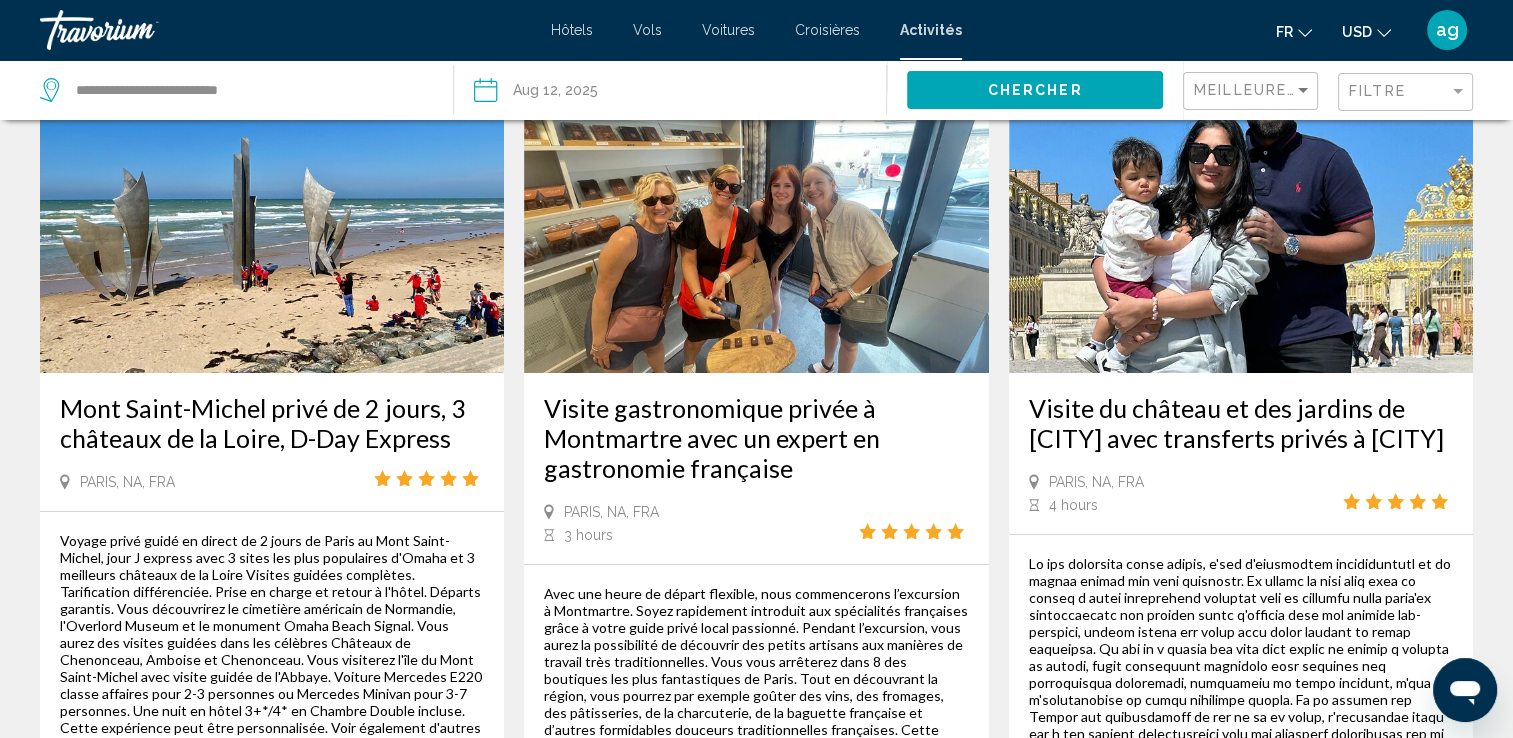 scroll, scrollTop: 0, scrollLeft: 0, axis: both 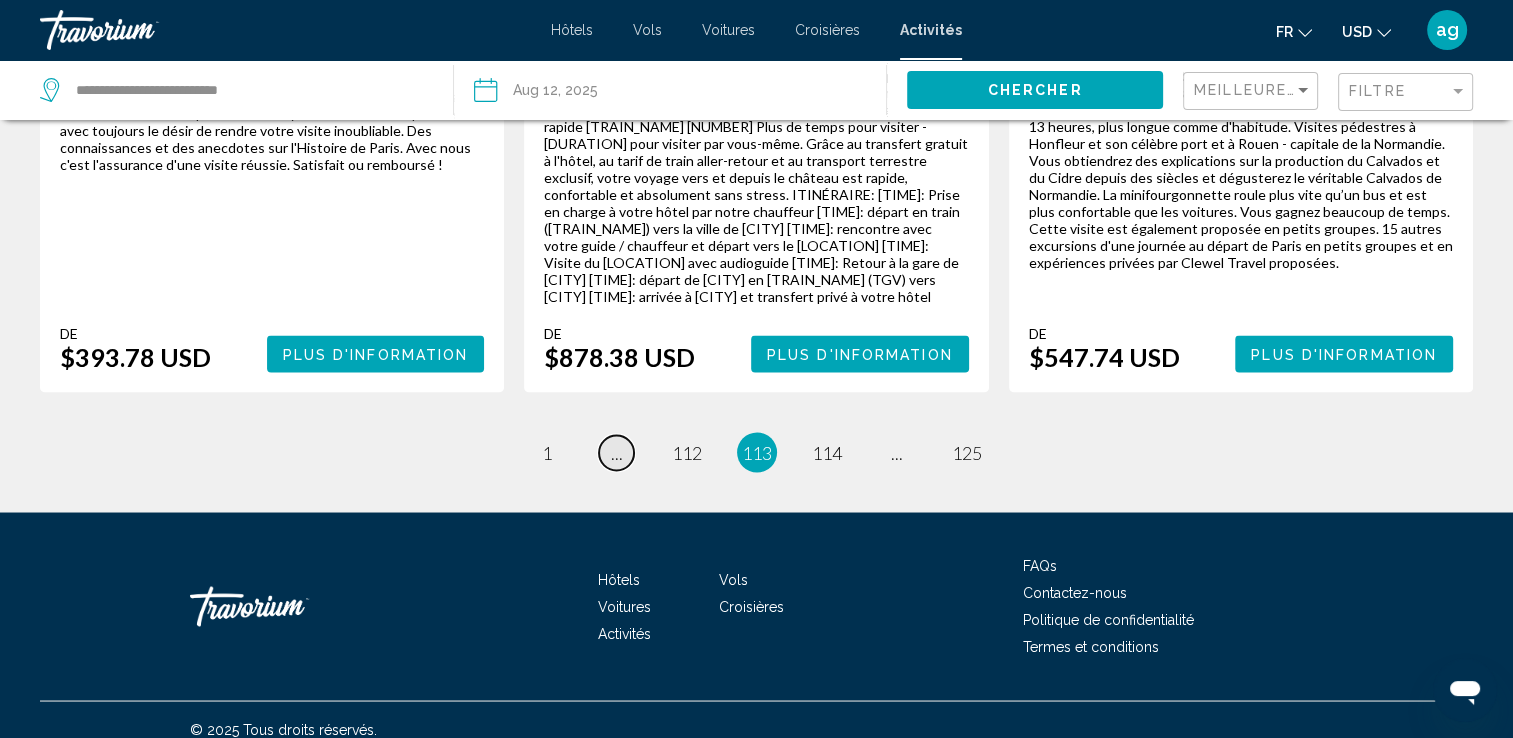 click on "..." at bounding box center [617, 452] 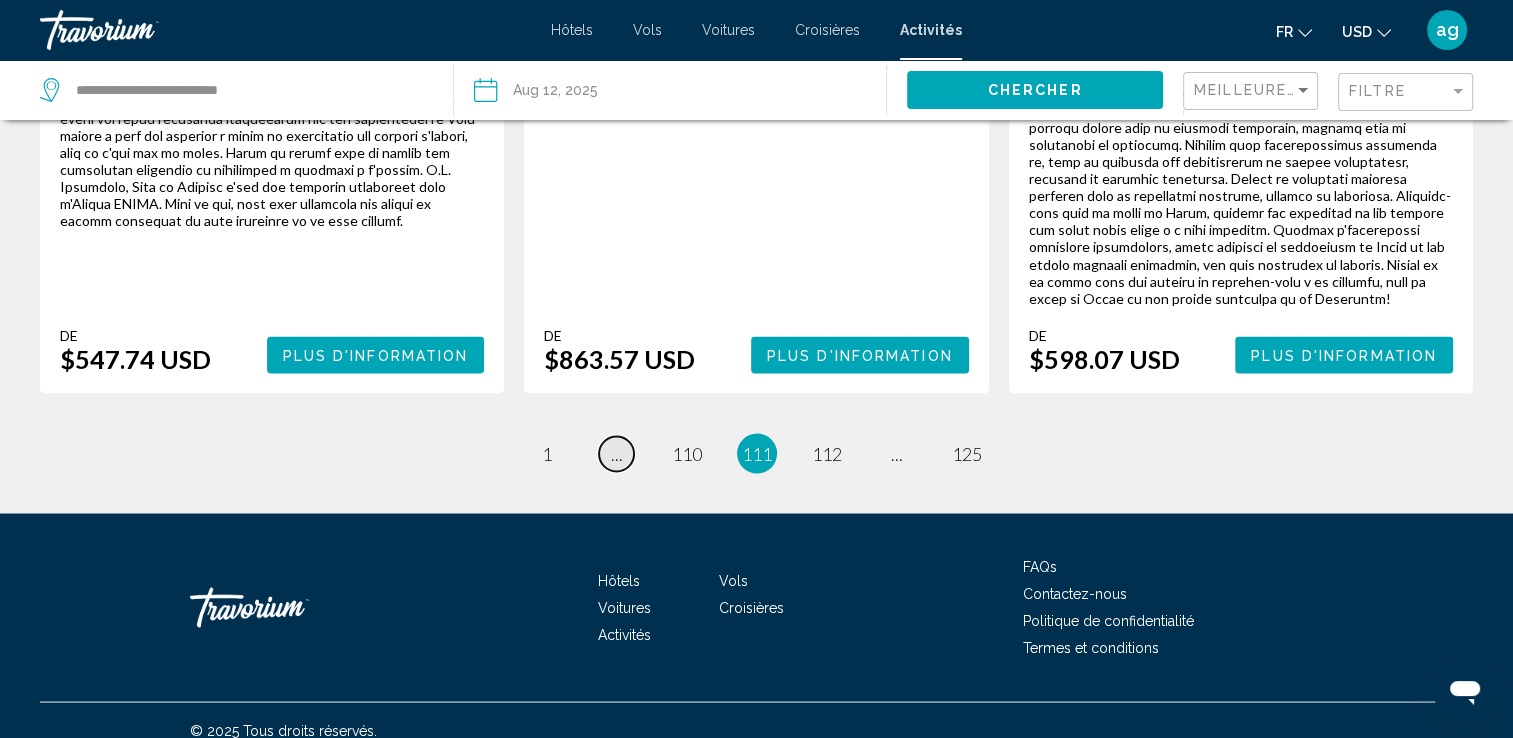 scroll, scrollTop: 3516, scrollLeft: 0, axis: vertical 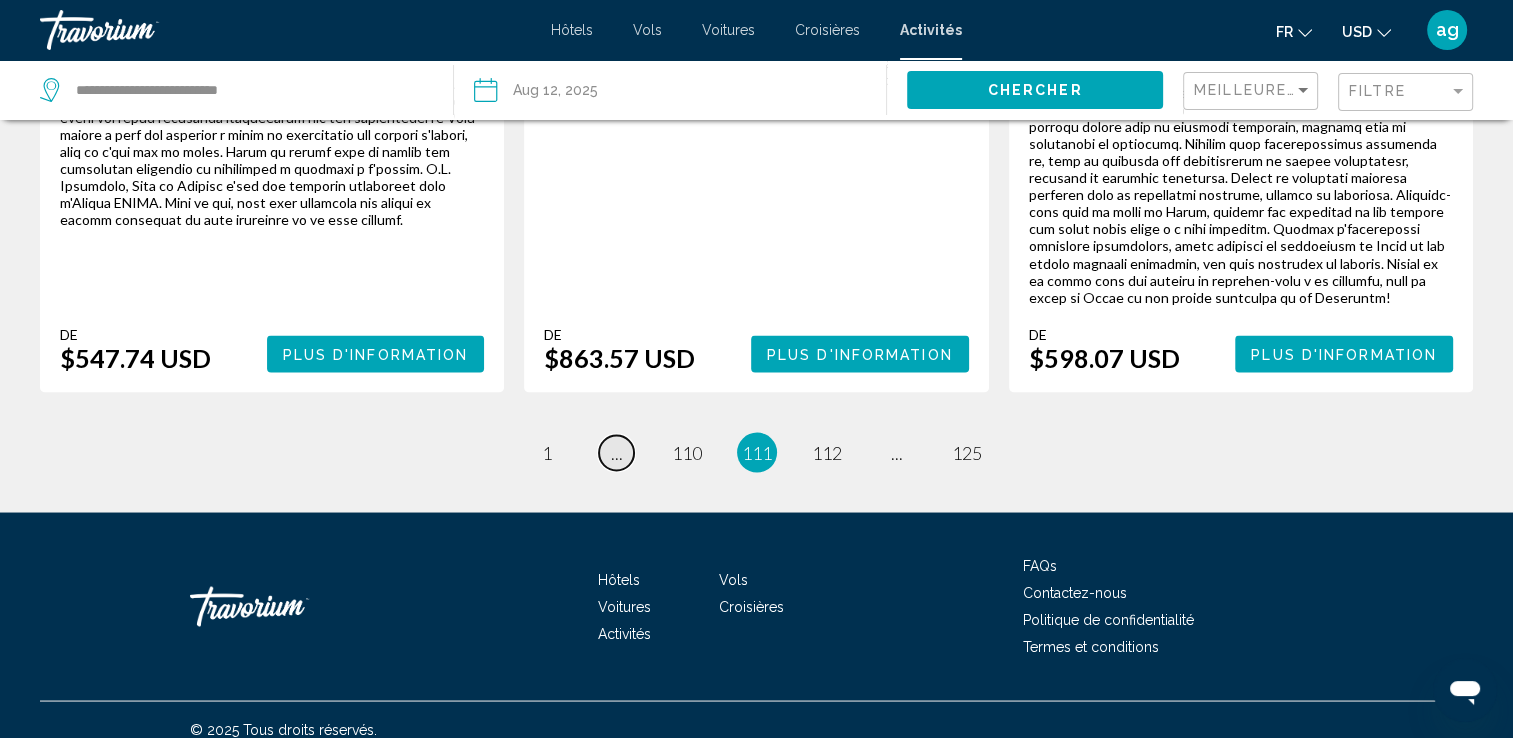 click on "..." at bounding box center (617, 452) 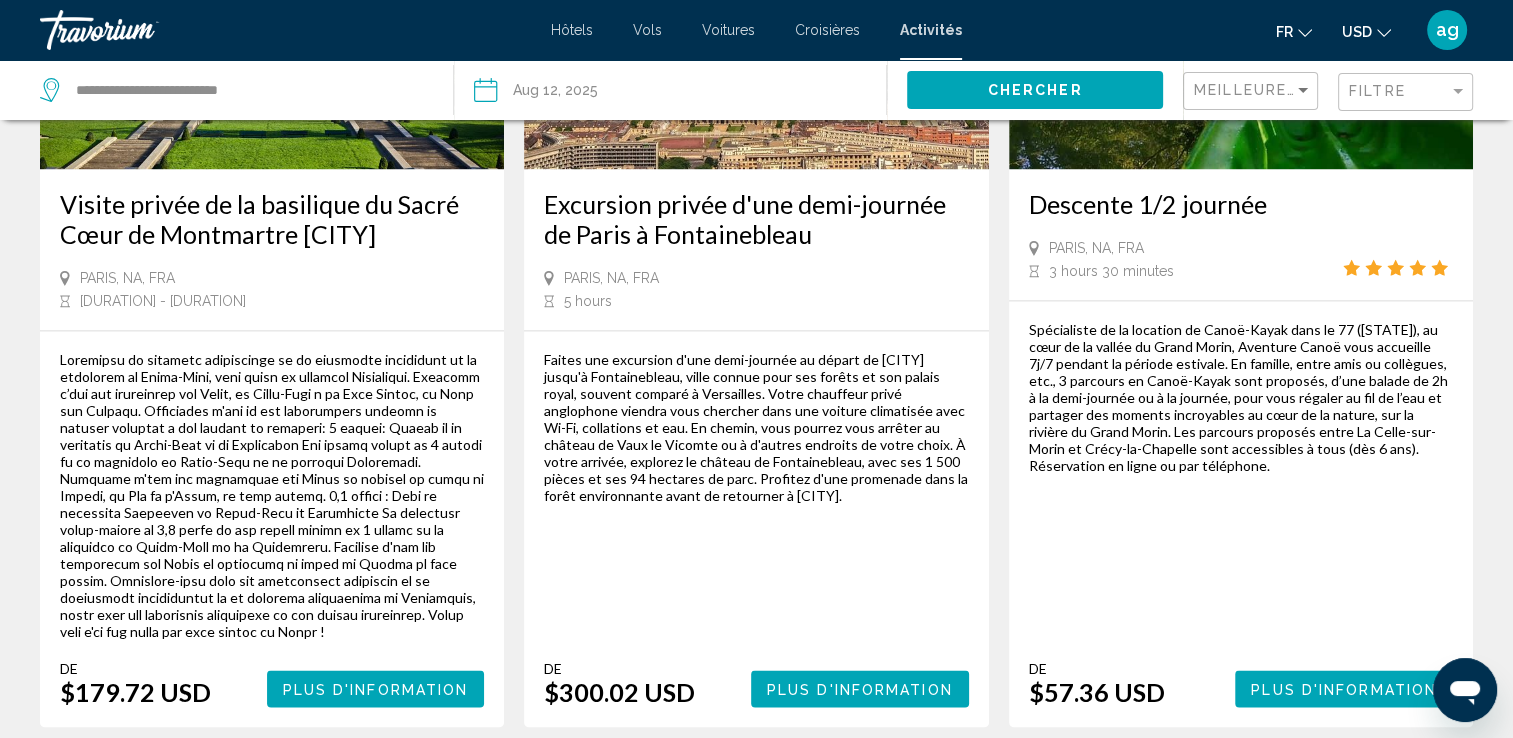 scroll, scrollTop: 3160, scrollLeft: 0, axis: vertical 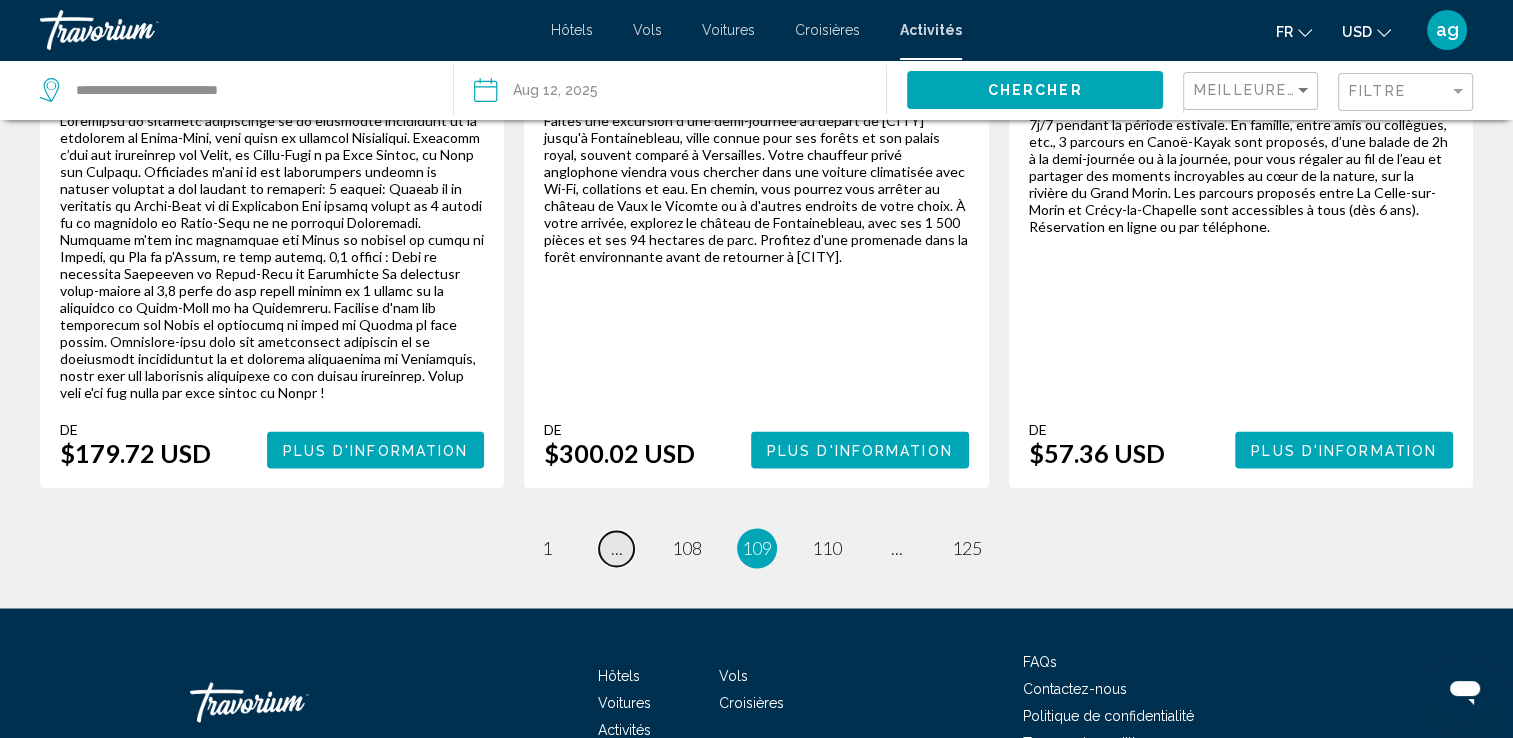 click on "page  ..." at bounding box center [616, 548] 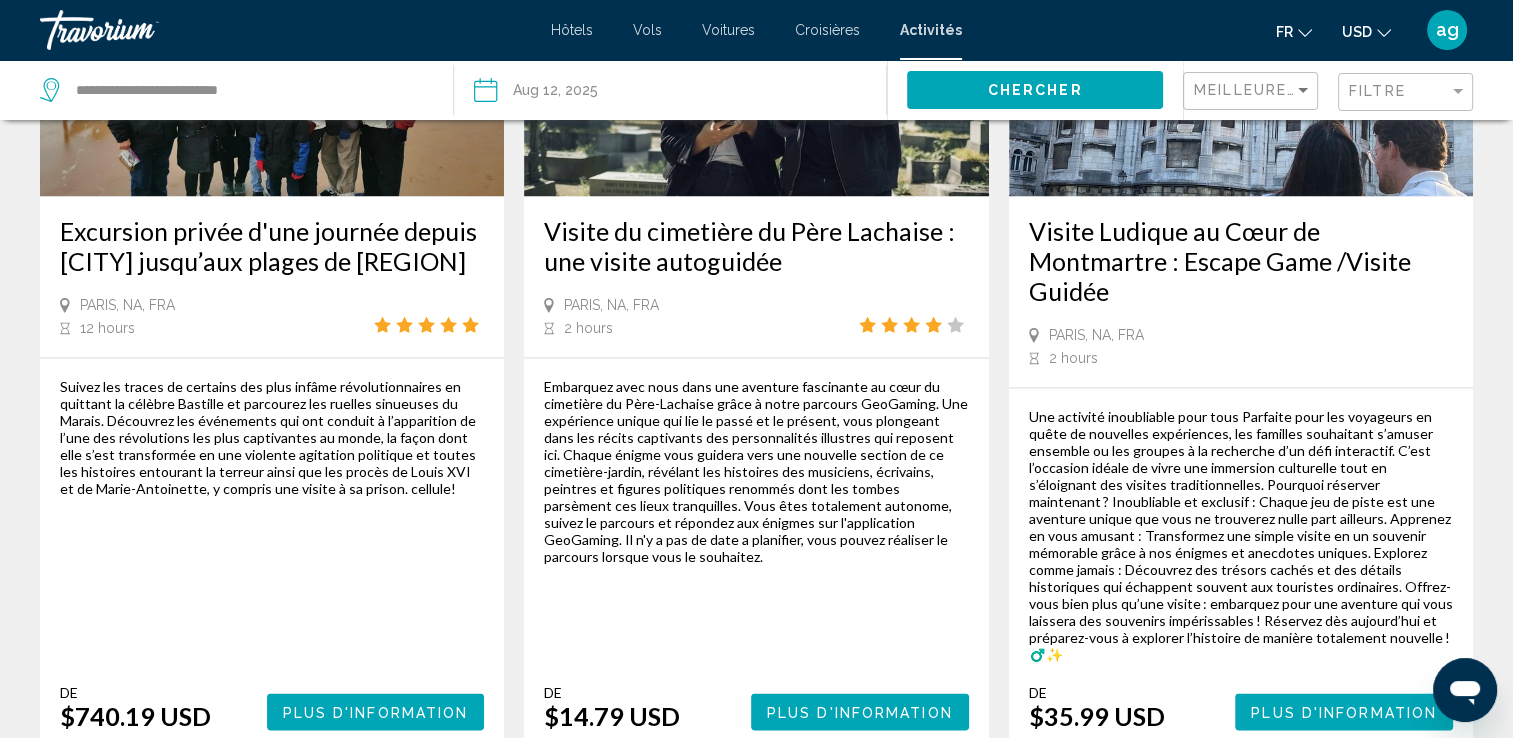 scroll, scrollTop: 3280, scrollLeft: 0, axis: vertical 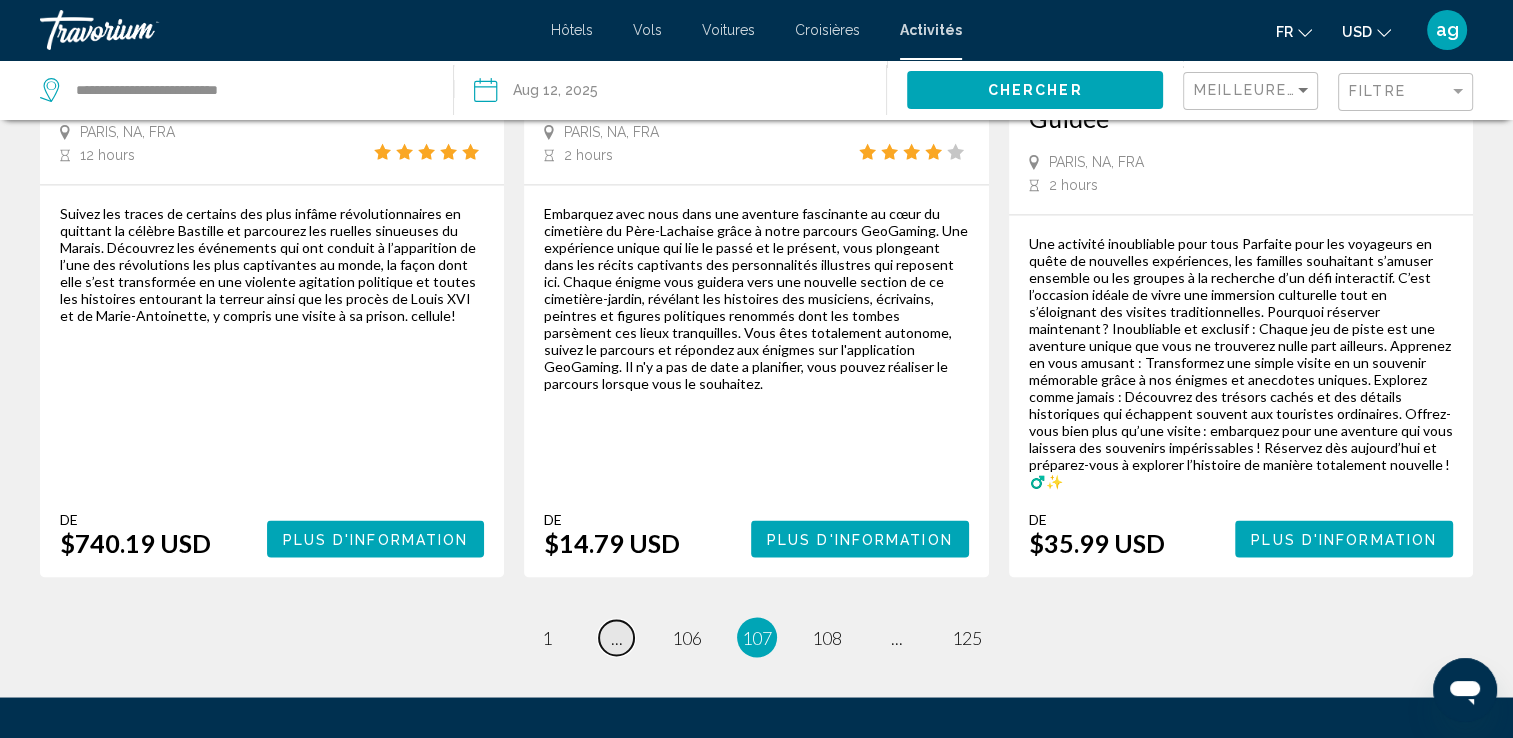 click on "page  ..." at bounding box center (616, 637) 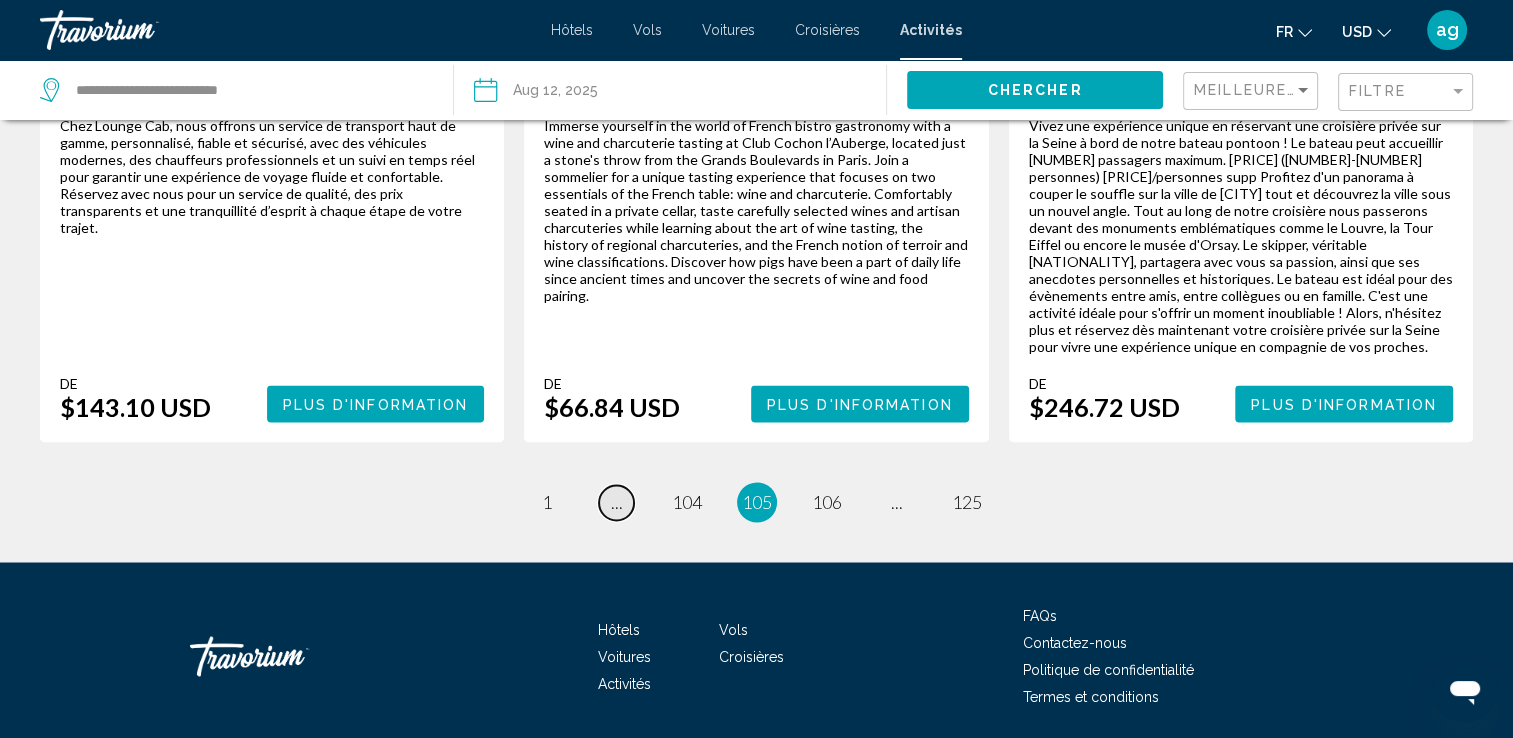scroll, scrollTop: 3273, scrollLeft: 0, axis: vertical 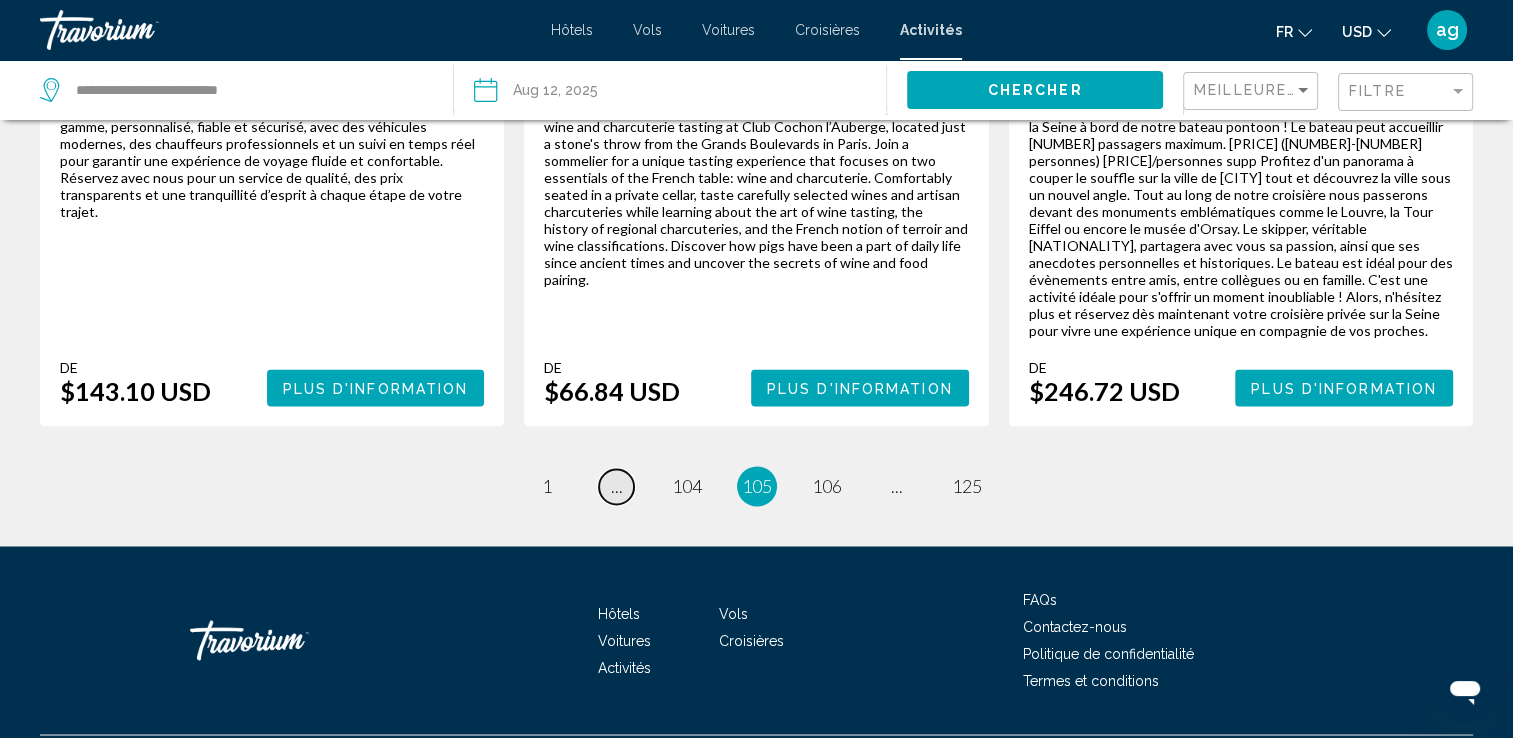 click on "page  ..." at bounding box center [616, 486] 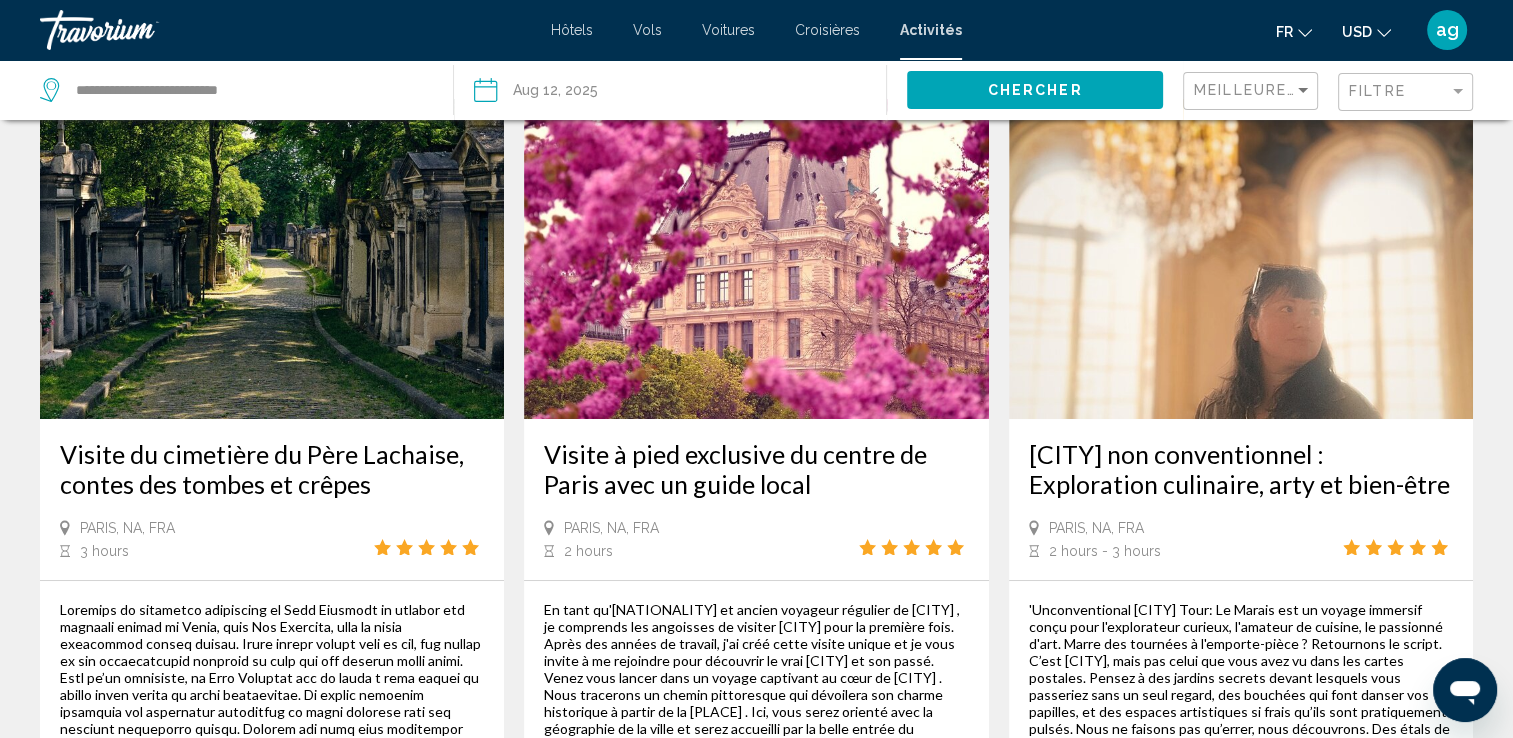 scroll, scrollTop: 0, scrollLeft: 0, axis: both 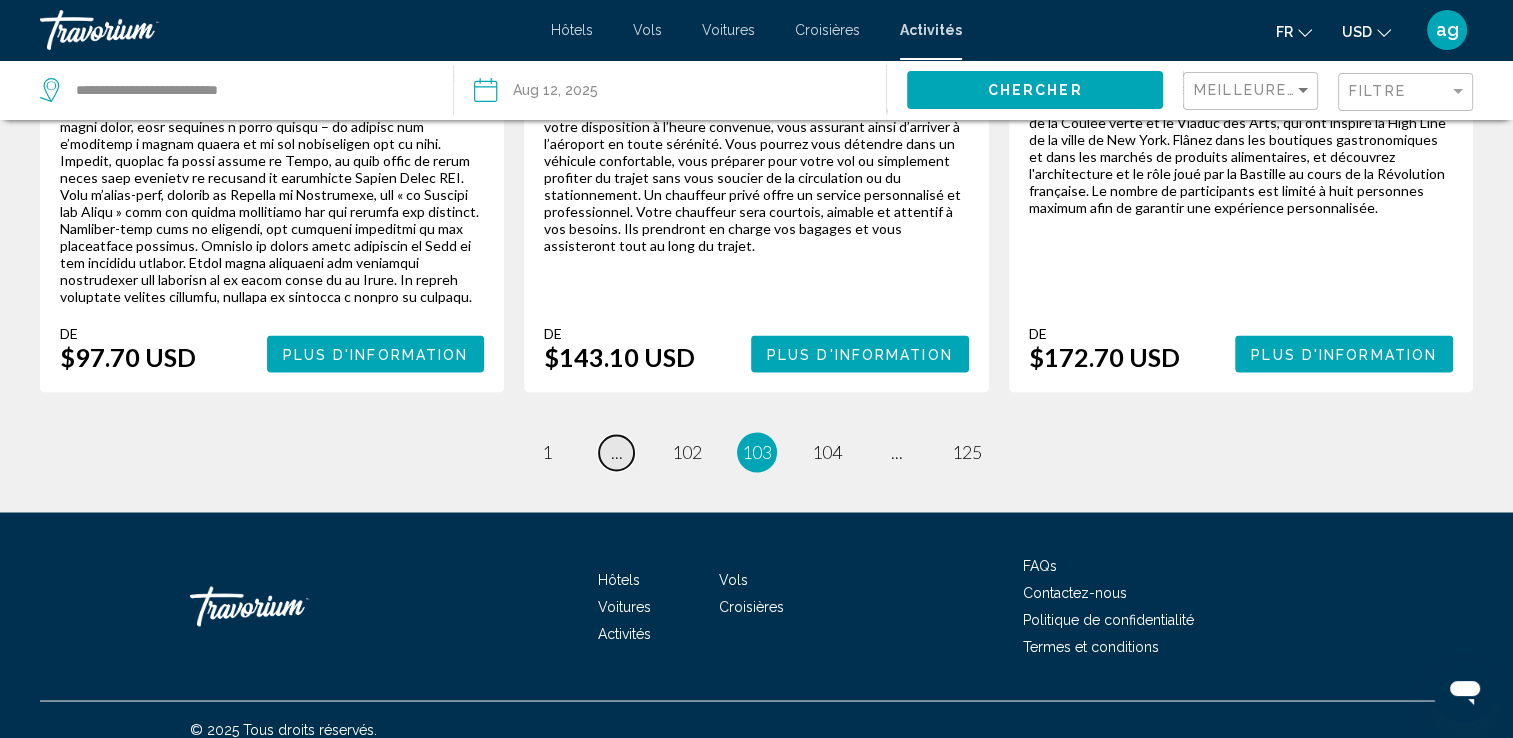 click on "page  ..." at bounding box center [616, 452] 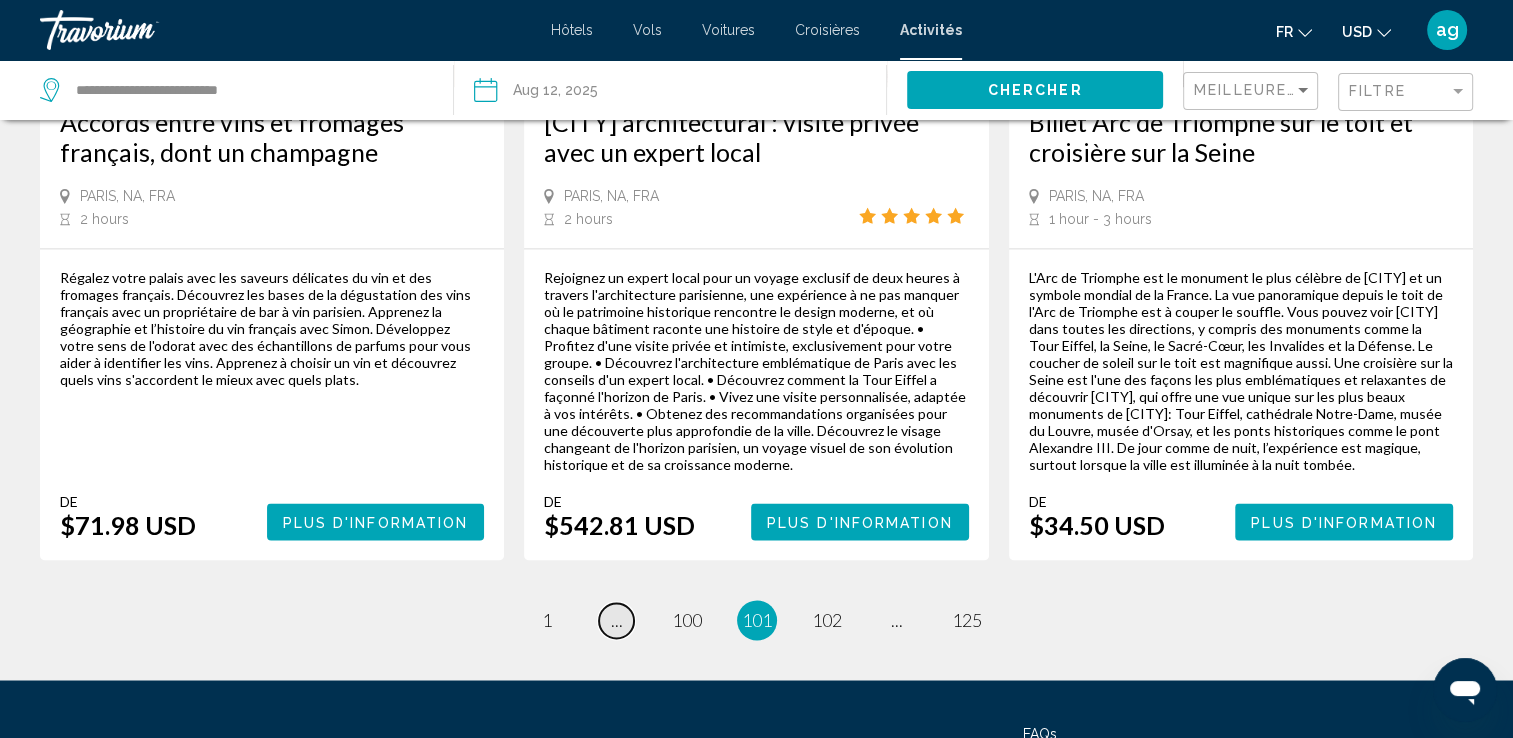 scroll, scrollTop: 3200, scrollLeft: 0, axis: vertical 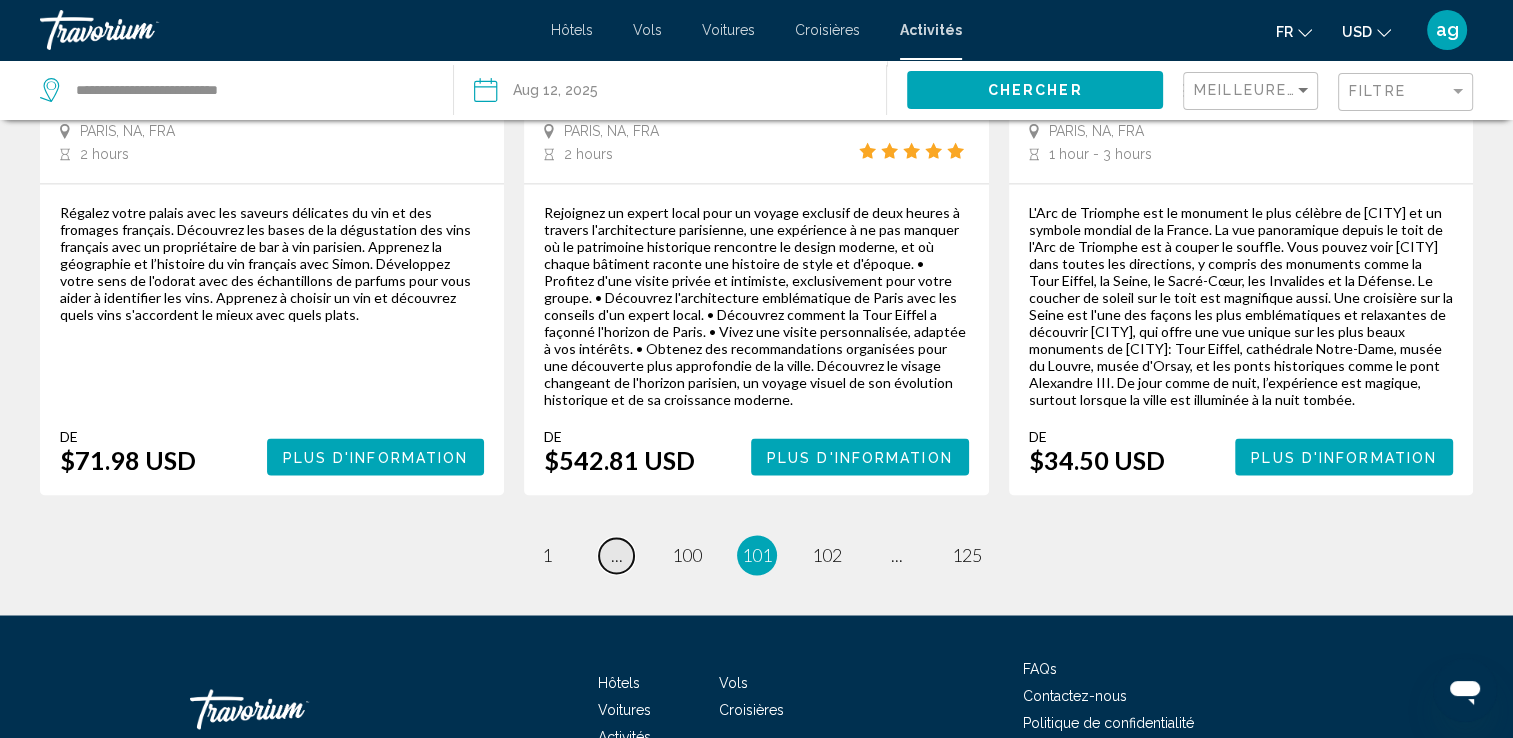 click on "page  ..." at bounding box center [616, 555] 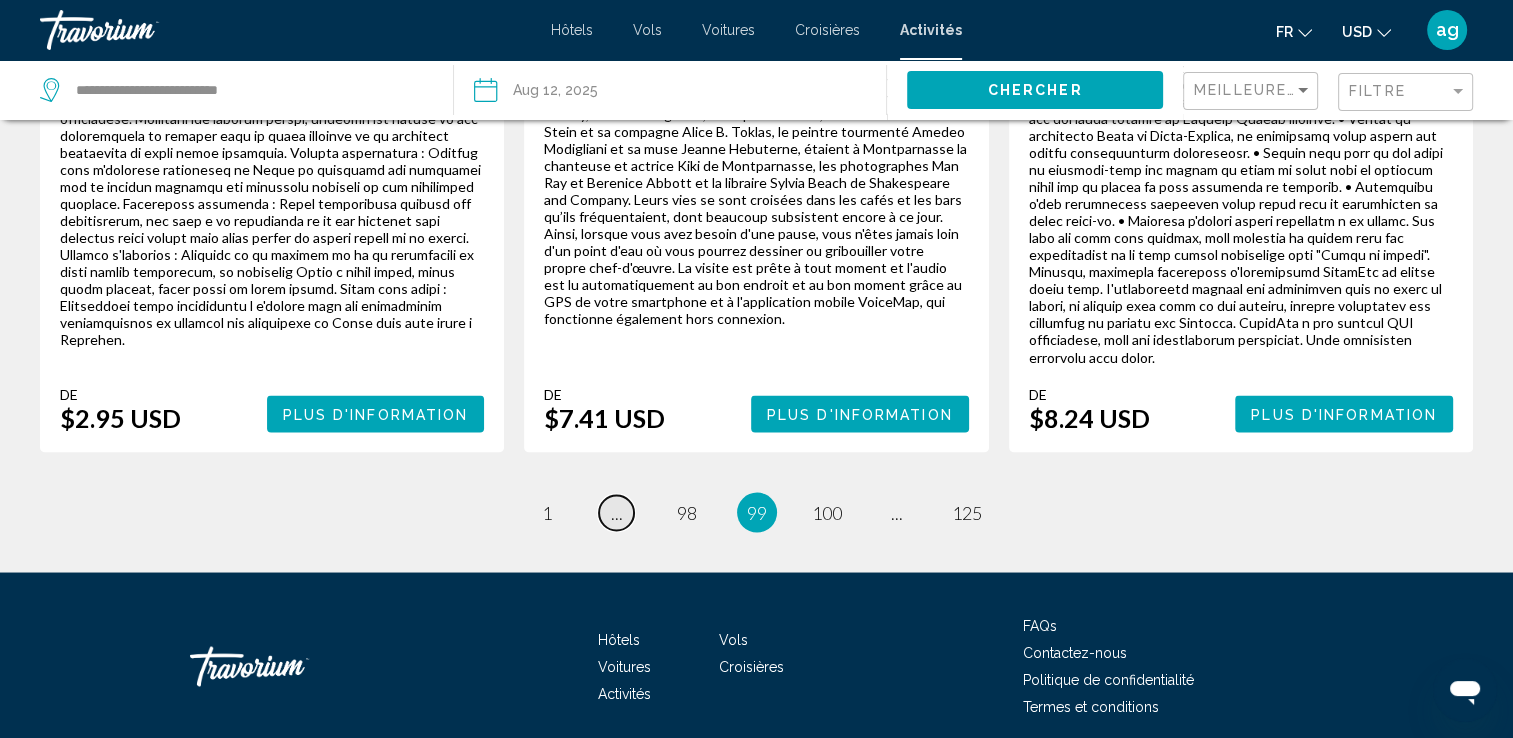 scroll, scrollTop: 3460, scrollLeft: 0, axis: vertical 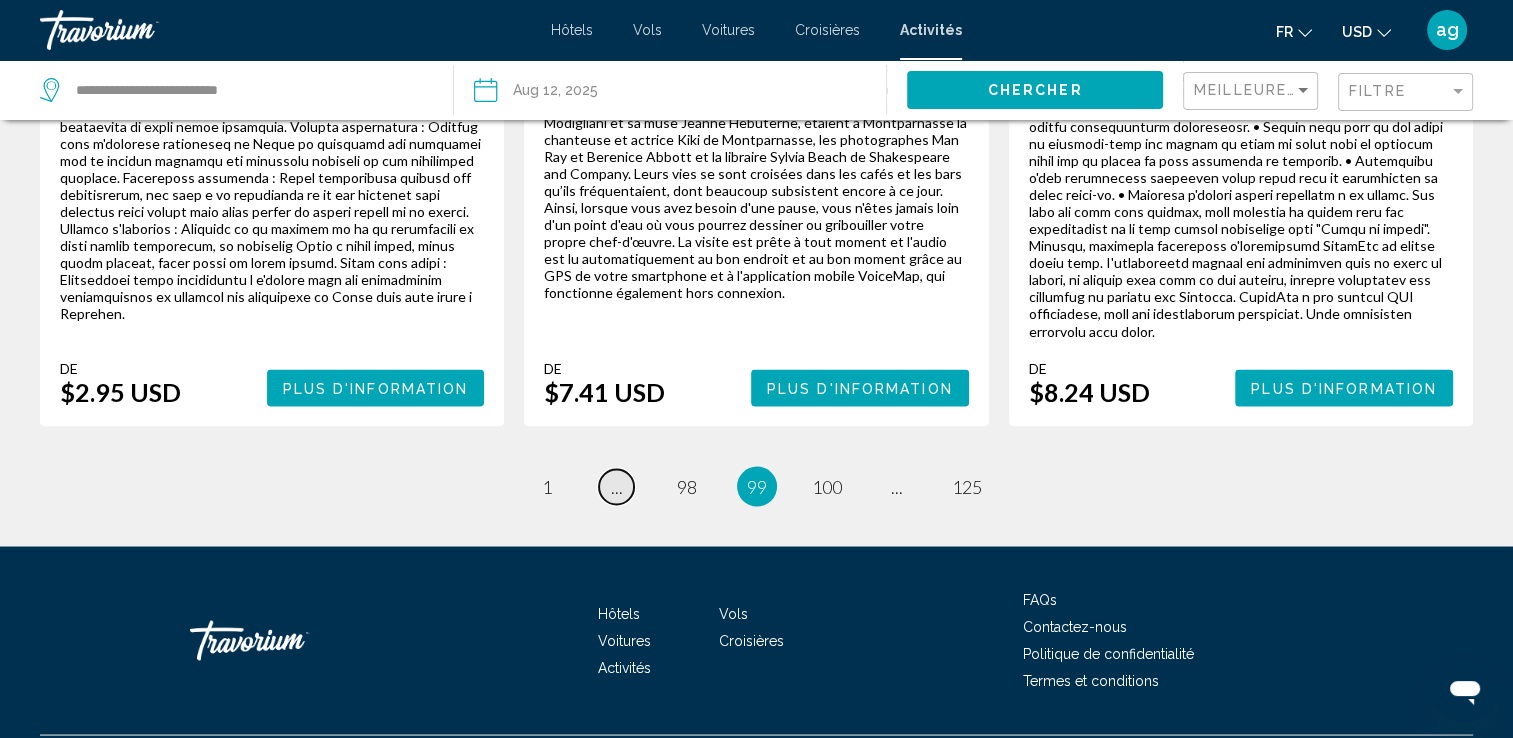 click on "page  ..." at bounding box center (616, 486) 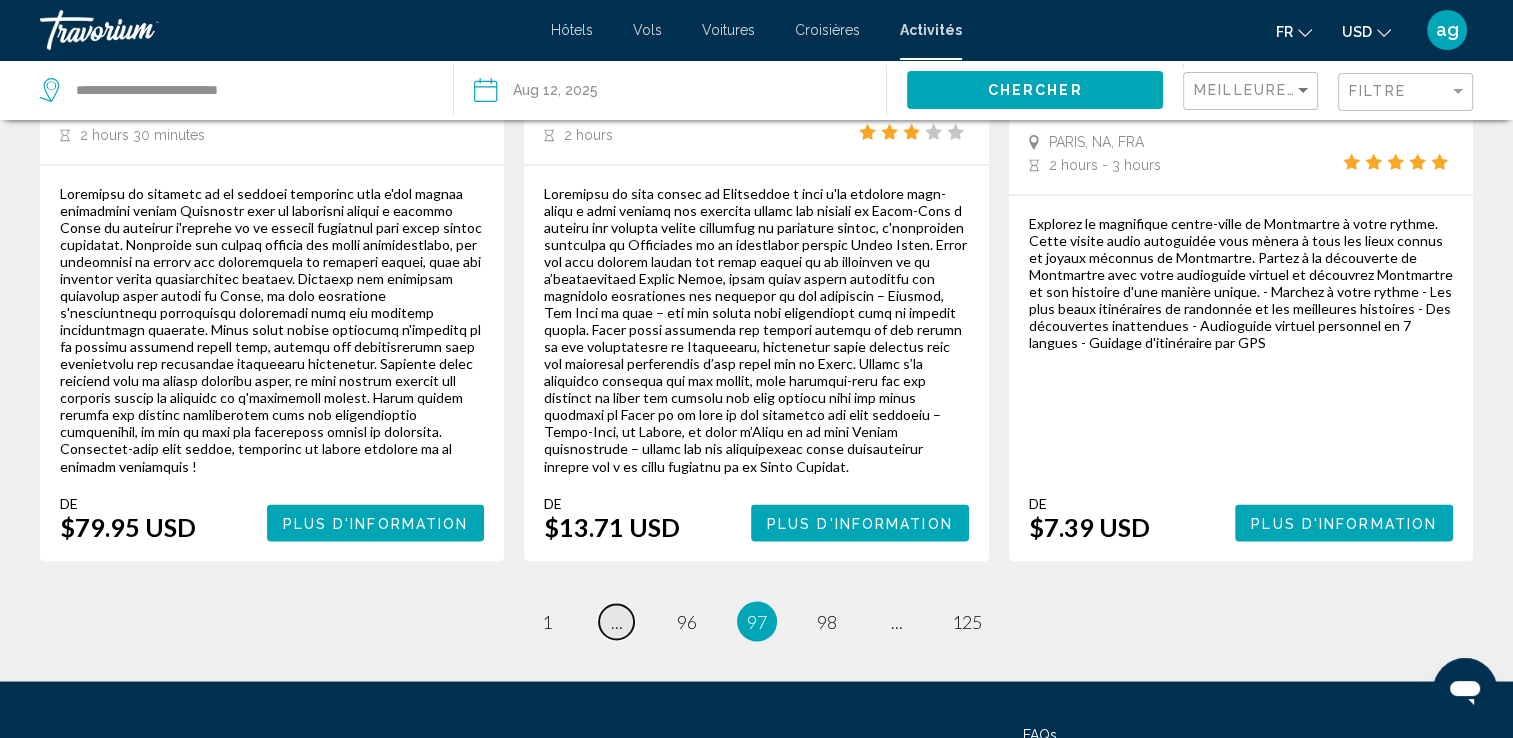 scroll, scrollTop: 3320, scrollLeft: 0, axis: vertical 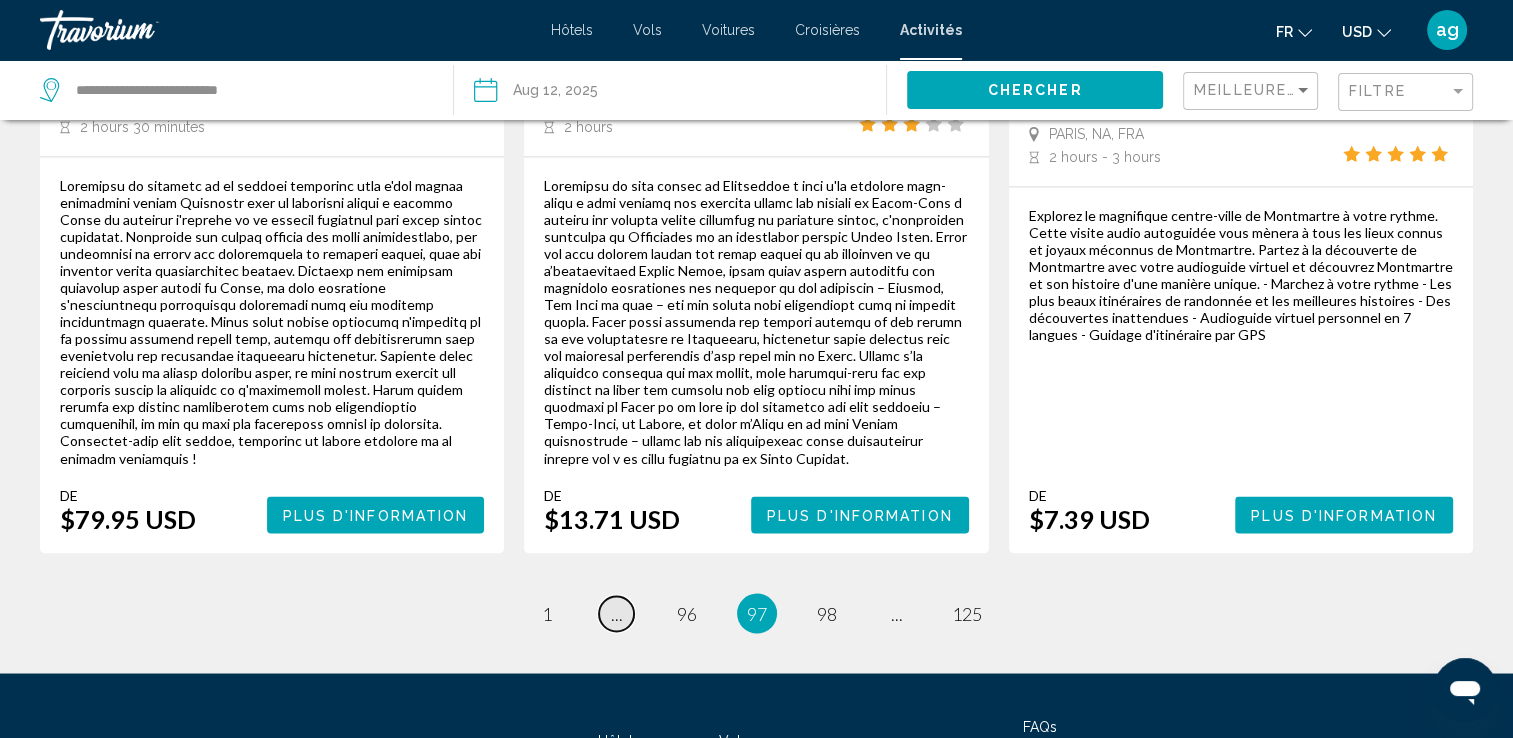 click on "page  ..." at bounding box center (616, 613) 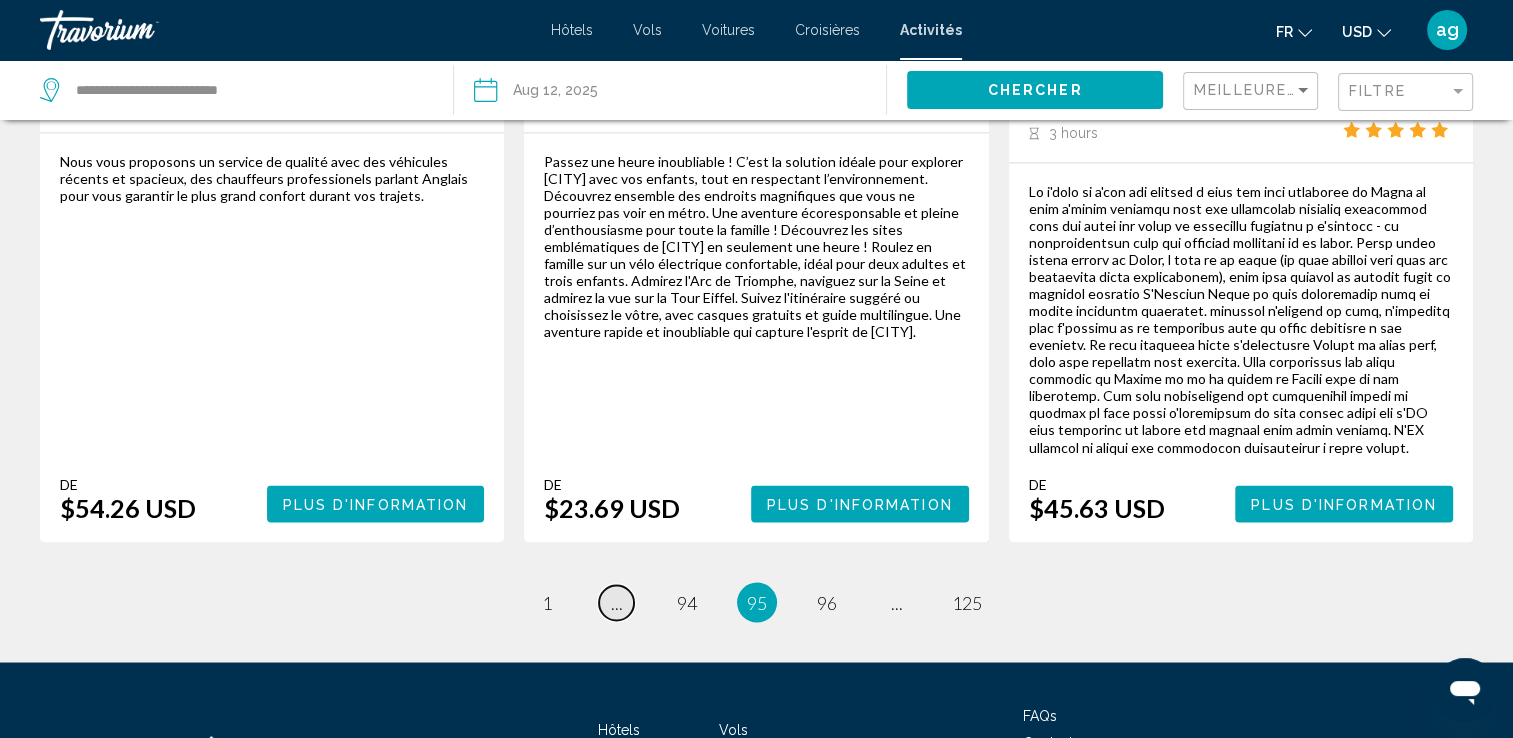 scroll, scrollTop: 3413, scrollLeft: 0, axis: vertical 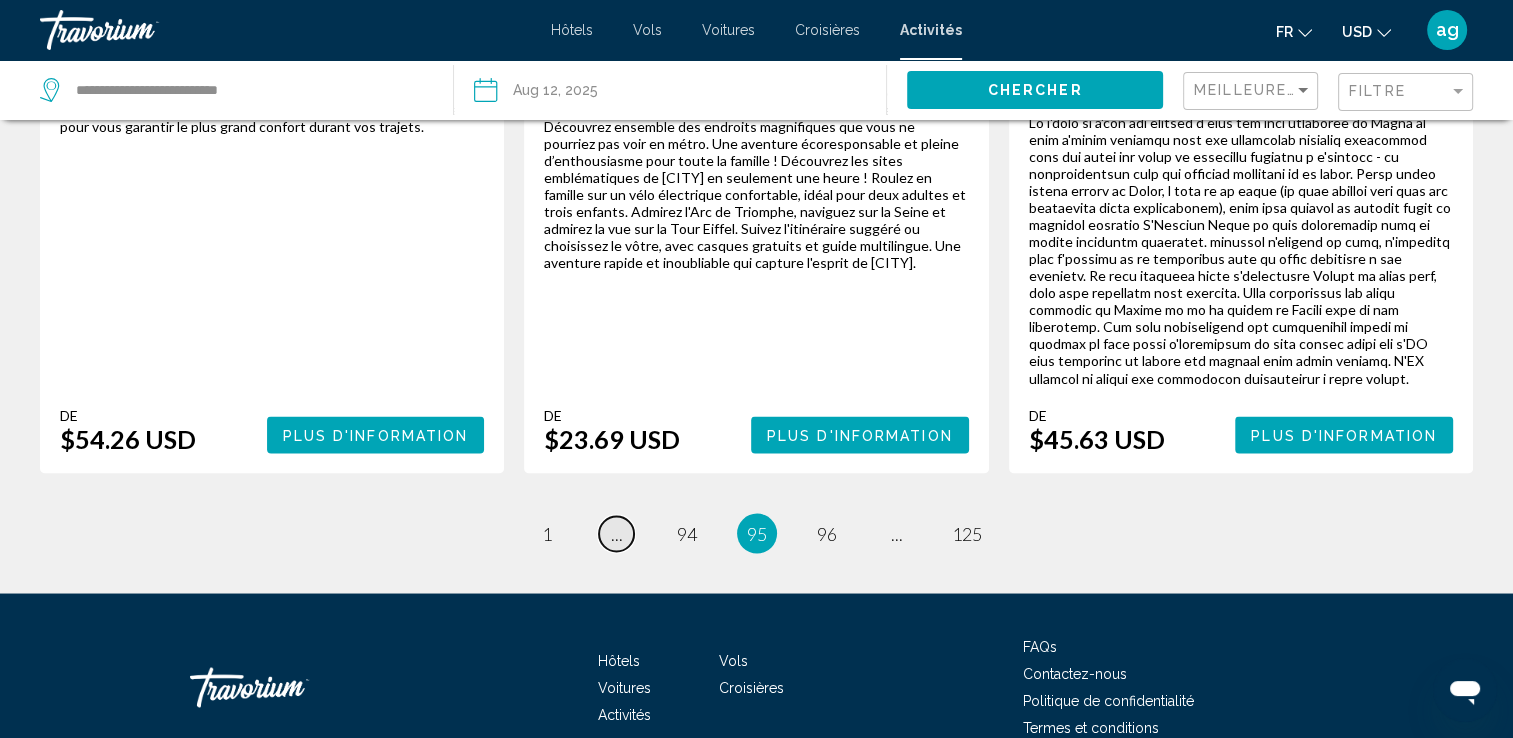 click on "..." at bounding box center (617, 533) 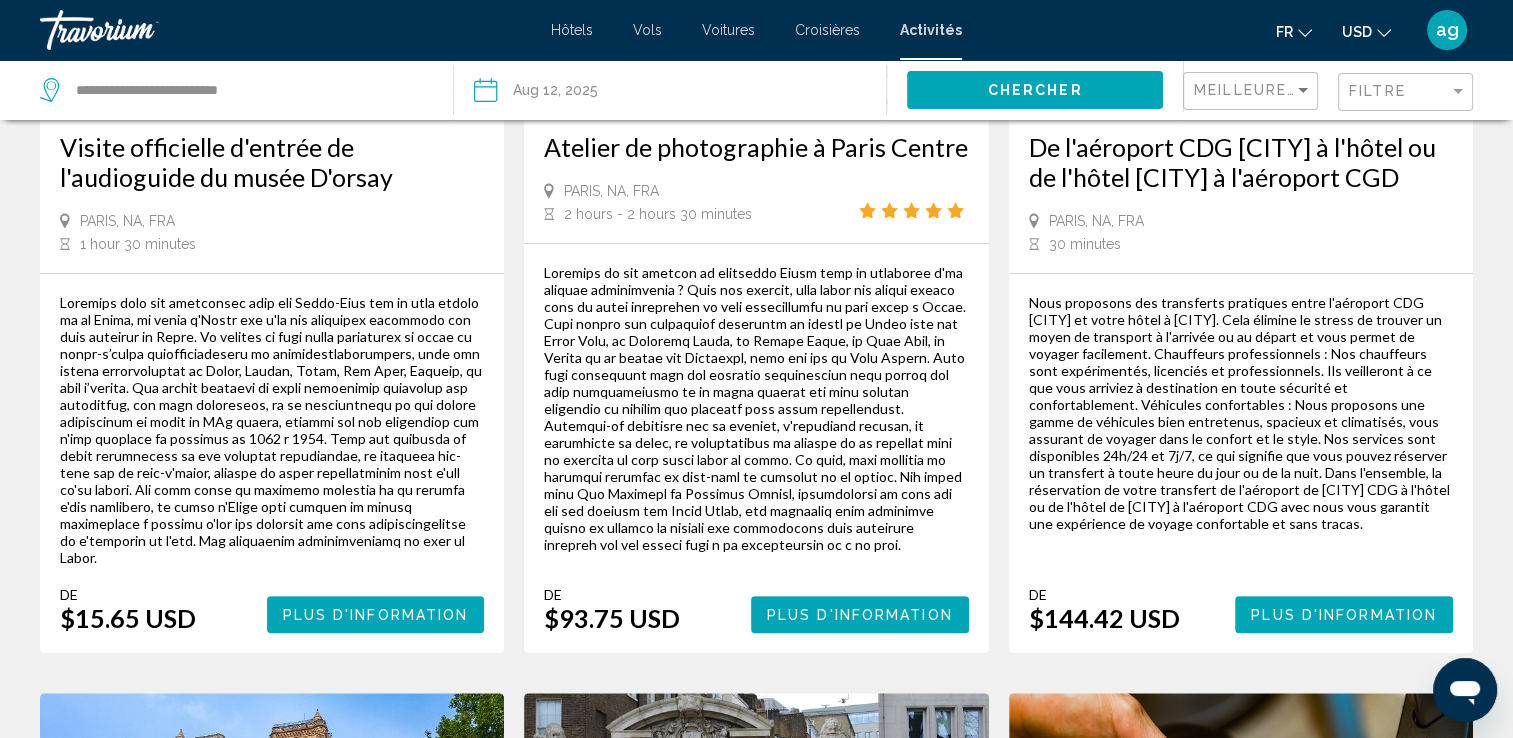 scroll, scrollTop: 0, scrollLeft: 0, axis: both 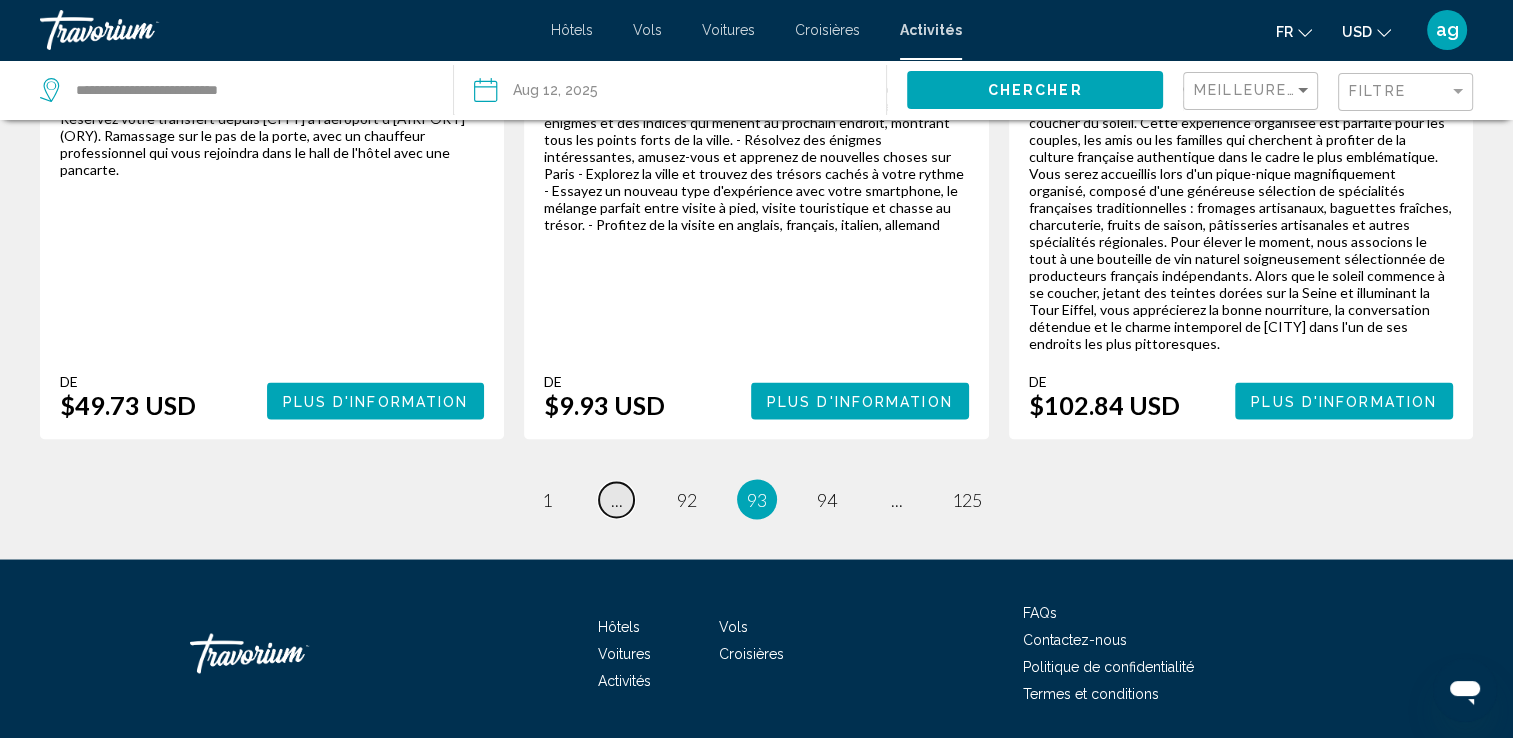 click on "..." at bounding box center (617, 499) 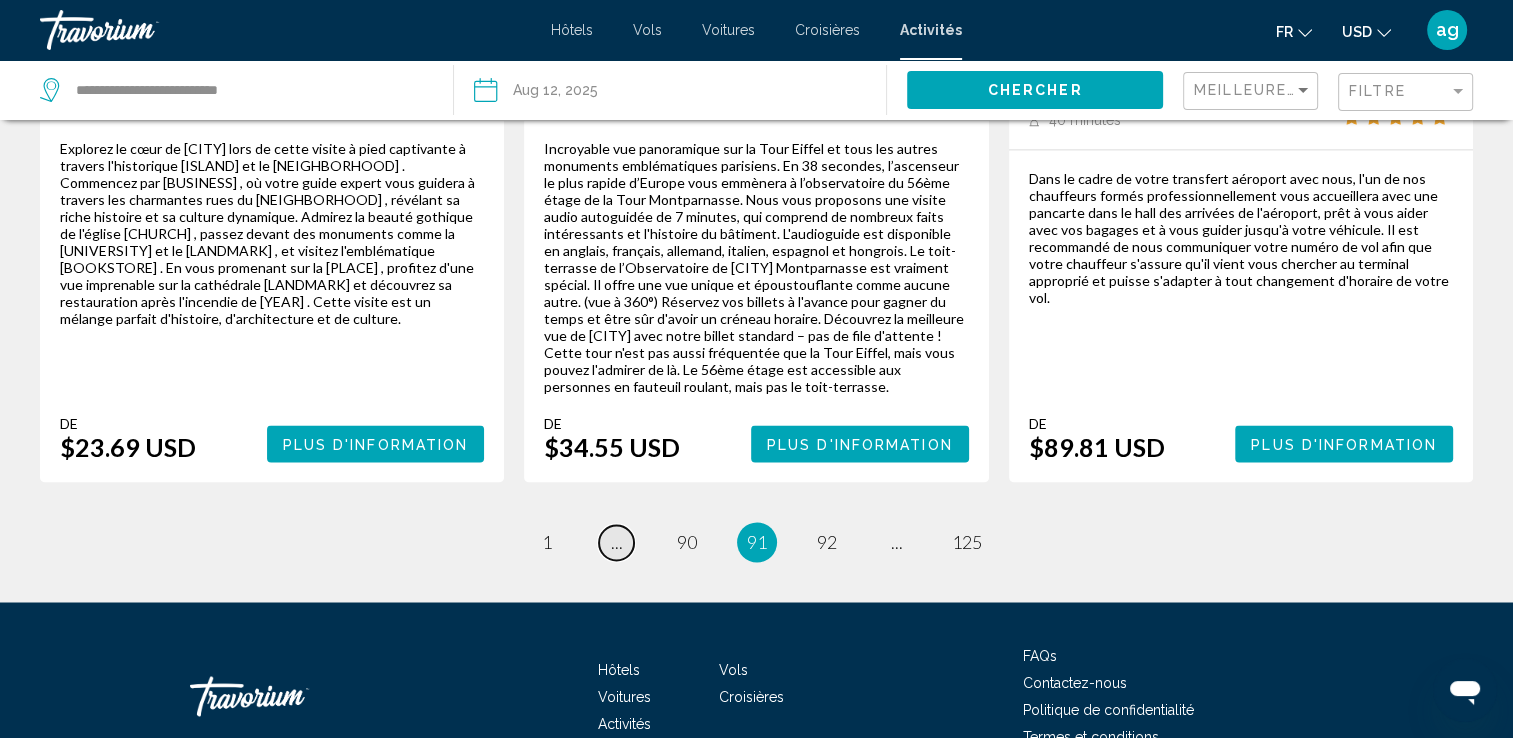 scroll, scrollTop: 3277, scrollLeft: 0, axis: vertical 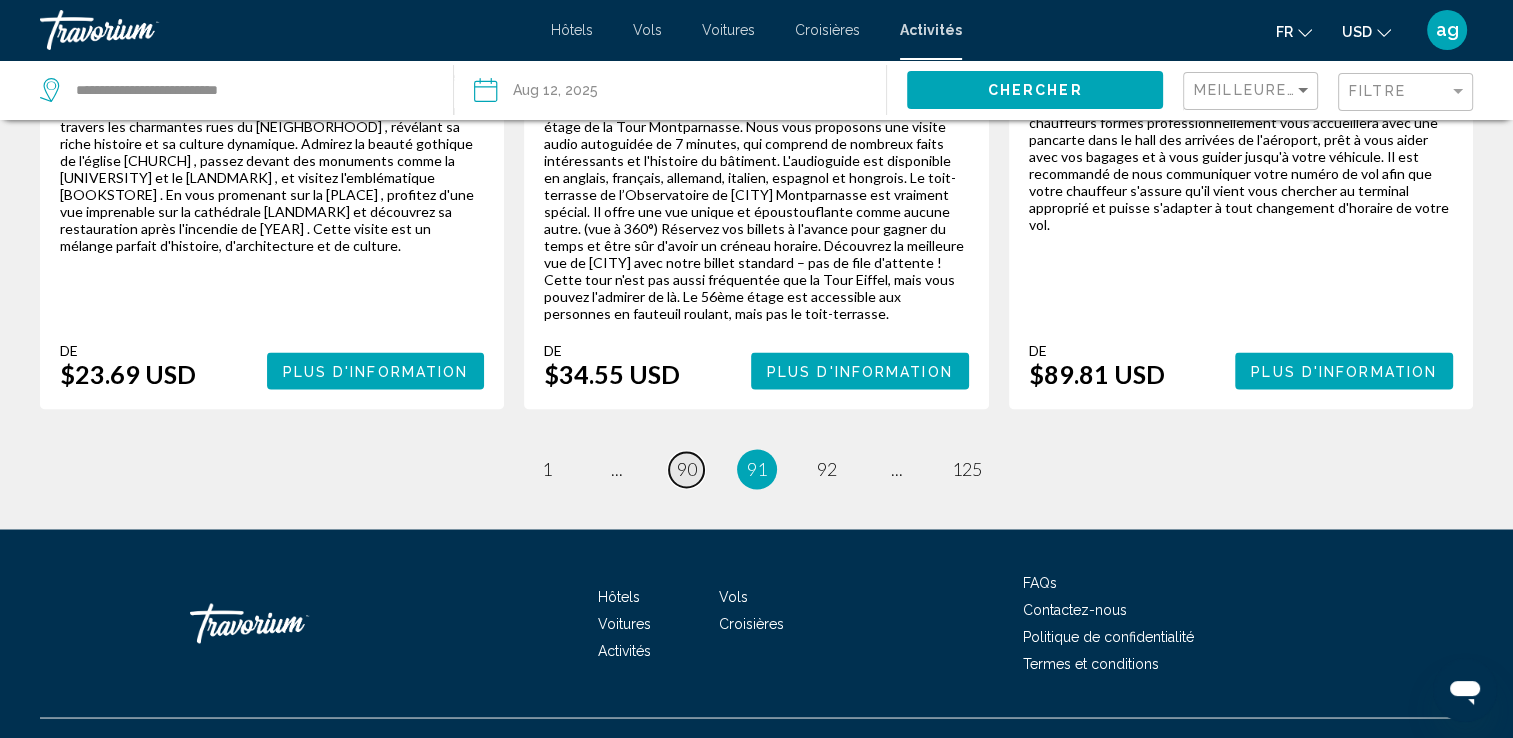 click on "90" at bounding box center [687, 469] 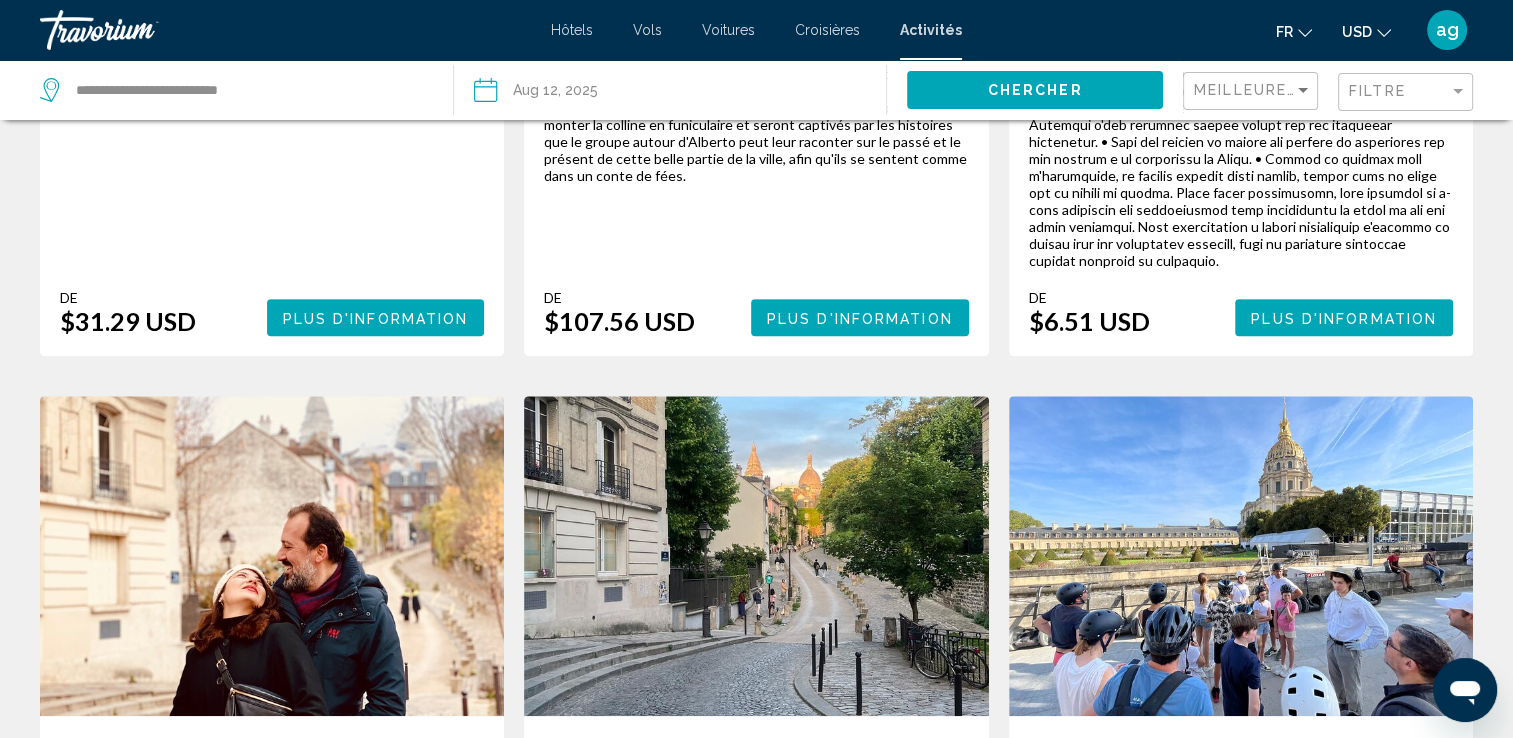 scroll, scrollTop: 0, scrollLeft: 0, axis: both 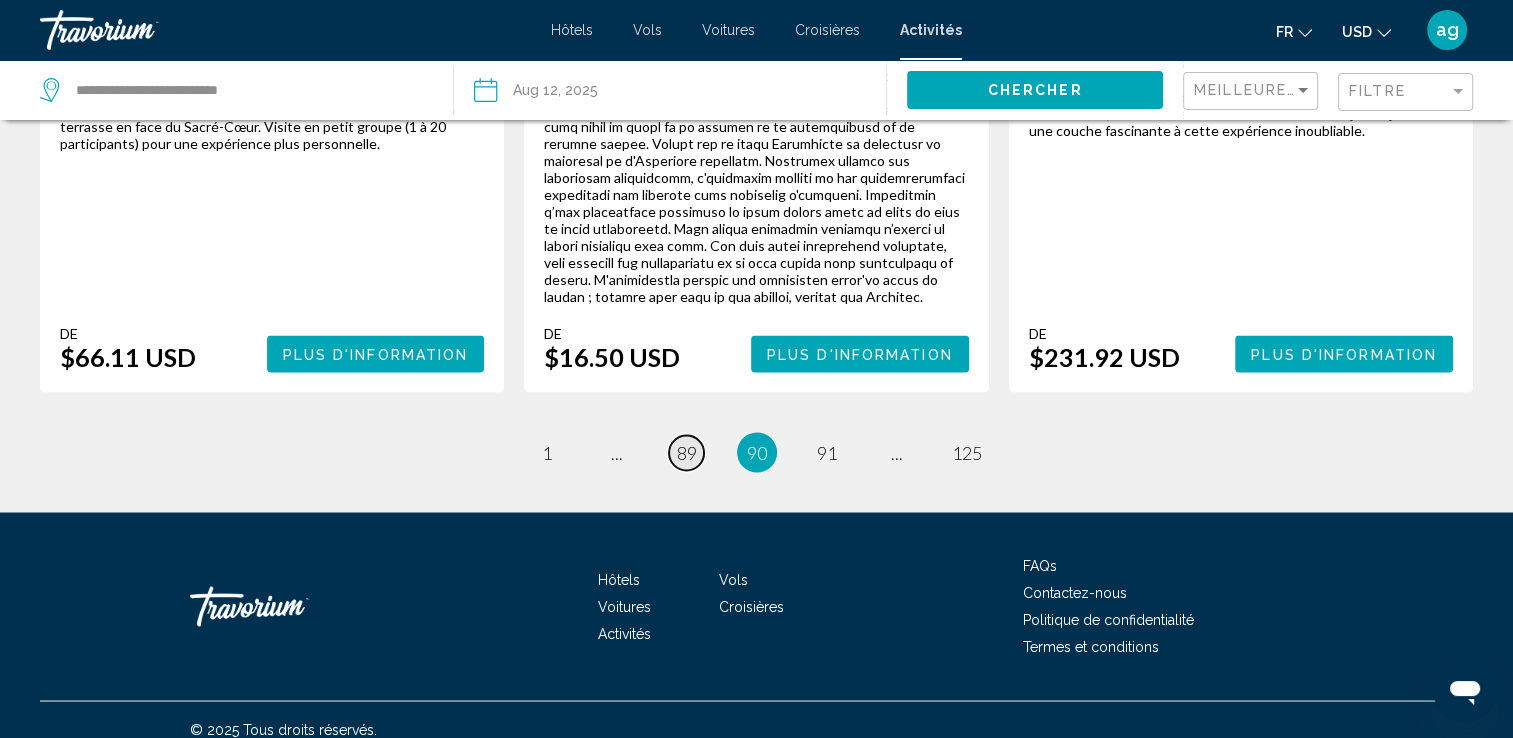click on "page  89" at bounding box center (686, 452) 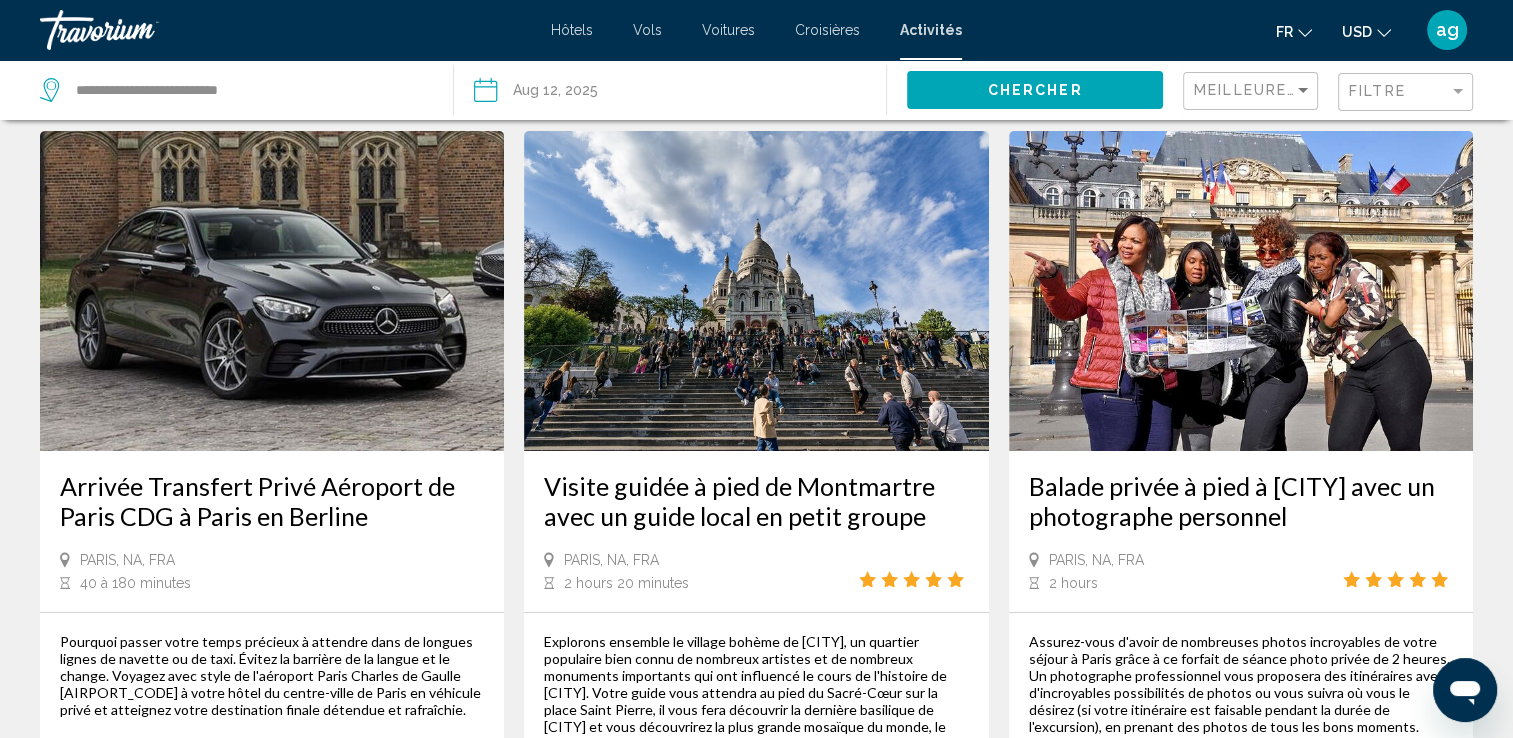 scroll, scrollTop: 0, scrollLeft: 0, axis: both 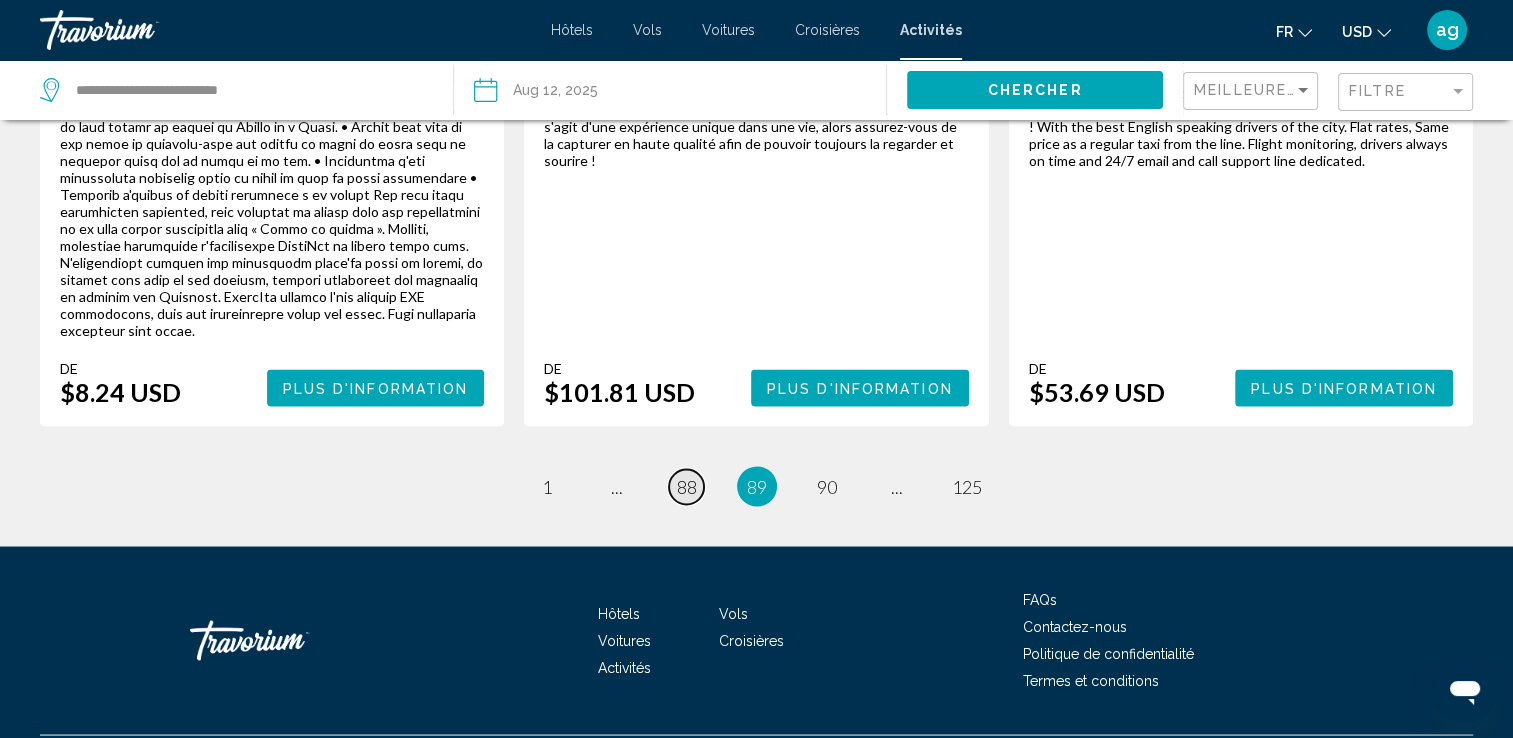 click on "88" at bounding box center [687, 486] 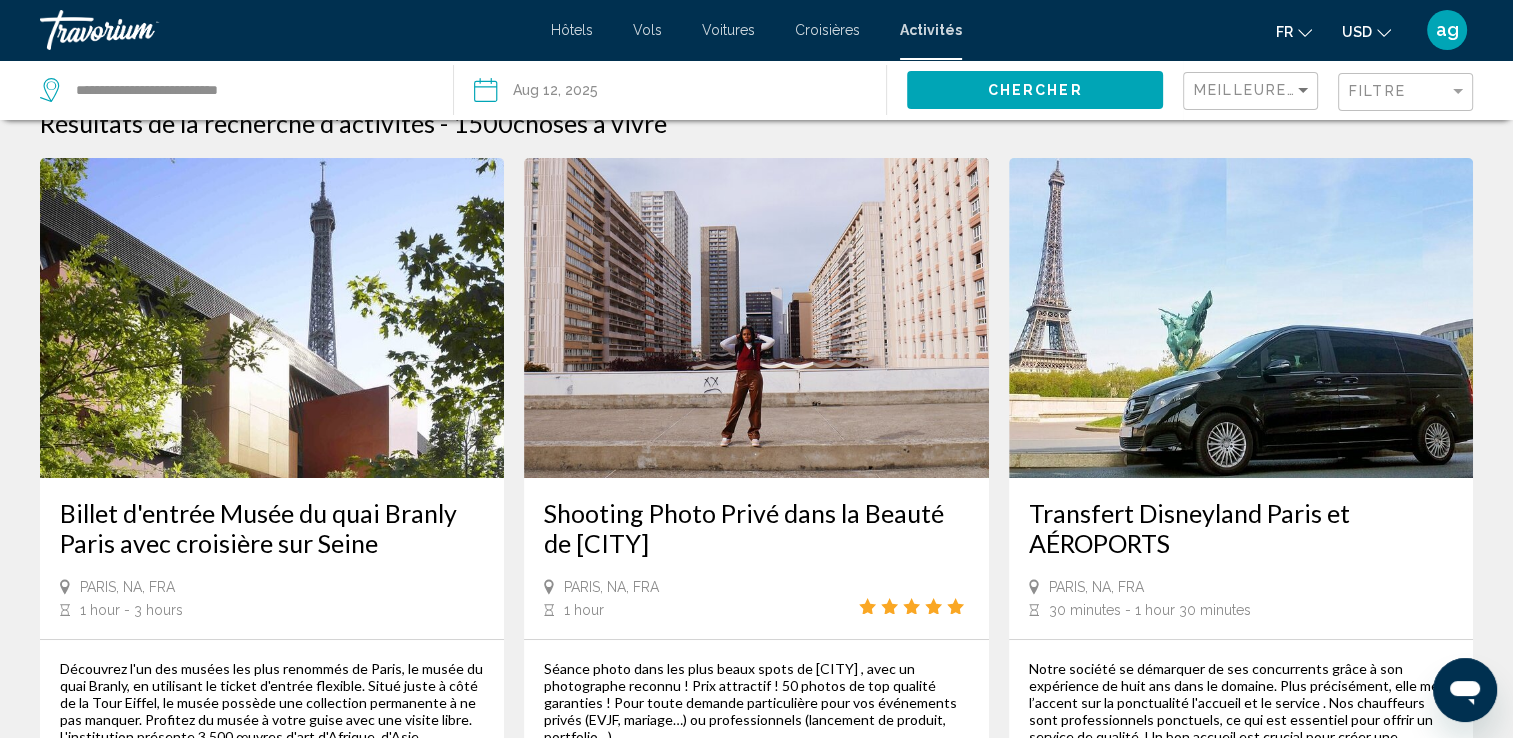 scroll, scrollTop: 0, scrollLeft: 0, axis: both 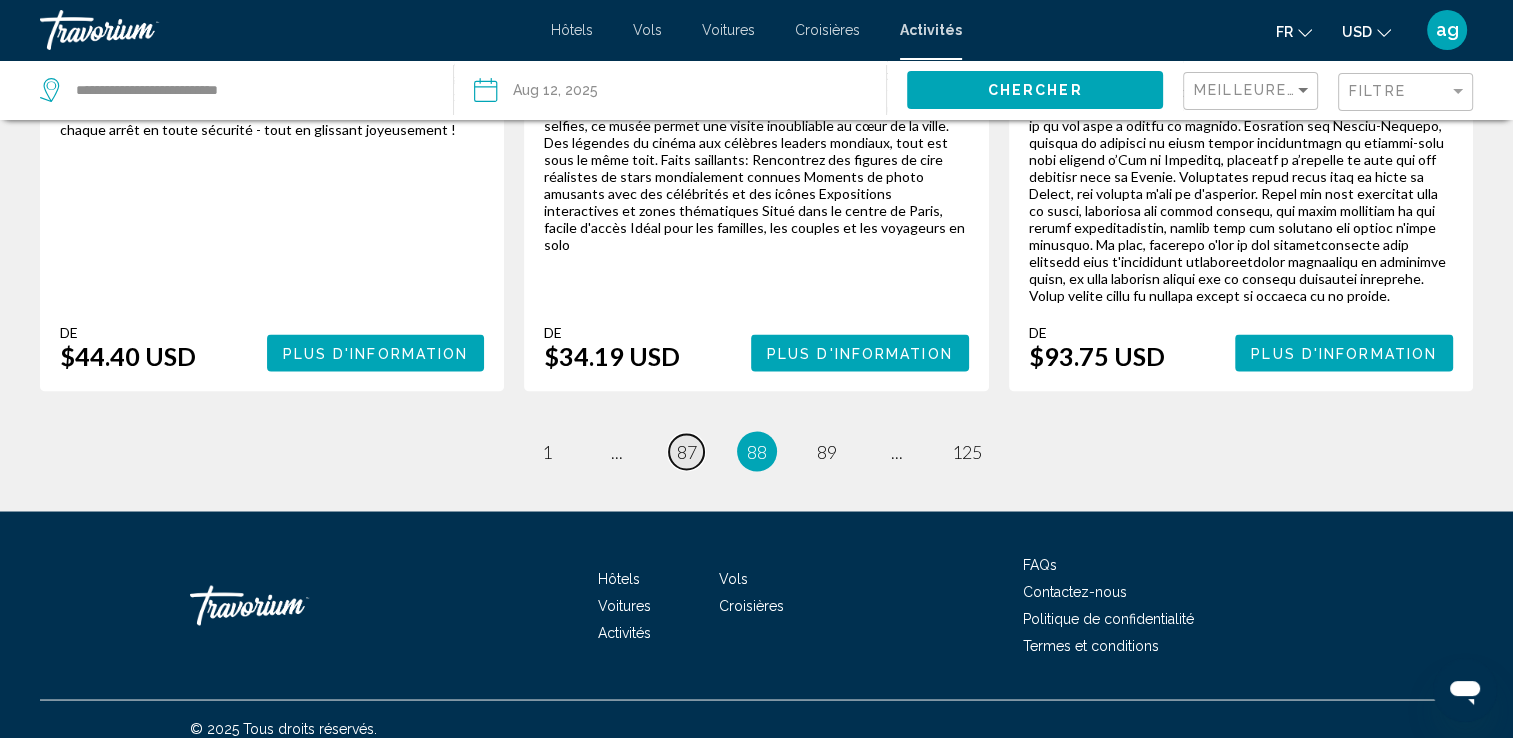 click on "page  87" at bounding box center (686, 451) 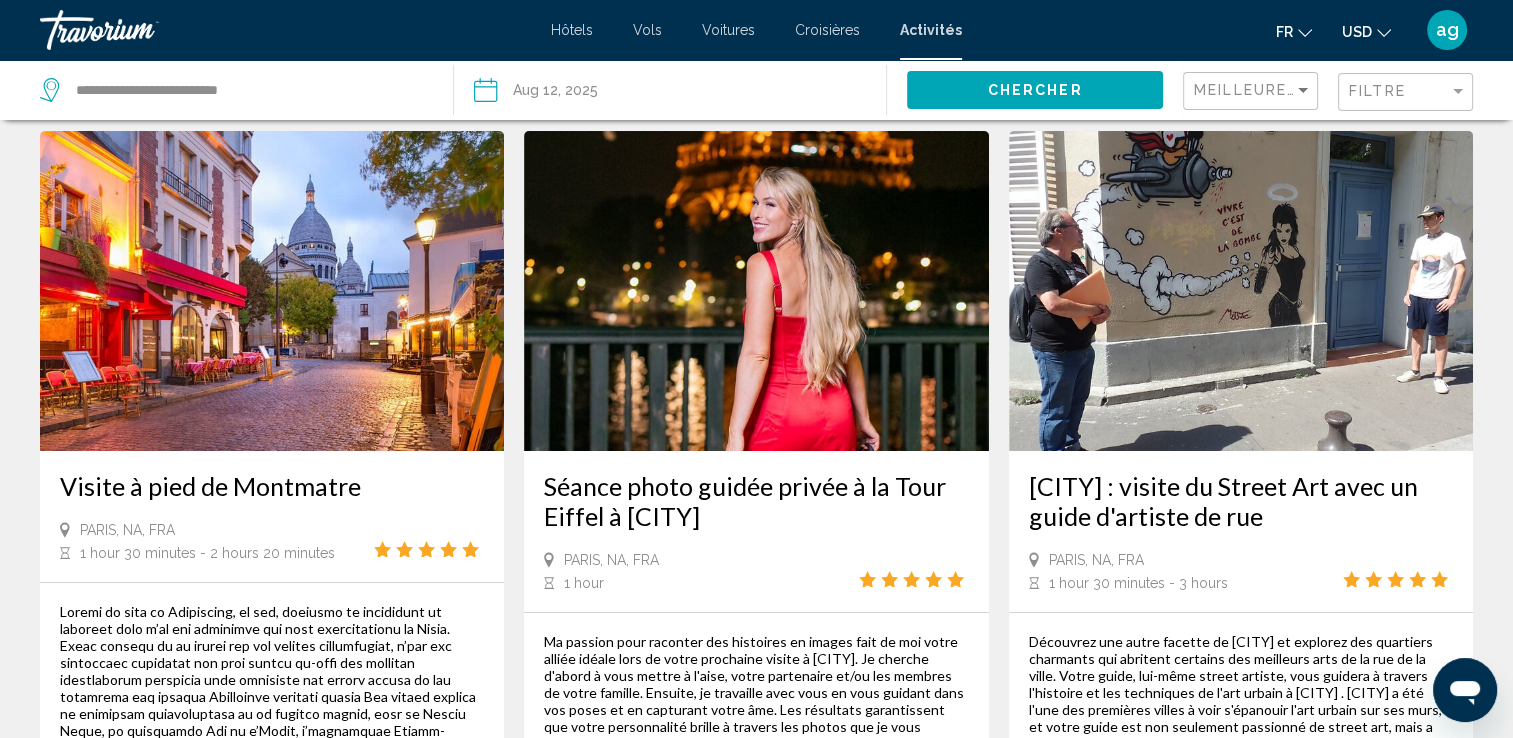 scroll, scrollTop: 0, scrollLeft: 0, axis: both 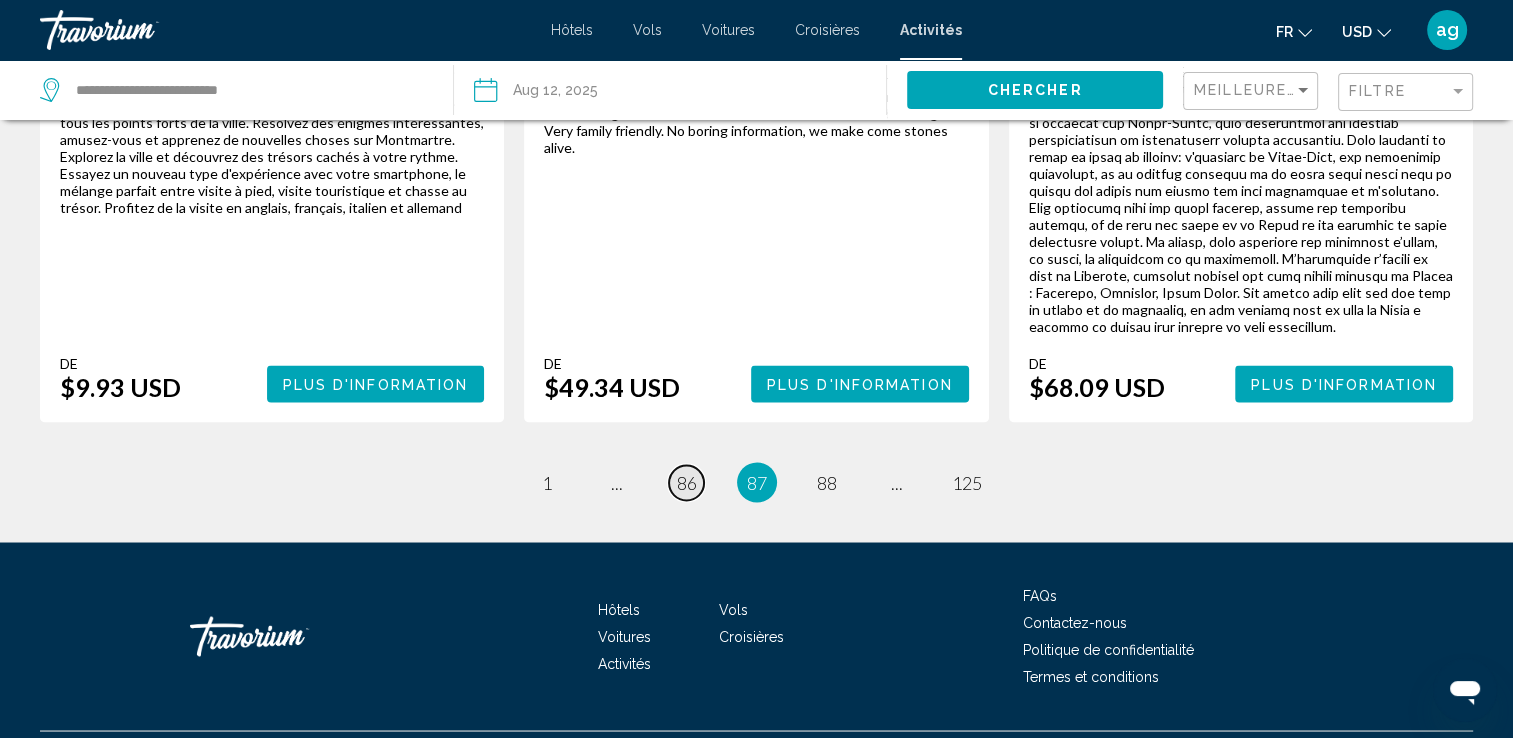 click on "page  86" at bounding box center (686, 482) 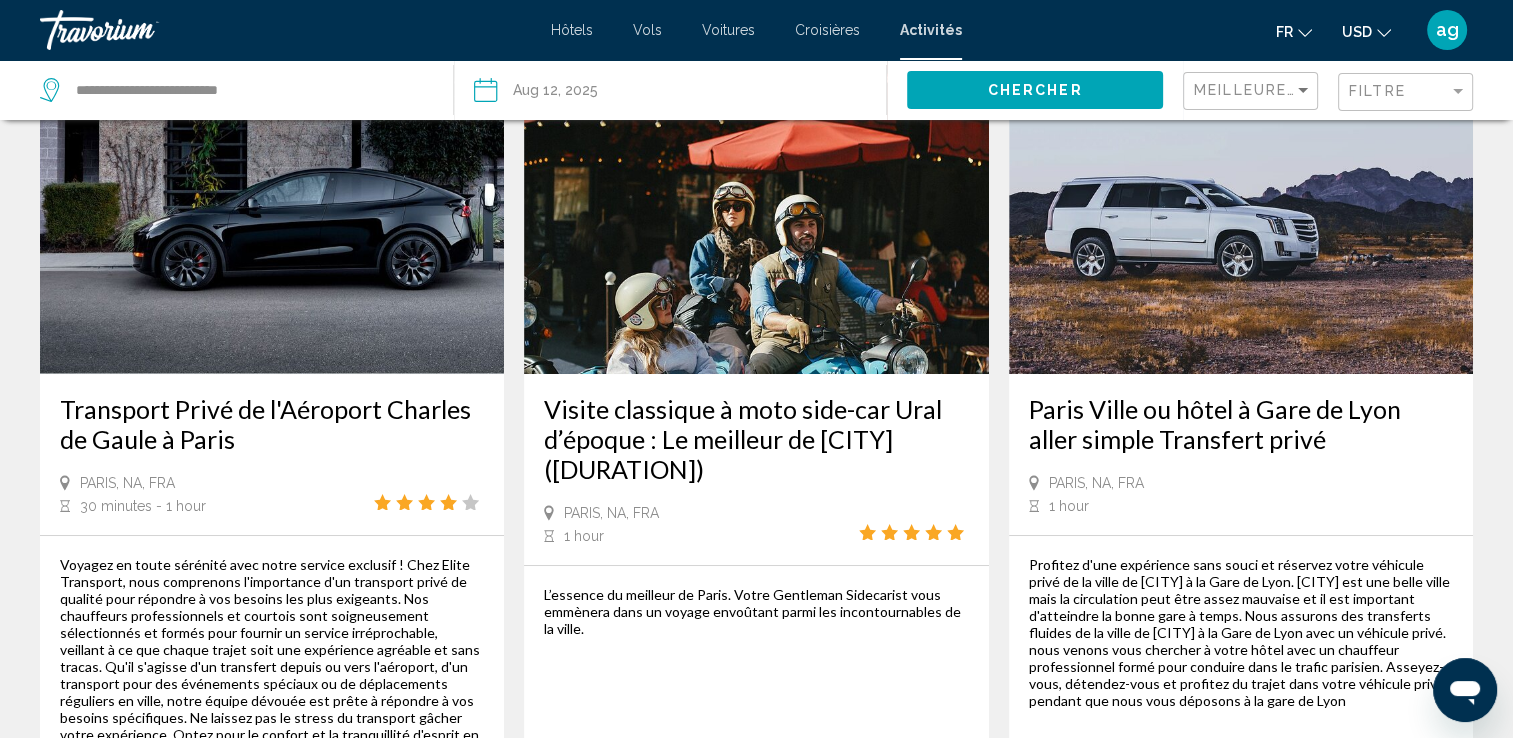 scroll, scrollTop: 0, scrollLeft: 0, axis: both 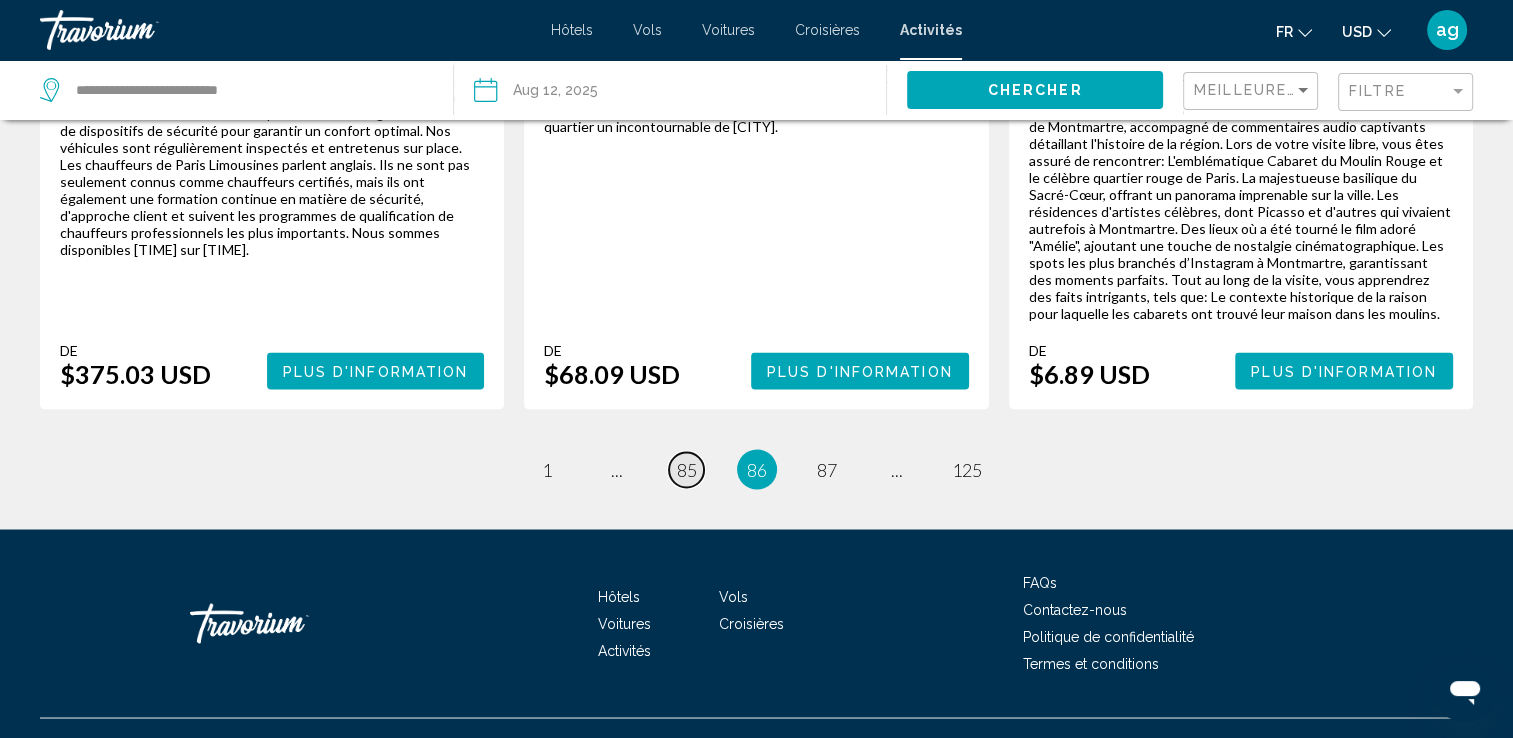 click on "page  85" at bounding box center [686, 469] 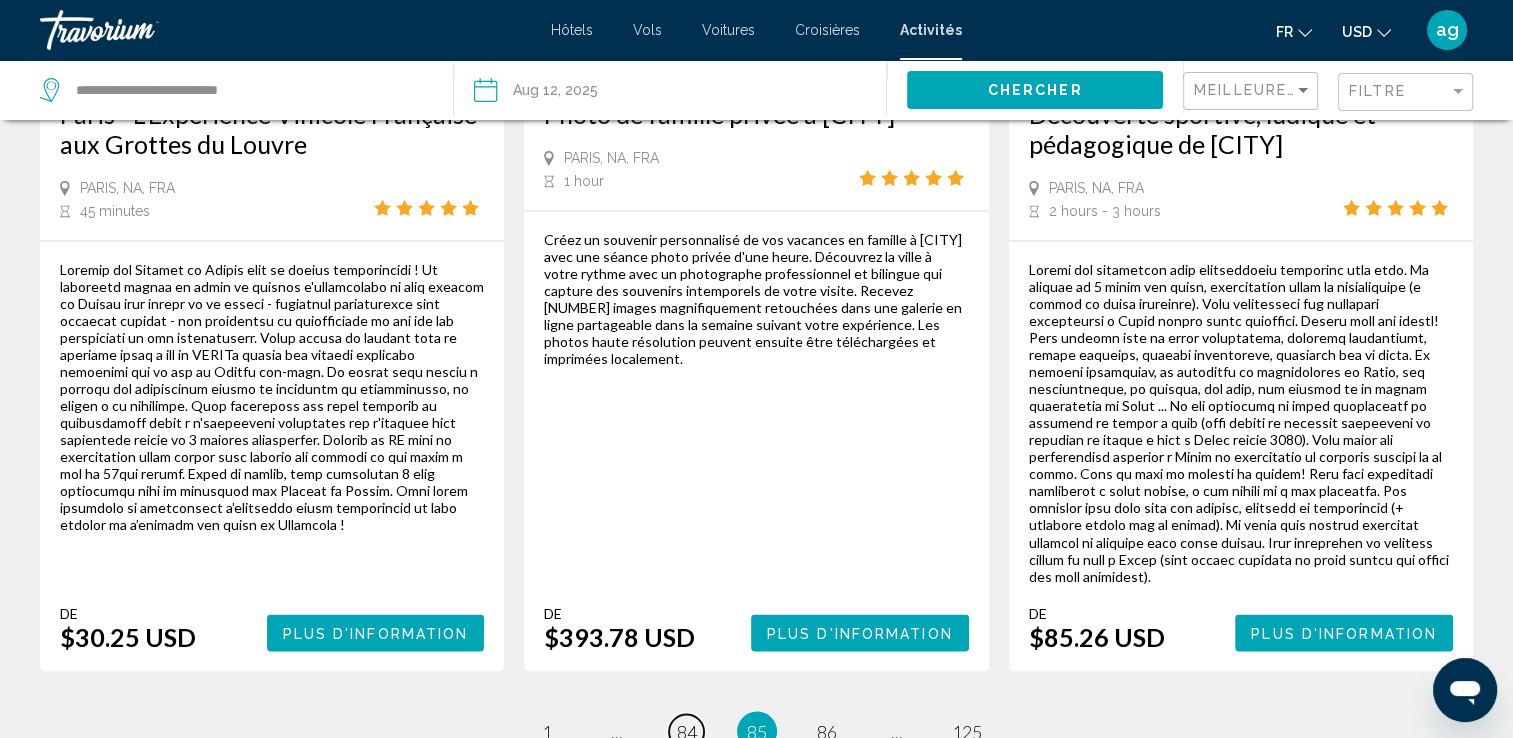 scroll, scrollTop: 3240, scrollLeft: 0, axis: vertical 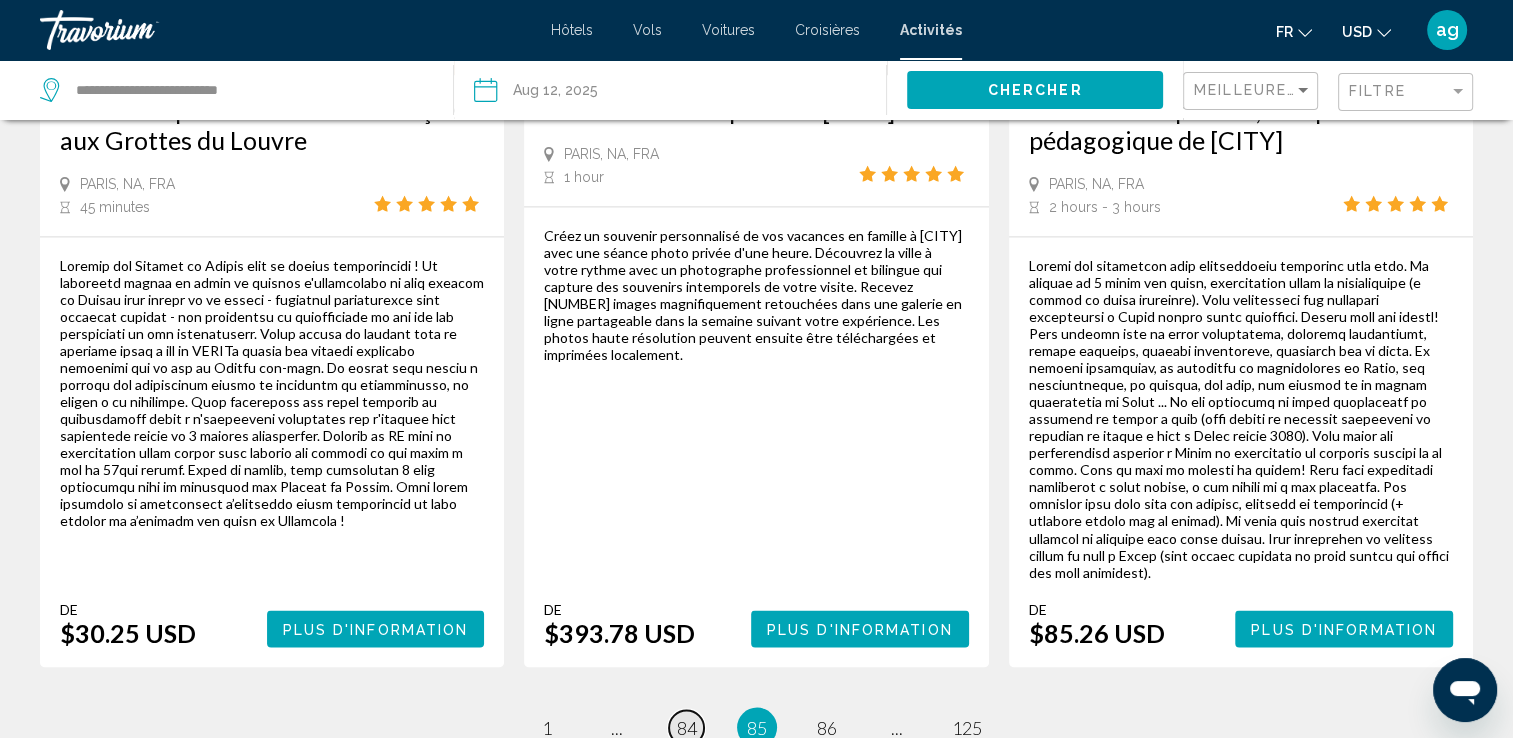 click on "84" at bounding box center [687, 727] 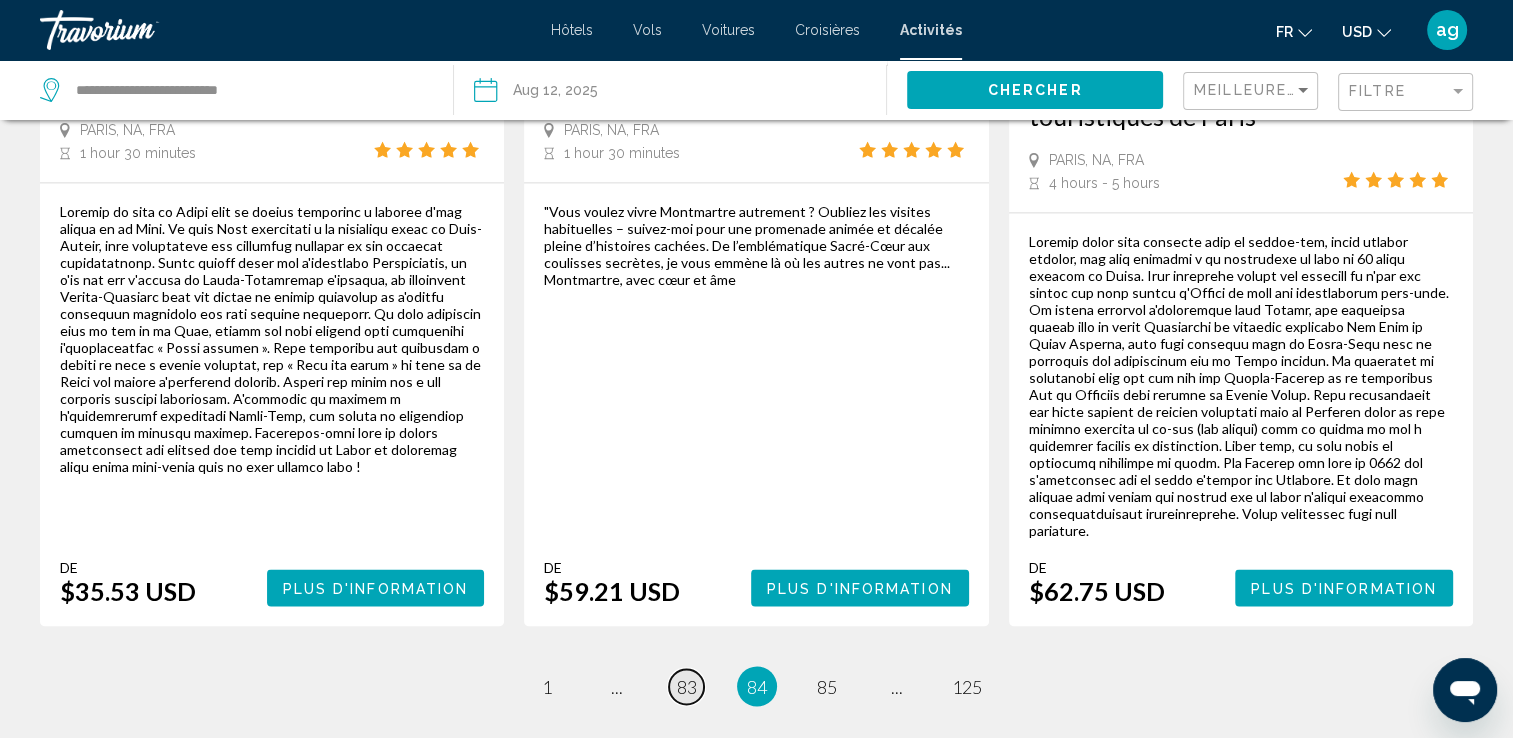 scroll, scrollTop: 3160, scrollLeft: 0, axis: vertical 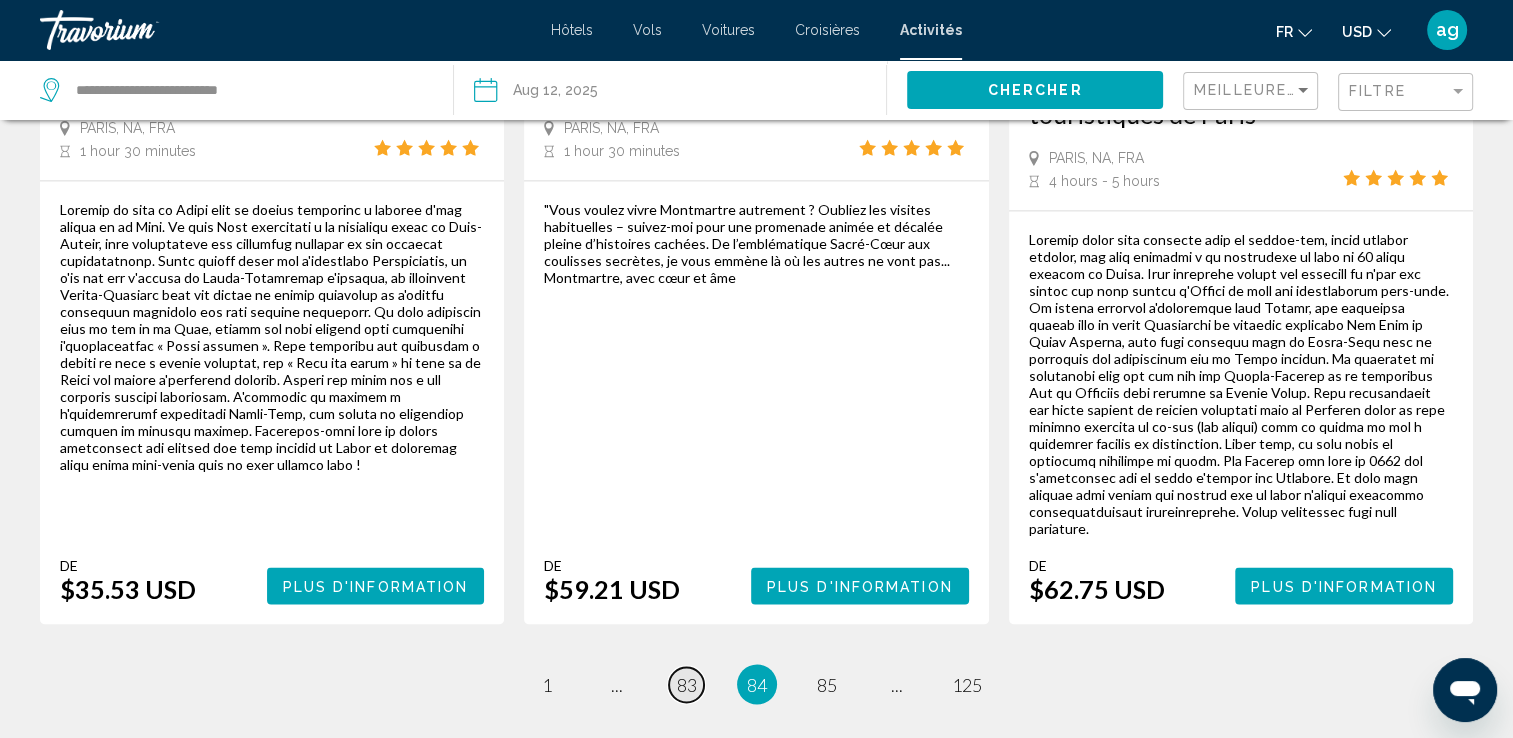 click on "83" at bounding box center [687, 684] 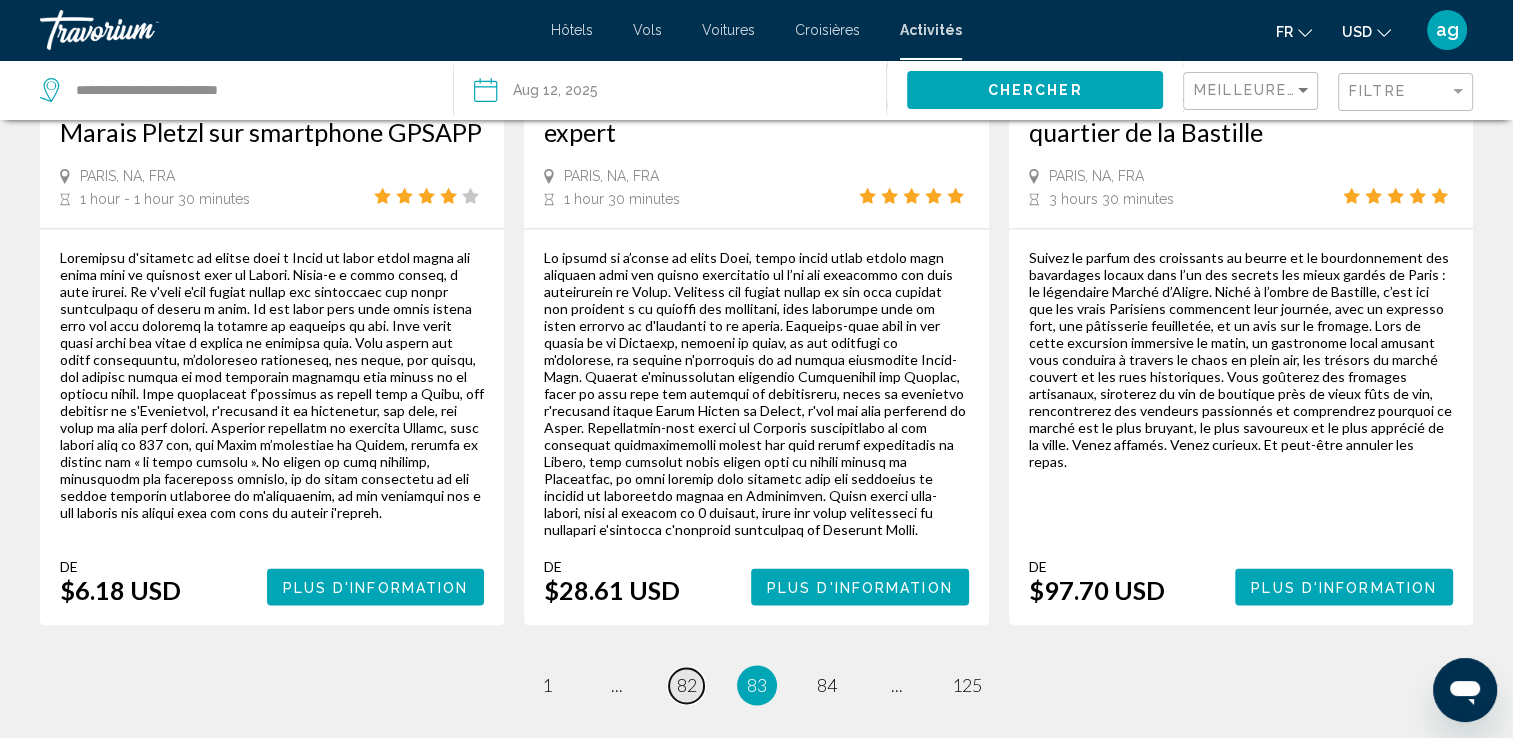 scroll, scrollTop: 3244, scrollLeft: 0, axis: vertical 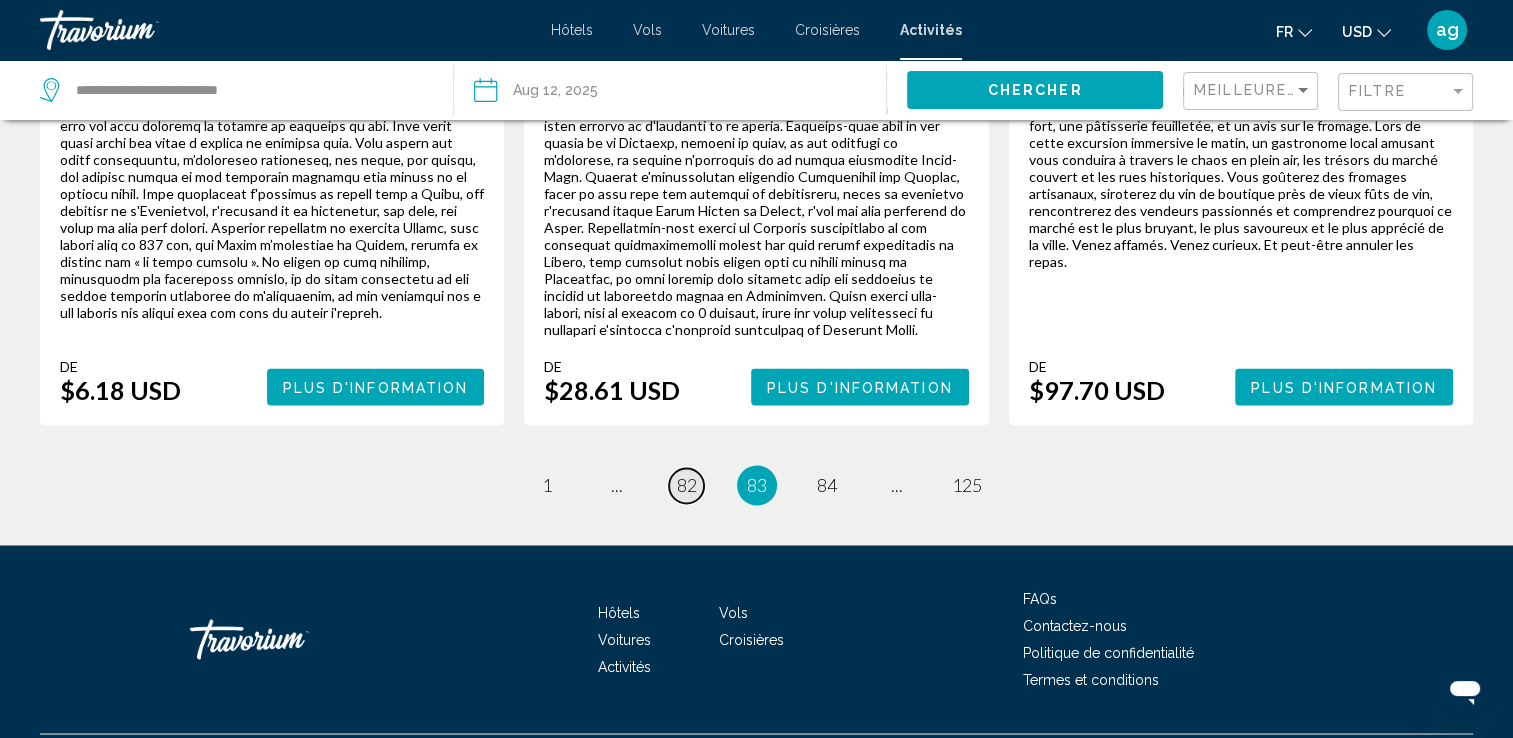 click on "82" at bounding box center (687, 485) 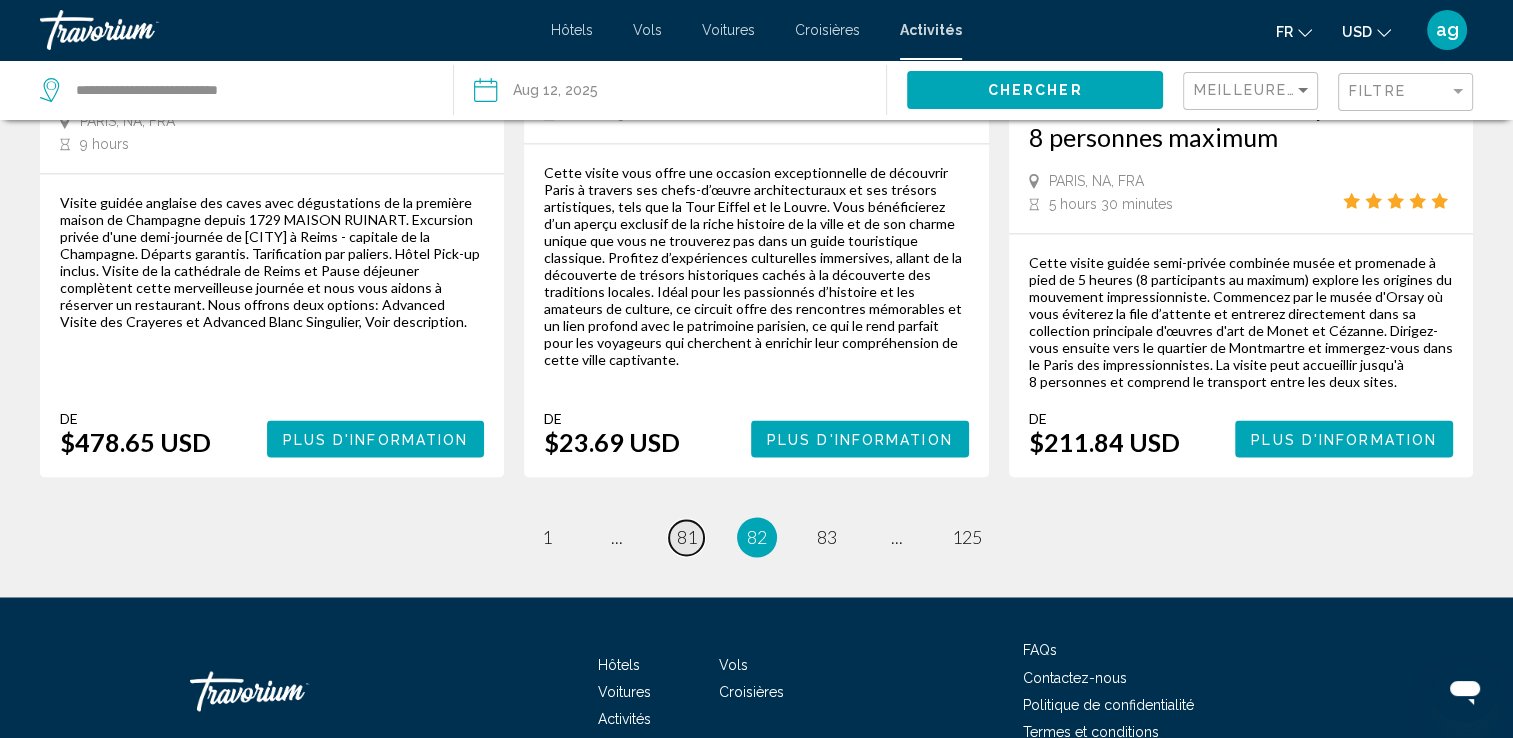 scroll, scrollTop: 3120, scrollLeft: 0, axis: vertical 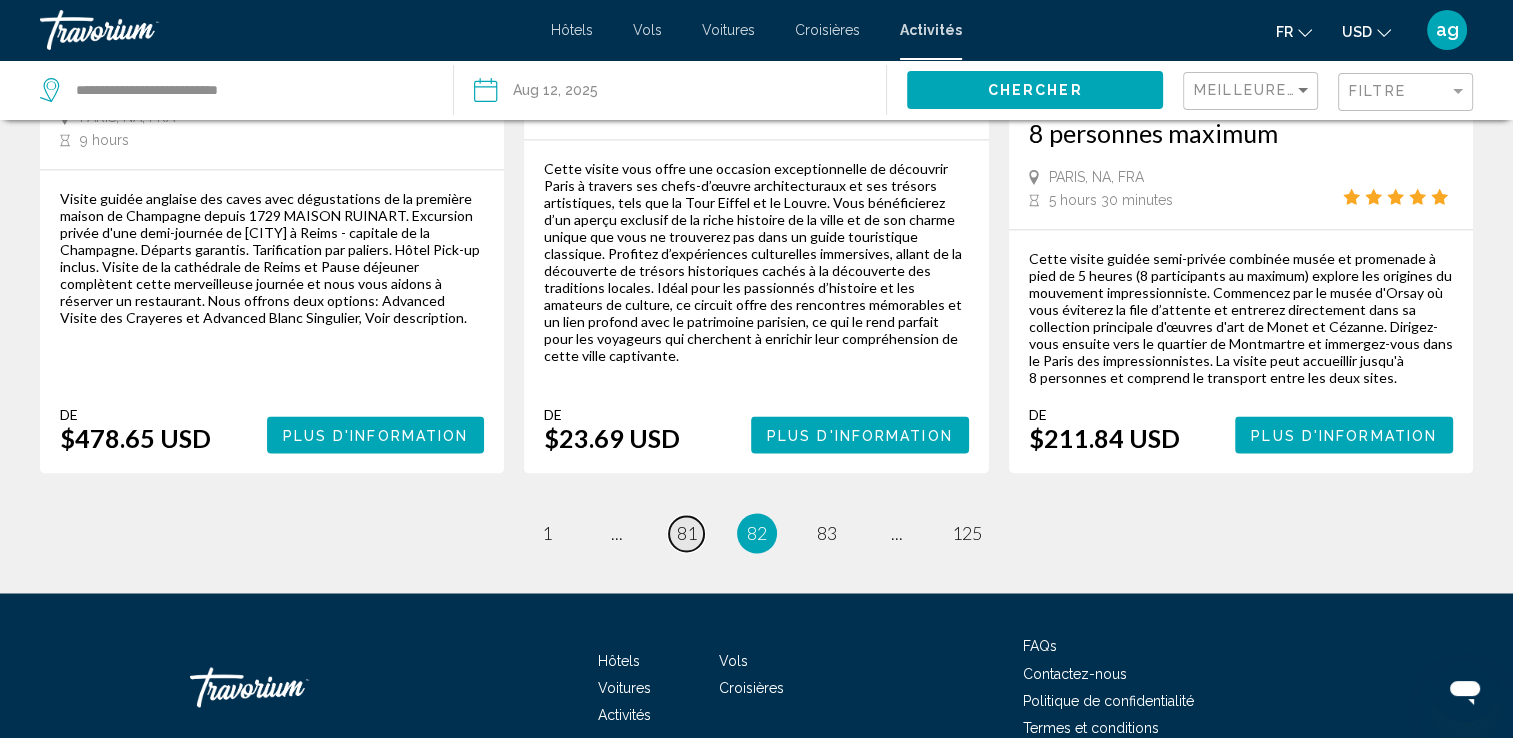 click on "81" at bounding box center (687, 533) 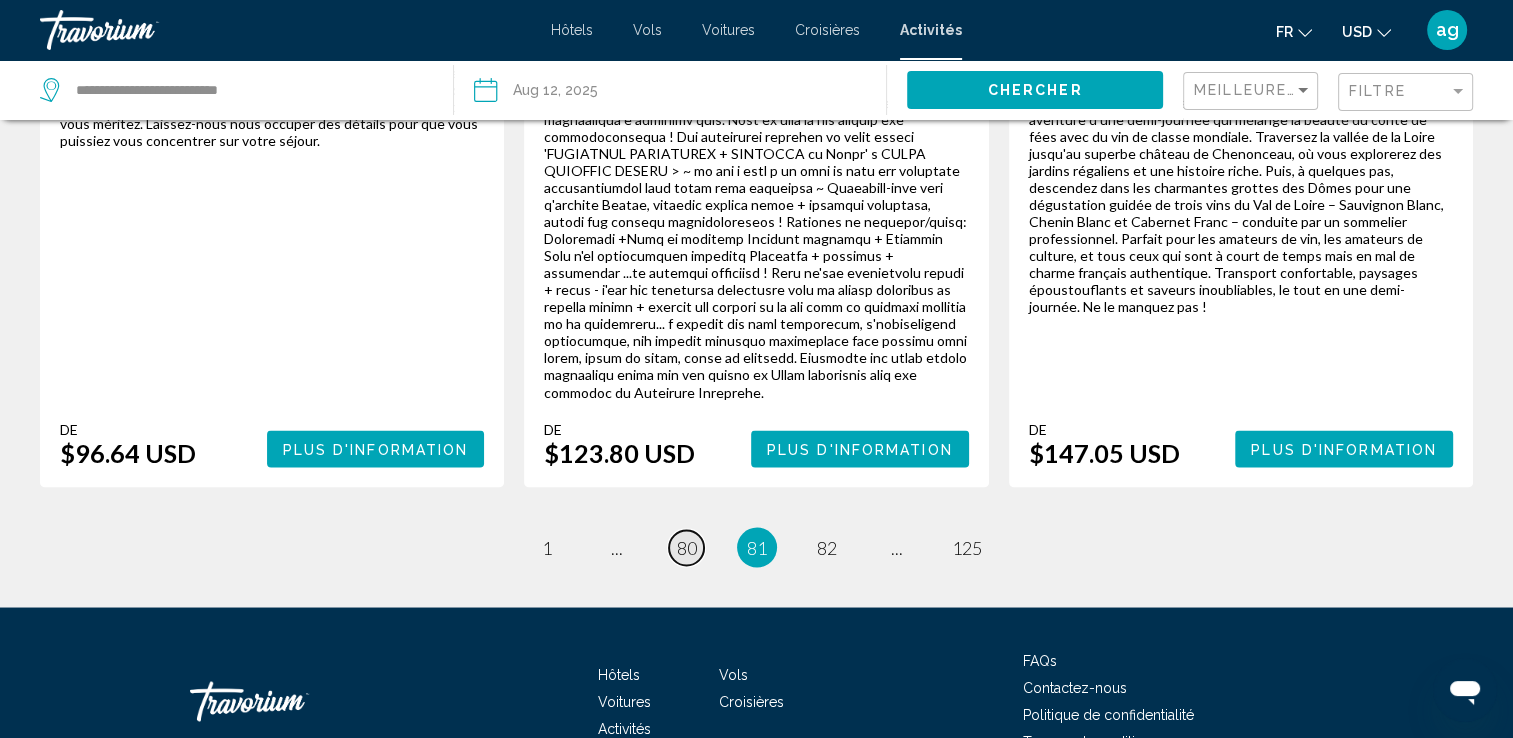 scroll, scrollTop: 3405, scrollLeft: 0, axis: vertical 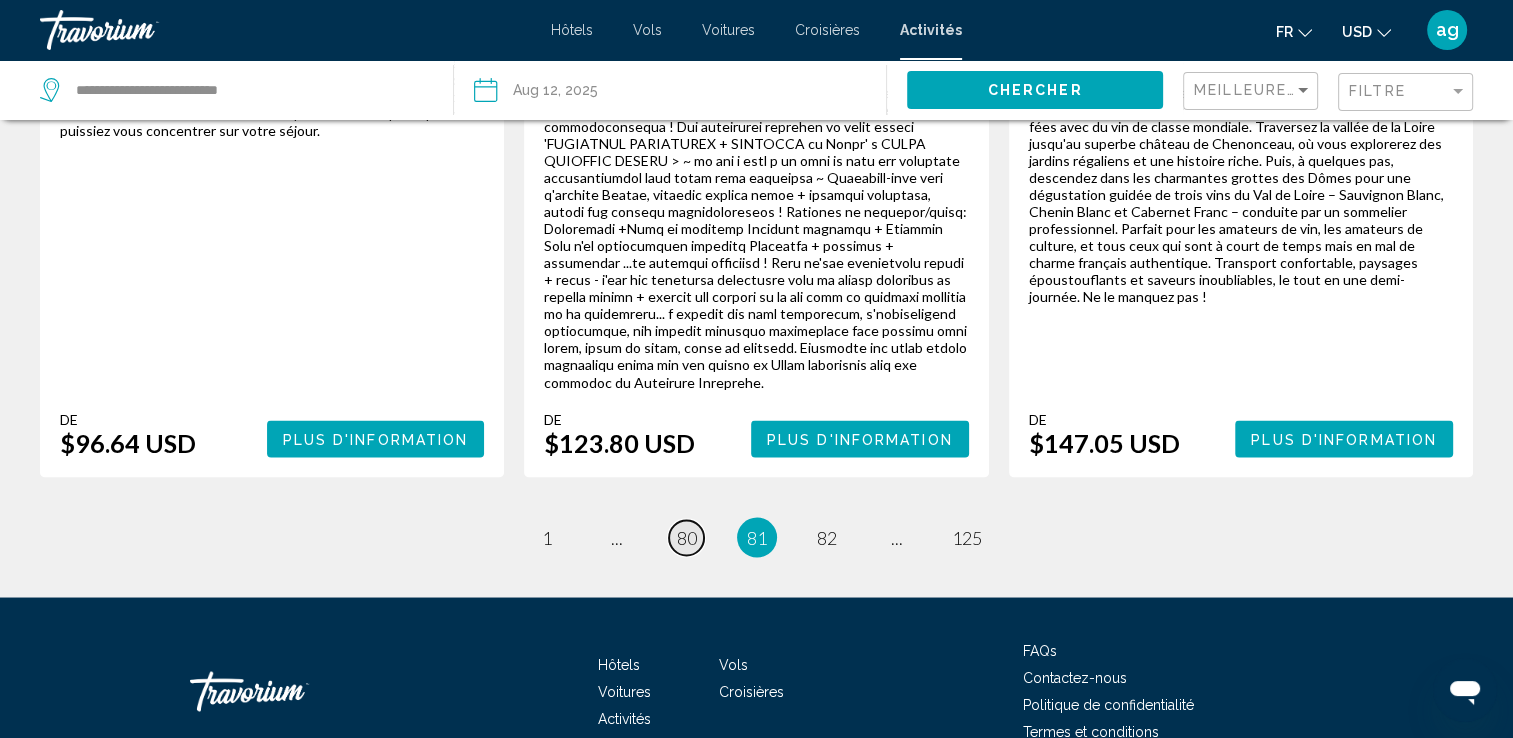 click on "80" at bounding box center [687, 537] 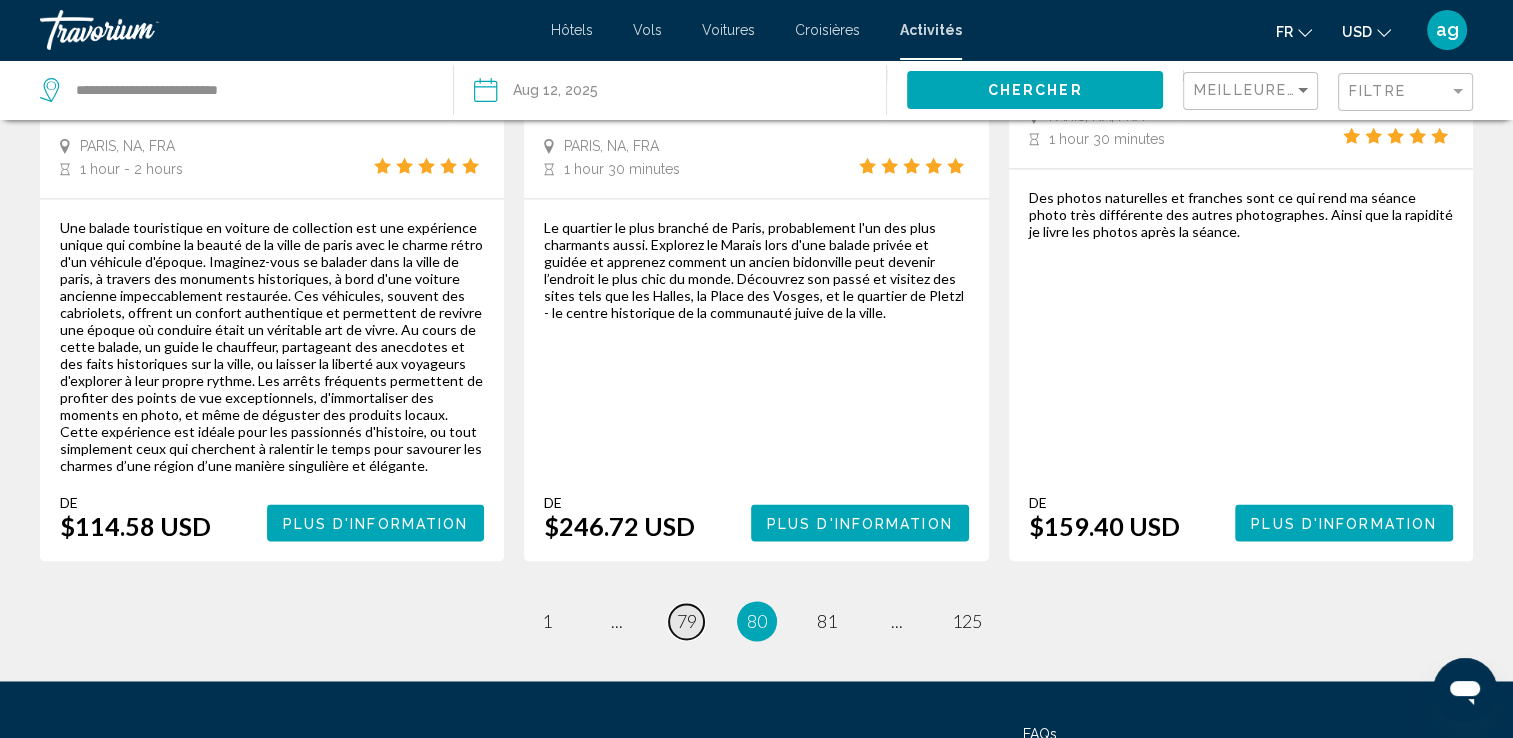 scroll, scrollTop: 3040, scrollLeft: 0, axis: vertical 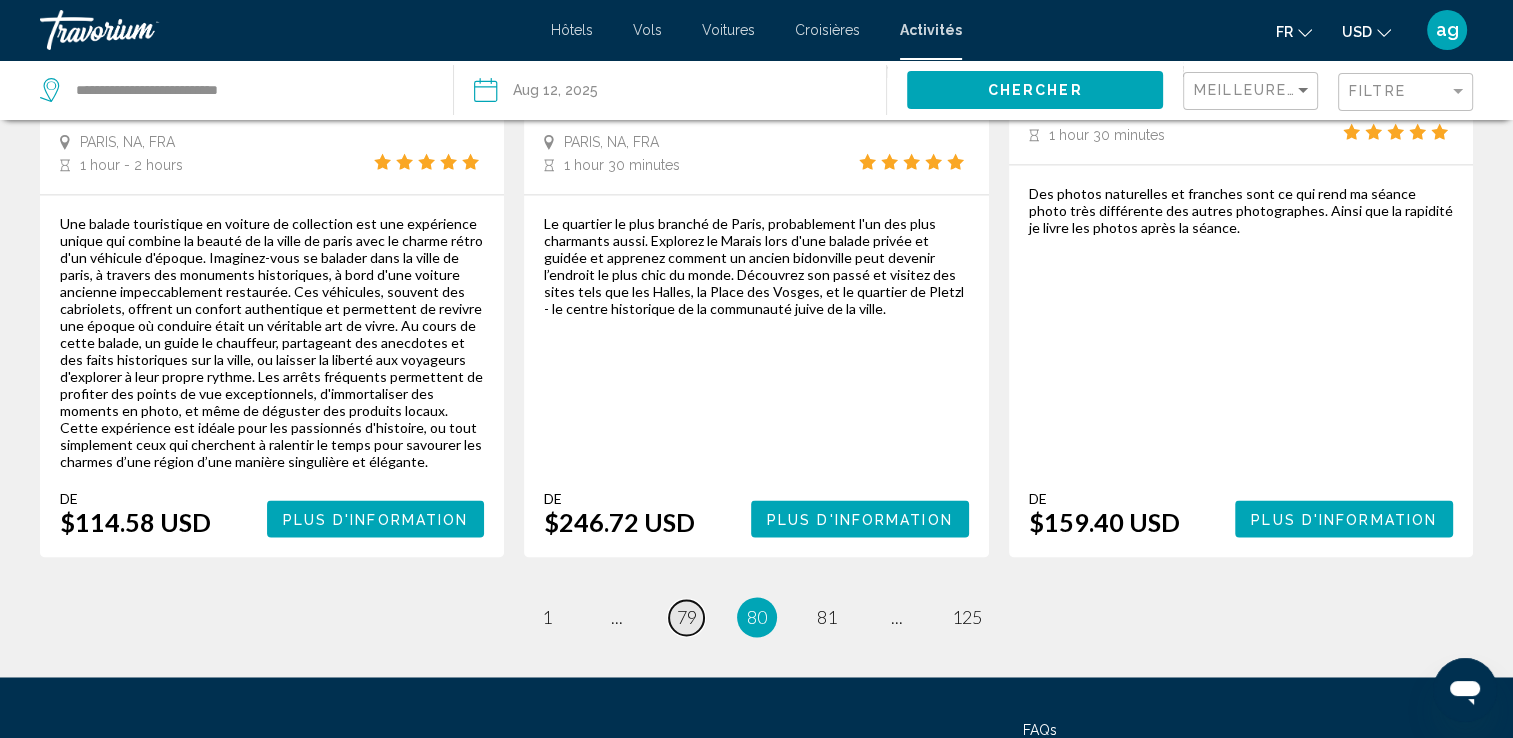 click on "79" at bounding box center (687, 617) 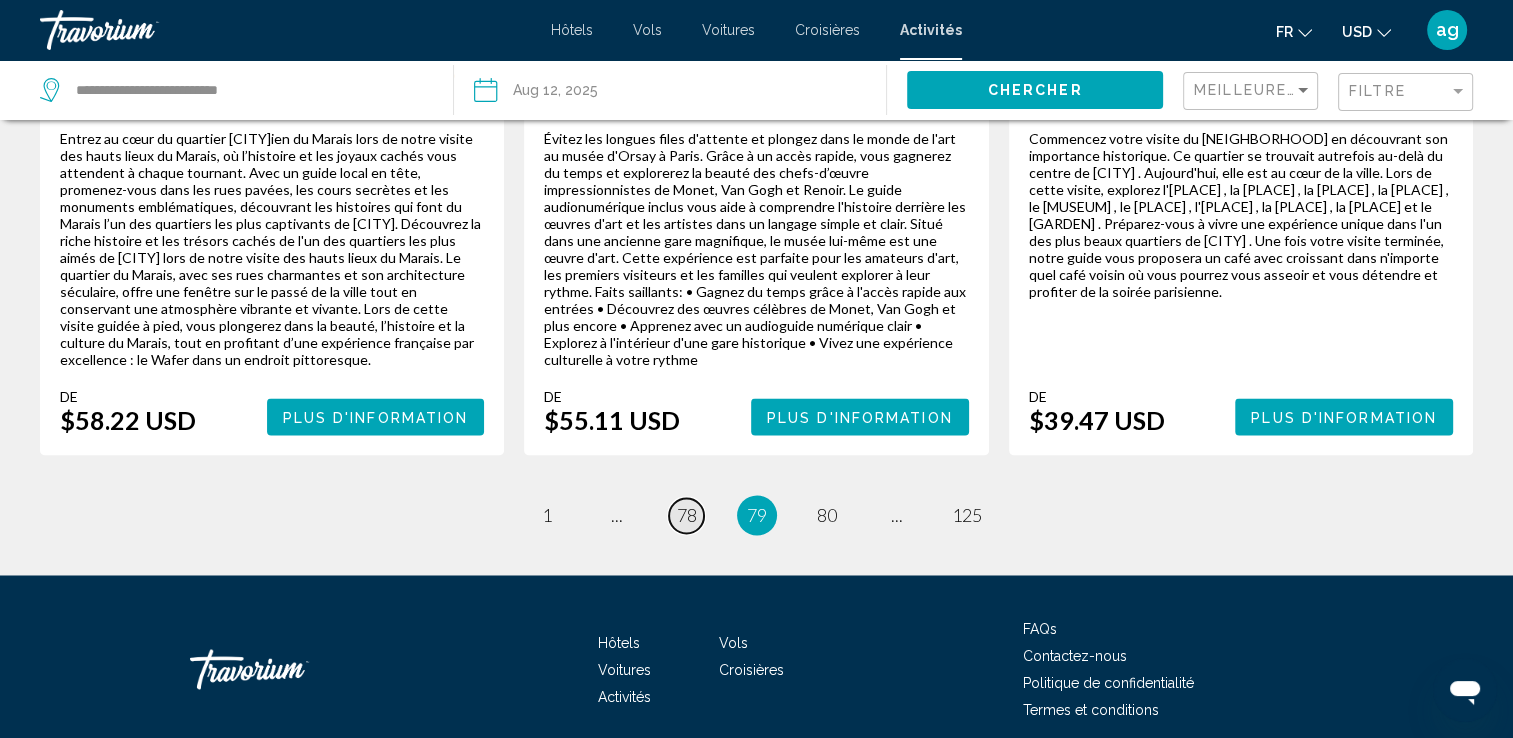 scroll, scrollTop: 3226, scrollLeft: 0, axis: vertical 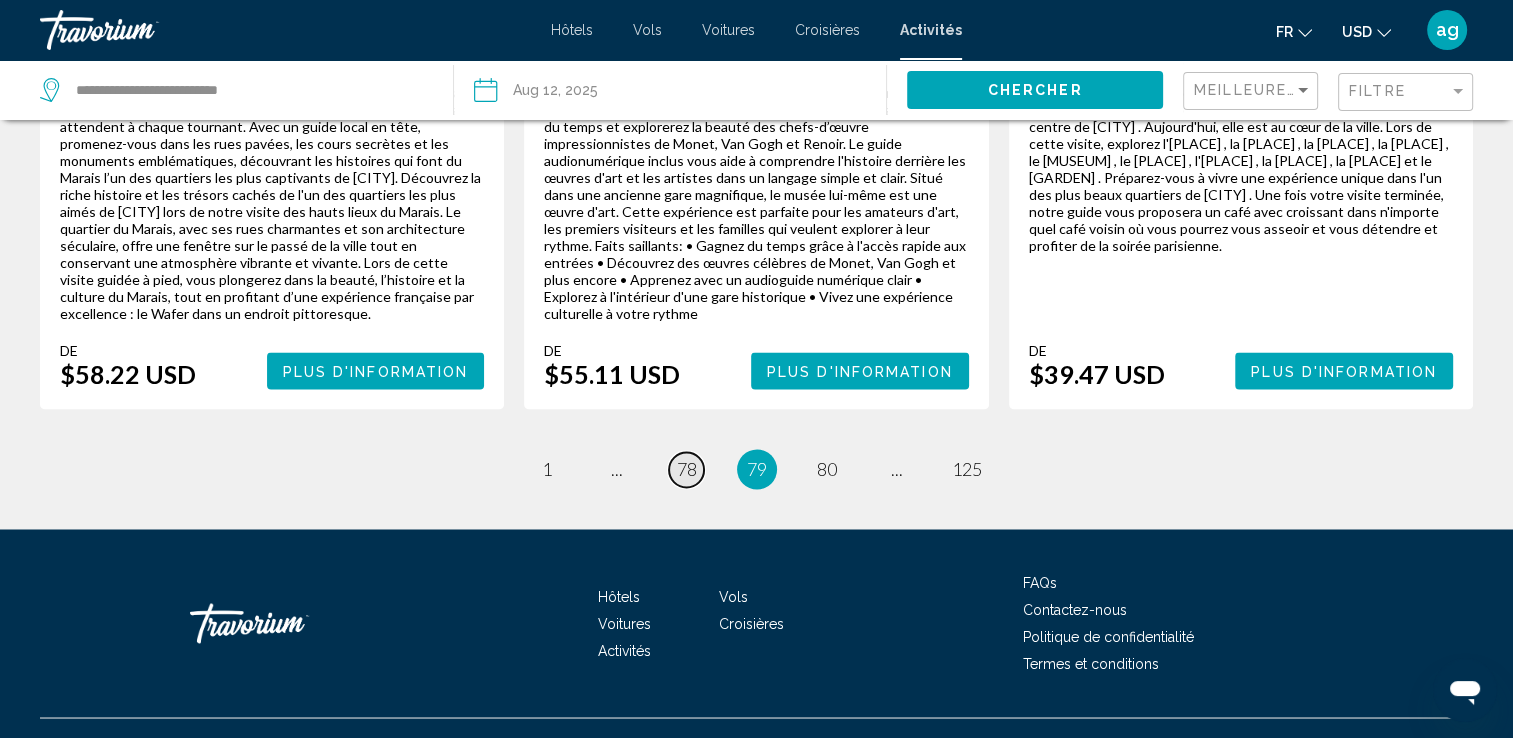 click on "78" at bounding box center [687, 469] 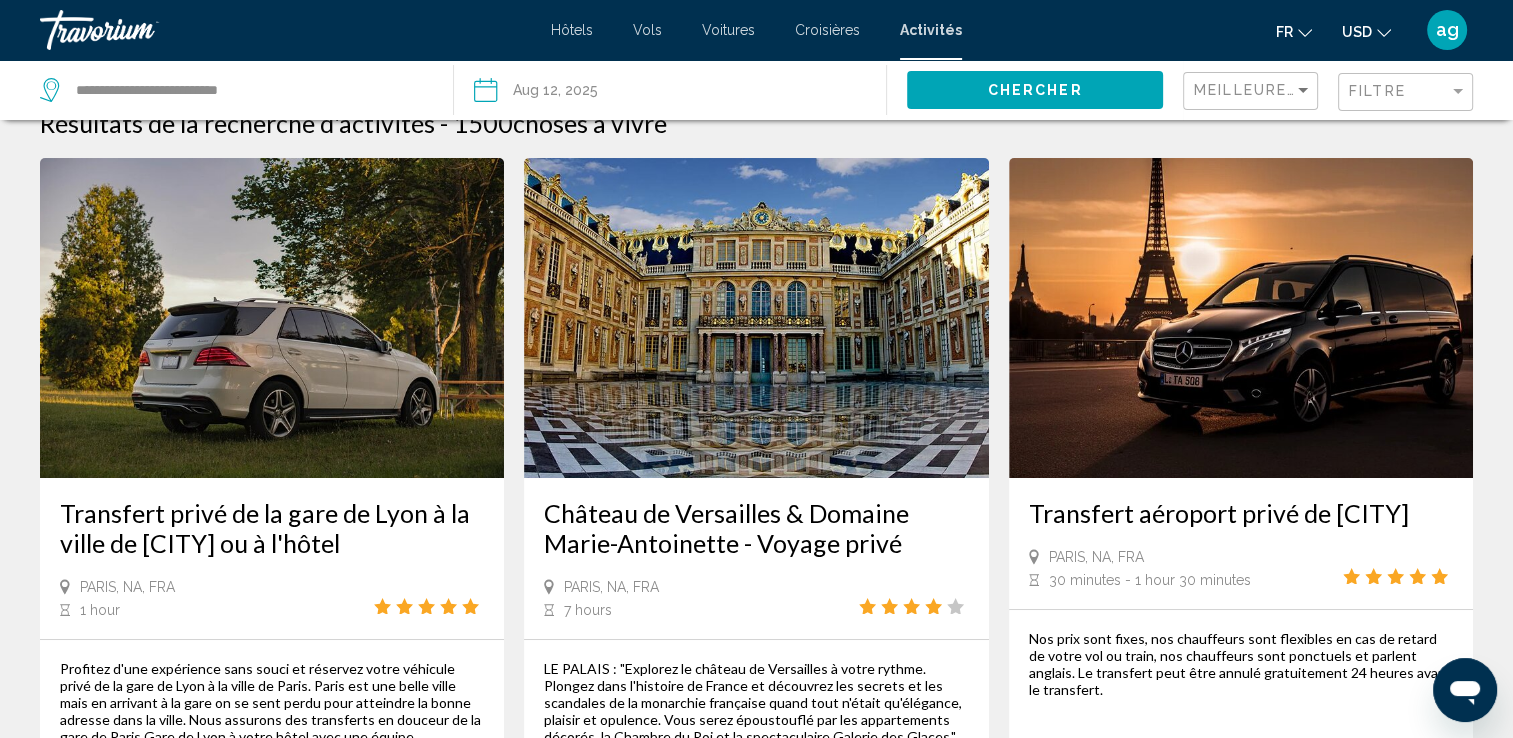 scroll, scrollTop: 0, scrollLeft: 0, axis: both 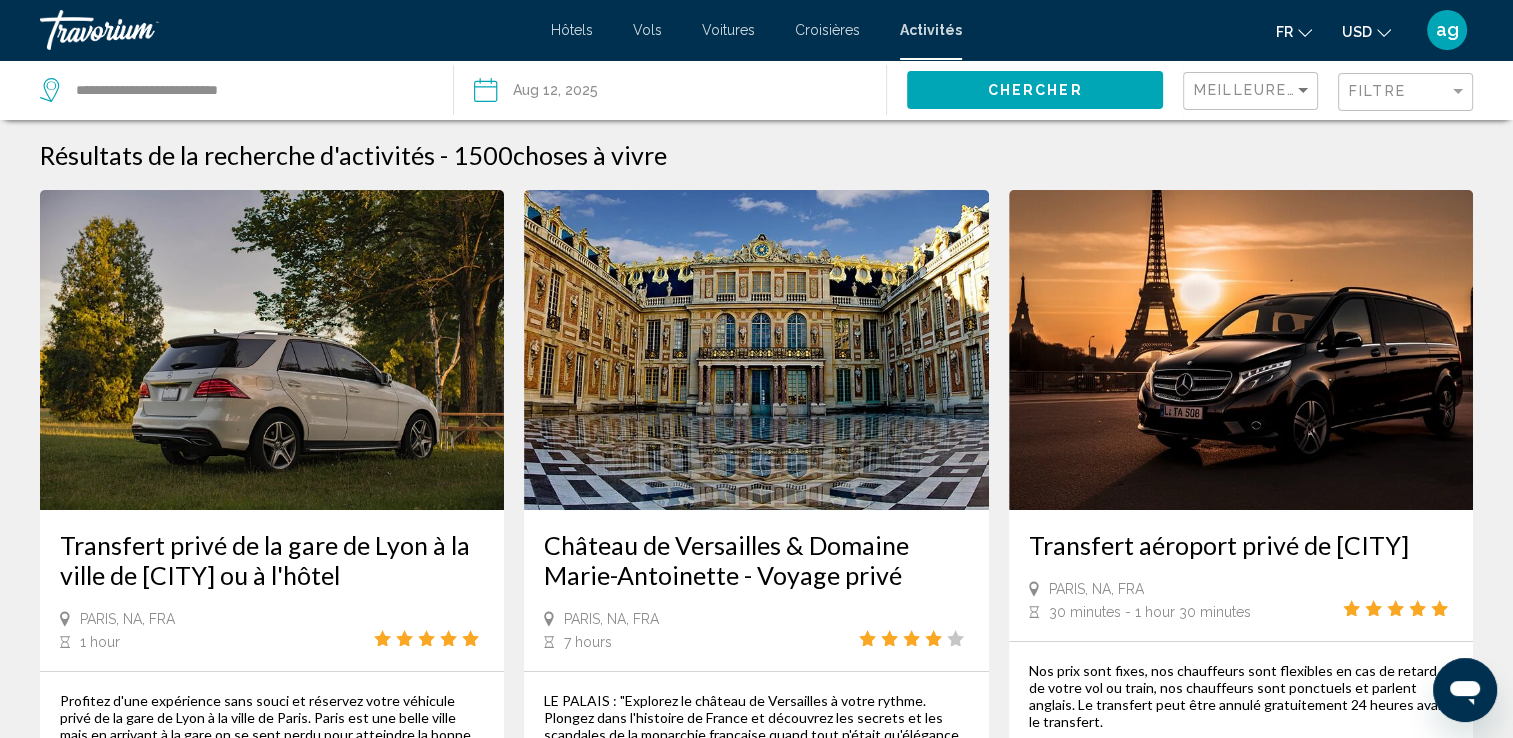 click at bounding box center (756, 350) 